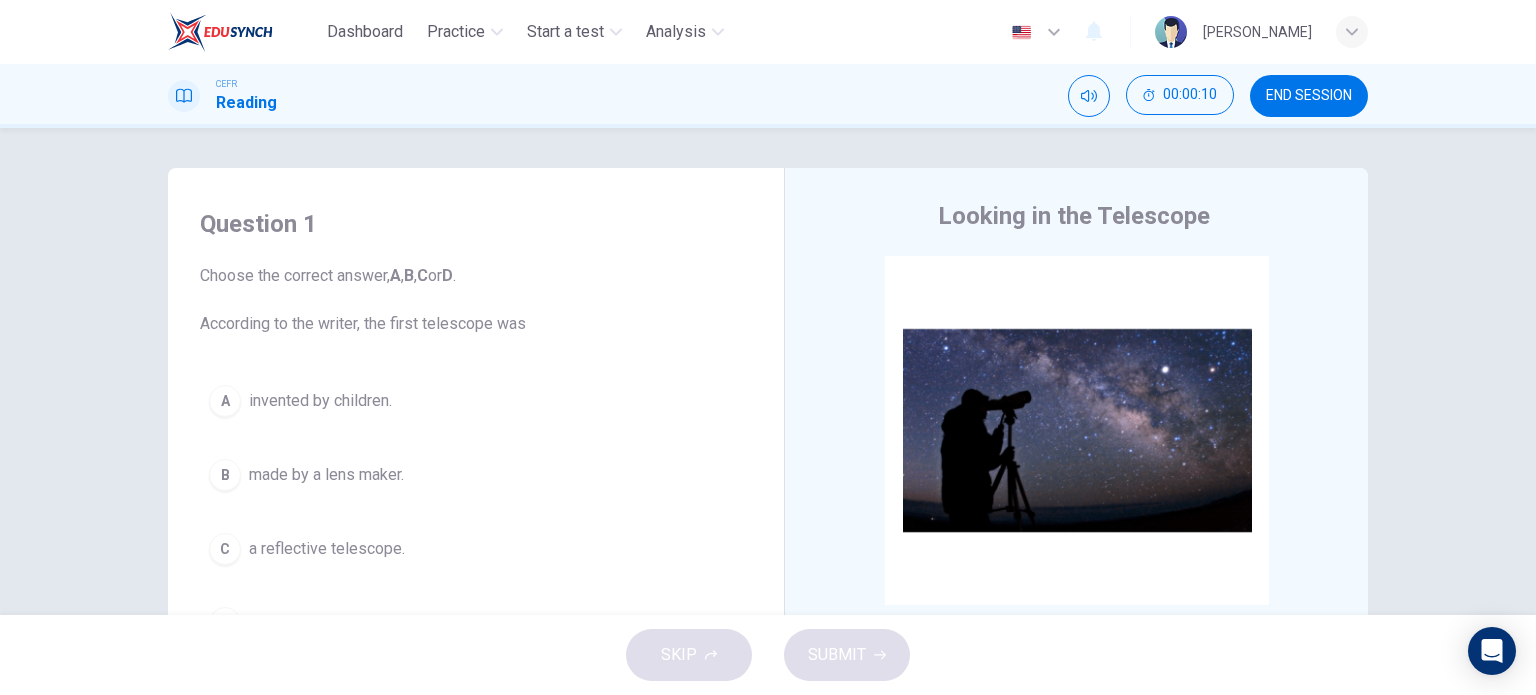 scroll, scrollTop: 0, scrollLeft: 0, axis: both 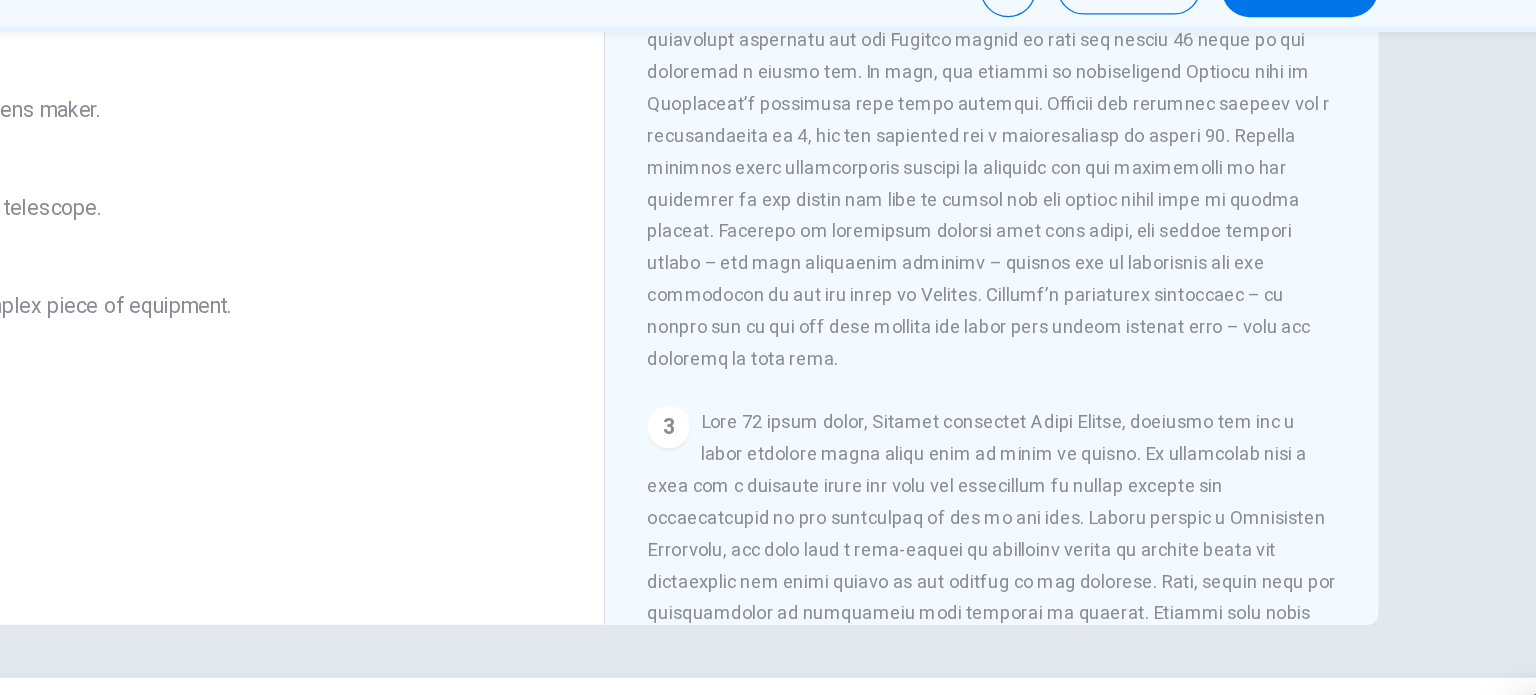 click at bounding box center [1077, 590] 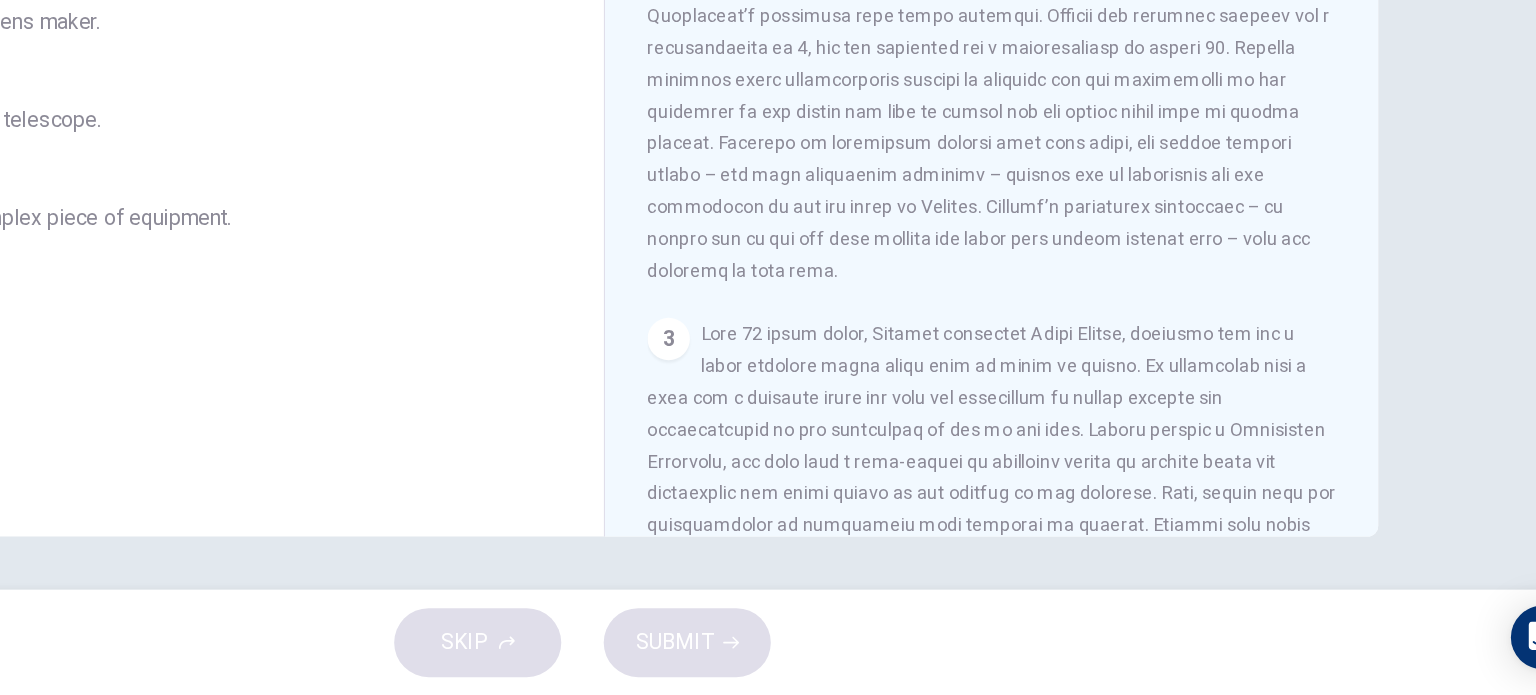 click on "Question 1 Choose the correct answer,  A ,  B ,  C  or  D .
According to the writer, the first telescope was A invented by children. B made by a lens maker. C a reflective telescope. D quite a complex piece of equipment. Looking in the Telescope CLICK TO ZOOM Click to Zoom 1 A story is told that around [DATE] some children were fooling around in
an eye glass shop. They noticed that when they placed lenses one on top of the
other, they were able to see a considerable distance. They played around with
the concept for a while, experimenting with what happened when they varied
the distance between the lenses. [PERSON_NAME], the [DEMOGRAPHIC_DATA] lens maker who
eventually applied for the first telescope patent, credits children as having
been his motivation for the invention of the first telescope. 2 3 4 5" at bounding box center (768, 227) 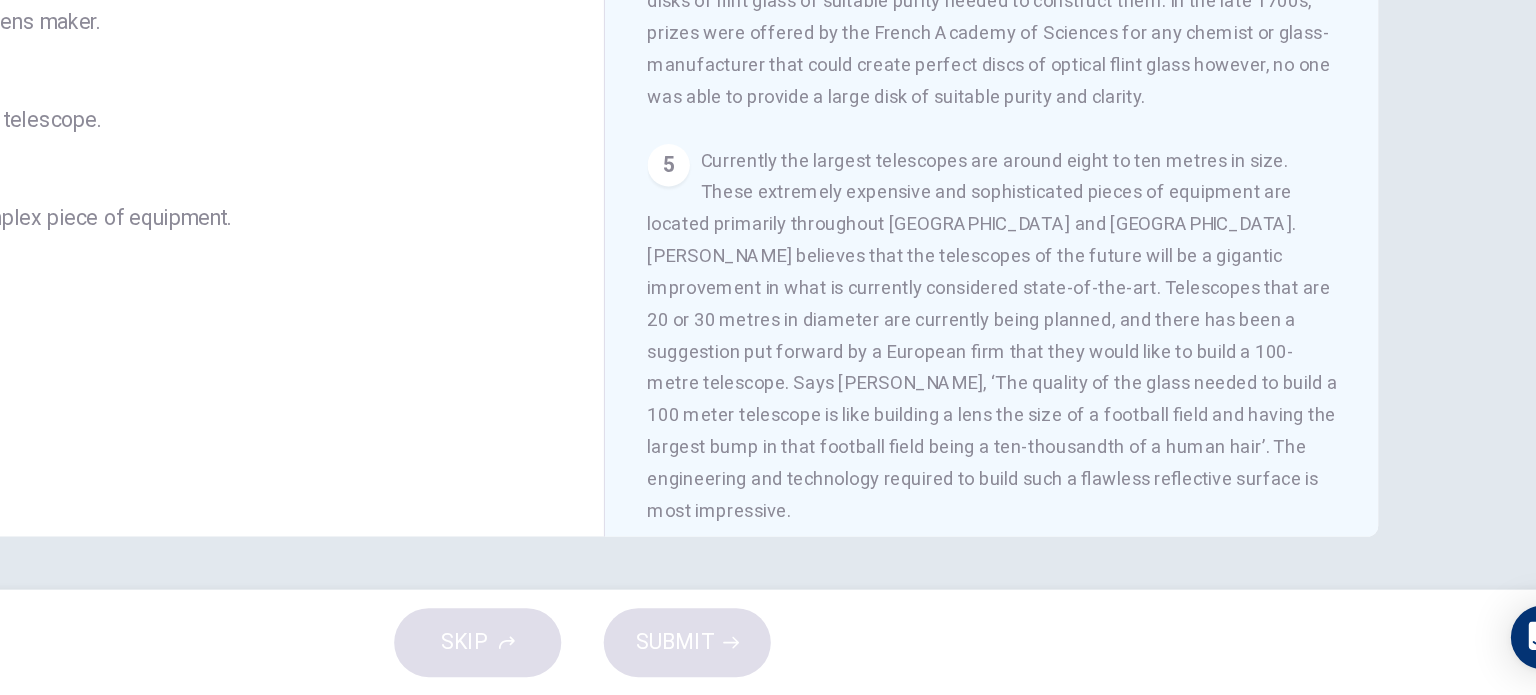 scroll, scrollTop: 1446, scrollLeft: 0, axis: vertical 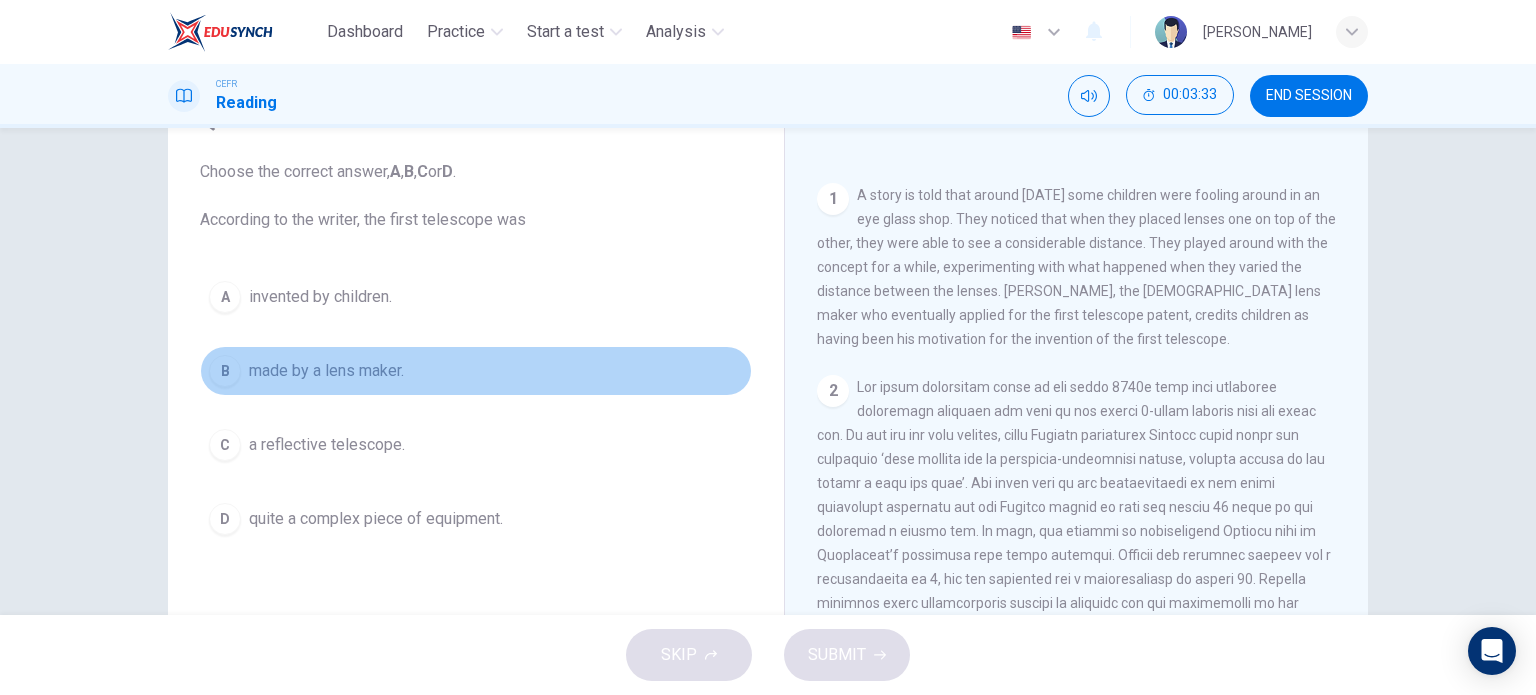 click on "made by a lens maker." at bounding box center [326, 371] 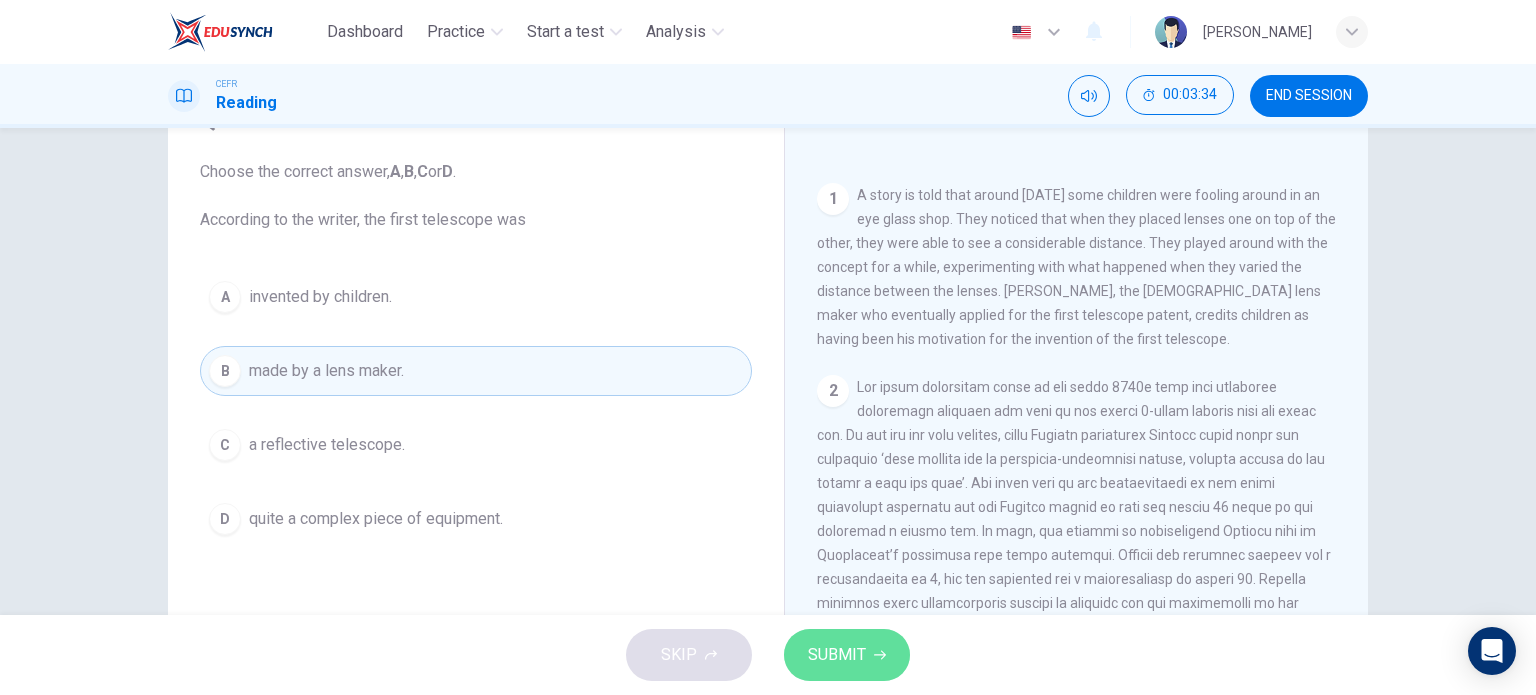 click on "SUBMIT" at bounding box center (847, 655) 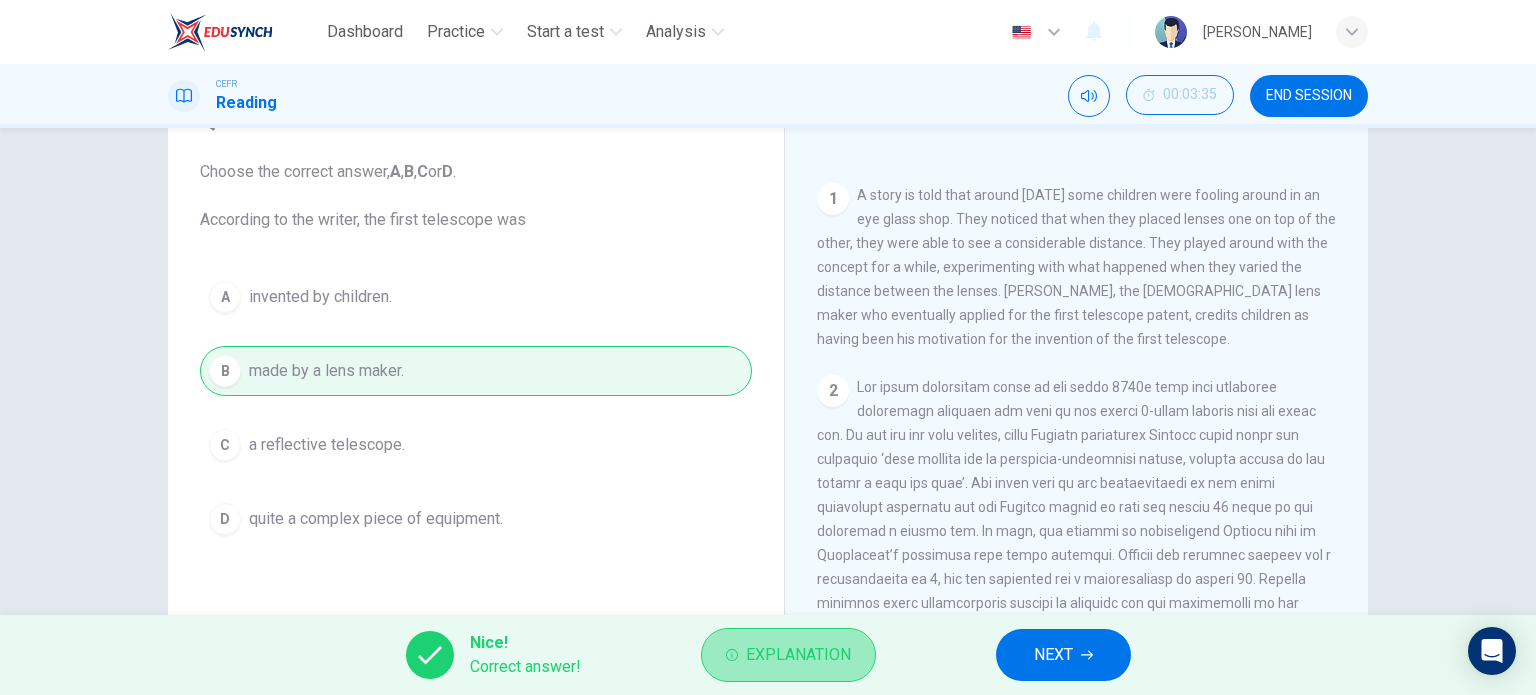 click on "Explanation" at bounding box center [798, 655] 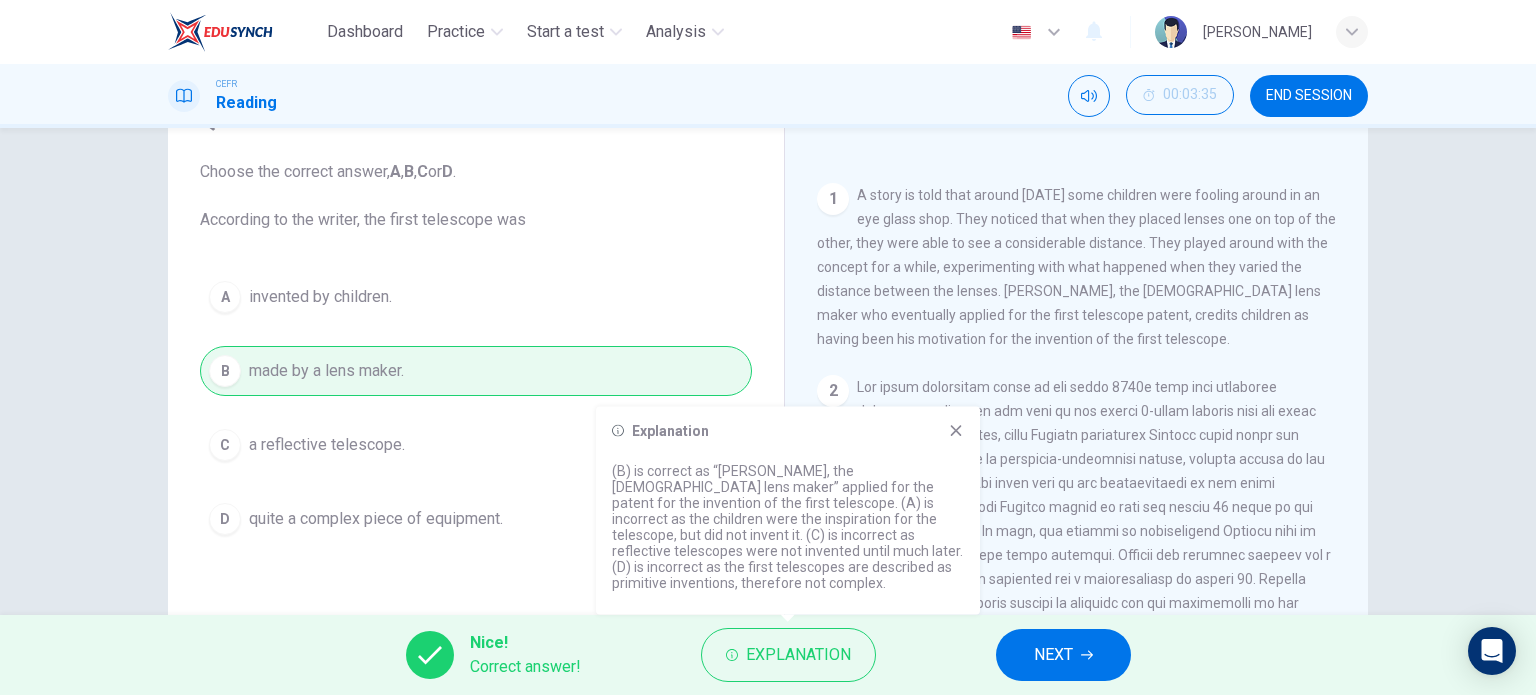 click 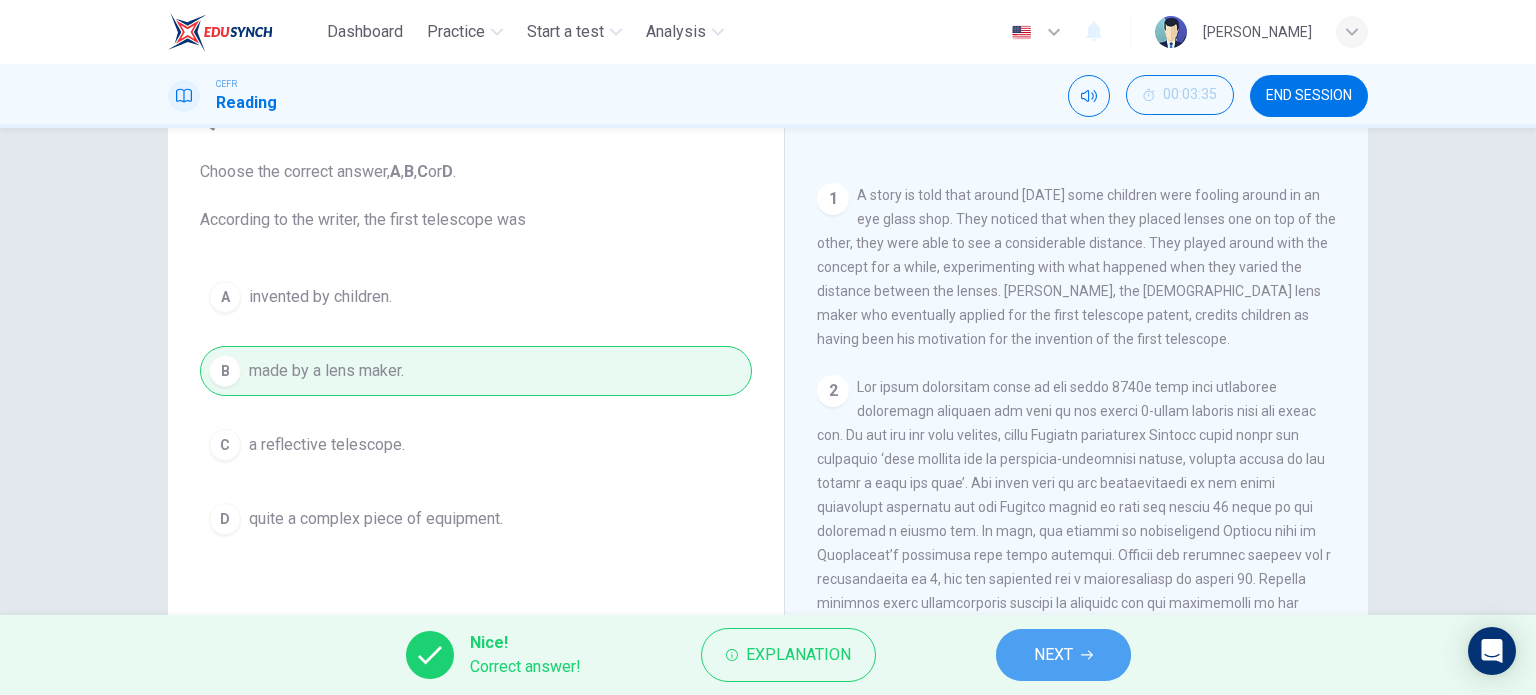 click on "NEXT" at bounding box center [1053, 655] 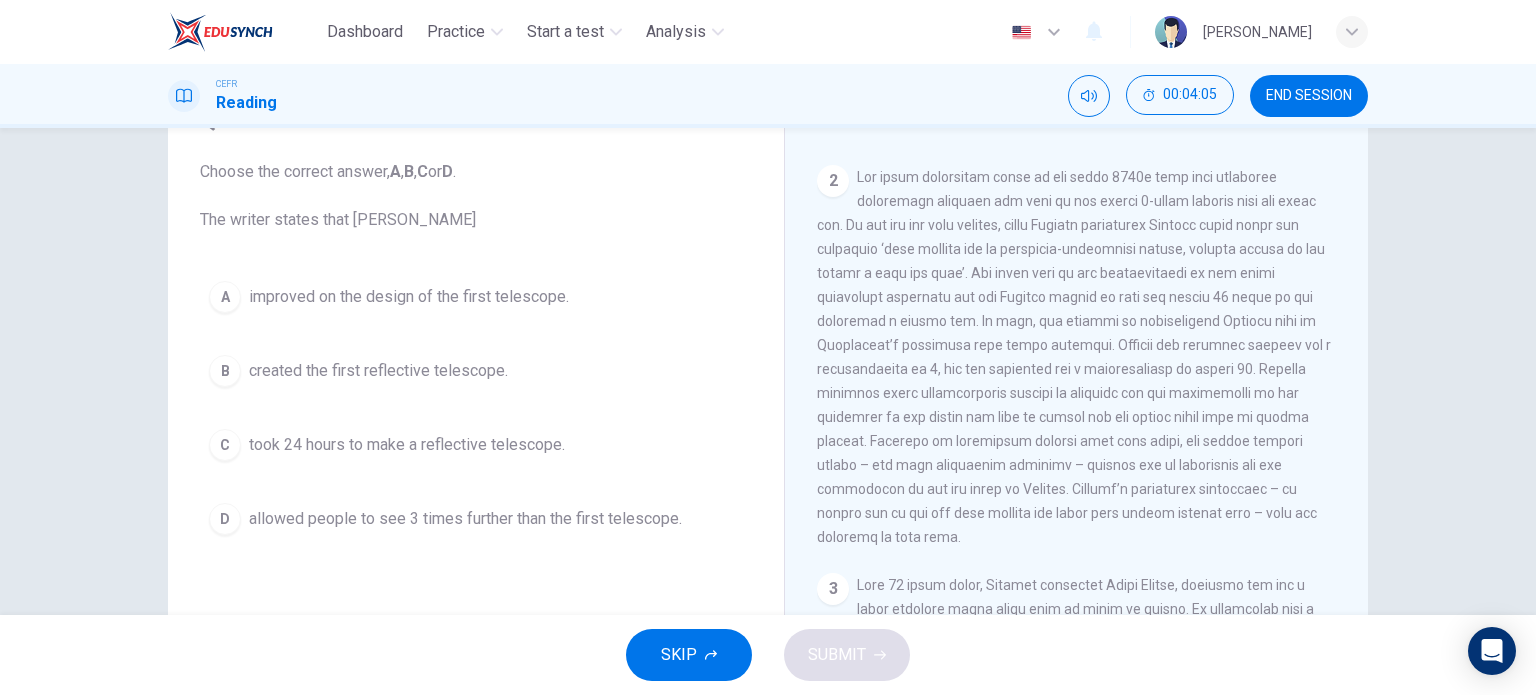 scroll, scrollTop: 601, scrollLeft: 0, axis: vertical 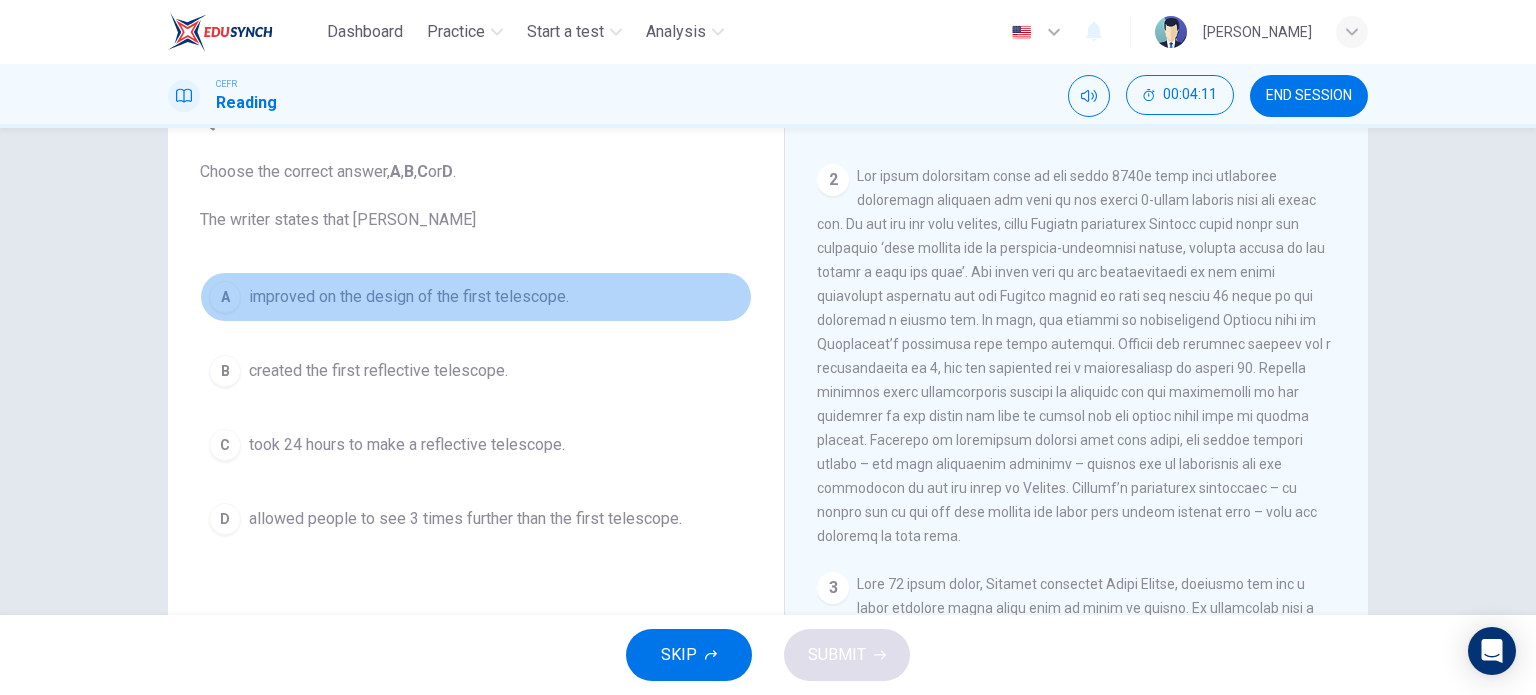click on "improved on the design of the first telescope." at bounding box center (409, 297) 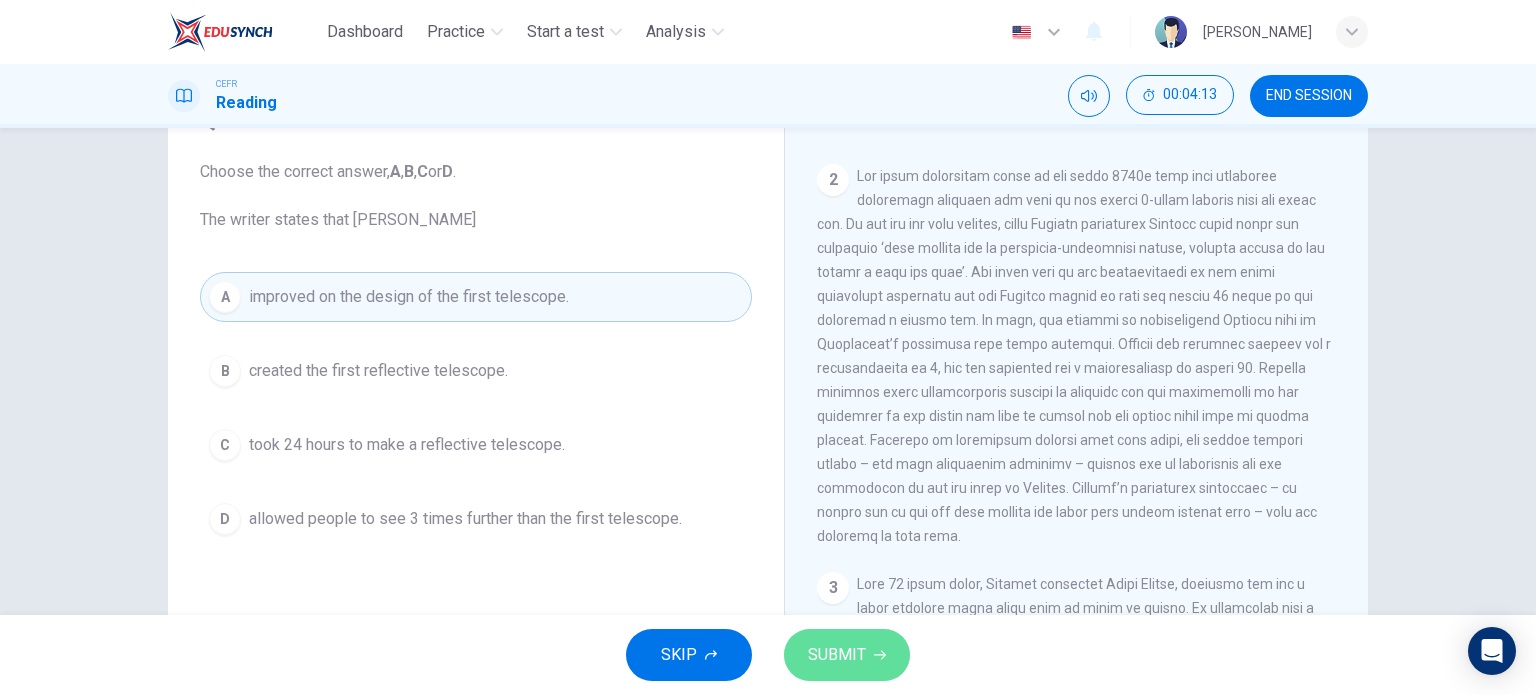 click on "SUBMIT" at bounding box center [837, 655] 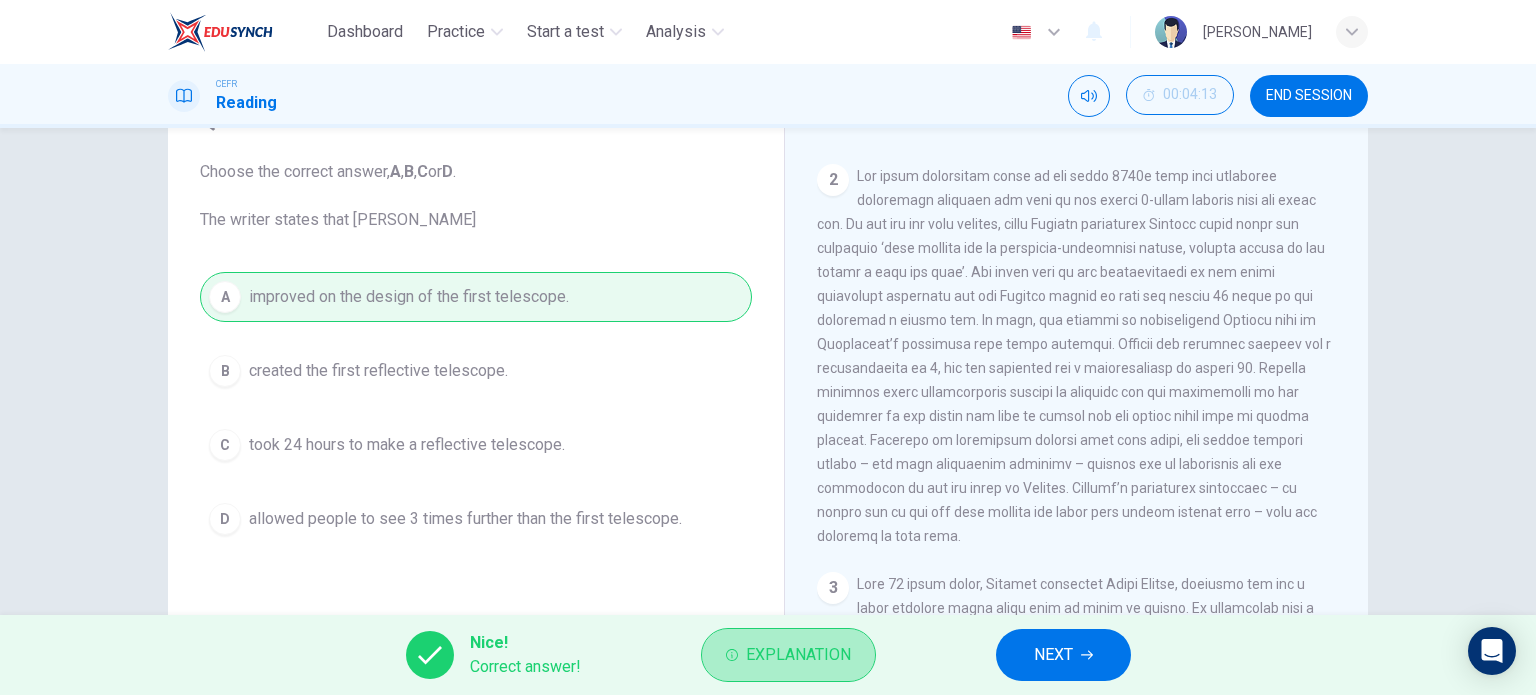 click on "Explanation" at bounding box center [798, 655] 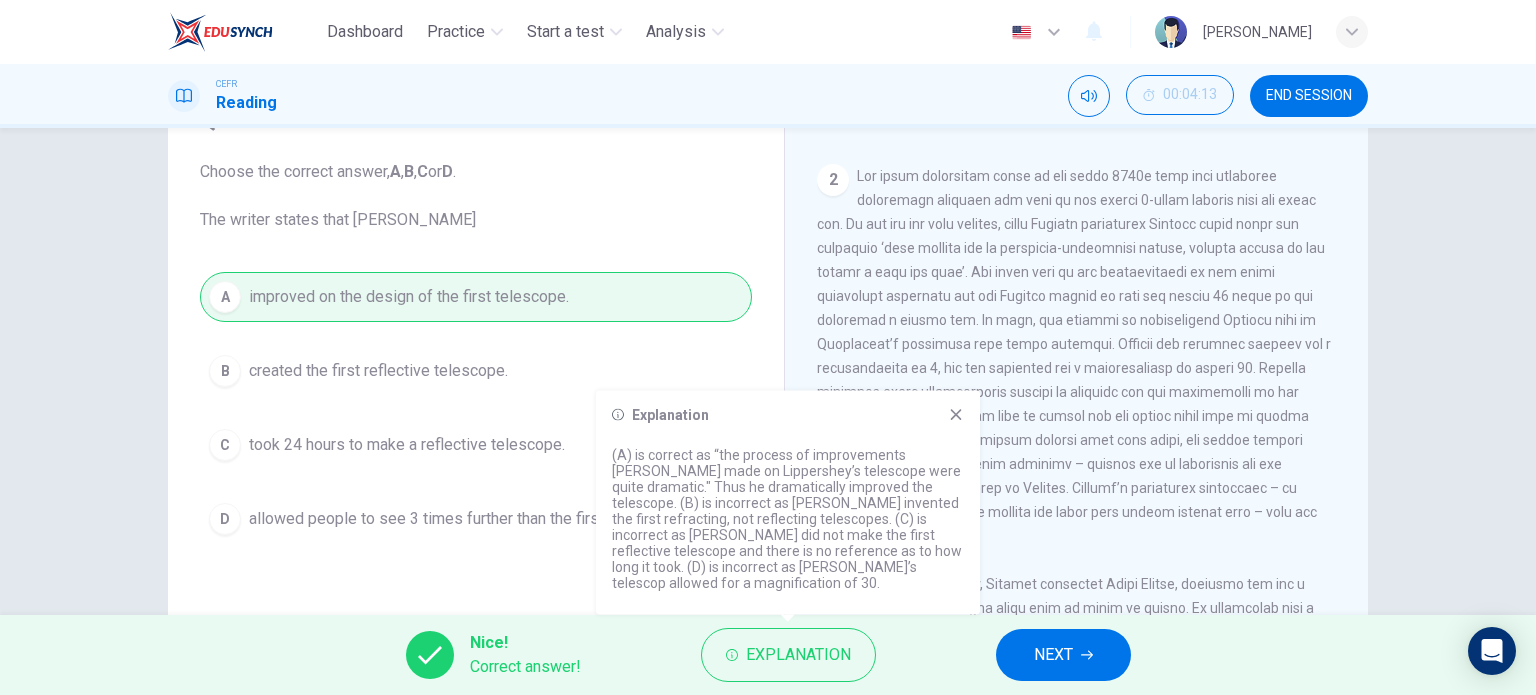 click 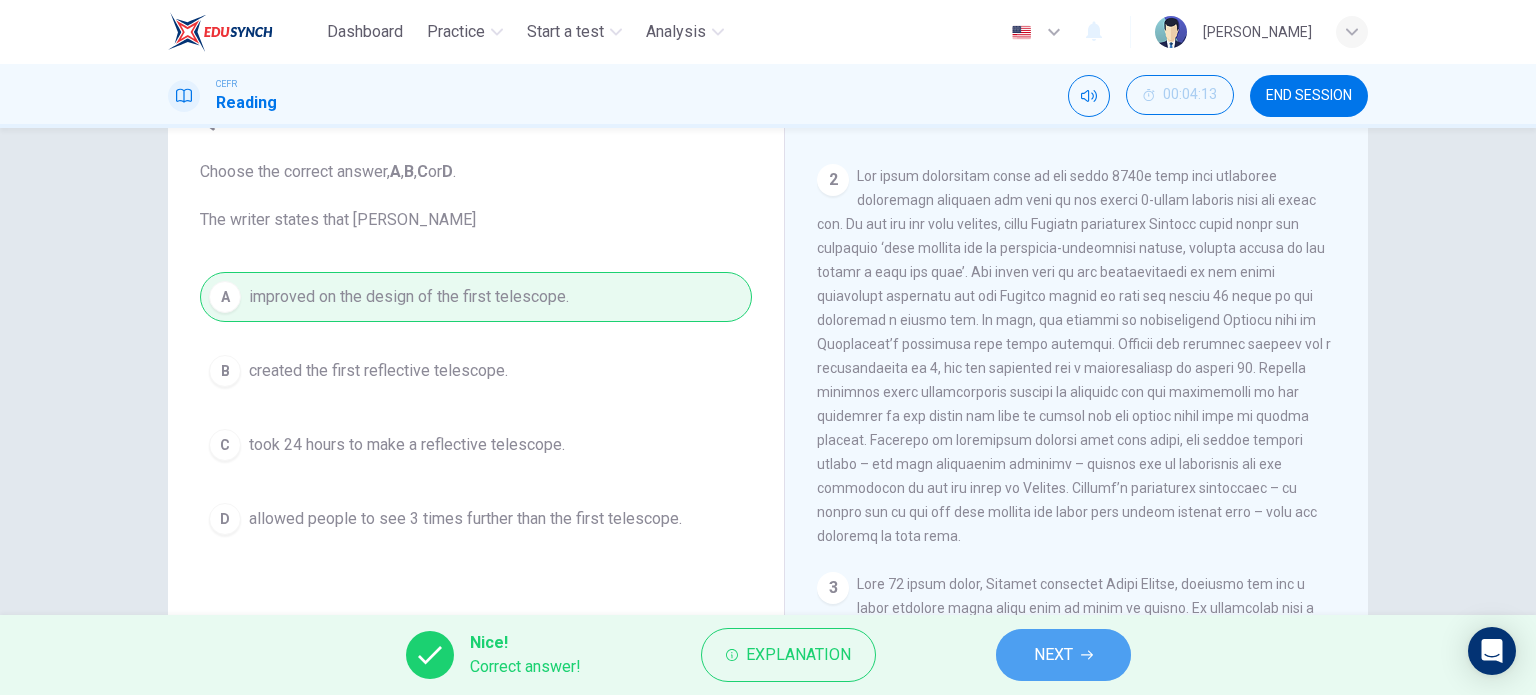 click on "NEXT" at bounding box center [1053, 655] 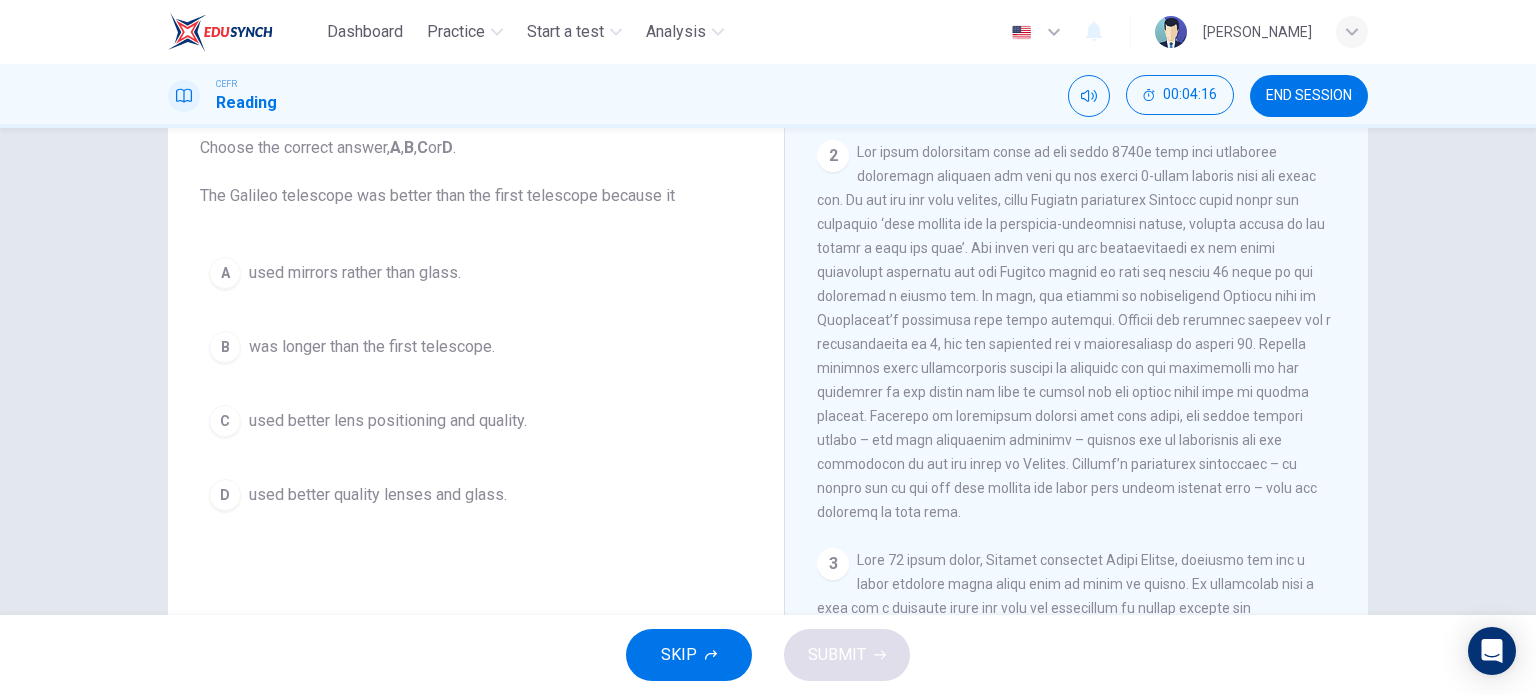 scroll, scrollTop: 130, scrollLeft: 0, axis: vertical 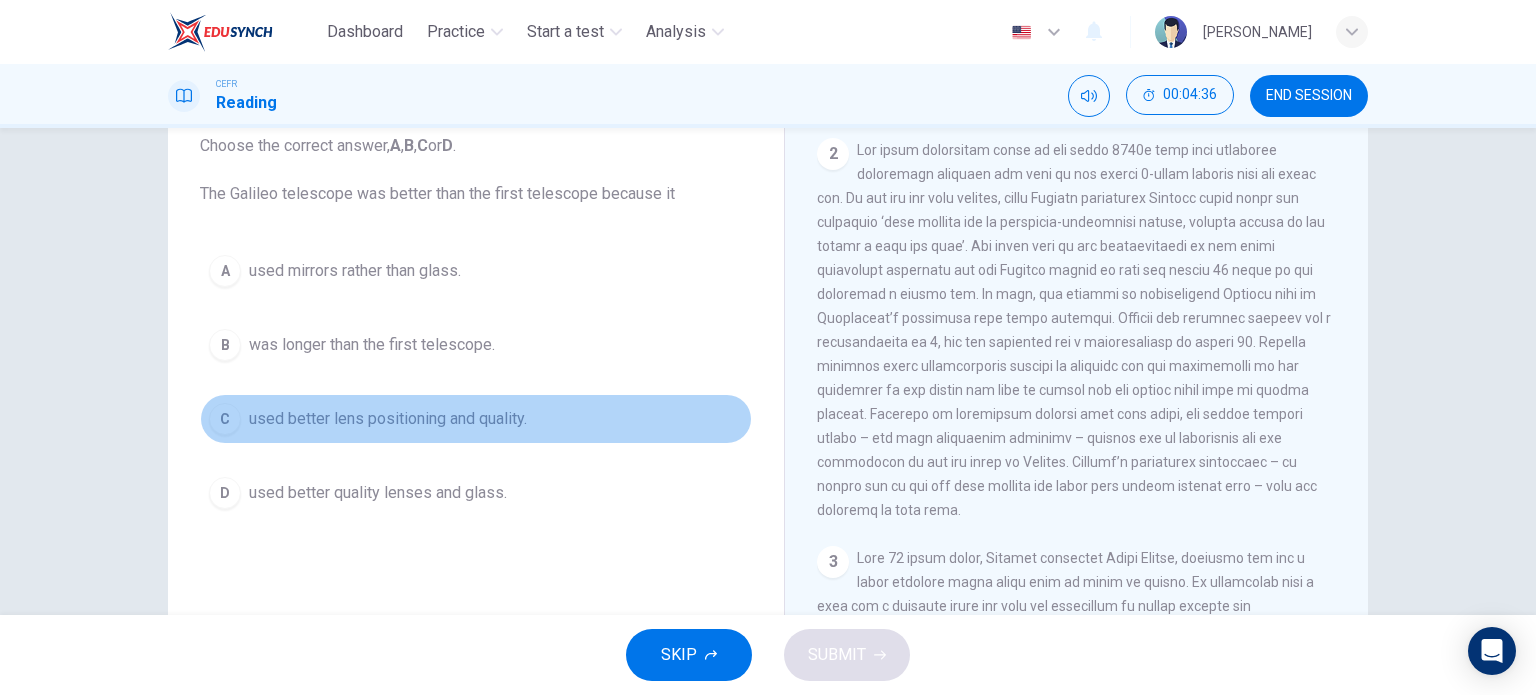 click on "C used better lens positioning and quality." at bounding box center [476, 419] 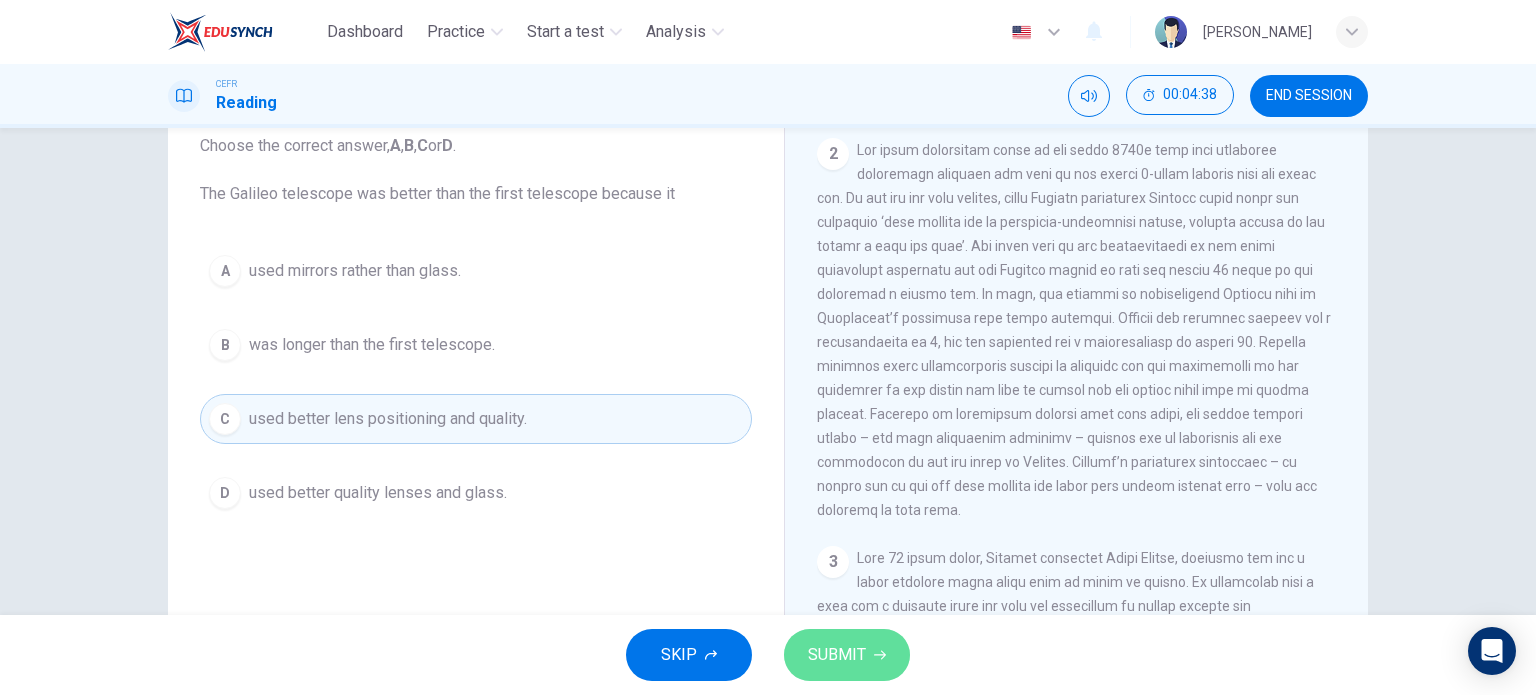 click on "SUBMIT" at bounding box center (847, 655) 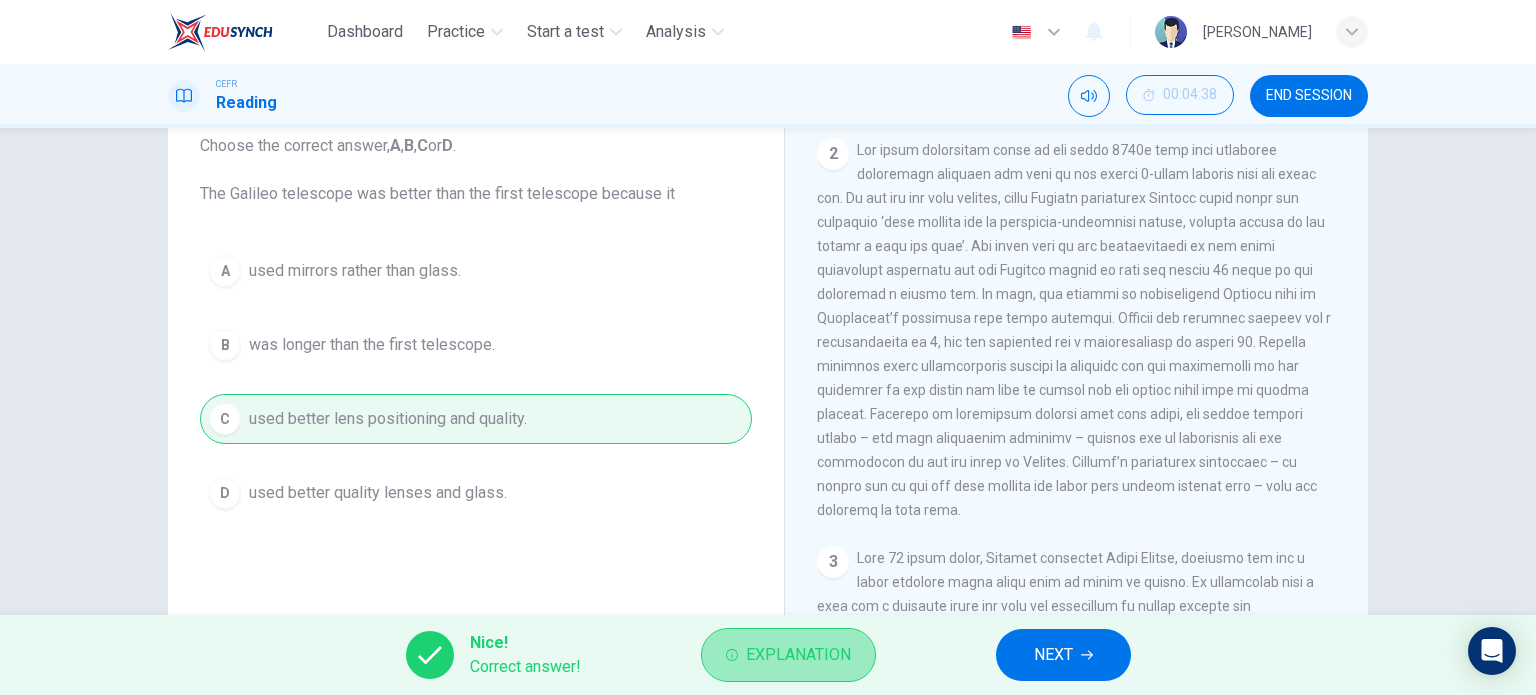 click on "Explanation" at bounding box center (788, 655) 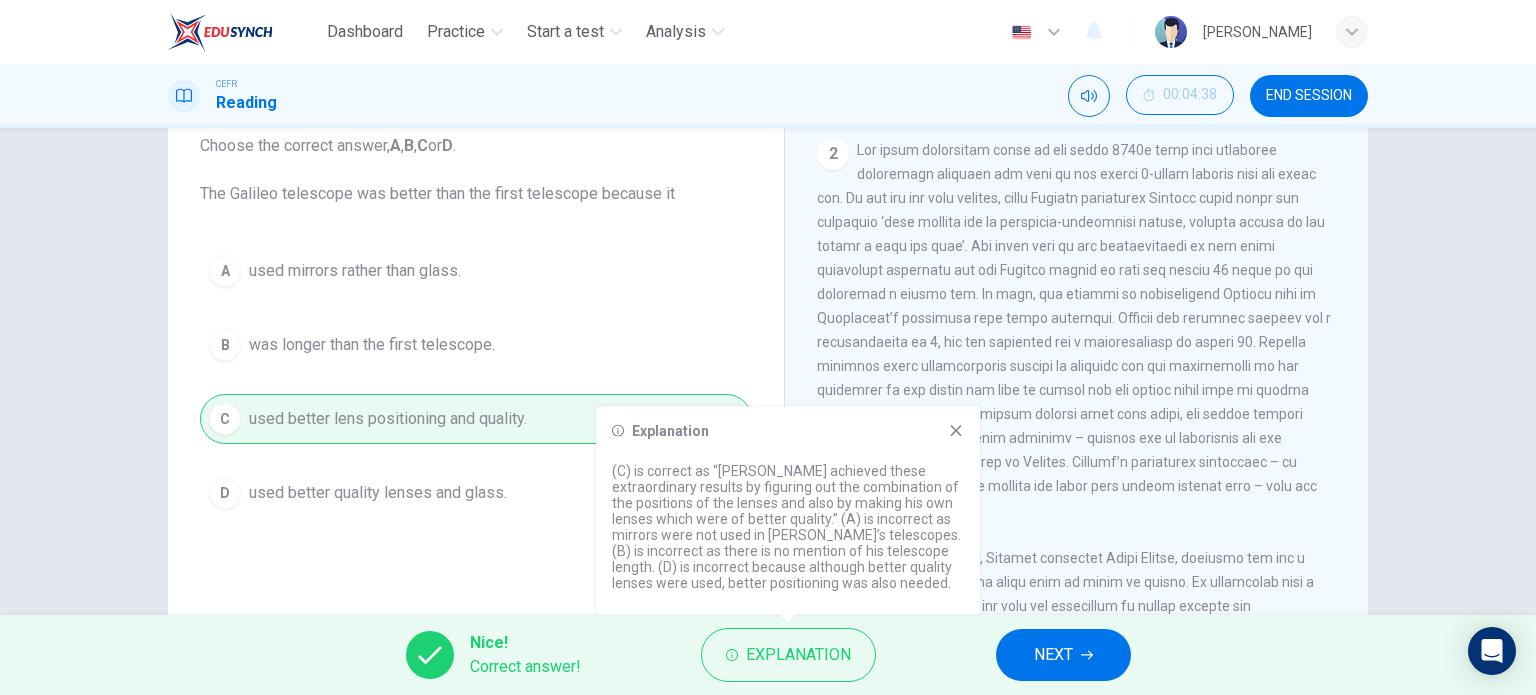 click 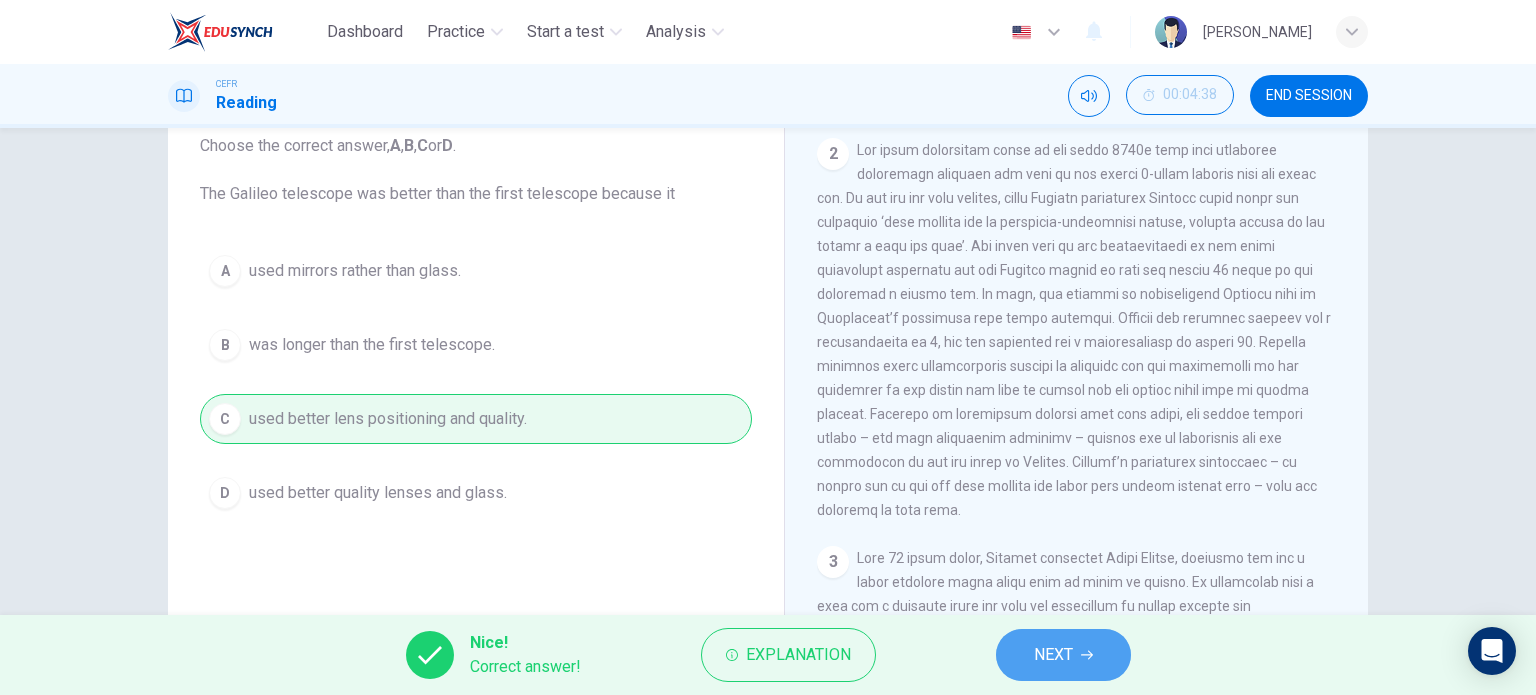 click on "NEXT" at bounding box center [1063, 655] 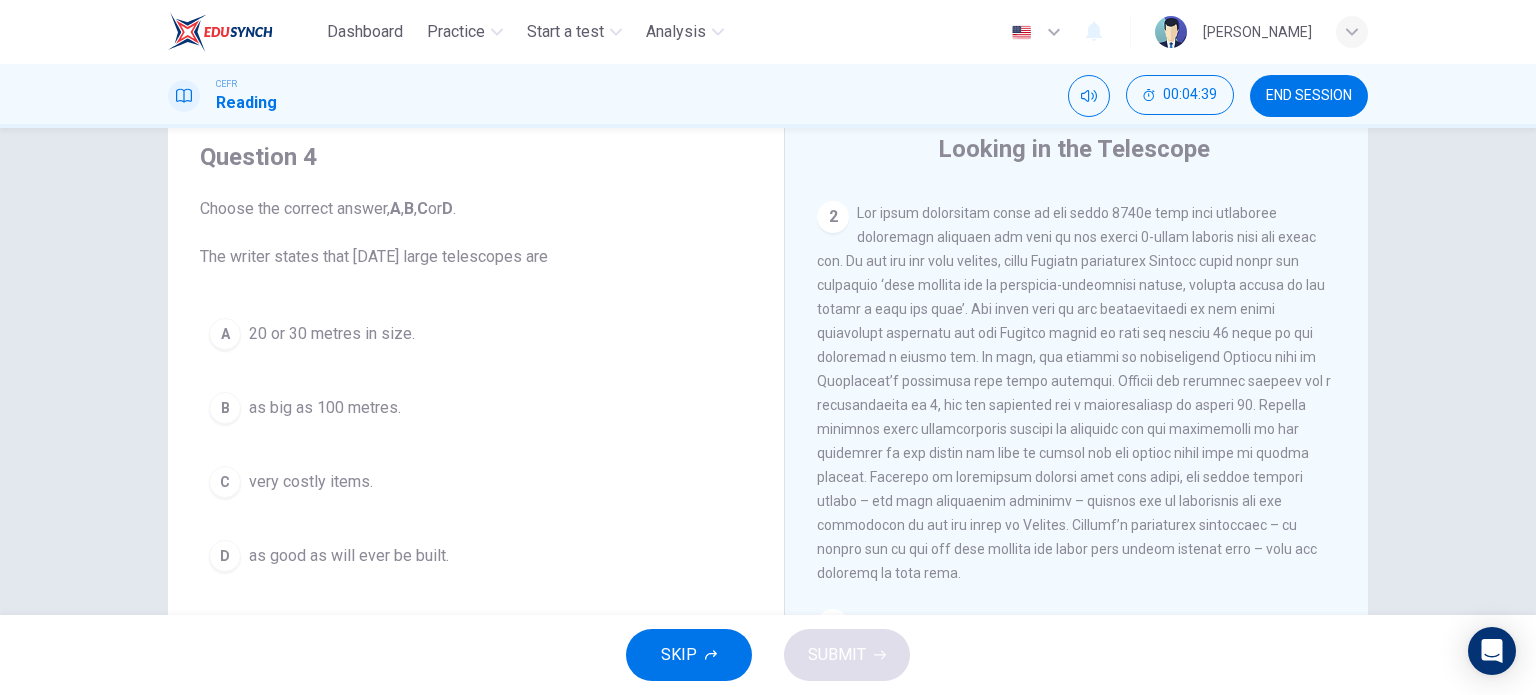scroll, scrollTop: 66, scrollLeft: 0, axis: vertical 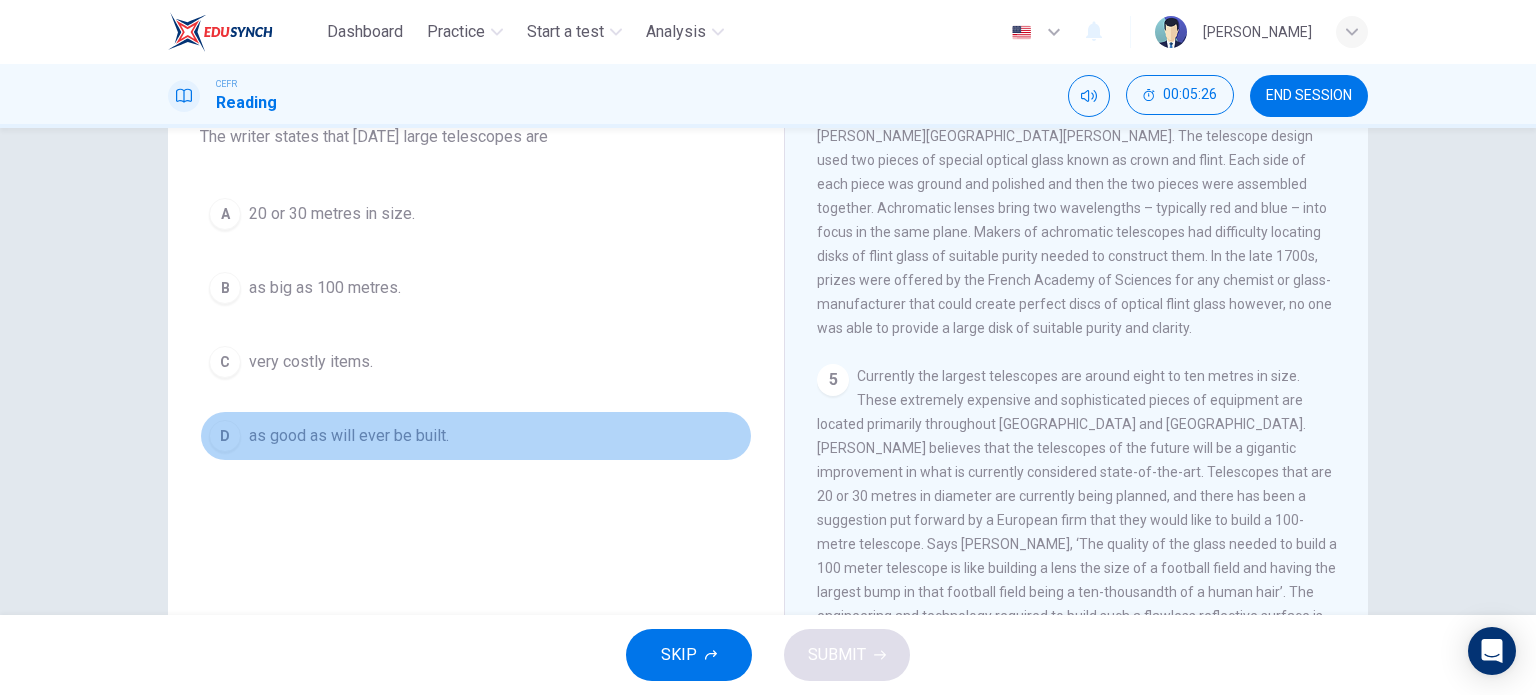 click on "as good as will ever be built." at bounding box center [349, 436] 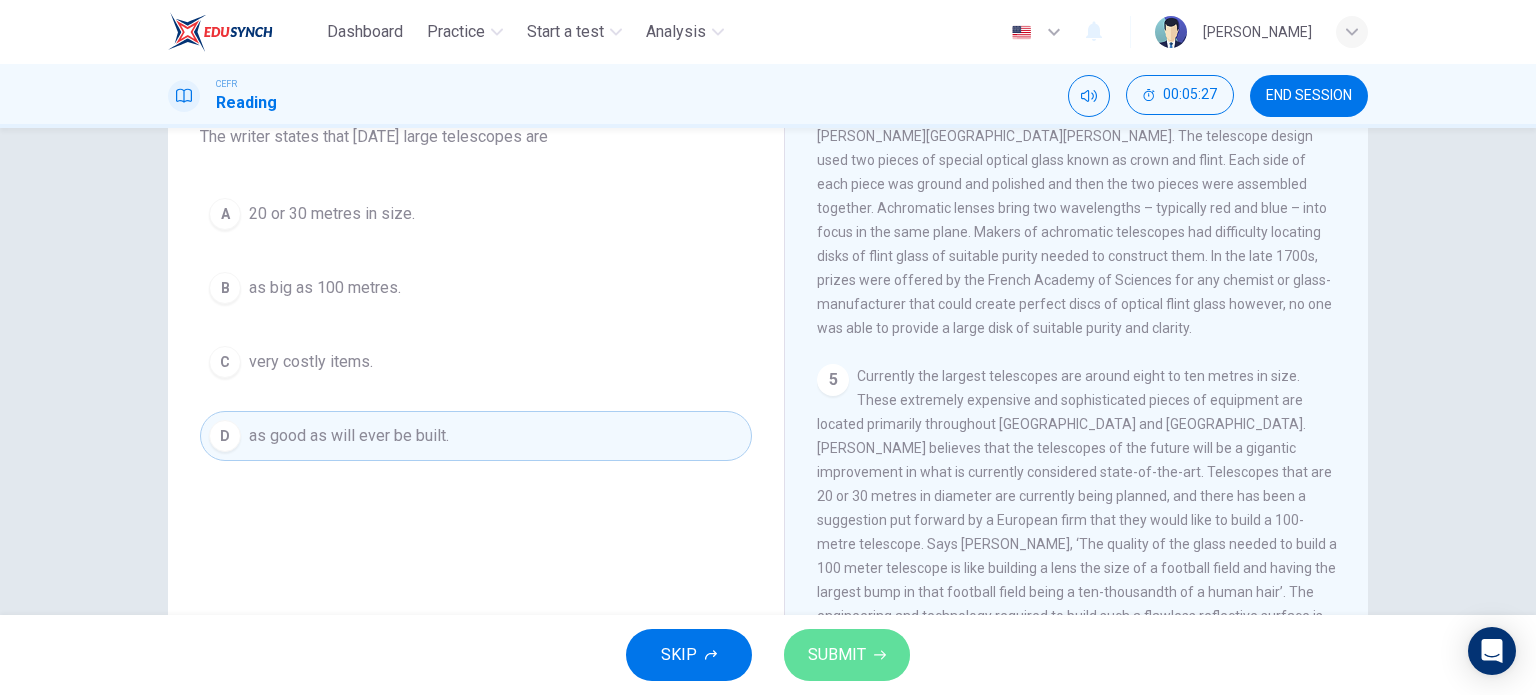 click 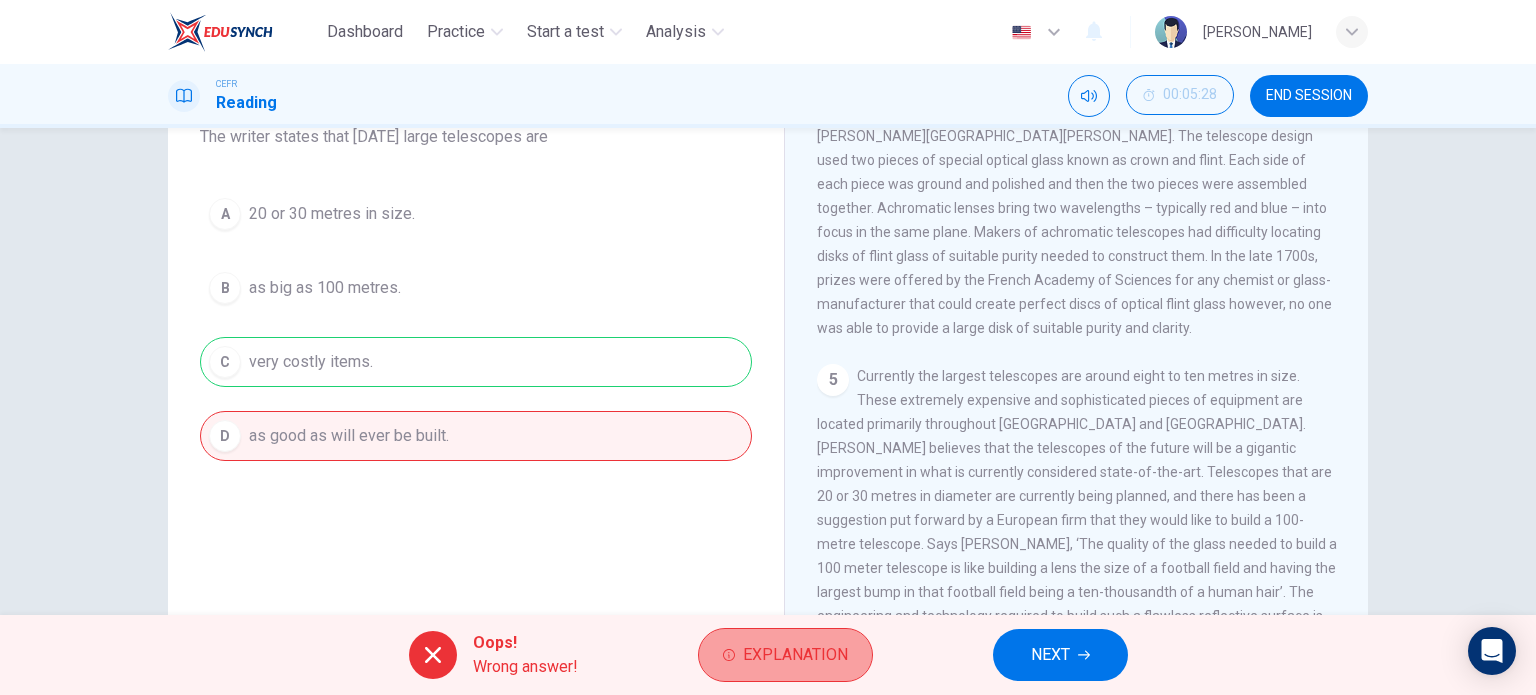 click on "Explanation" at bounding box center [785, 655] 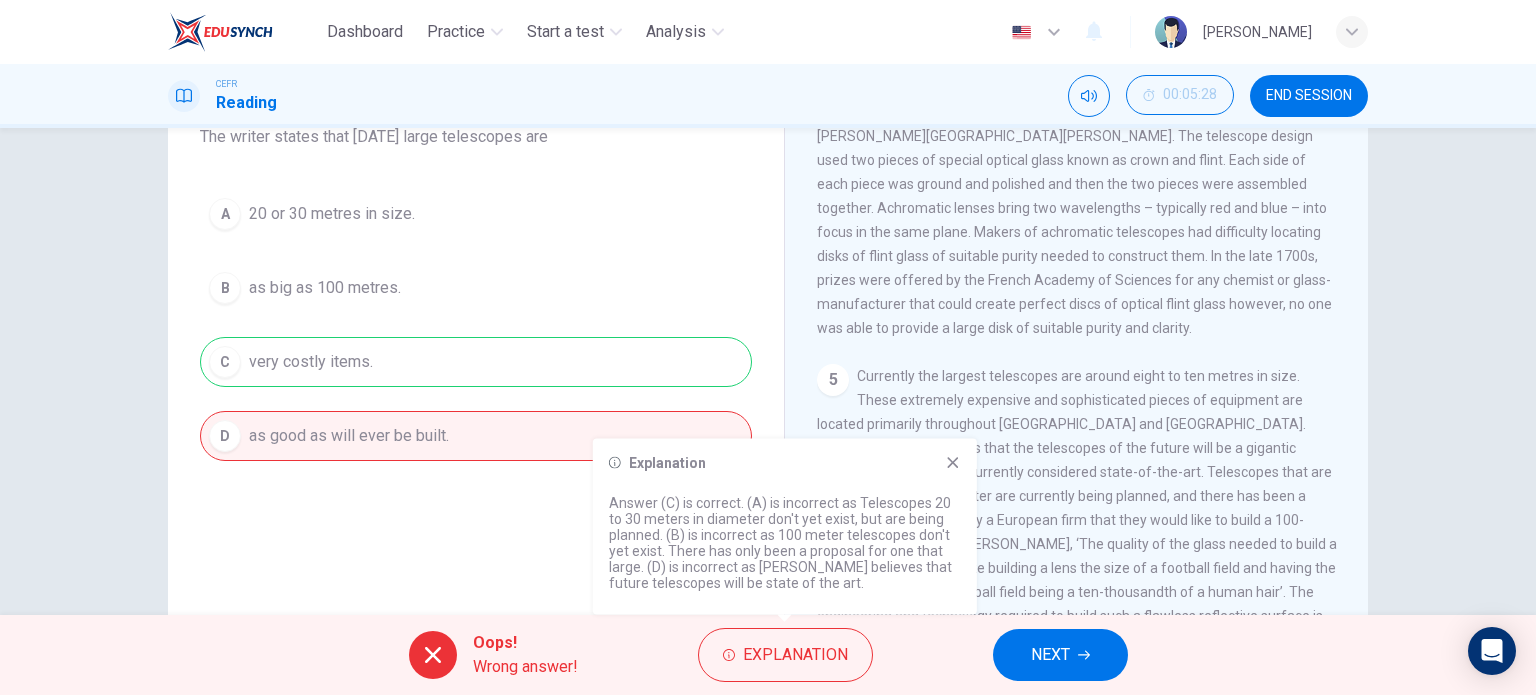 click 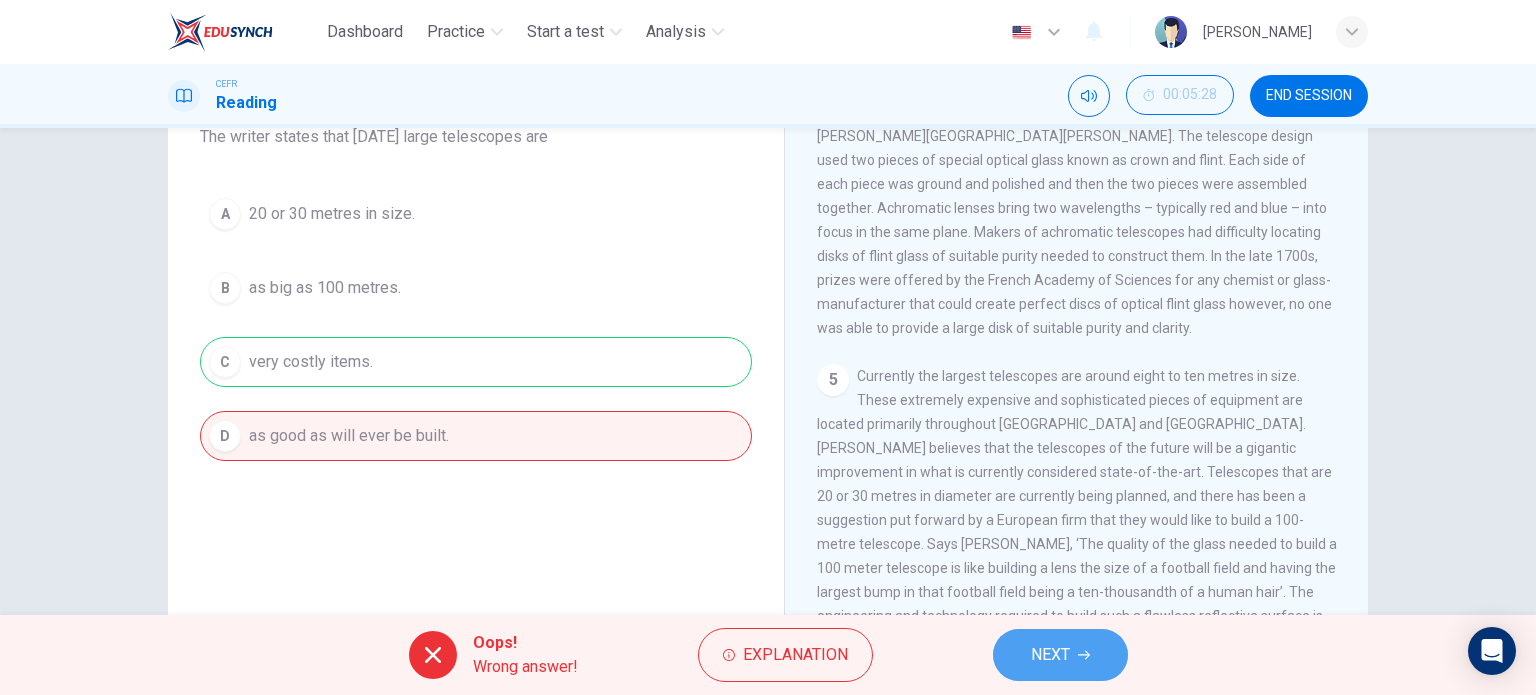 click on "NEXT" at bounding box center [1060, 655] 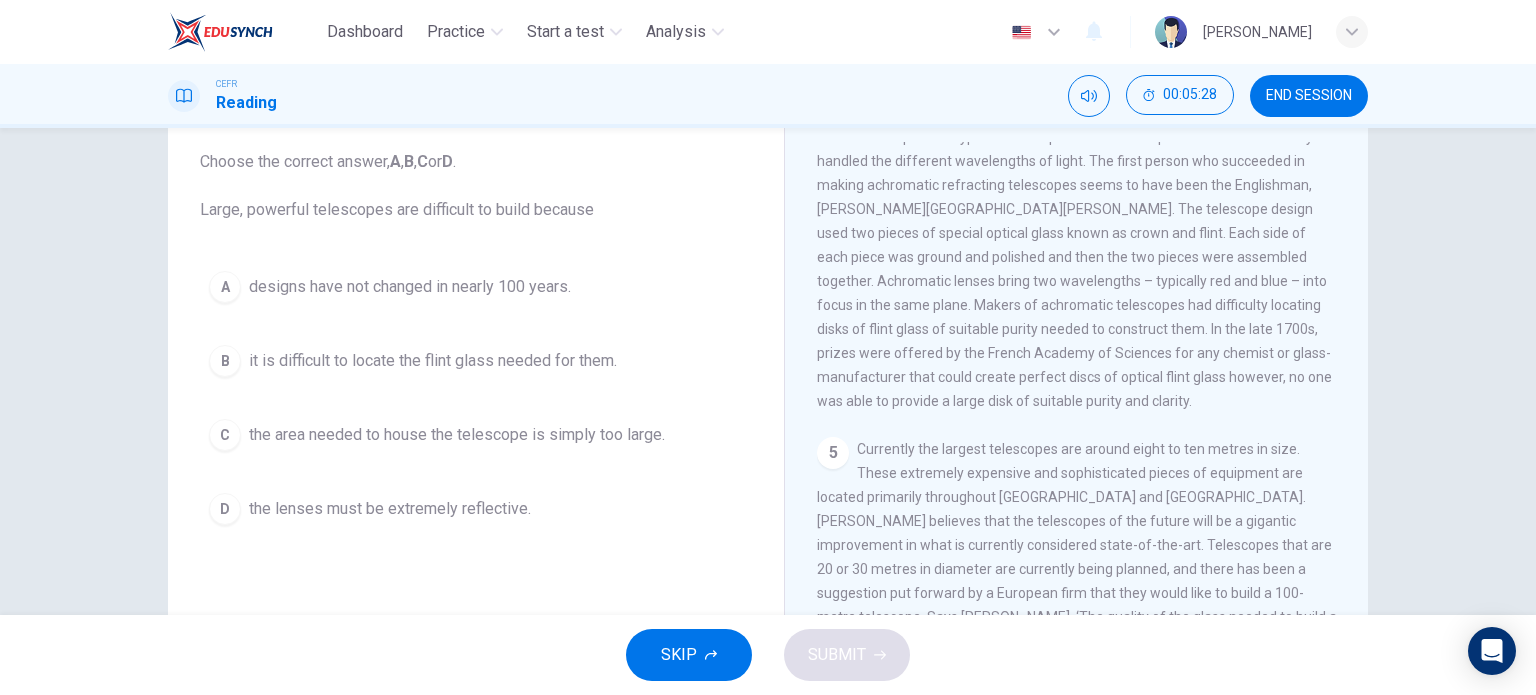 scroll, scrollTop: 112, scrollLeft: 0, axis: vertical 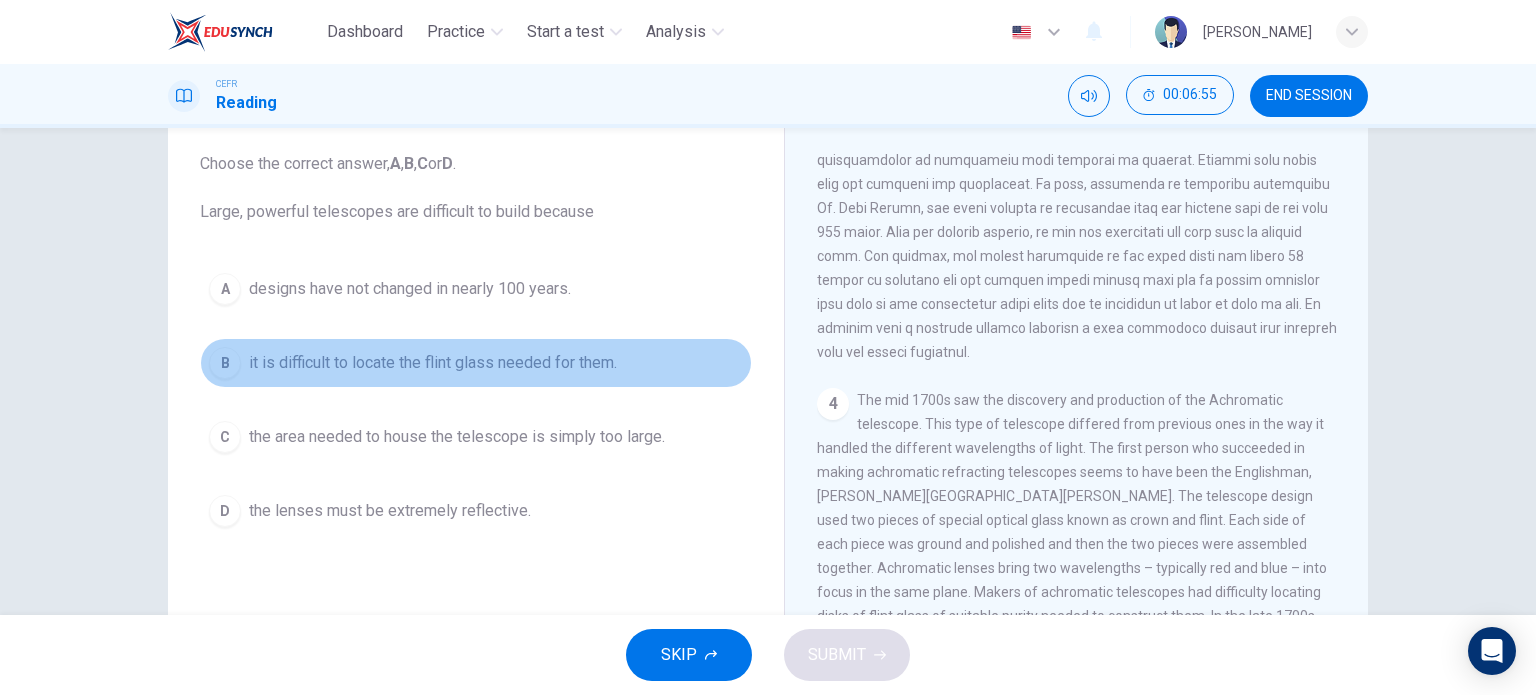 click on "B it is difficult to locate the flint glass needed for them." at bounding box center [476, 363] 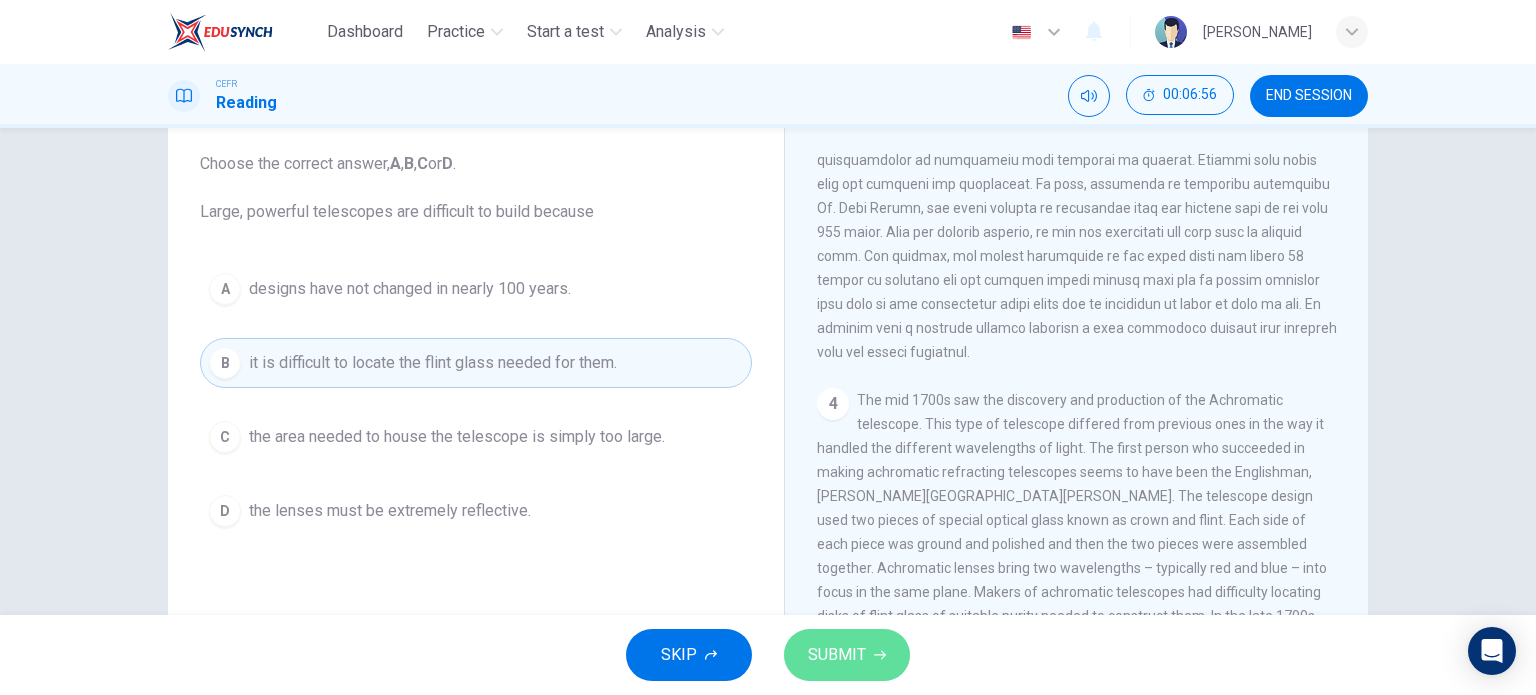click on "SUBMIT" at bounding box center [837, 655] 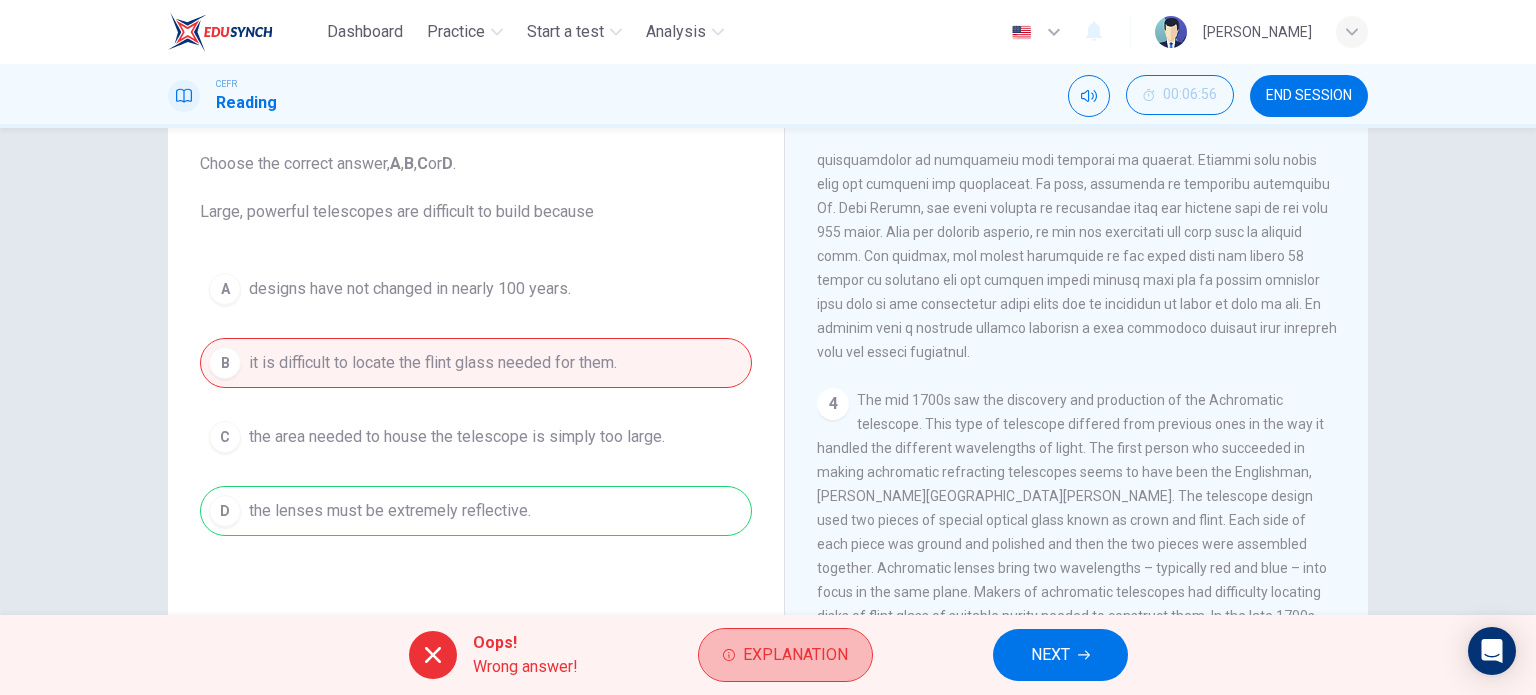 click on "Explanation" at bounding box center (795, 655) 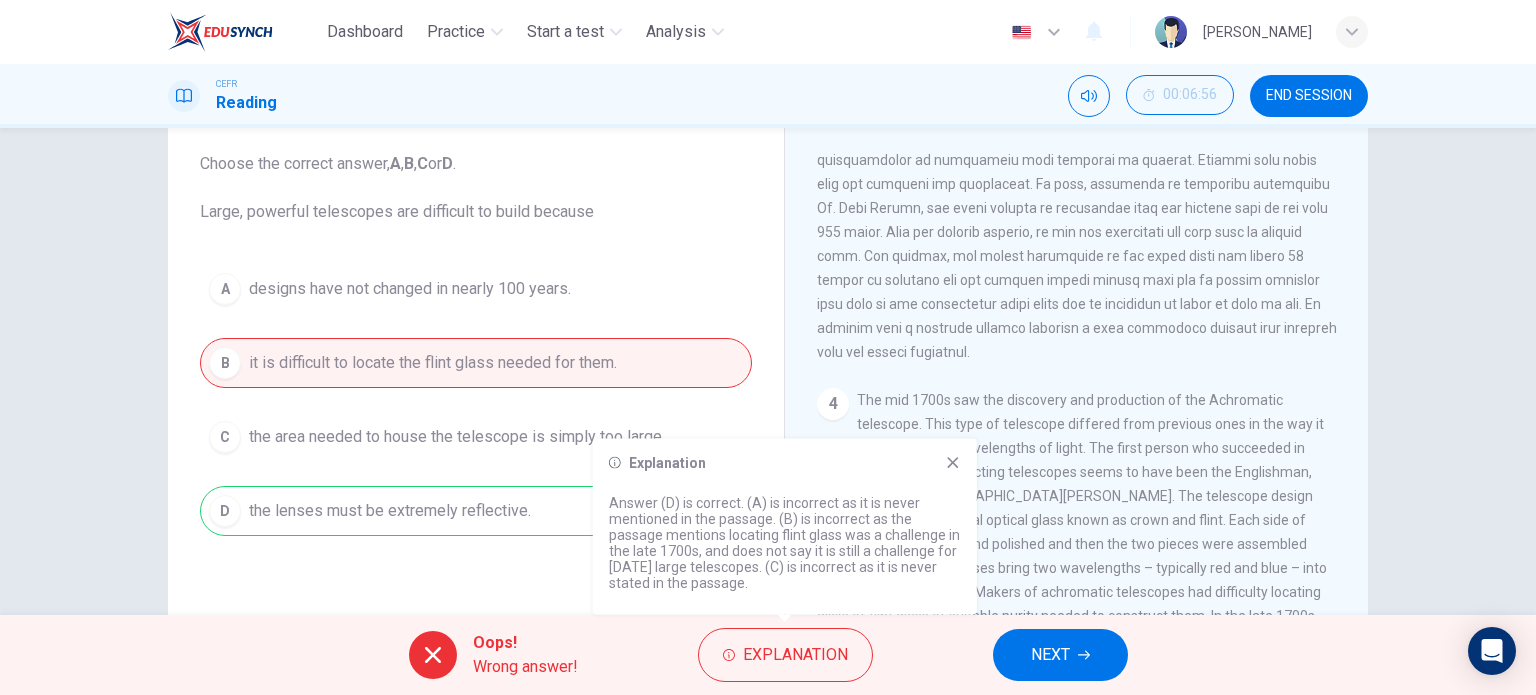 click 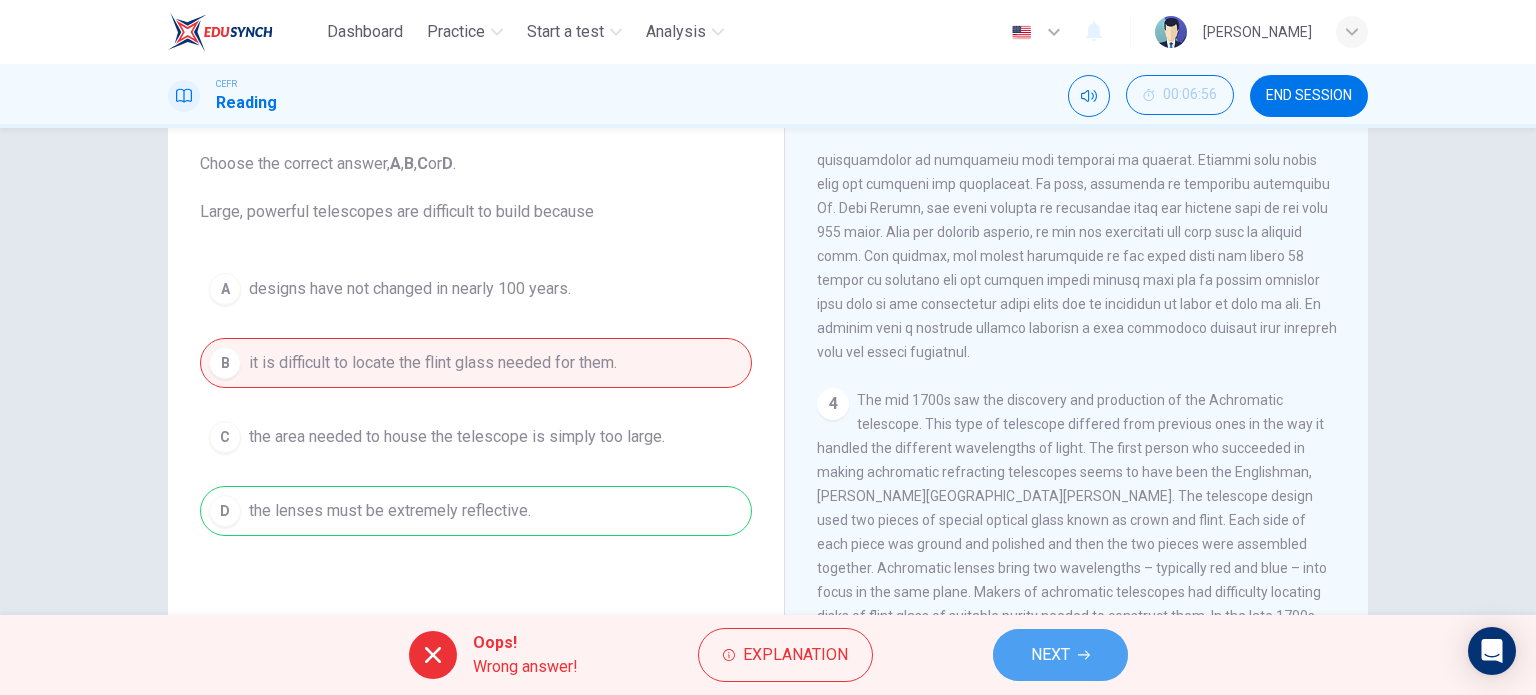 click on "NEXT" at bounding box center [1050, 655] 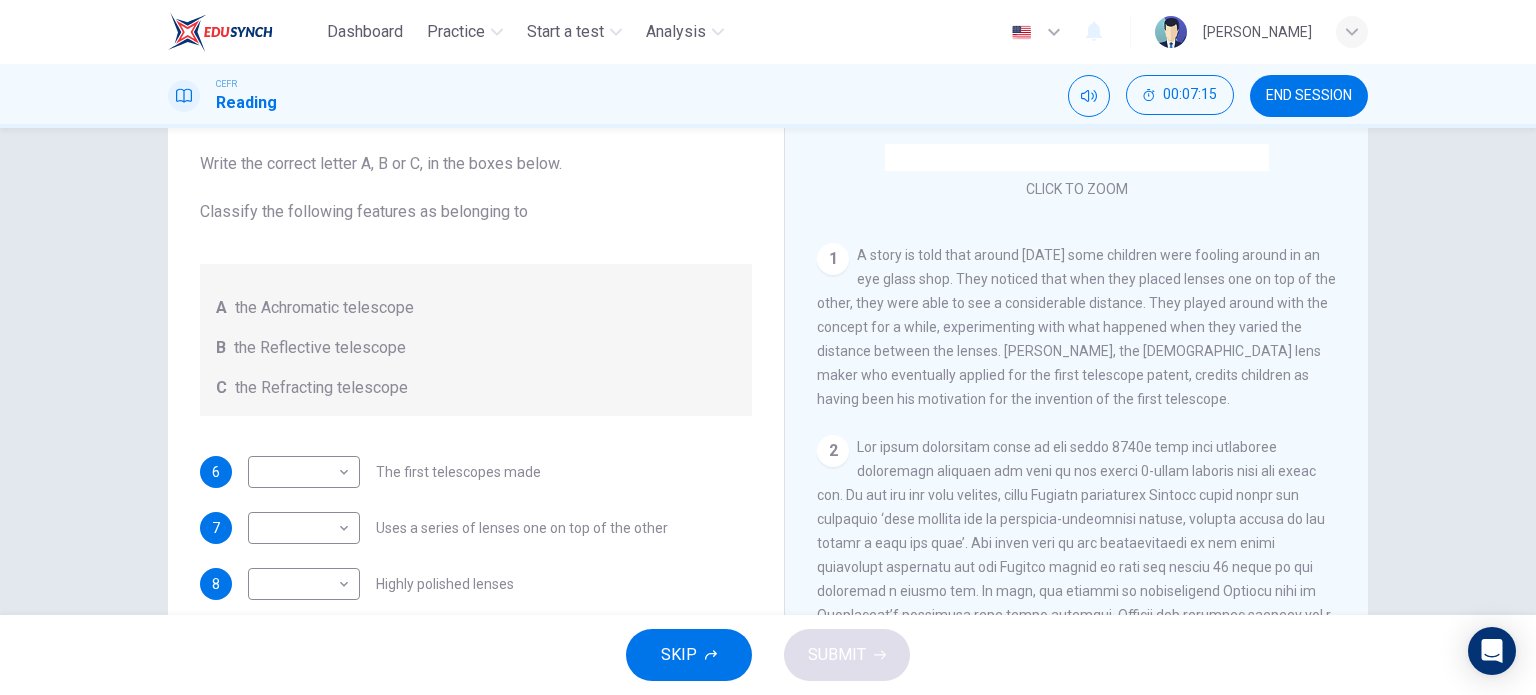 scroll, scrollTop: 326, scrollLeft: 0, axis: vertical 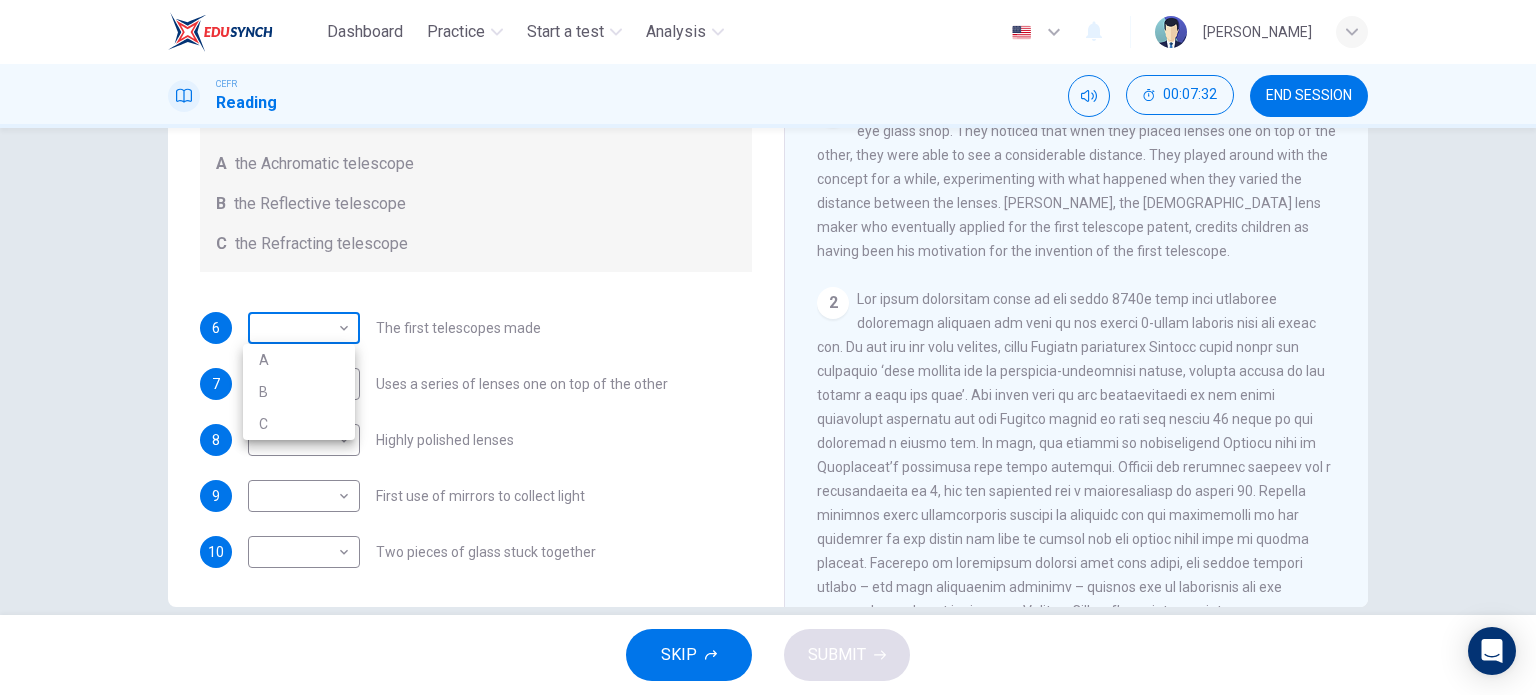 click on "Dashboard Practice Start a test Analysis English en ​ [PERSON_NAME] CEFR Reading 00:07:32 END SESSION Questions 6 - 10 Write the correct letter A, B or C, in the boxes below.
Classify the following features as belonging to A the Achromatic telescope B the Reflective telescope C the Refracting telescope 6 ​ ​ The first telescopes made 7 ​ ​ Uses a series of lenses one on top of the other 8 ​ ​ Highly polished lenses 9 ​ ​ First use of mirrors to collect light 10 ​ ​ Two pieces of glass stuck together Looking in the Telescope CLICK TO ZOOM Click to Zoom 1 2 3 4 5 SKIP SUBMIT EduSynch - Online Language Proficiency Testing
Dashboard Practice Start a test Analysis Notifications © Copyright  2025 A B C" at bounding box center [768, 347] 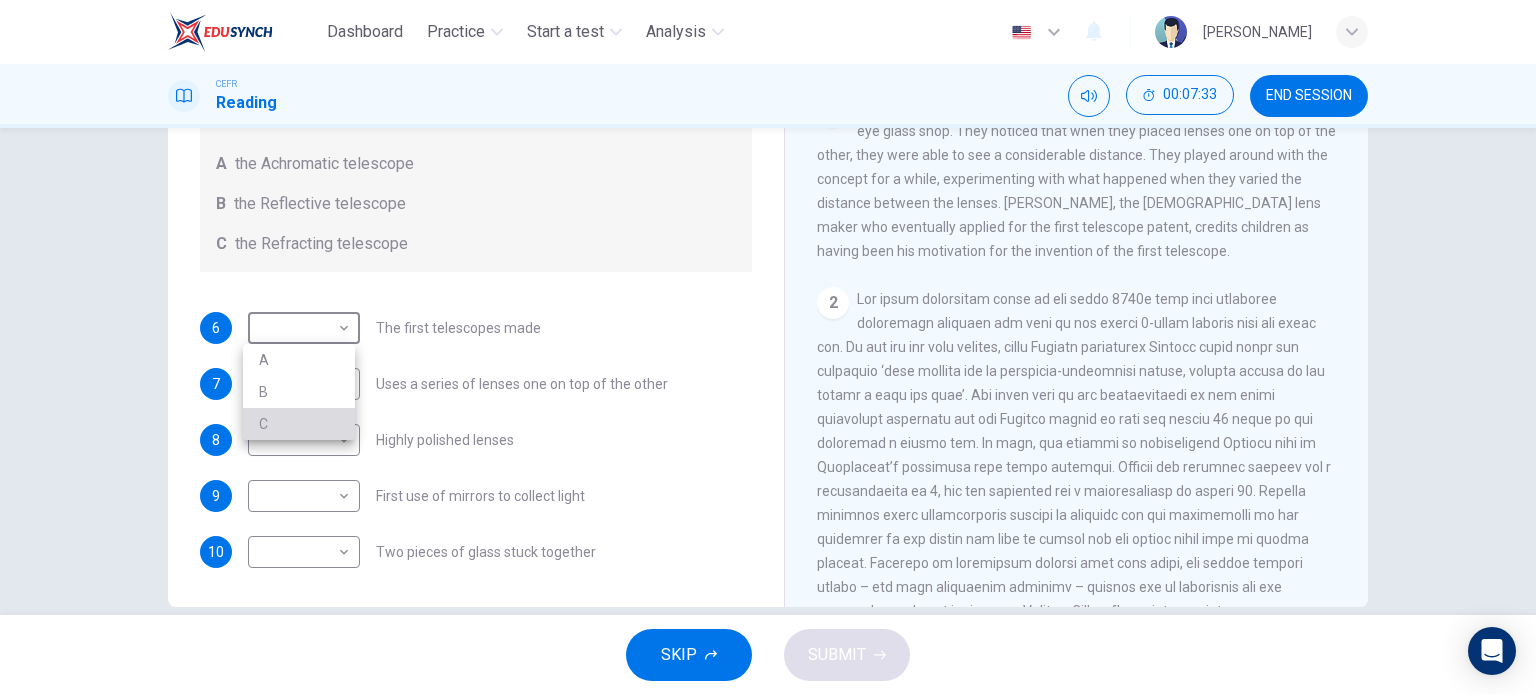 click on "C" at bounding box center [299, 424] 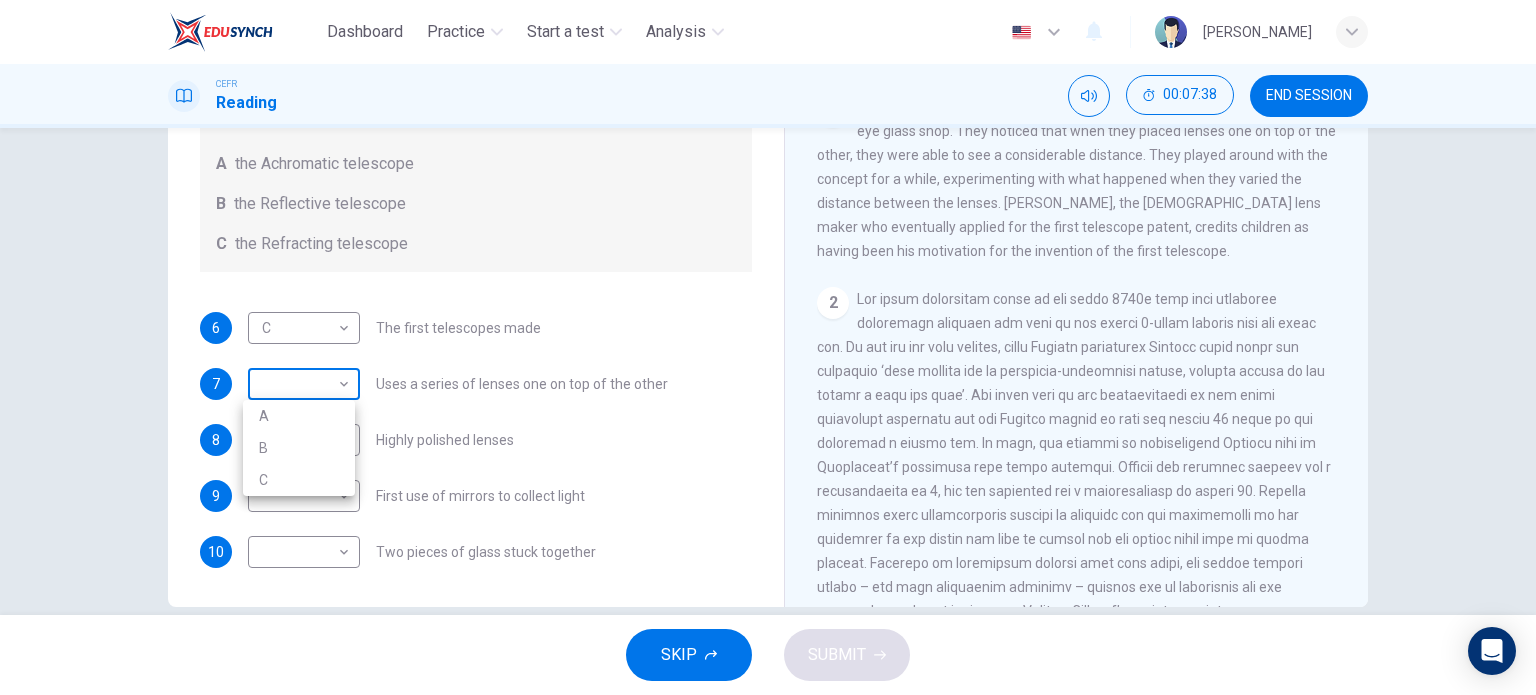 click on "Dashboard Practice Start a test Analysis English en ​ [PERSON_NAME] CEFR Reading 00:07:38 END SESSION Questions 6 - 10 Write the correct letter A, B or C, in the boxes below.
Classify the following features as belonging to A the Achromatic telescope B the Reflective telescope C the Refracting telescope 6 C C ​ The first telescopes made 7 ​ ​ Uses a series of lenses one on top of the other 8 ​ ​ Highly polished lenses 9 ​ ​ First use of mirrors to collect light 10 ​ ​ Two pieces of glass stuck together Looking in the Telescope CLICK TO ZOOM Click to Zoom 1 2 3 4 5 SKIP SUBMIT EduSynch - Online Language Proficiency Testing
Dashboard Practice Start a test Analysis Notifications © Copyright  2025 A B C" at bounding box center (768, 347) 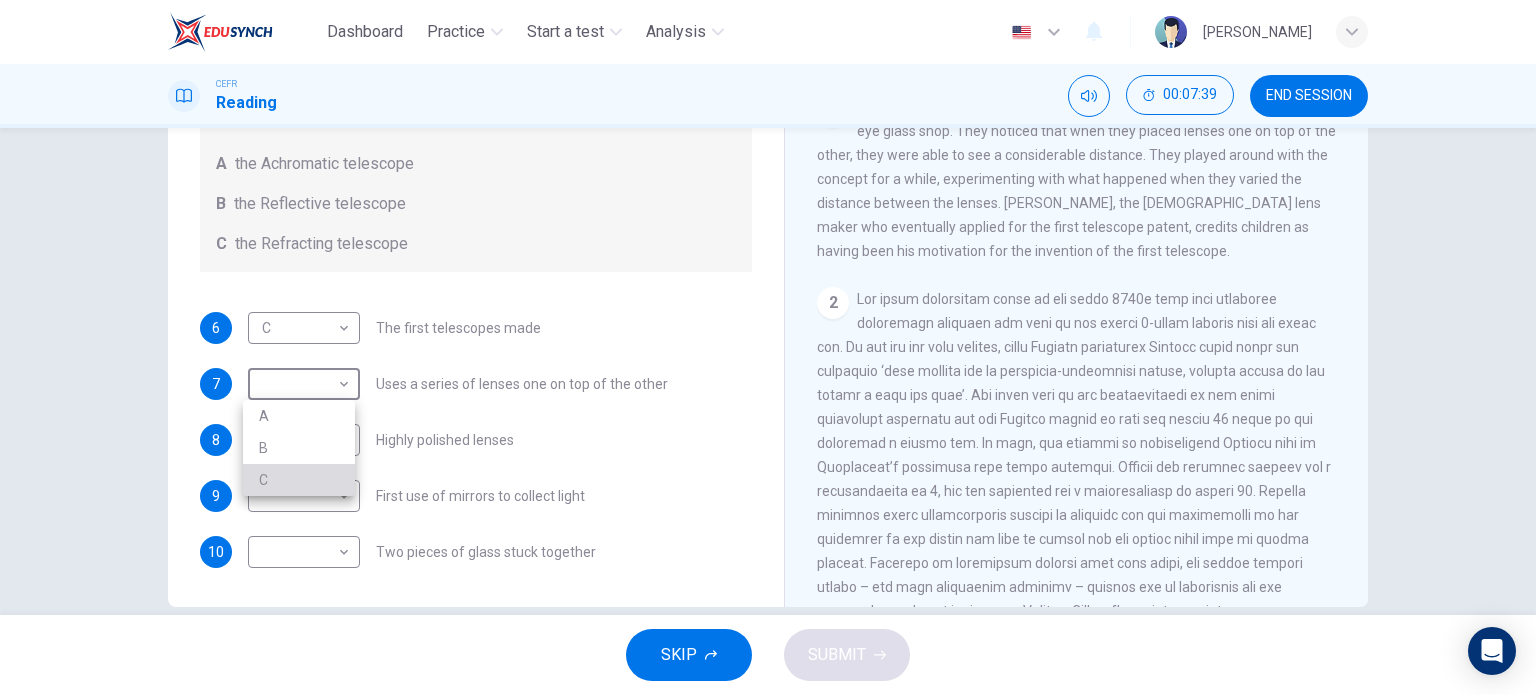 click on "C" at bounding box center (299, 480) 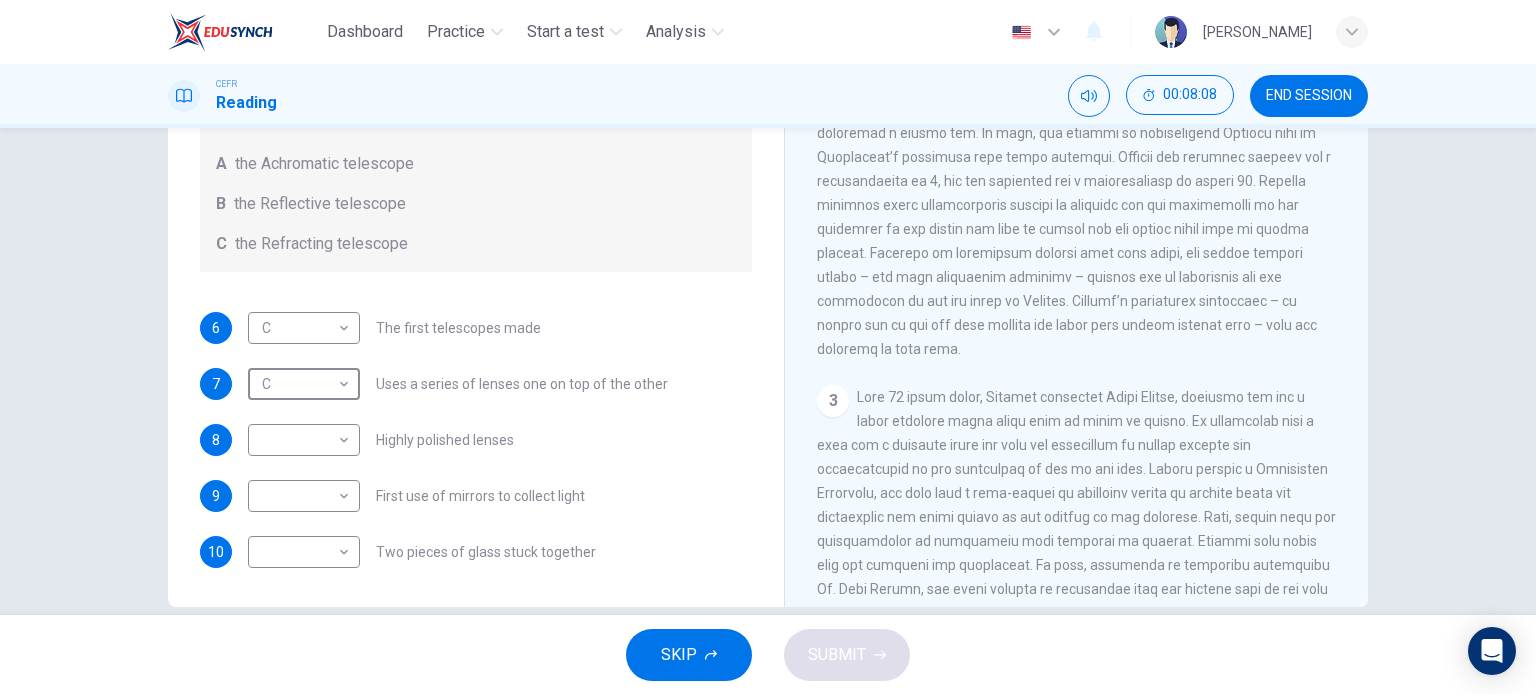 scroll, scrollTop: 636, scrollLeft: 0, axis: vertical 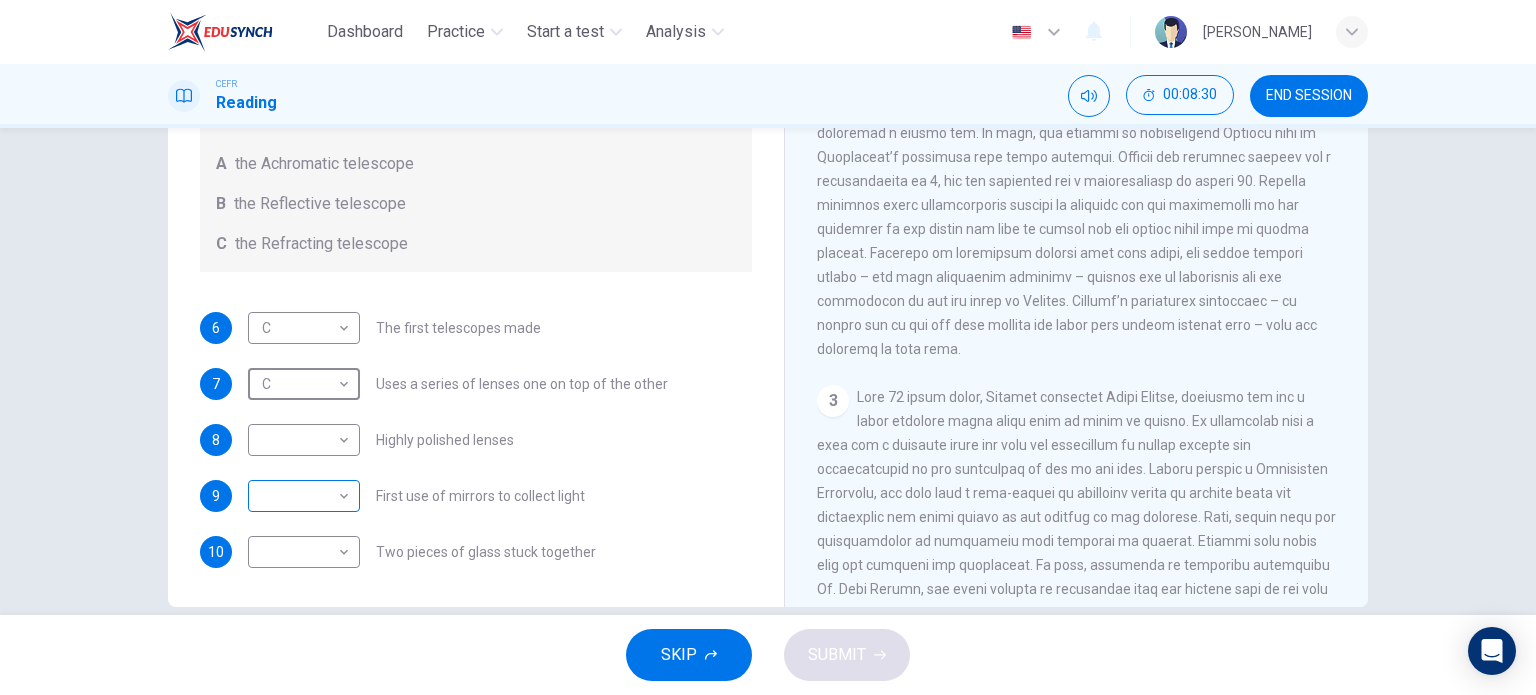click on "Dashboard Practice Start a test Analysis English en ​ [PERSON_NAME] CEFR Reading 00:08:30 END SESSION Questions 6 - 10 Write the correct letter A, B or C, in the boxes below.
Classify the following features as belonging to A the Achromatic telescope B the Reflective telescope C the Refracting telescope 6 C C ​ The first telescopes made 7 C C ​ Uses a series of lenses one on top of the other 8 ​ ​ Highly polished lenses 9 ​ ​ First use of mirrors to collect light 10 ​ ​ Two pieces of glass stuck together Looking in the Telescope CLICK TO ZOOM Click to Zoom 1 2 3 4 5 SKIP SUBMIT EduSynch - Online Language Proficiency Testing
Dashboard Practice Start a test Analysis Notifications © Copyright  2025" at bounding box center (768, 347) 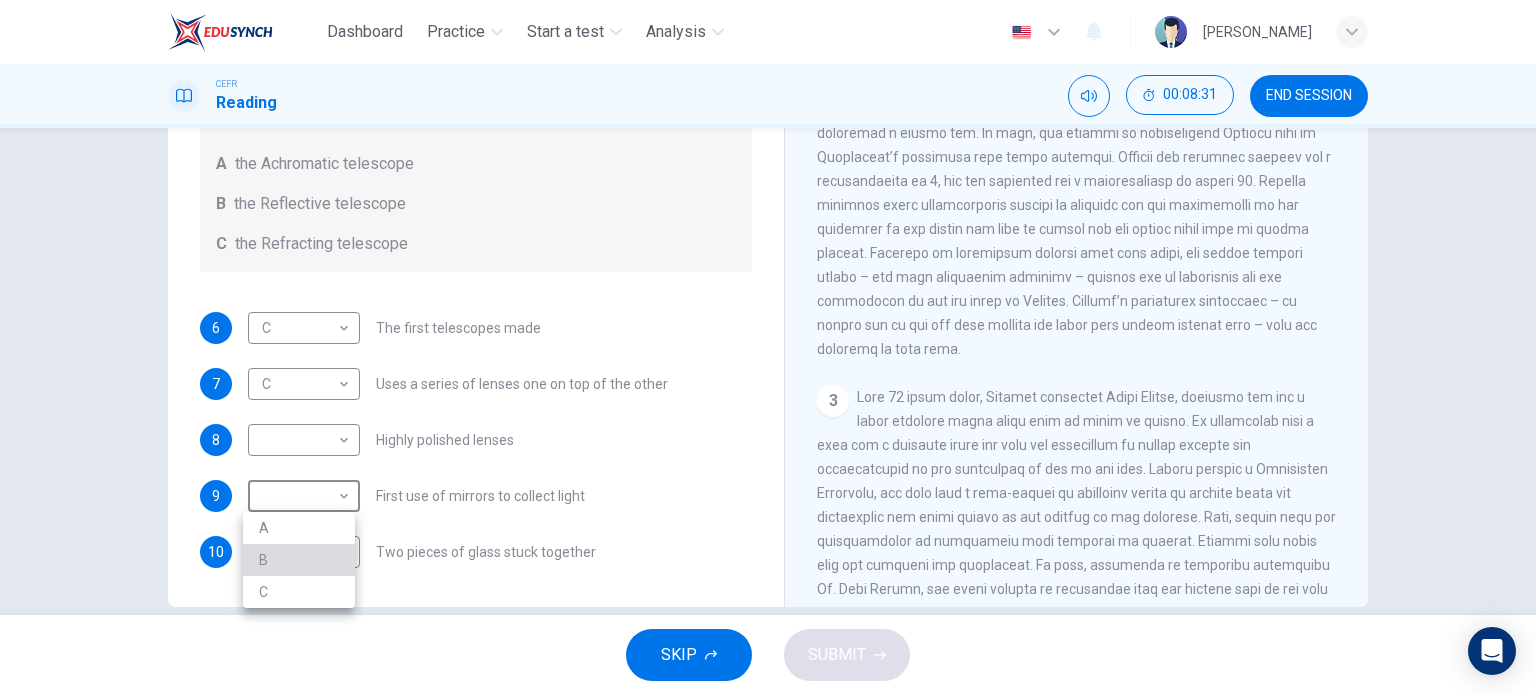 click on "B" at bounding box center (299, 560) 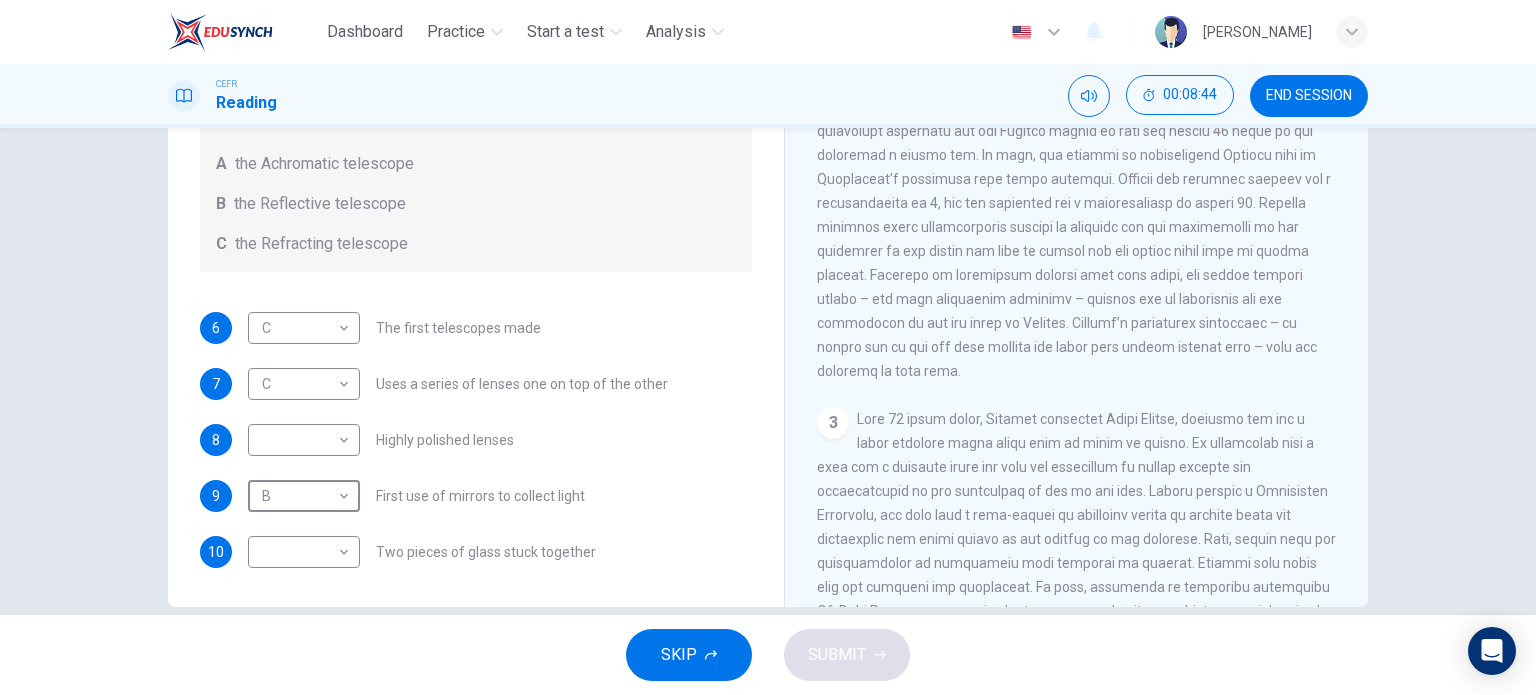 scroll, scrollTop: 612, scrollLeft: 0, axis: vertical 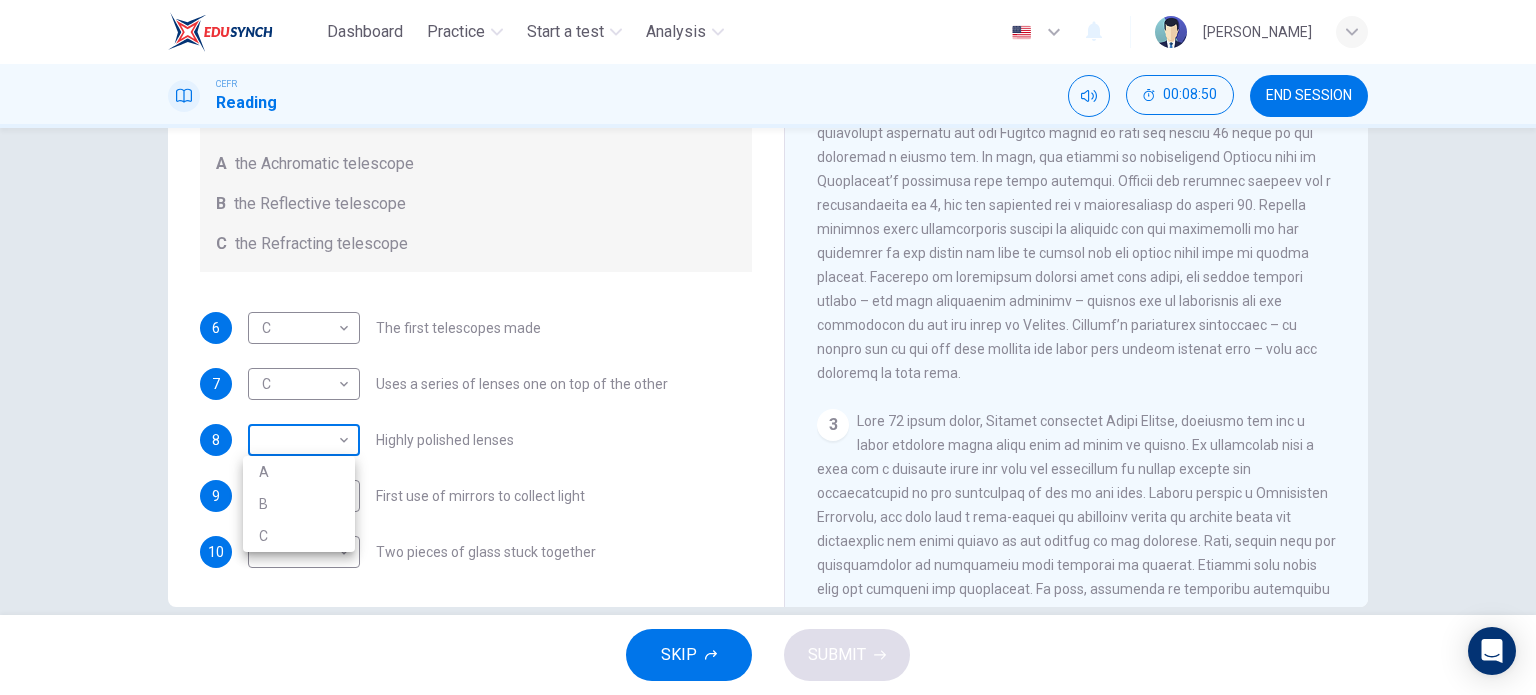 click on "Dashboard Practice Start a test Analysis English en ​ [PERSON_NAME] CEFR Reading 00:08:50 END SESSION Questions 6 - 10 Write the correct letter A, B or C, in the boxes below.
Classify the following features as belonging to A the Achromatic telescope B the Reflective telescope C the Refracting telescope 6 C C ​ The first telescopes made 7 C C ​ Uses a series of lenses one on top of the other 8 ​ ​ Highly polished lenses 9 B B ​ First use of mirrors to collect light 10 ​ ​ Two pieces of glass stuck together Looking in the Telescope CLICK TO ZOOM Click to Zoom 1 2 3 4 5 SKIP SUBMIT EduSynch - Online Language Proficiency Testing
Dashboard Practice Start a test Analysis Notifications © Copyright  2025 A B C" at bounding box center [768, 347] 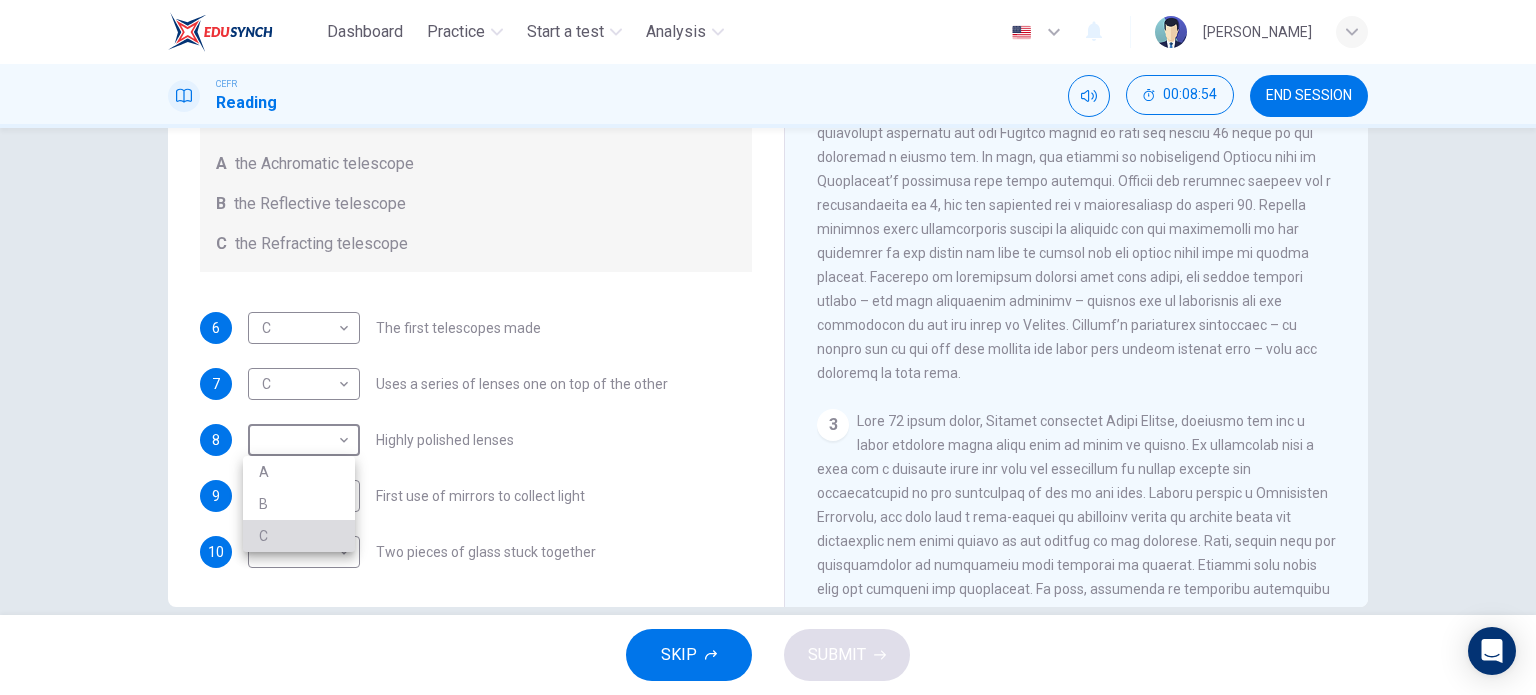 click on "C" at bounding box center (299, 536) 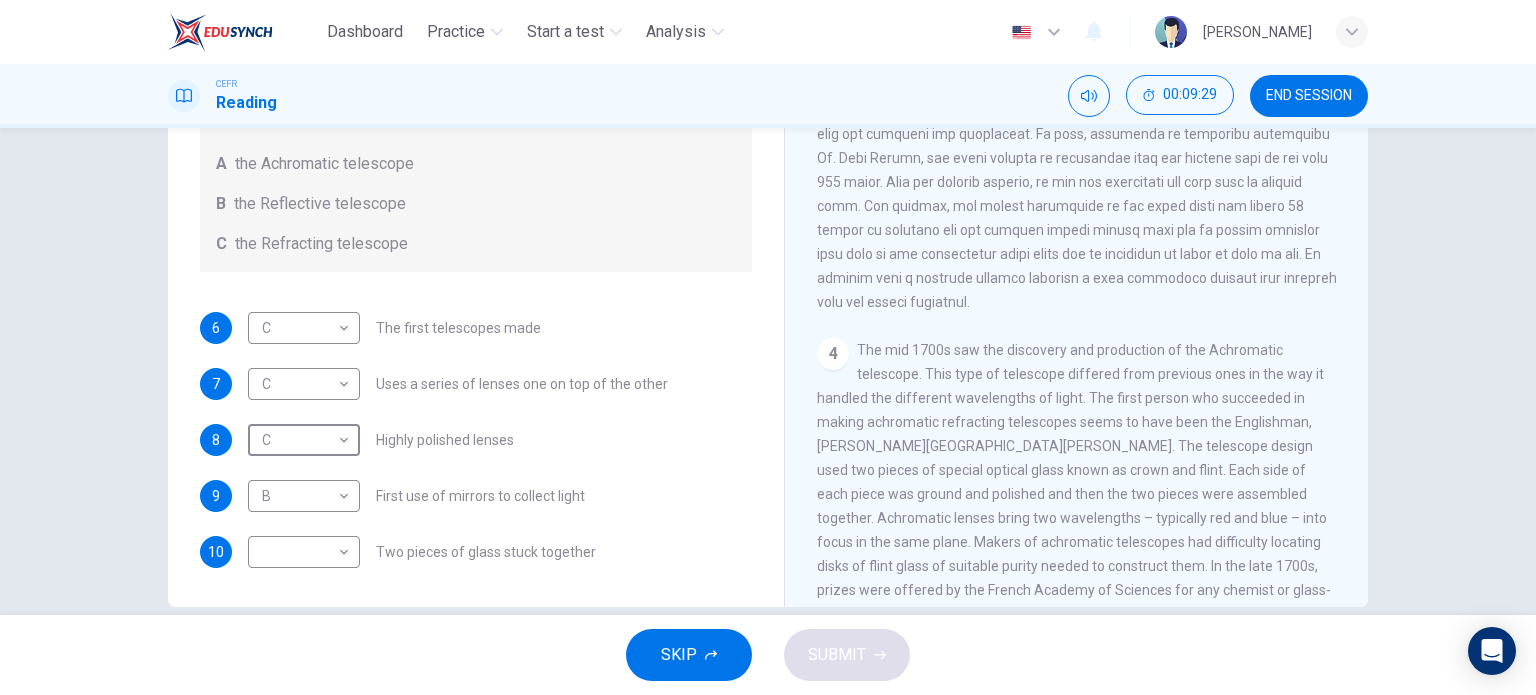 scroll, scrollTop: 1068, scrollLeft: 0, axis: vertical 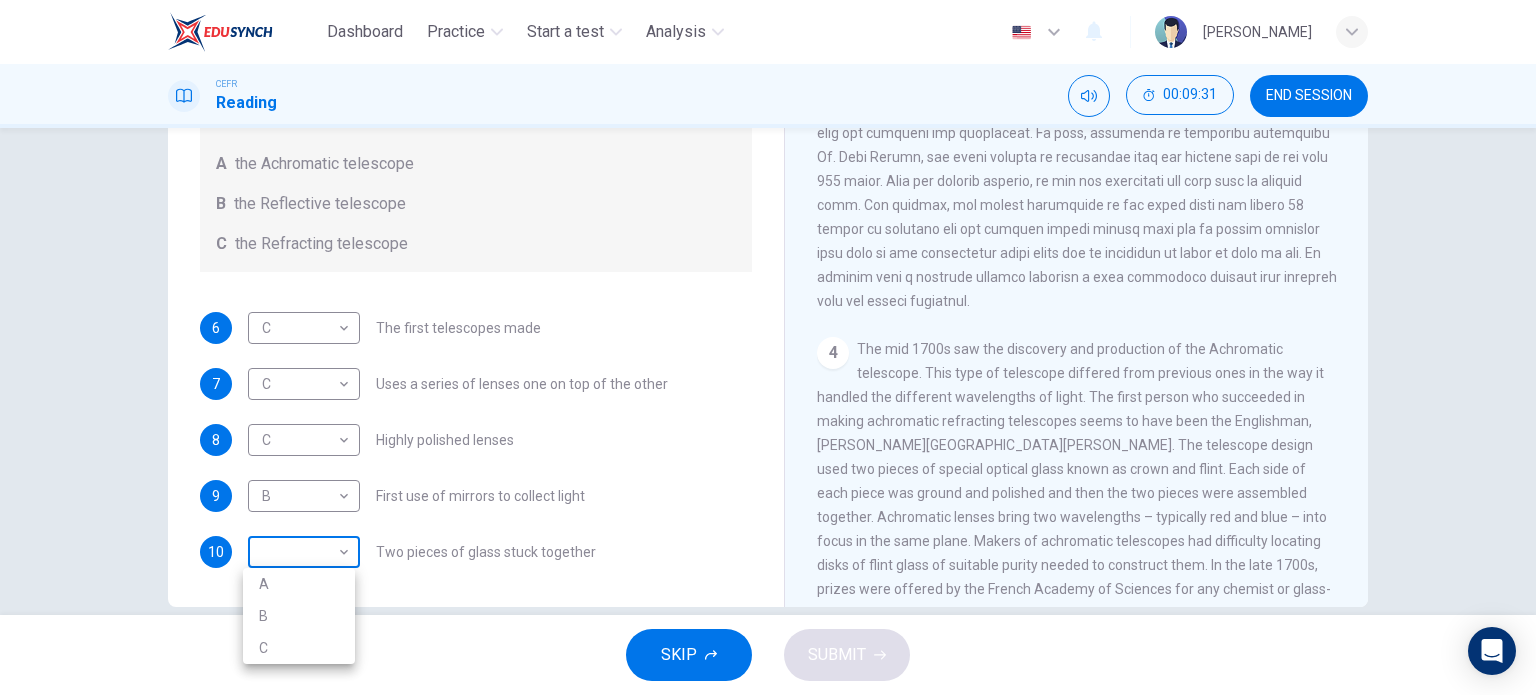 click on "Dashboard Practice Start a test Analysis English en ​ [PERSON_NAME] CEFR Reading 00:09:31 END SESSION Questions 6 - 10 Write the correct letter A, B or C, in the boxes below.
Classify the following features as belonging to A the Achromatic telescope B the Reflective telescope C the Refracting telescope 6 C C ​ The first telescopes made 7 C C ​ Uses a series of lenses one on top of the other 8 C C ​ Highly polished lenses 9 B B ​ First use of mirrors to collect light 10 ​ ​ Two pieces of glass stuck together Looking in the Telescope CLICK TO ZOOM Click to Zoom 1 2 3 4 5 SKIP SUBMIT EduSynch - Online Language Proficiency Testing
Dashboard Practice Start a test Analysis Notifications © Copyright  2025 A B C" at bounding box center (768, 347) 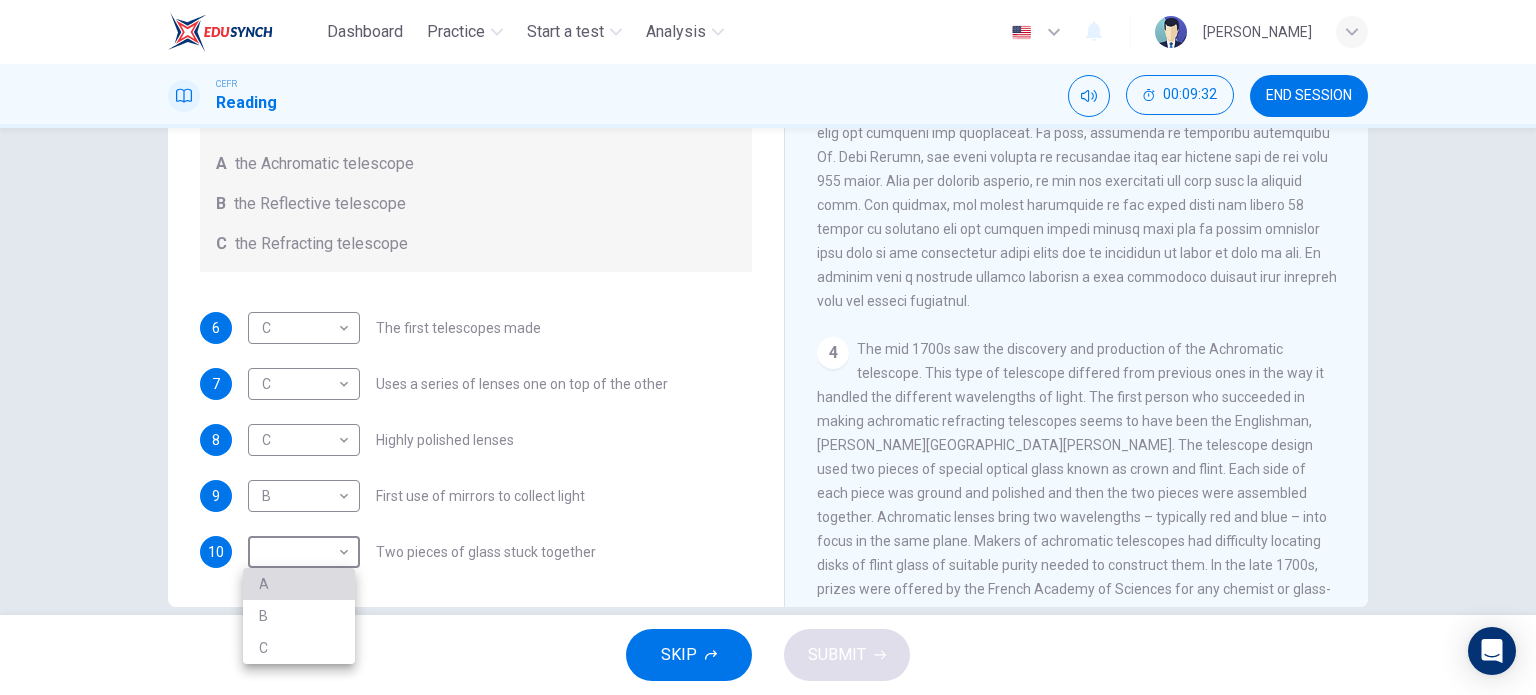 click on "A" at bounding box center (299, 584) 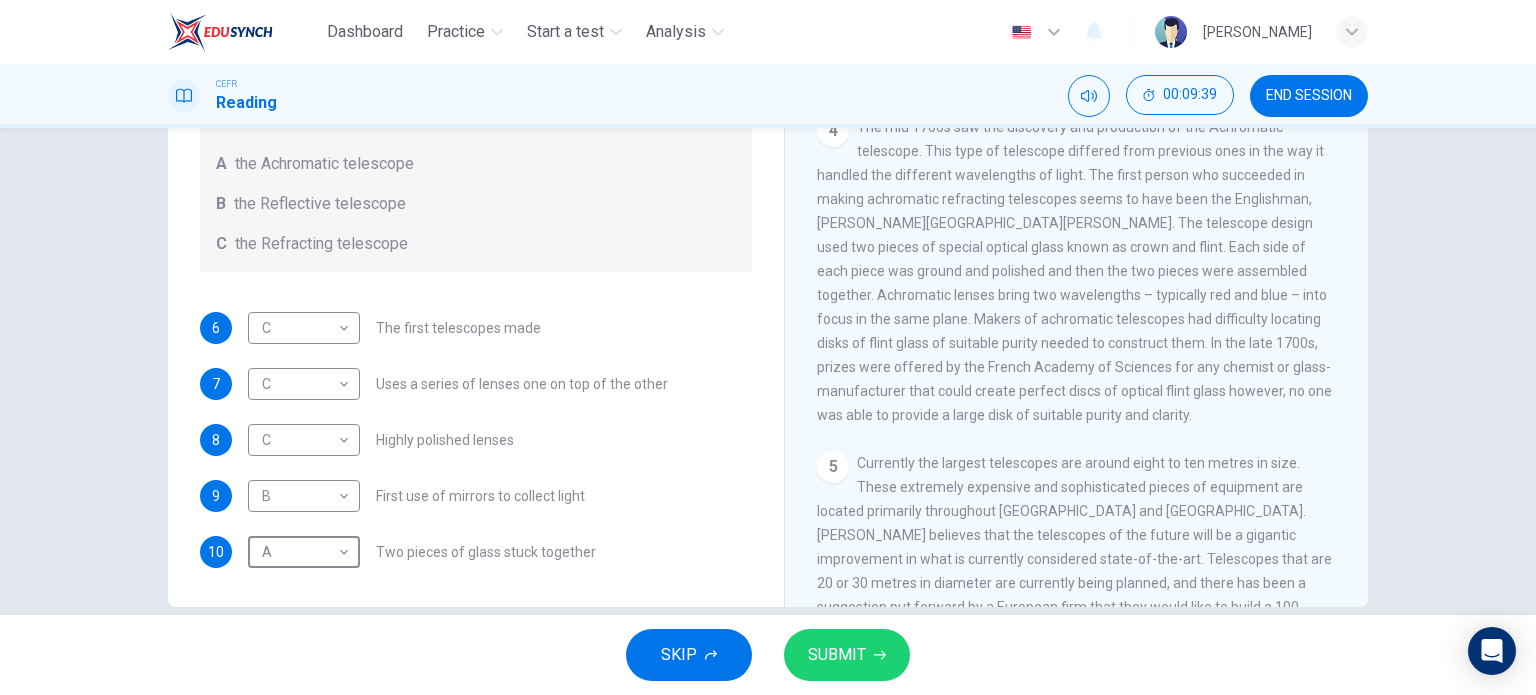 scroll, scrollTop: 1446, scrollLeft: 0, axis: vertical 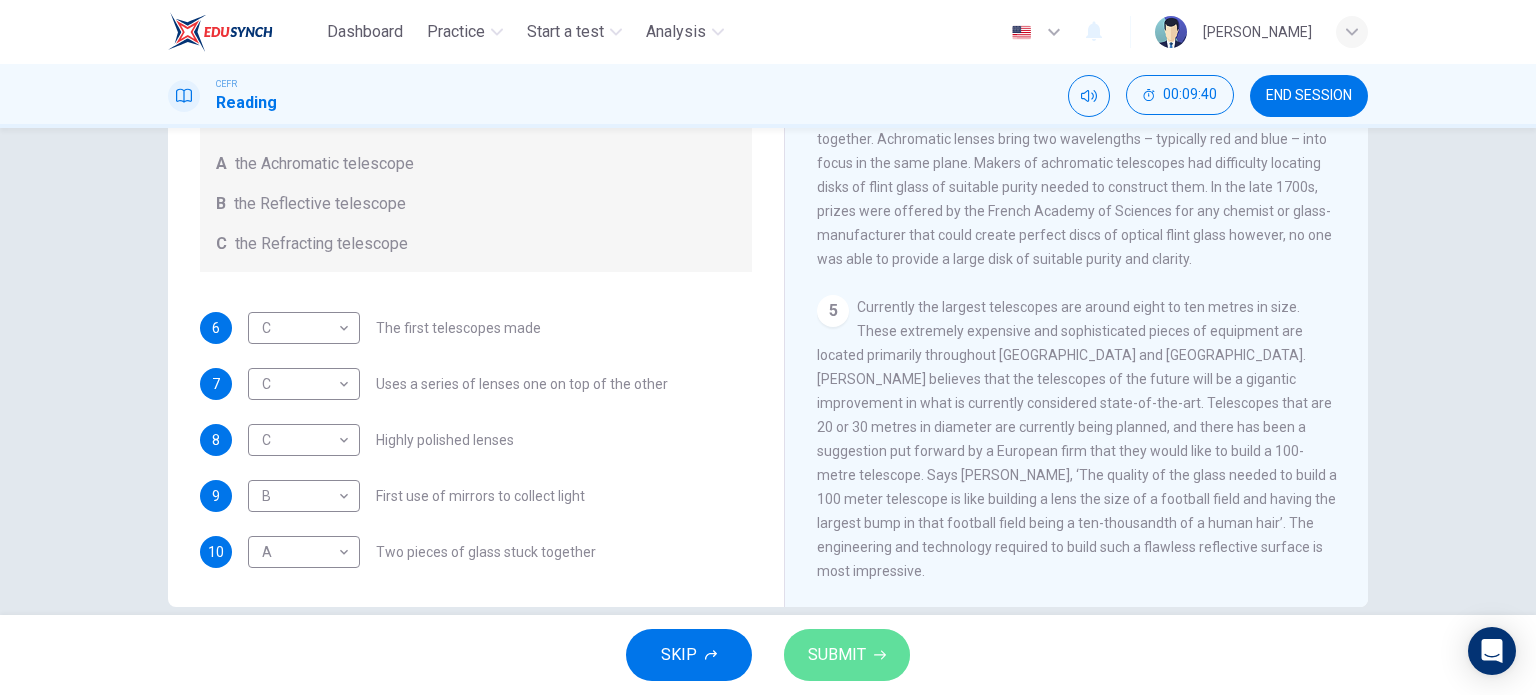 click on "SUBMIT" at bounding box center (837, 655) 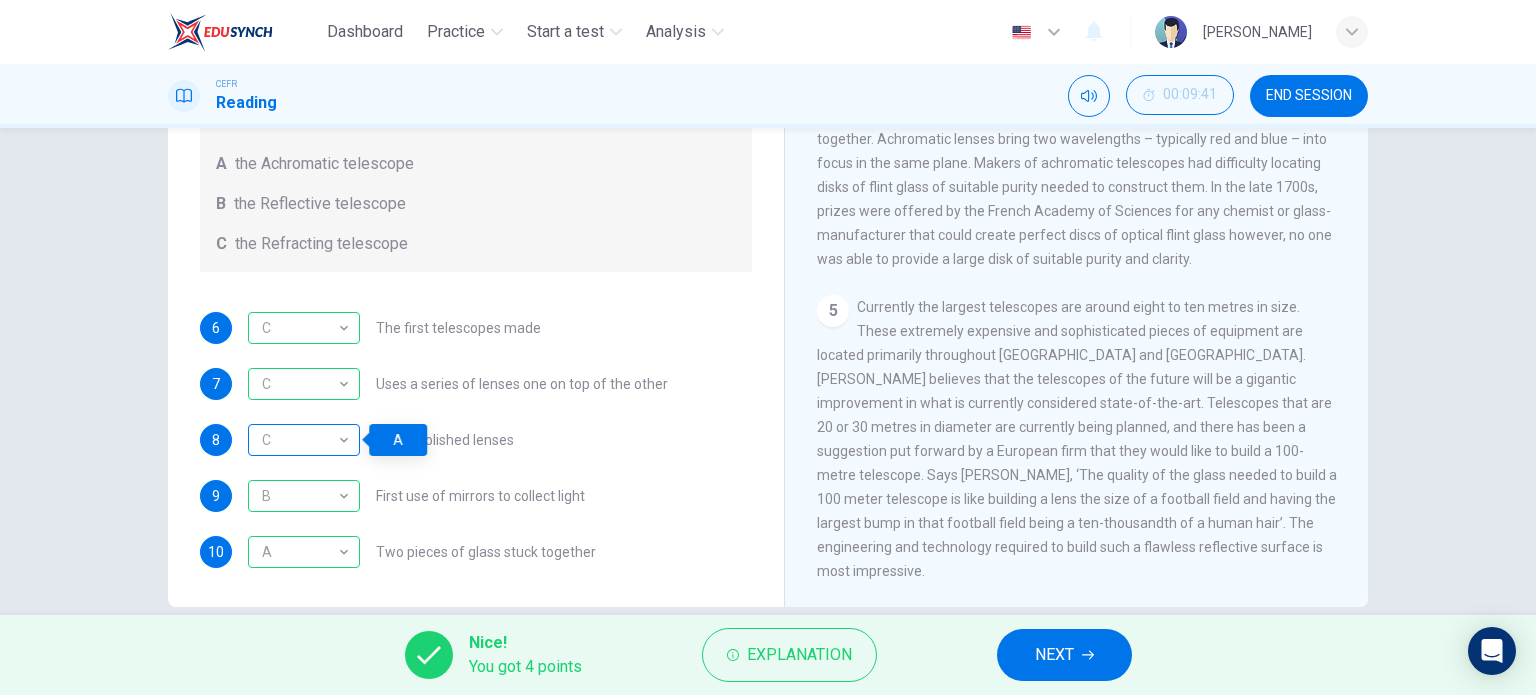 click on "C" at bounding box center [300, 440] 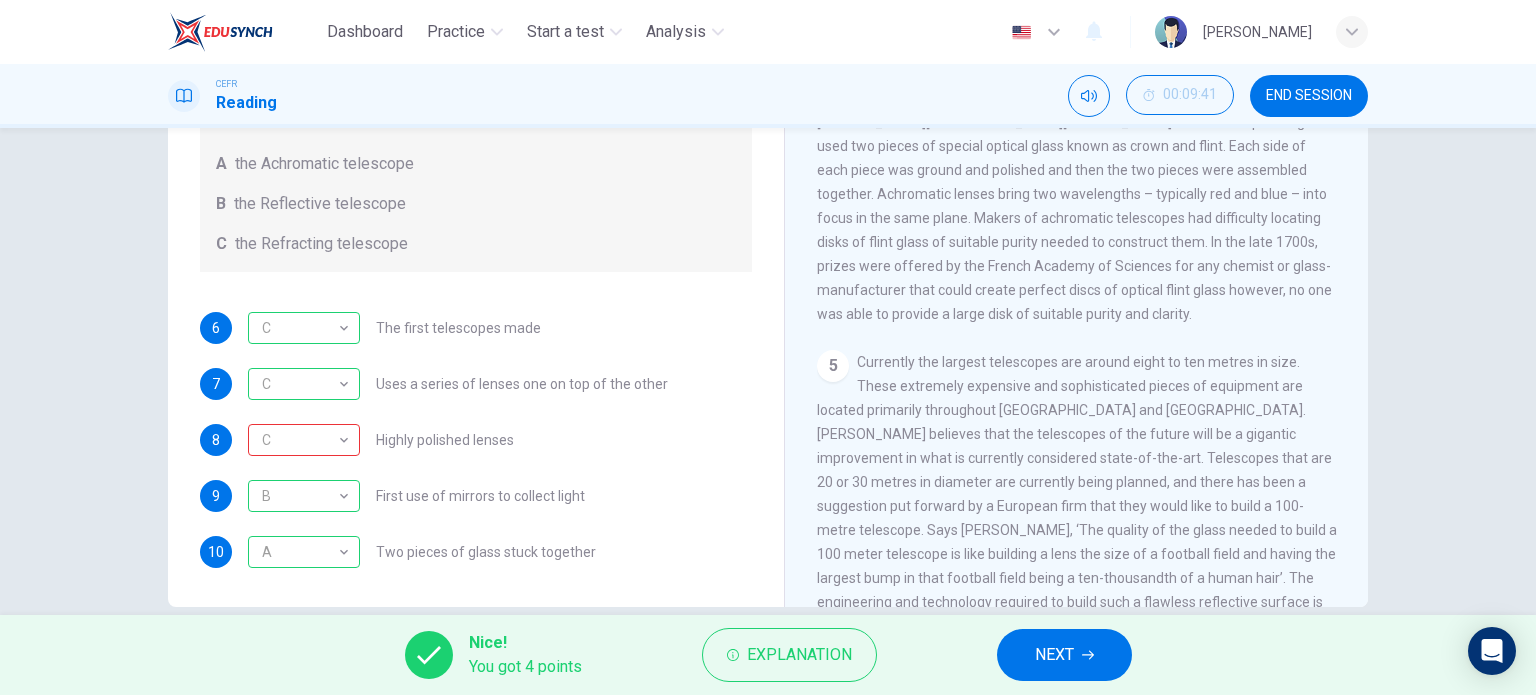 scroll, scrollTop: 1390, scrollLeft: 0, axis: vertical 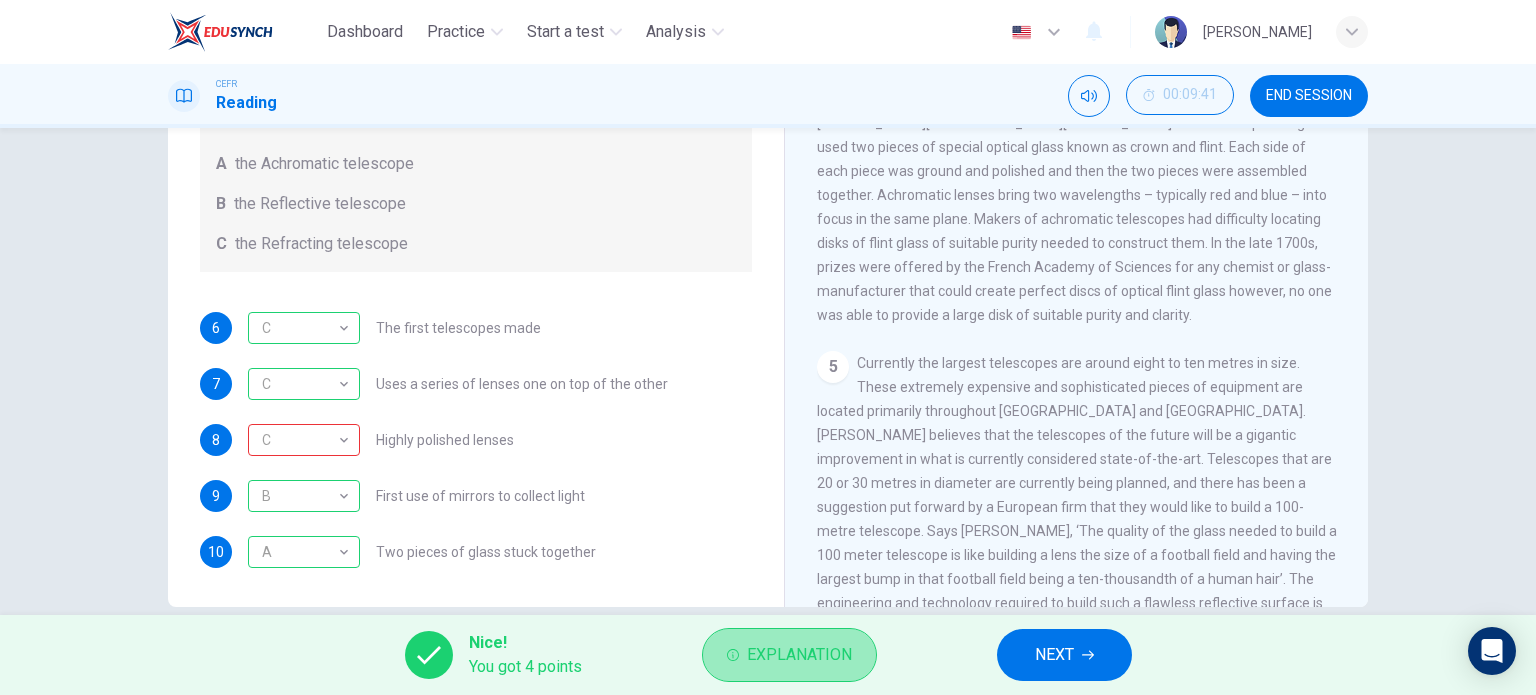 click on "Explanation" at bounding box center [799, 655] 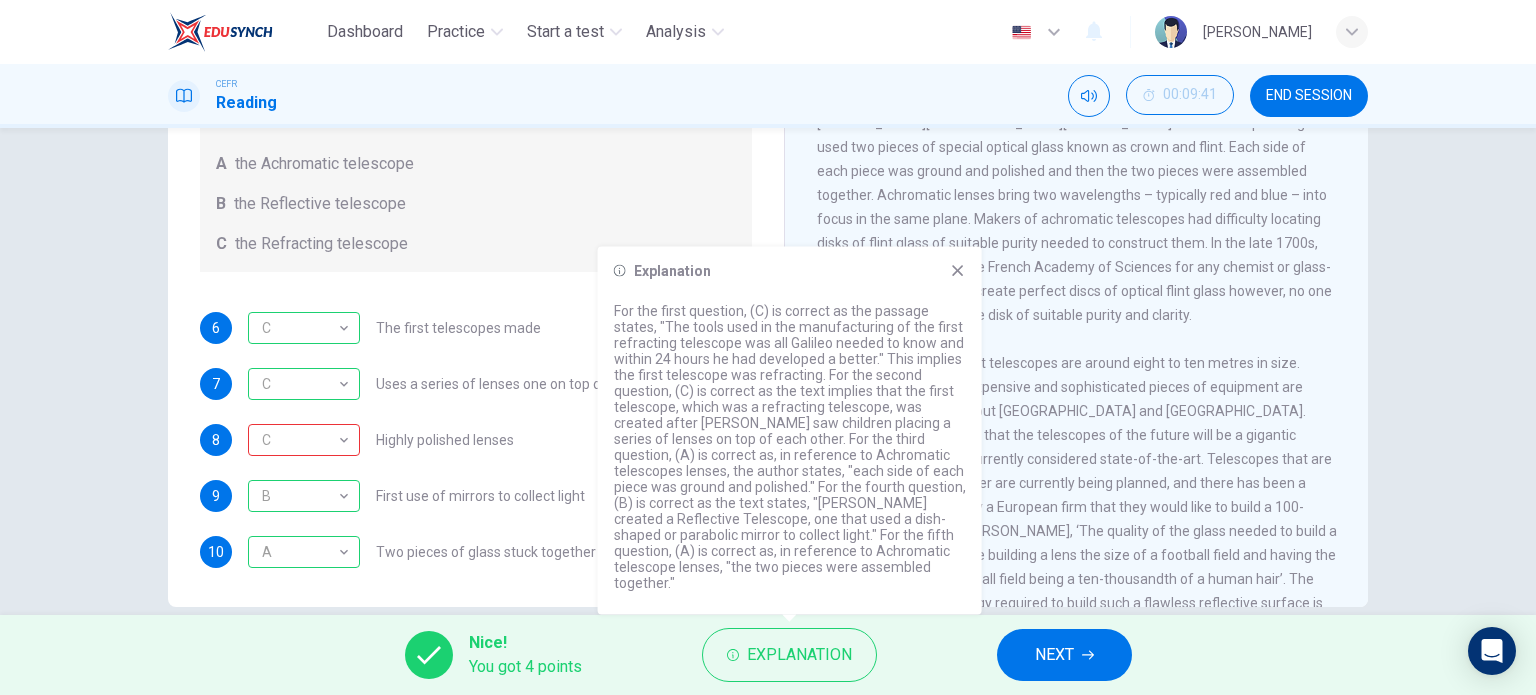 click 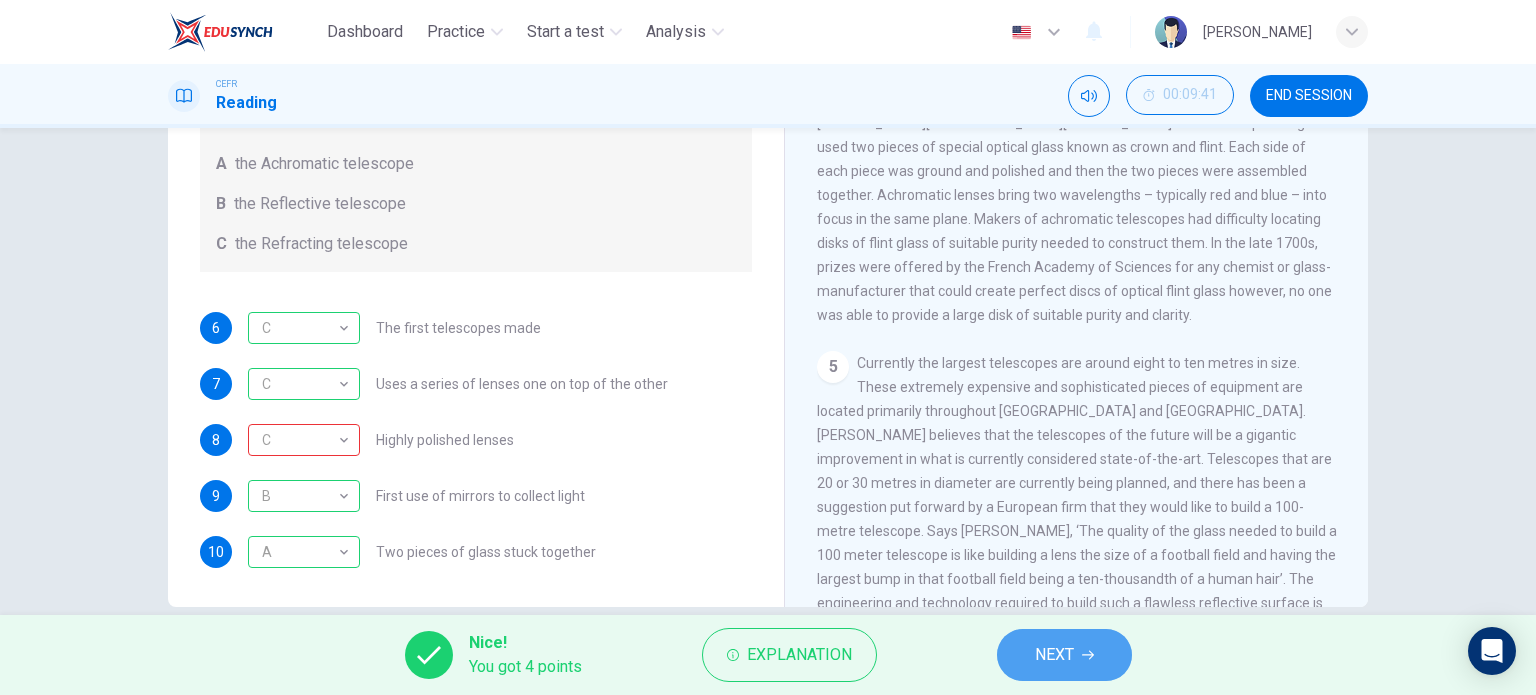 click on "NEXT" at bounding box center (1054, 655) 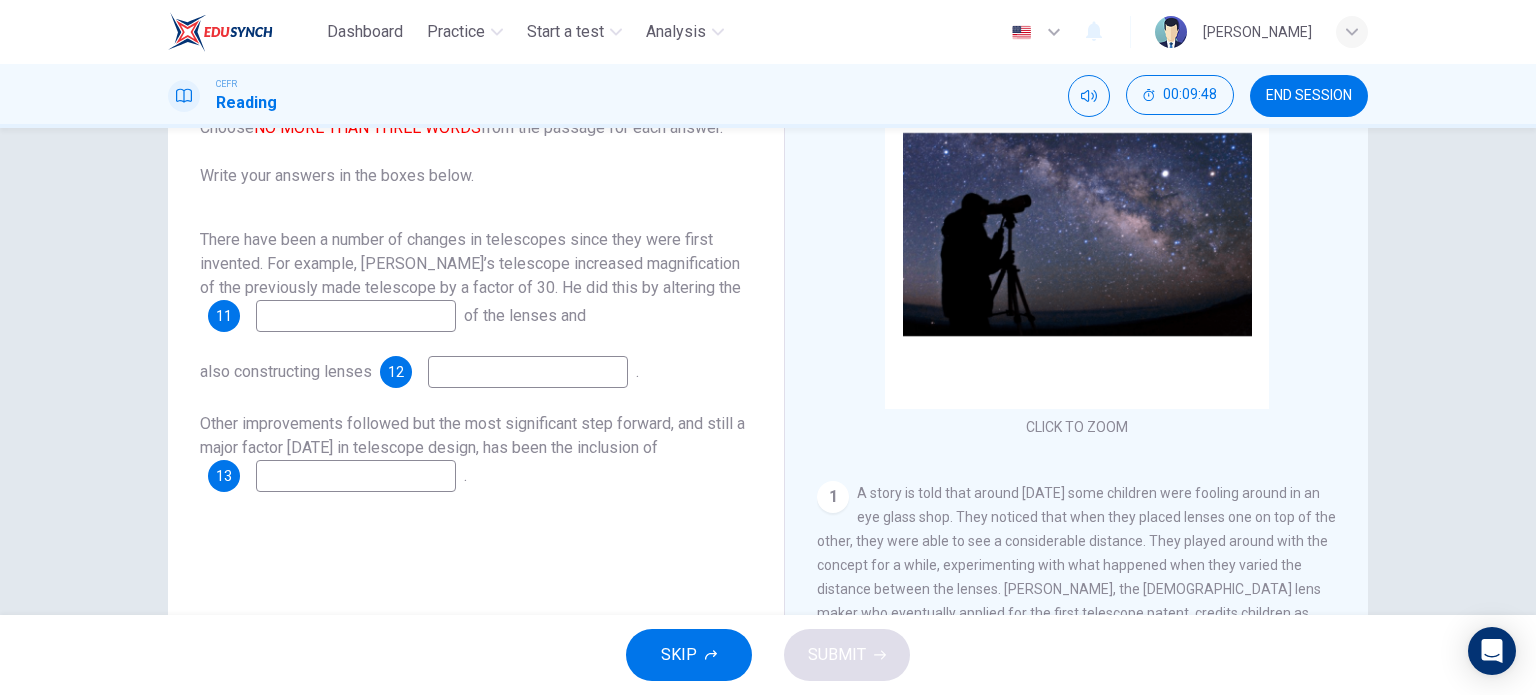 scroll, scrollTop: 200, scrollLeft: 0, axis: vertical 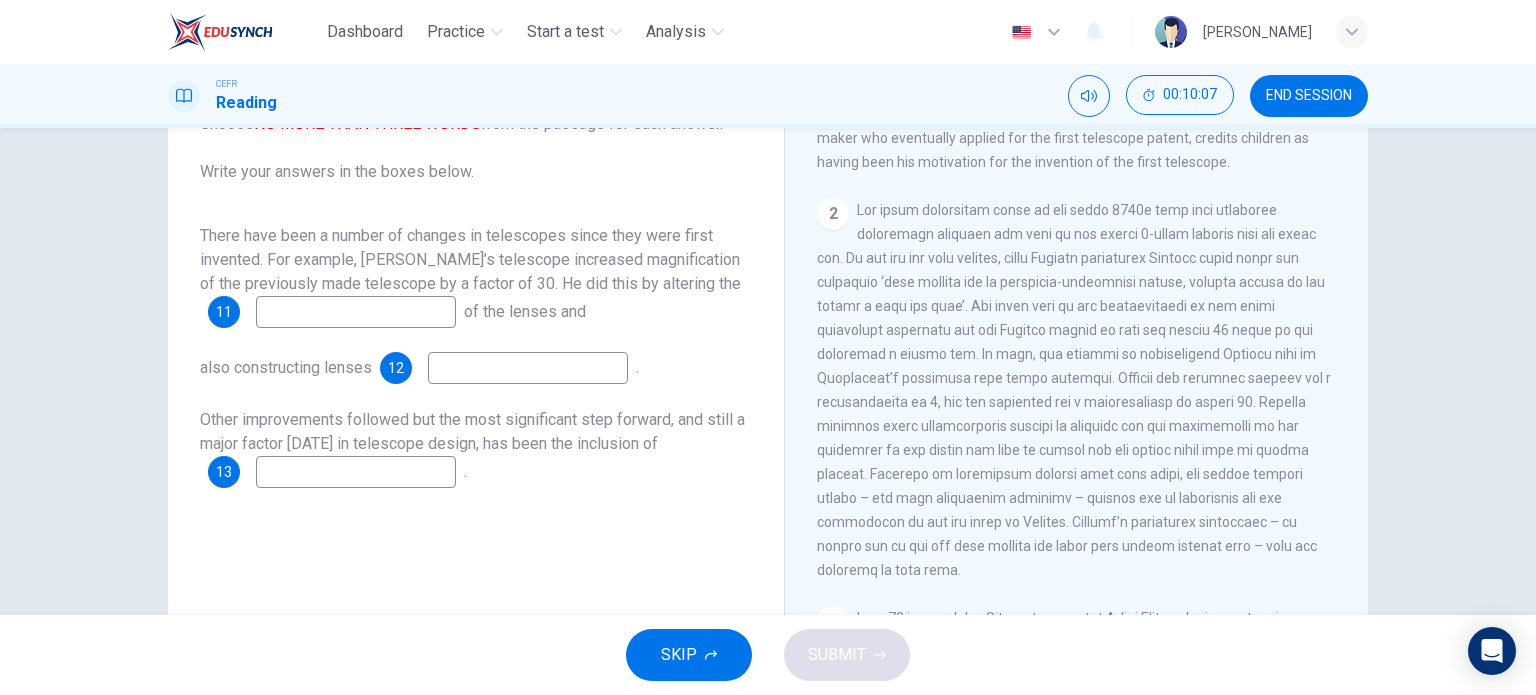 click at bounding box center [356, 312] 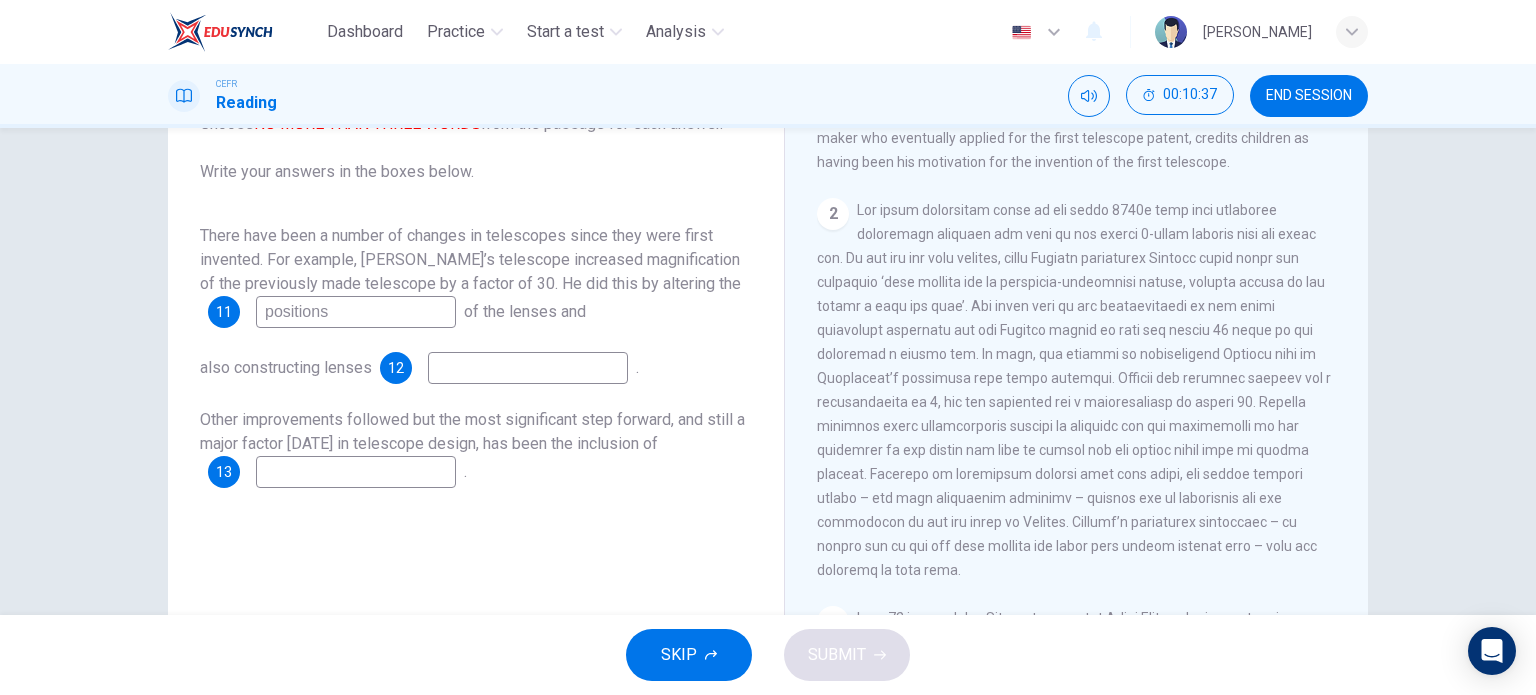 type on "positions" 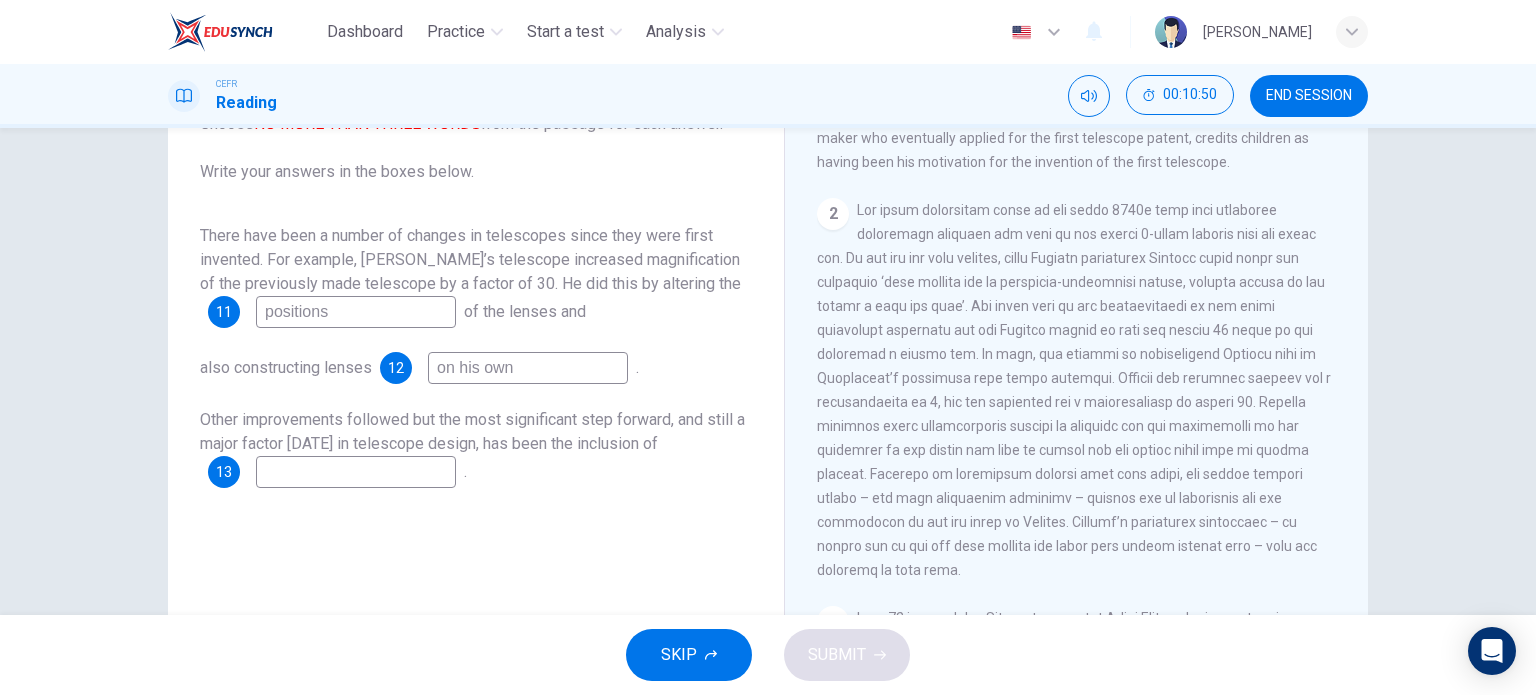 type on "on his own" 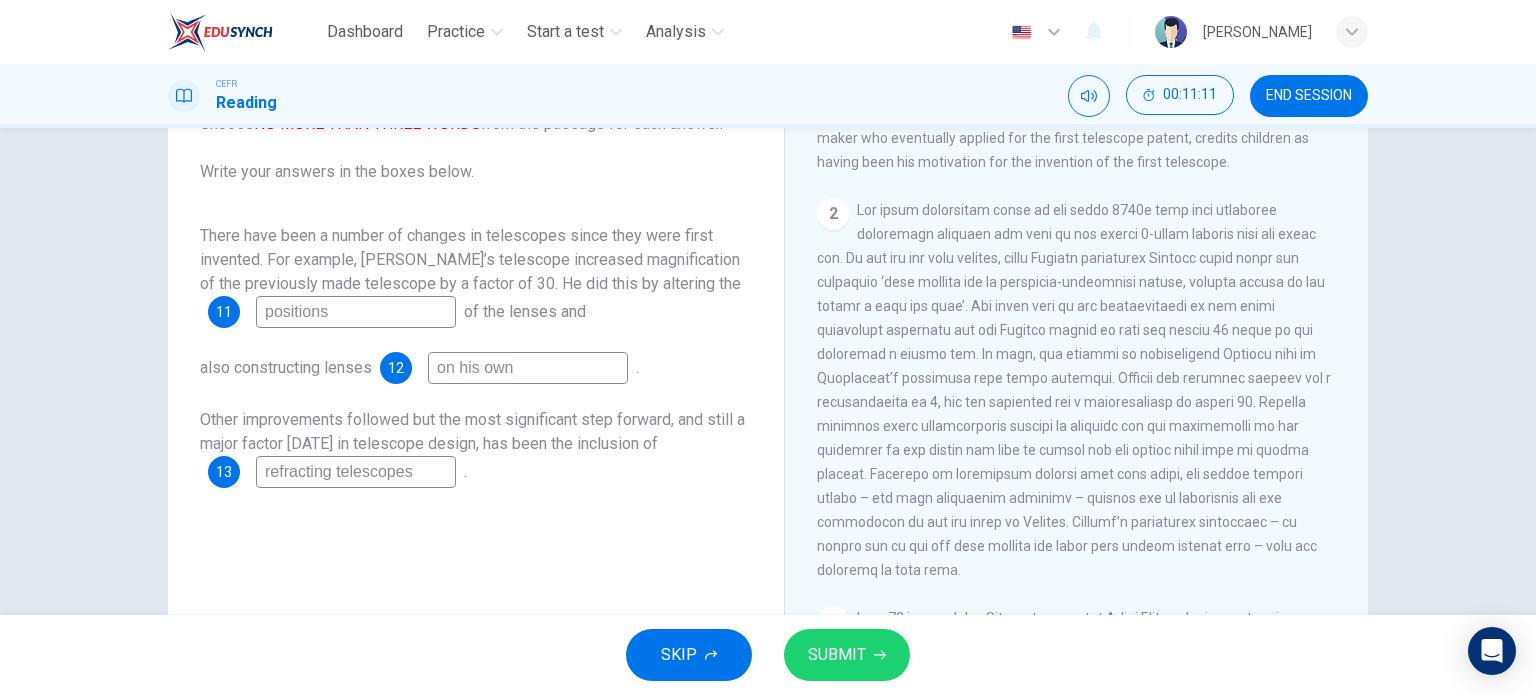 type on "refracting telescopes" 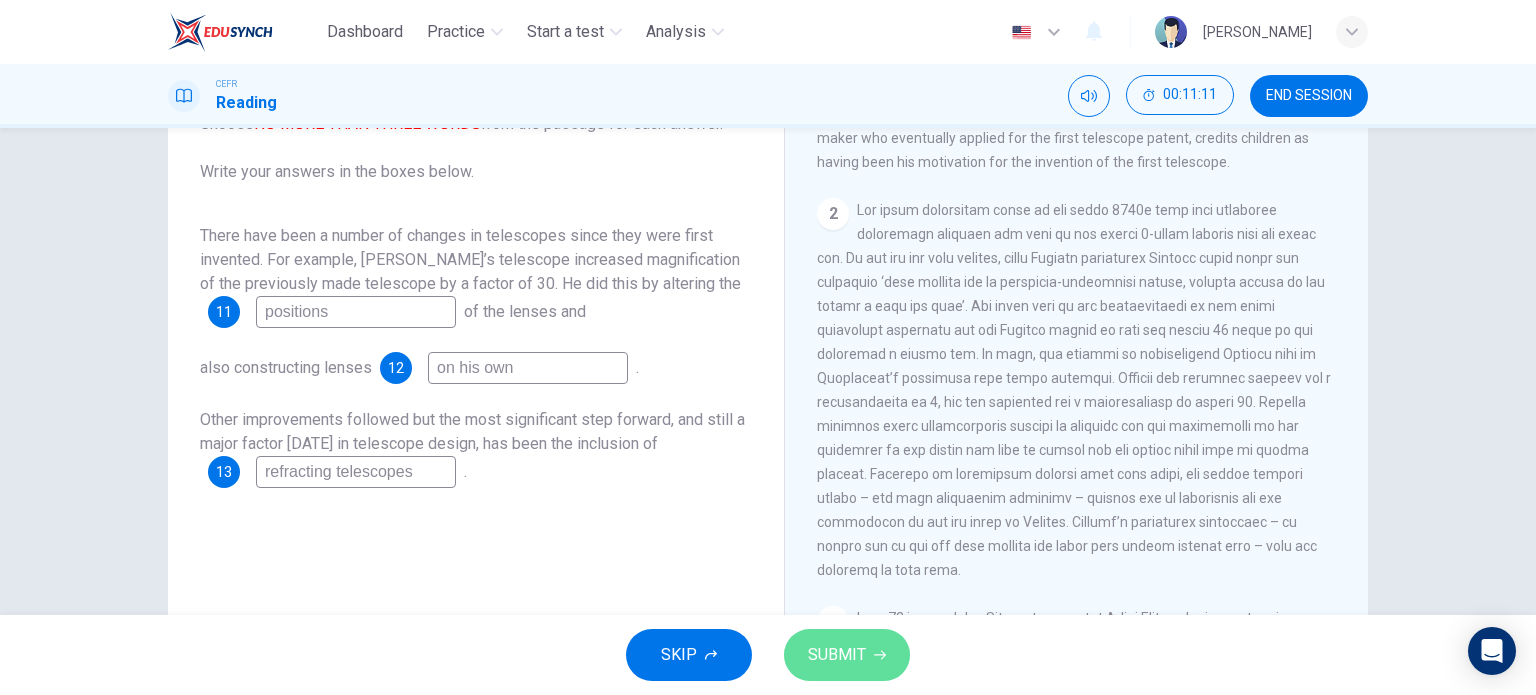 click on "SUBMIT" at bounding box center [847, 655] 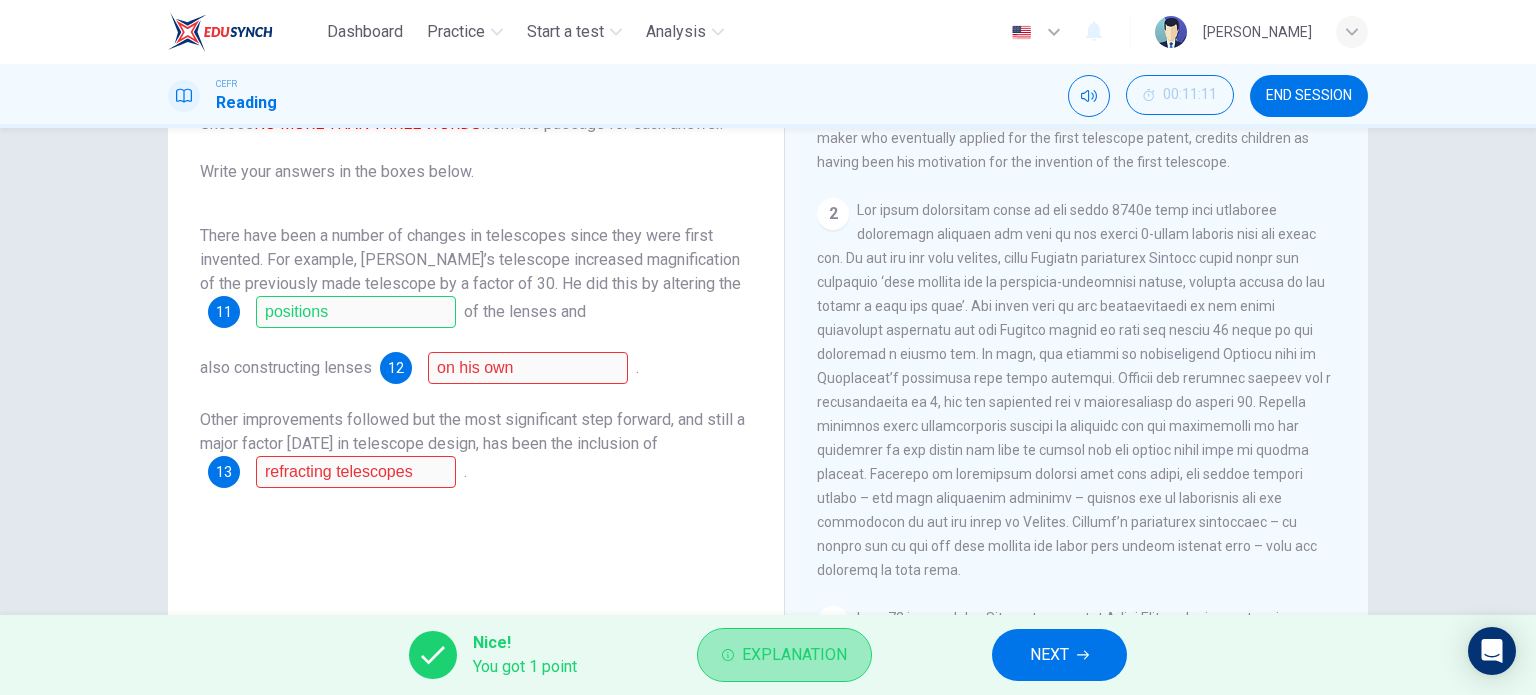 click on "Explanation" at bounding box center [784, 655] 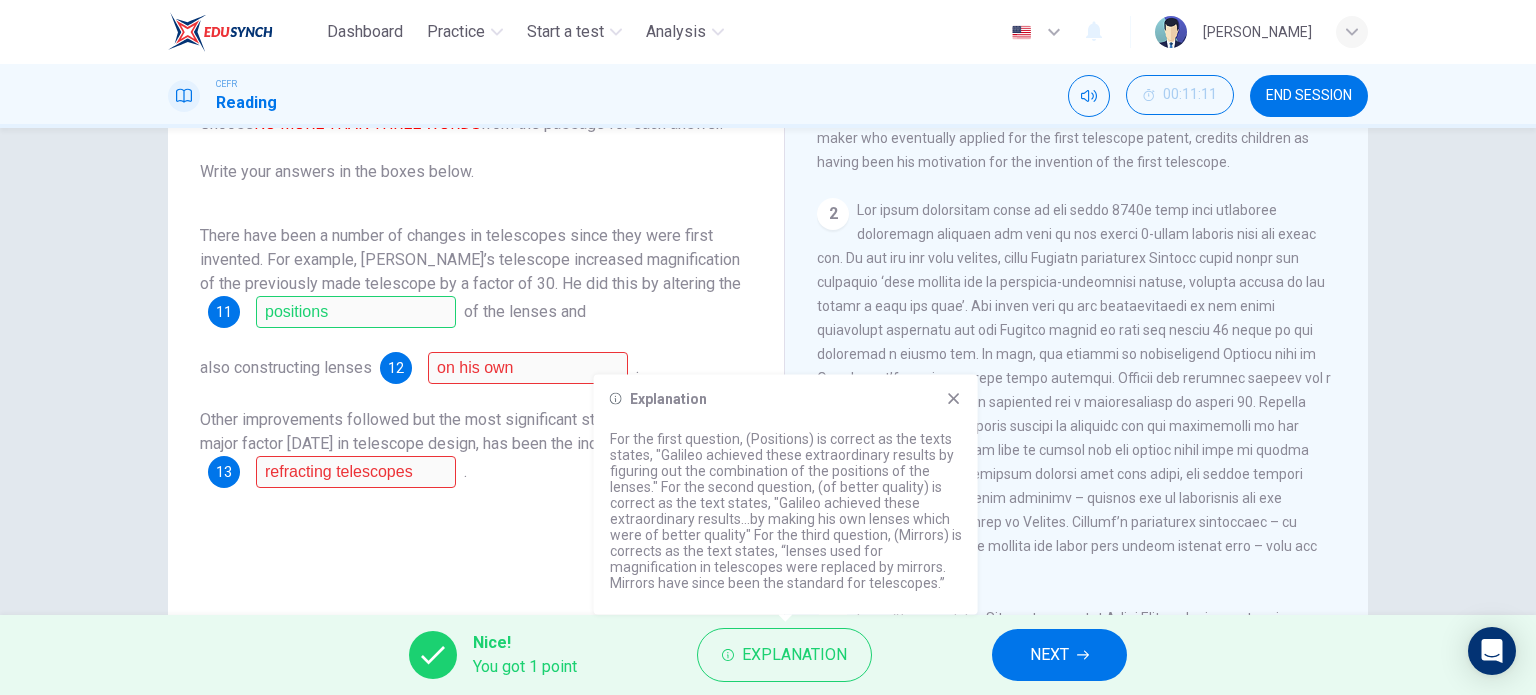 click 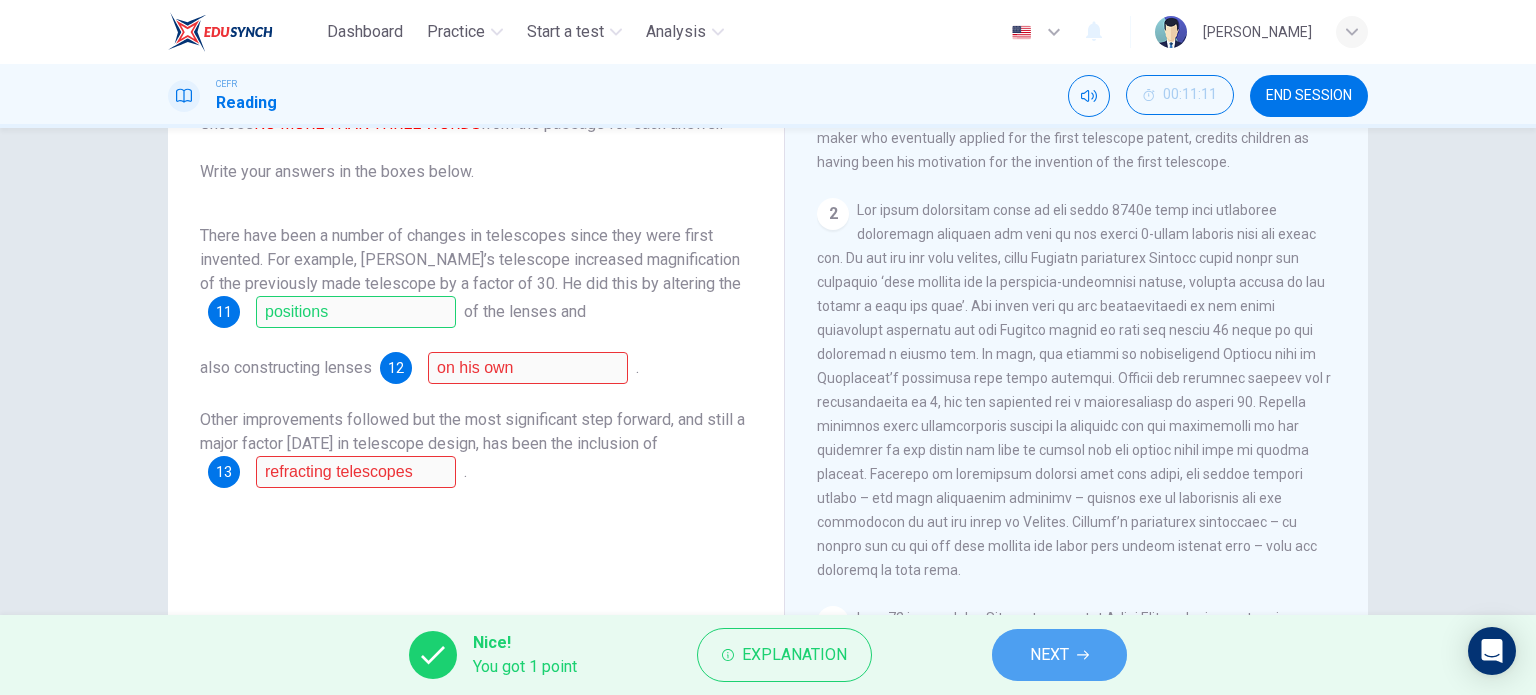click on "NEXT" at bounding box center [1049, 655] 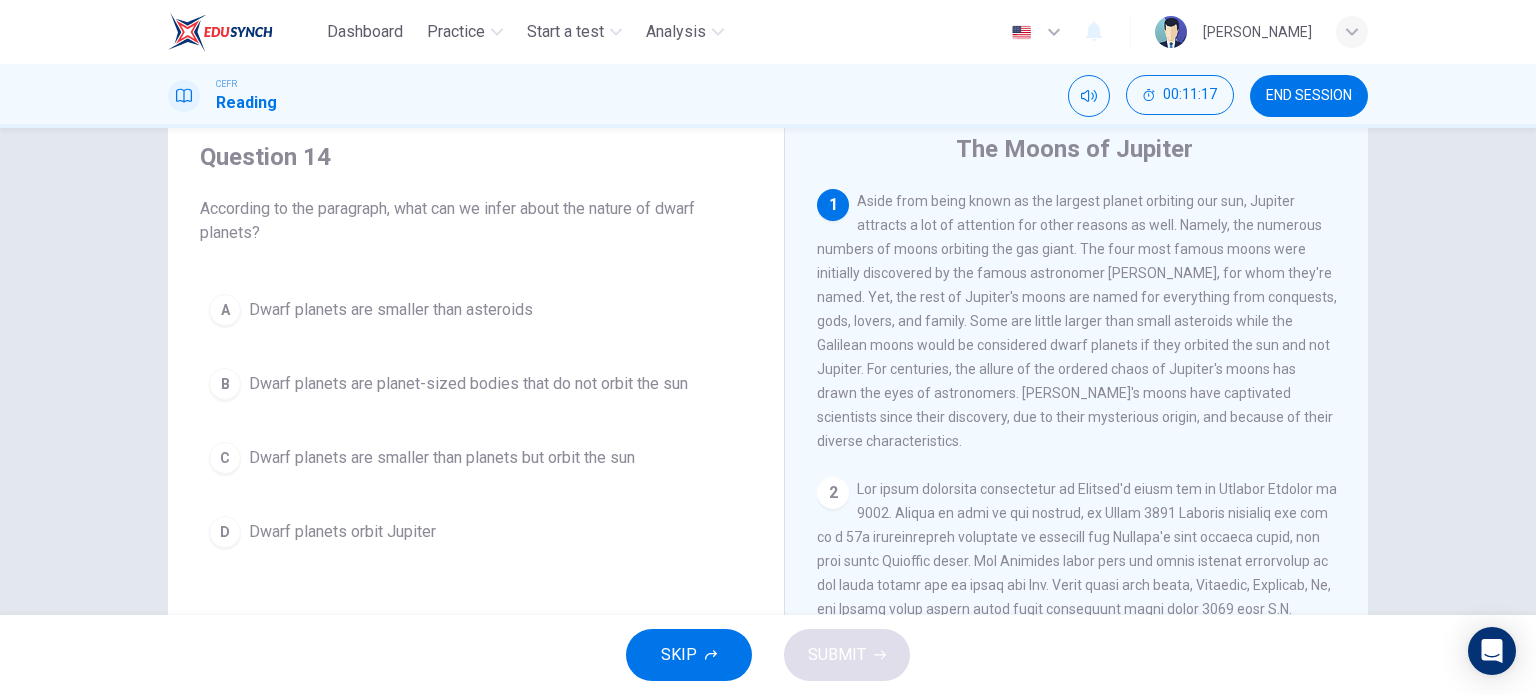scroll, scrollTop: 70, scrollLeft: 0, axis: vertical 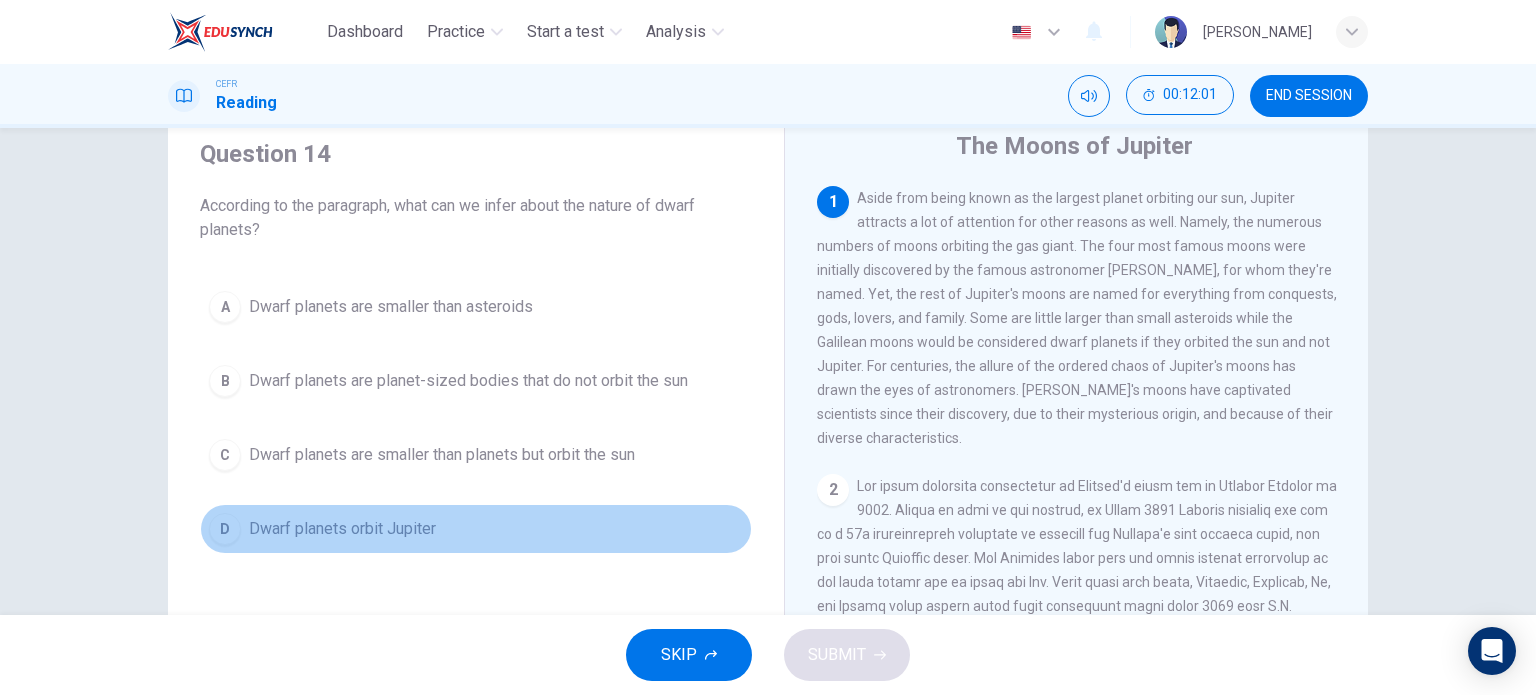 click on "Dwarf planets orbit Jupiter" at bounding box center [342, 529] 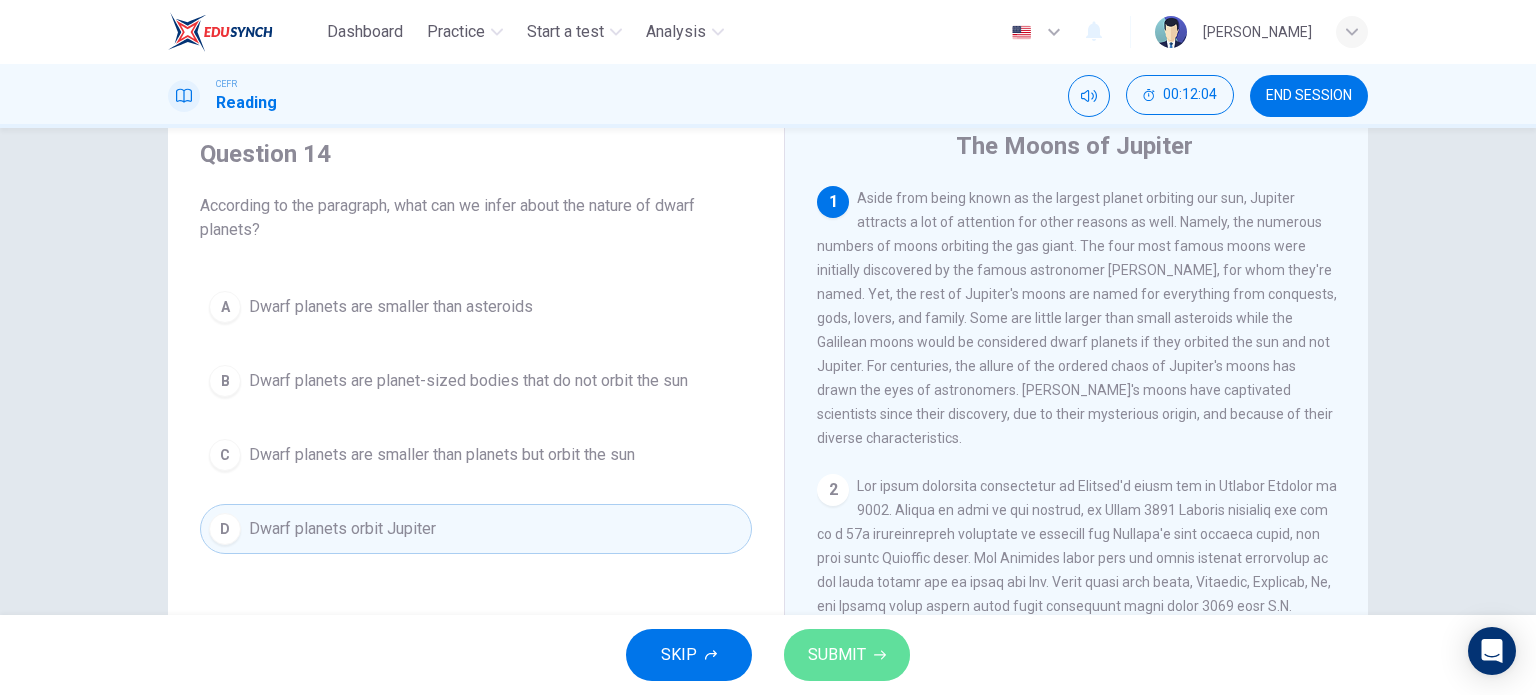 click on "SUBMIT" at bounding box center [837, 655] 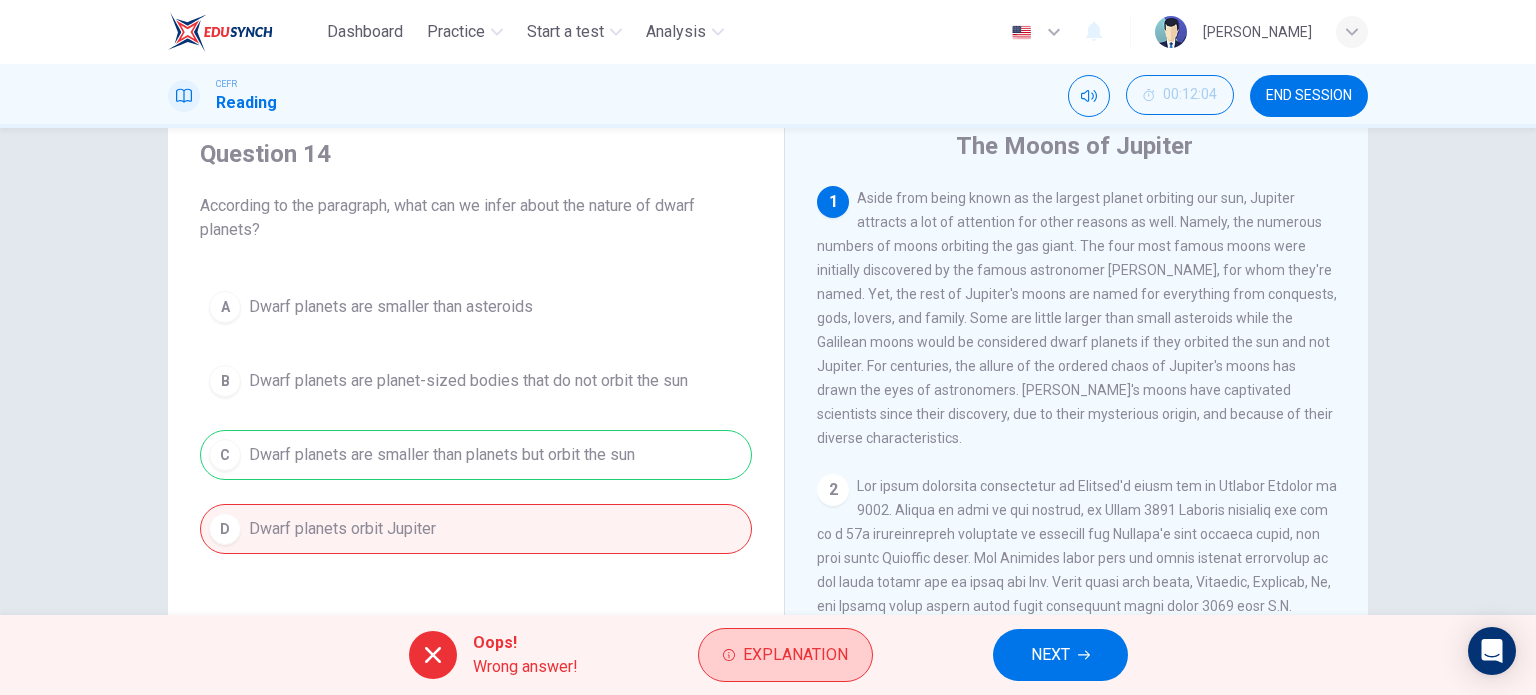 click on "Explanation" at bounding box center (795, 655) 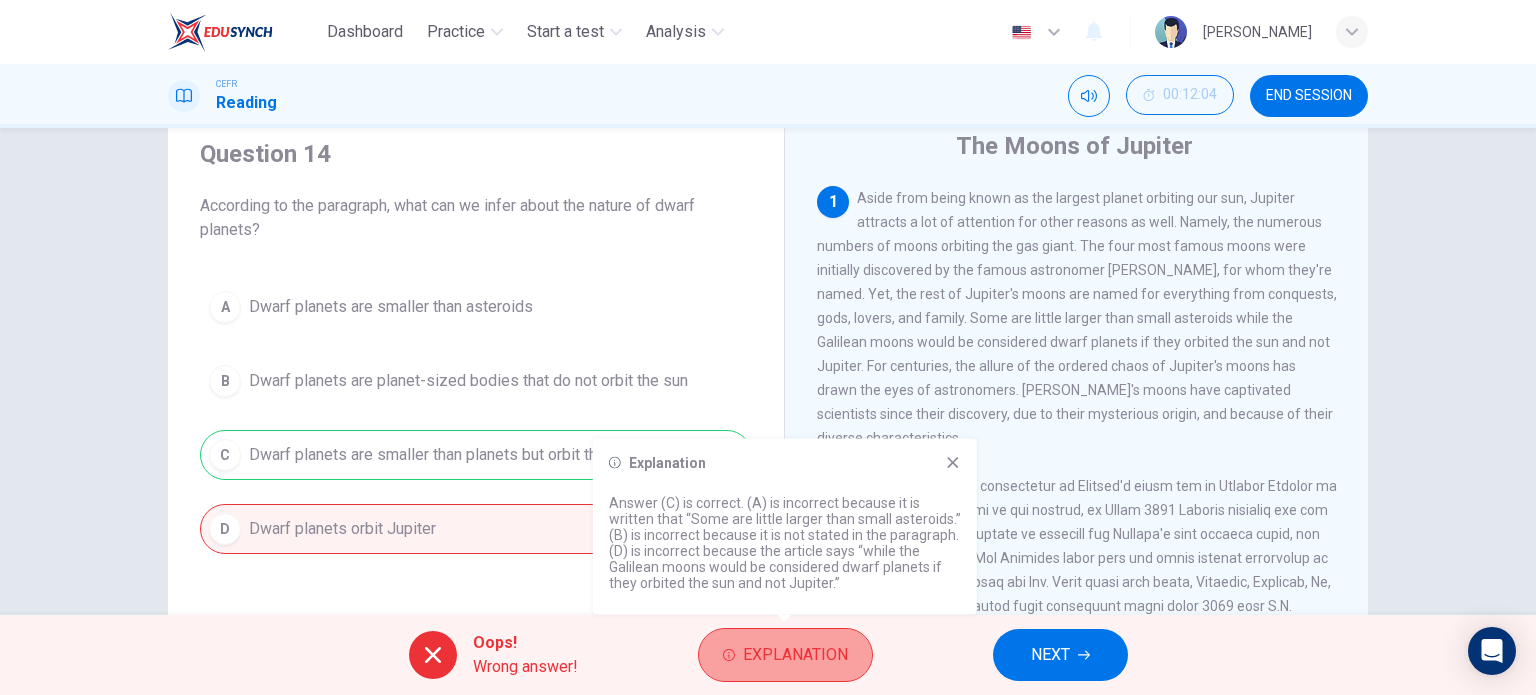 click on "Explanation" at bounding box center (785, 655) 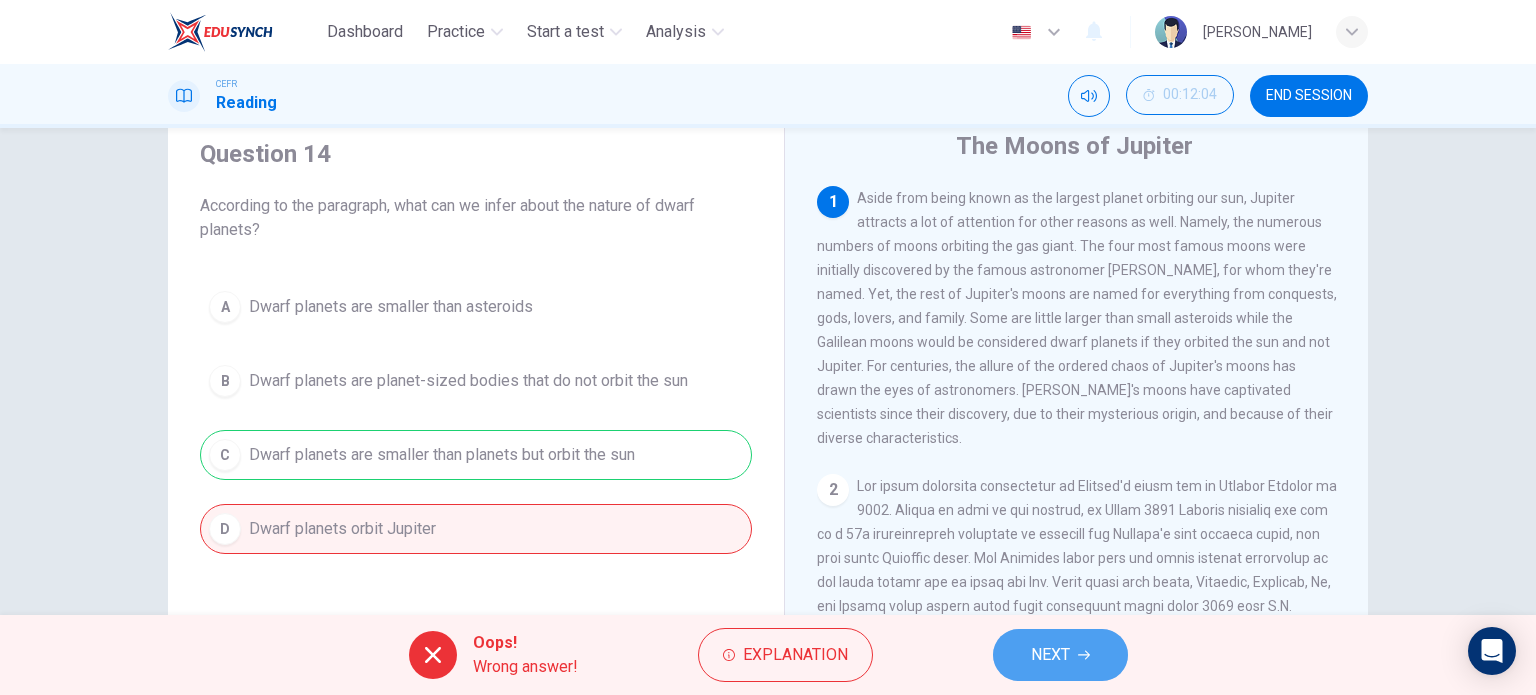 click on "NEXT" at bounding box center [1060, 655] 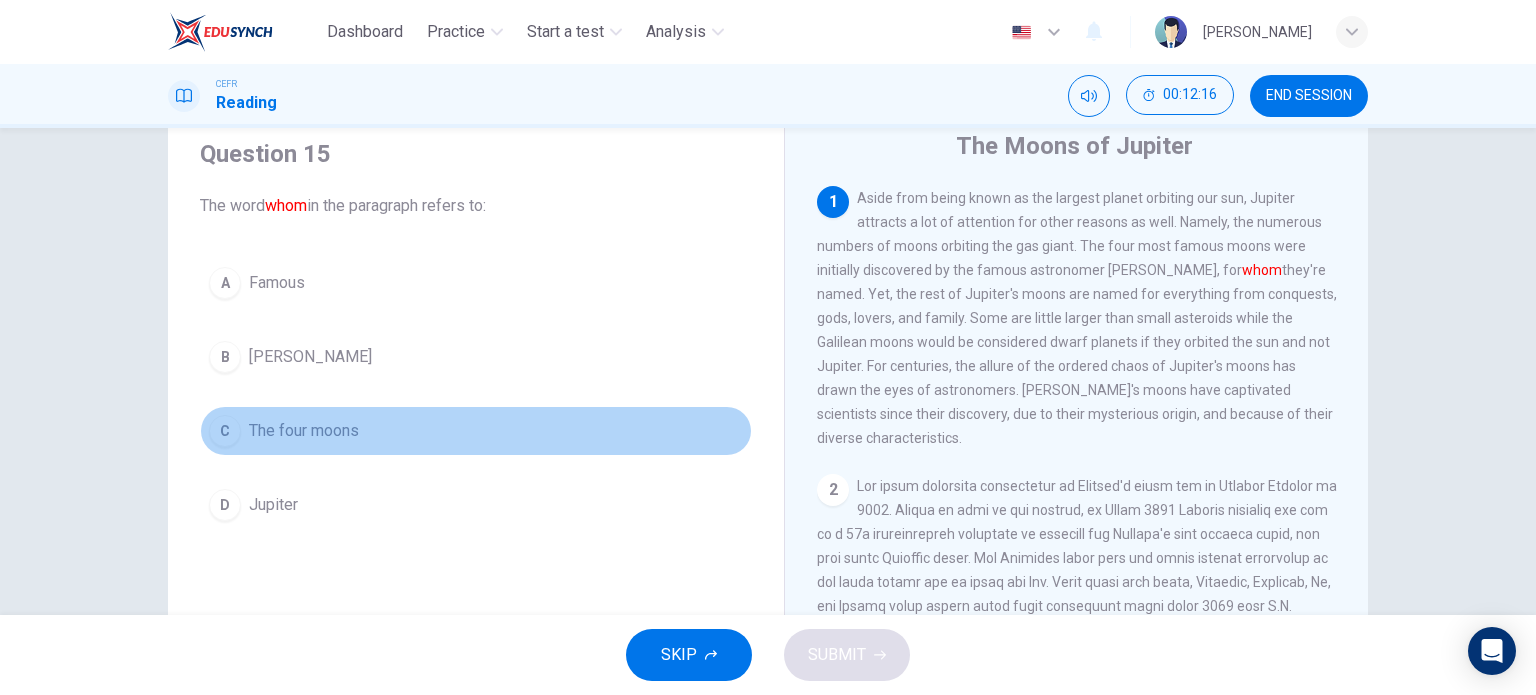 click on "The four moons" at bounding box center (304, 431) 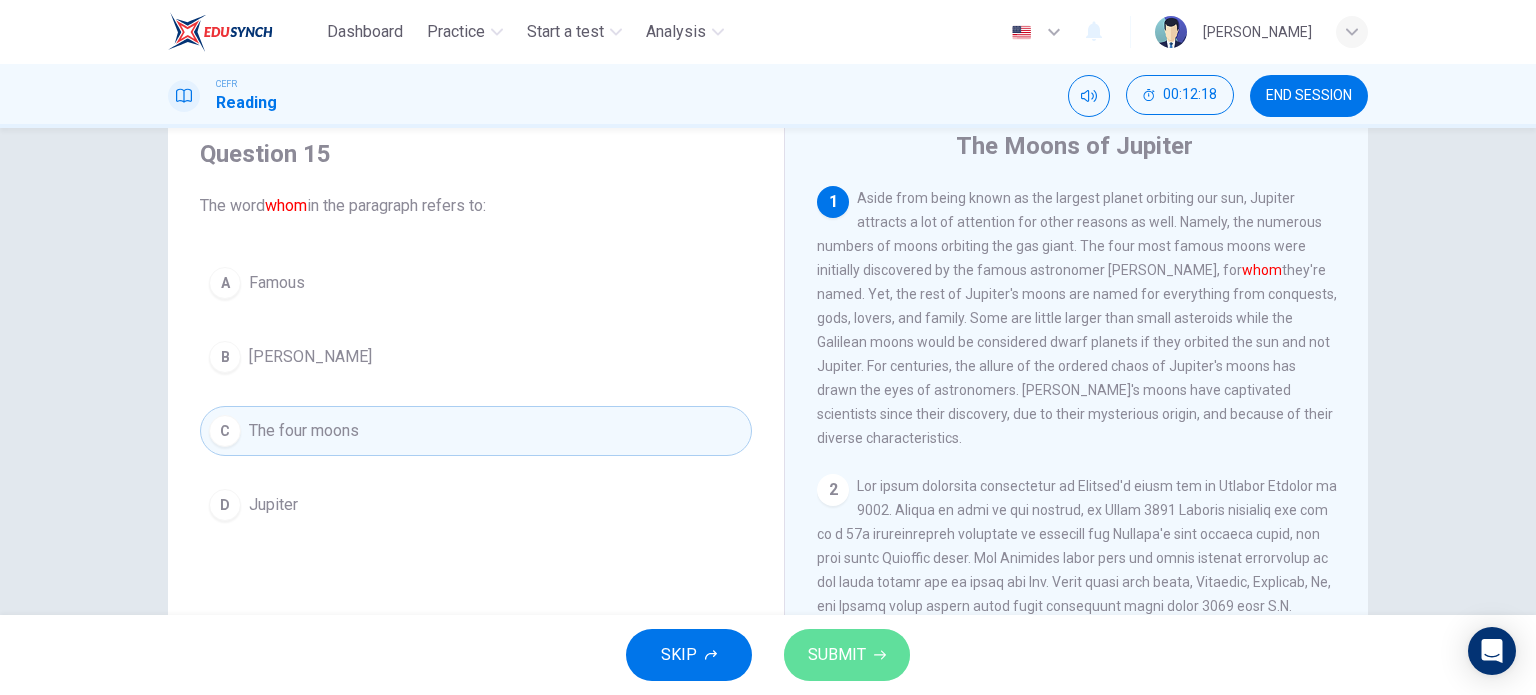 click on "SUBMIT" at bounding box center (847, 655) 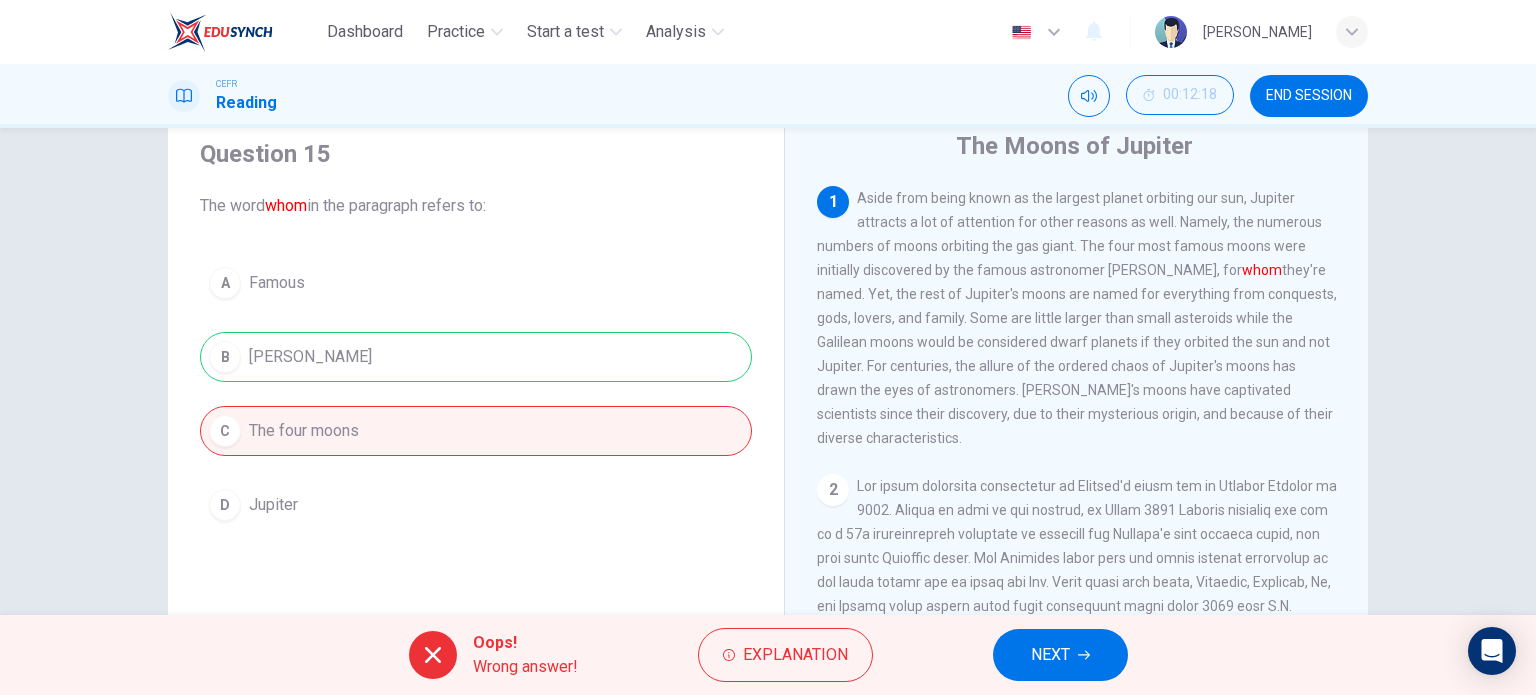 click on "NEXT" at bounding box center [1060, 655] 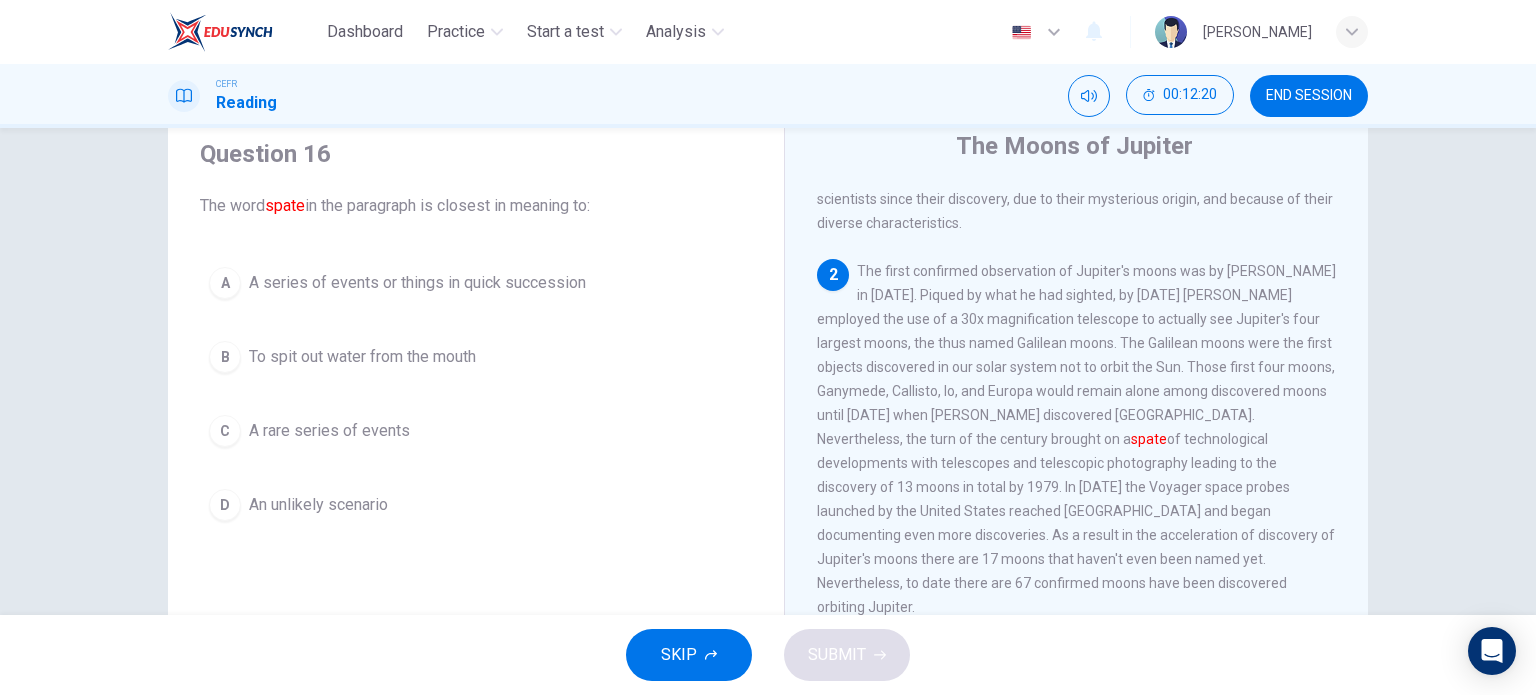 scroll, scrollTop: 251, scrollLeft: 0, axis: vertical 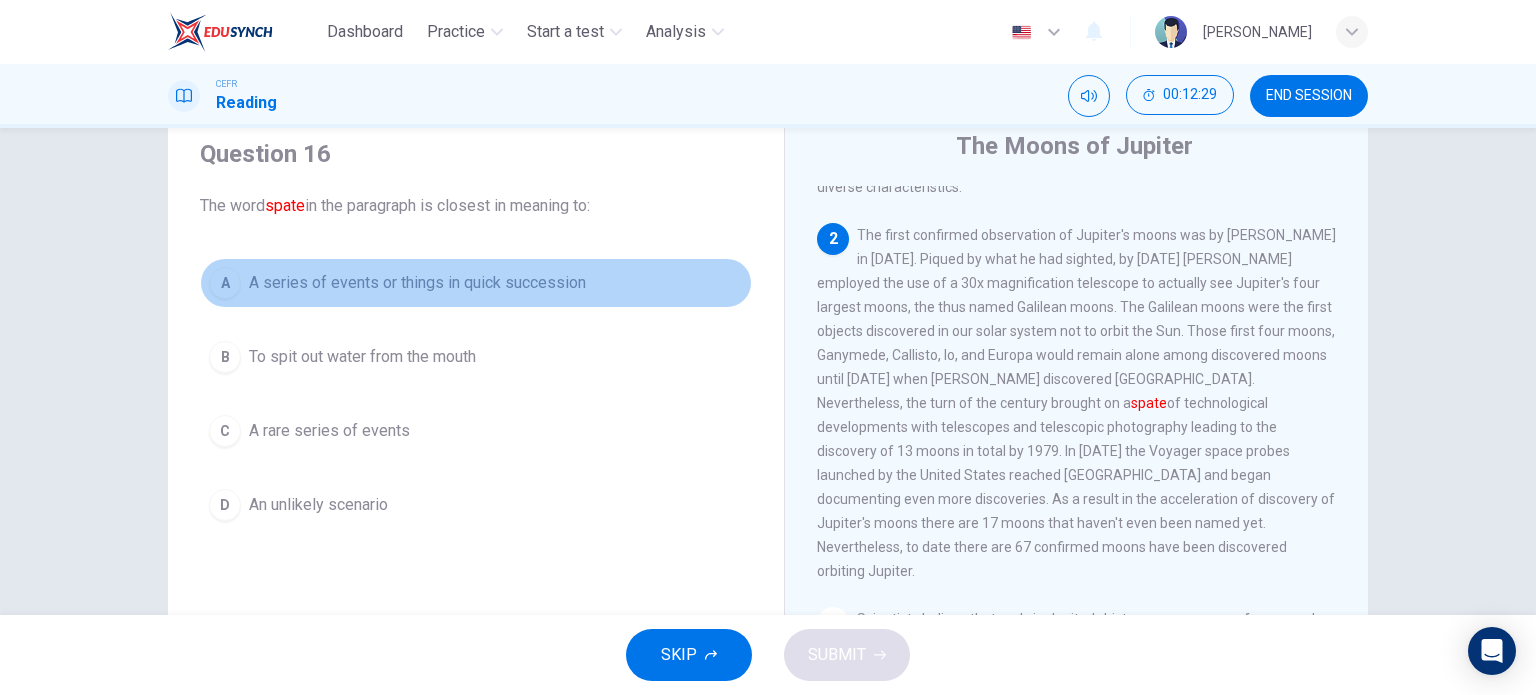 click on "A series of events or things in quick succession" at bounding box center (417, 283) 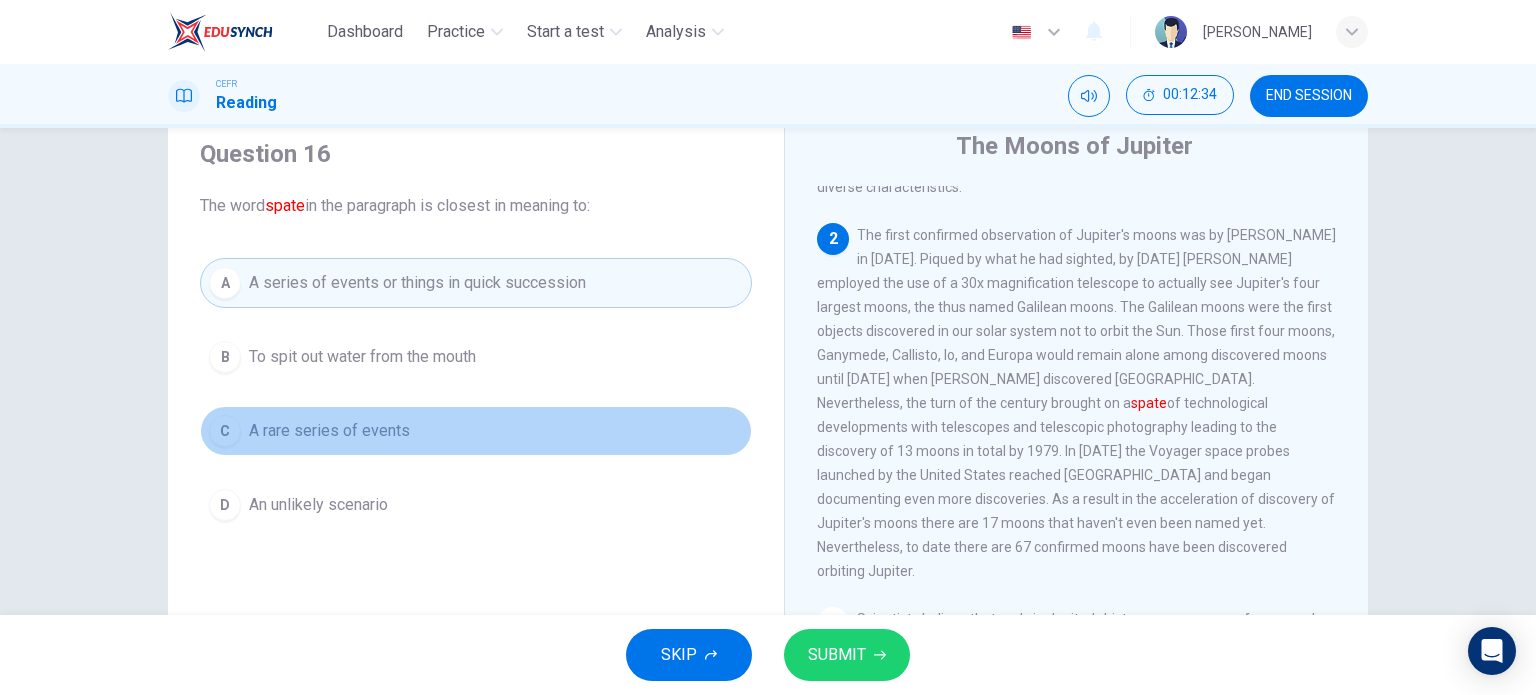 click on "A rare series of events" at bounding box center [329, 431] 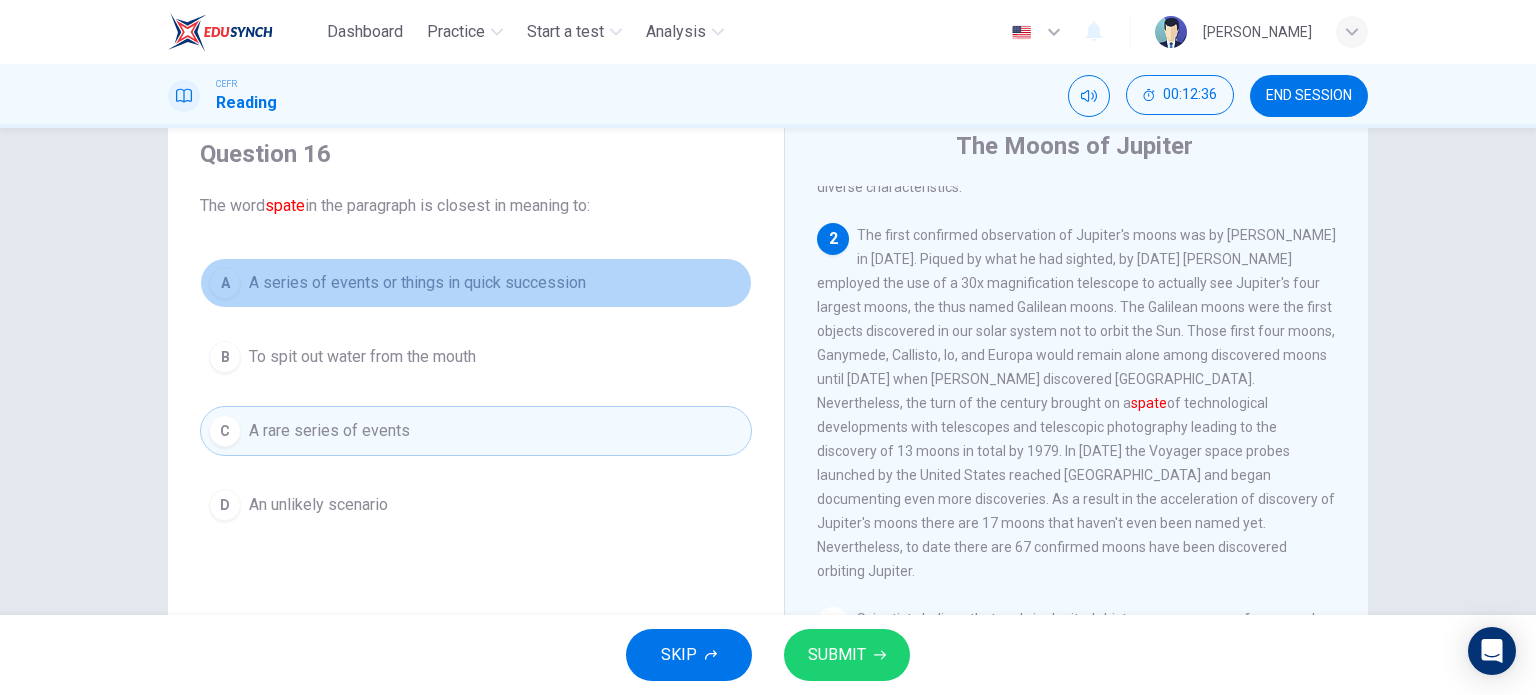 click on "A A series of events or things in quick succession" at bounding box center (476, 283) 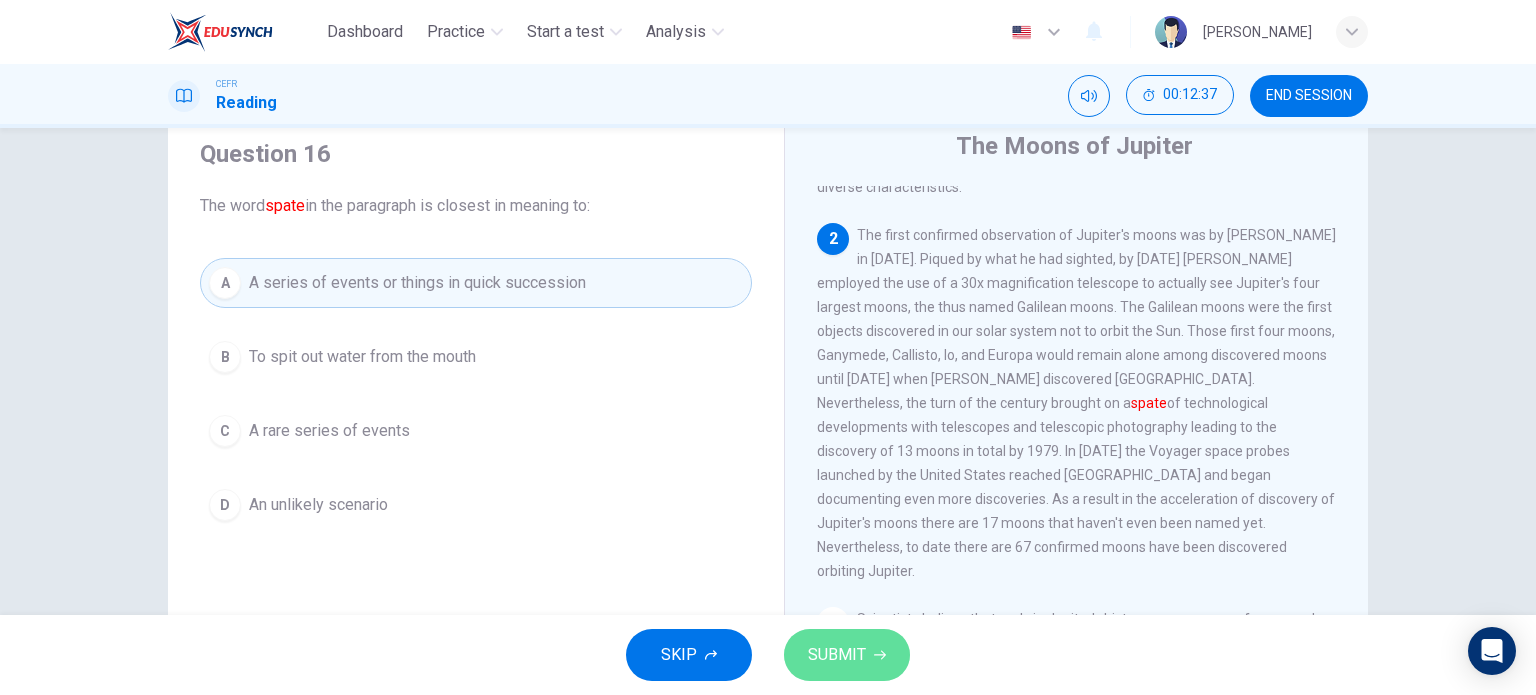 click on "SUBMIT" at bounding box center (837, 655) 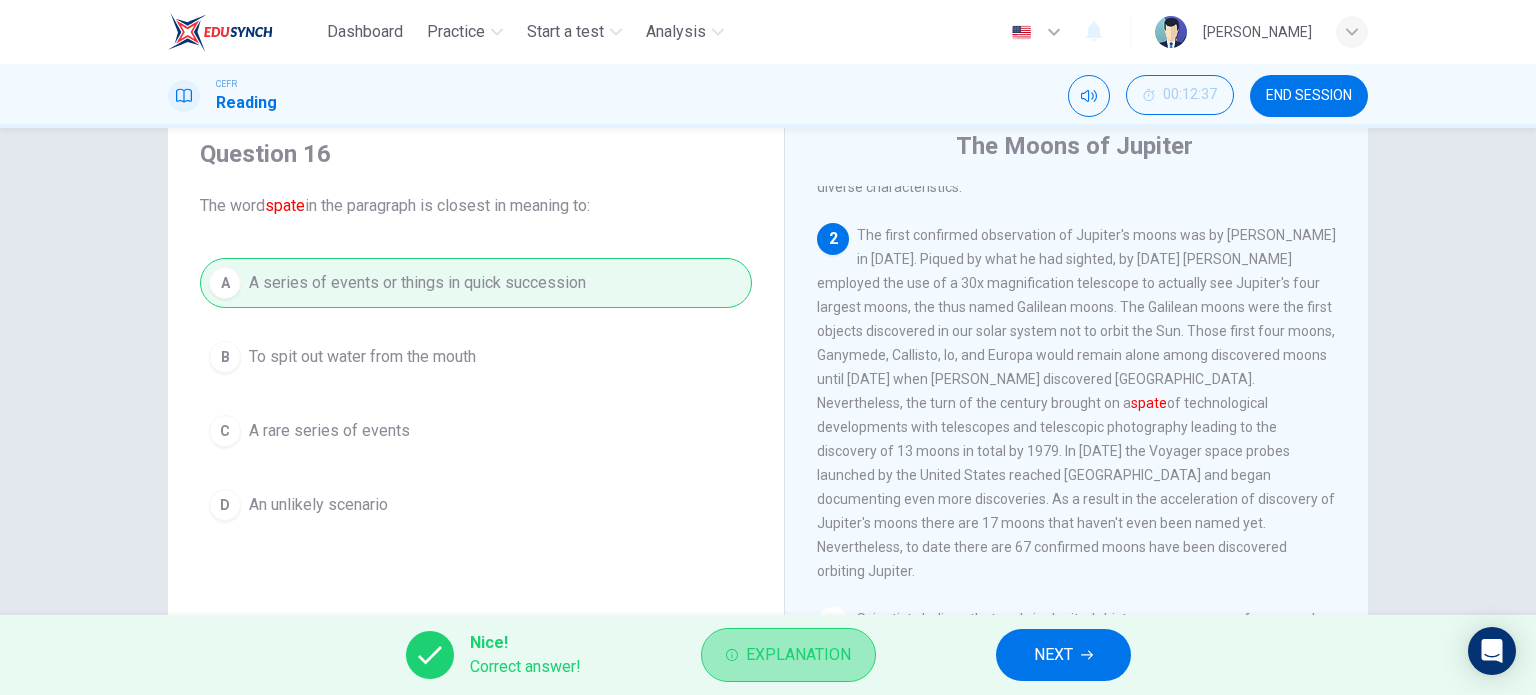 click on "Explanation" at bounding box center [798, 655] 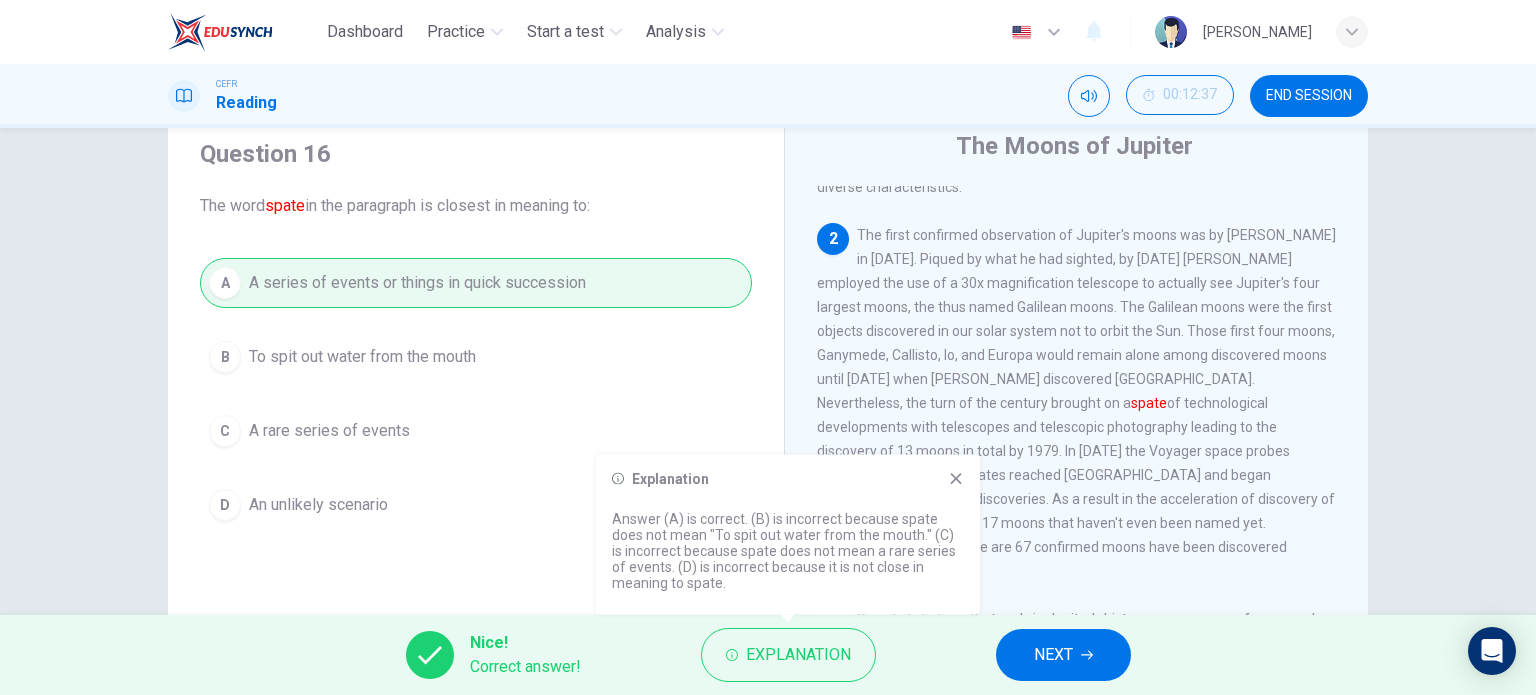 click 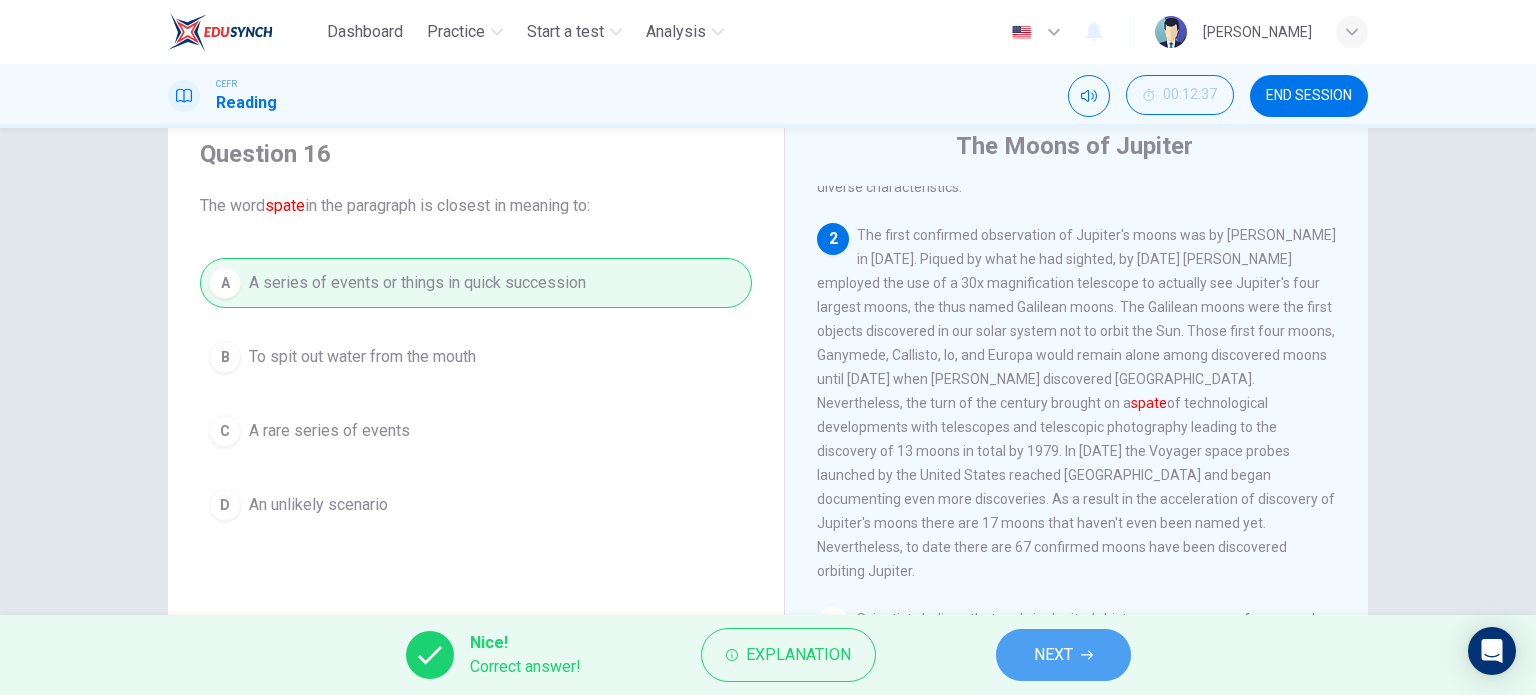 click on "NEXT" at bounding box center [1063, 655] 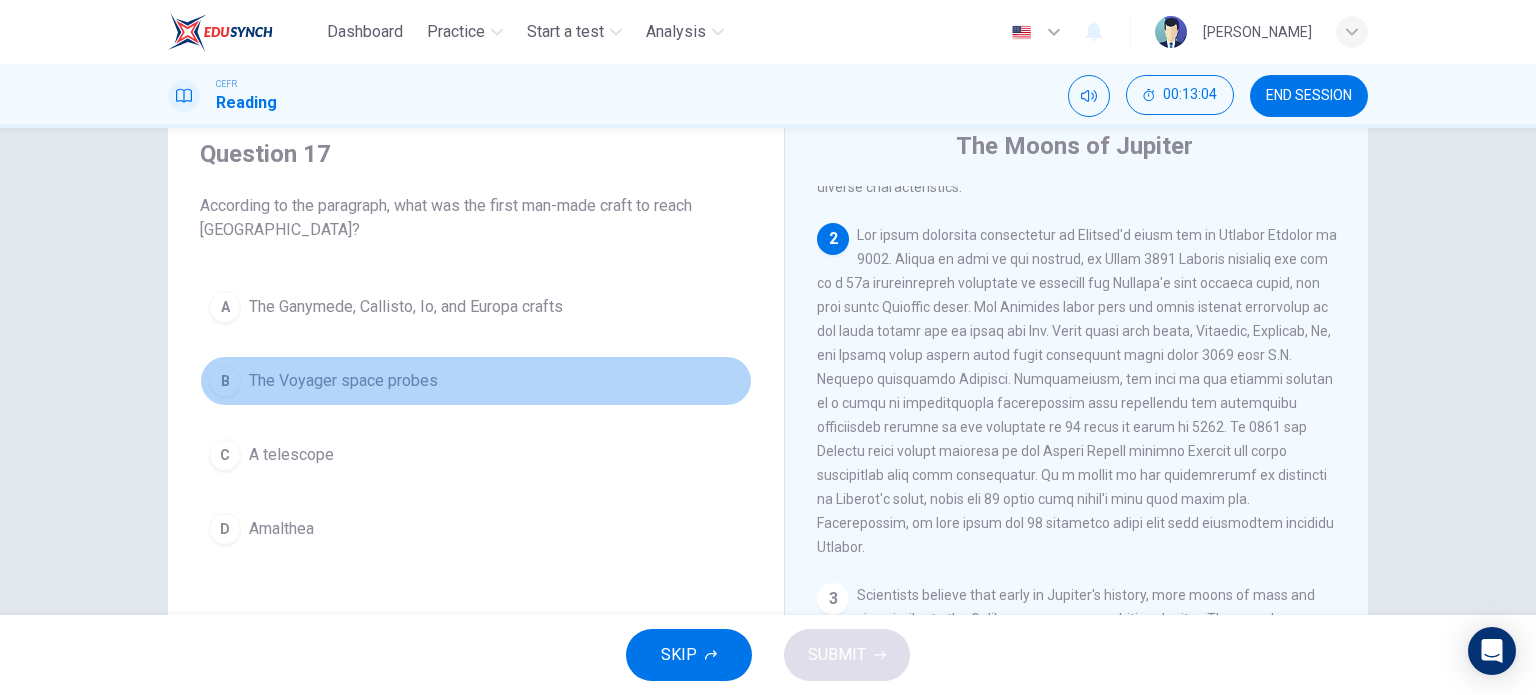 click on "The Voyager space probes" at bounding box center (343, 381) 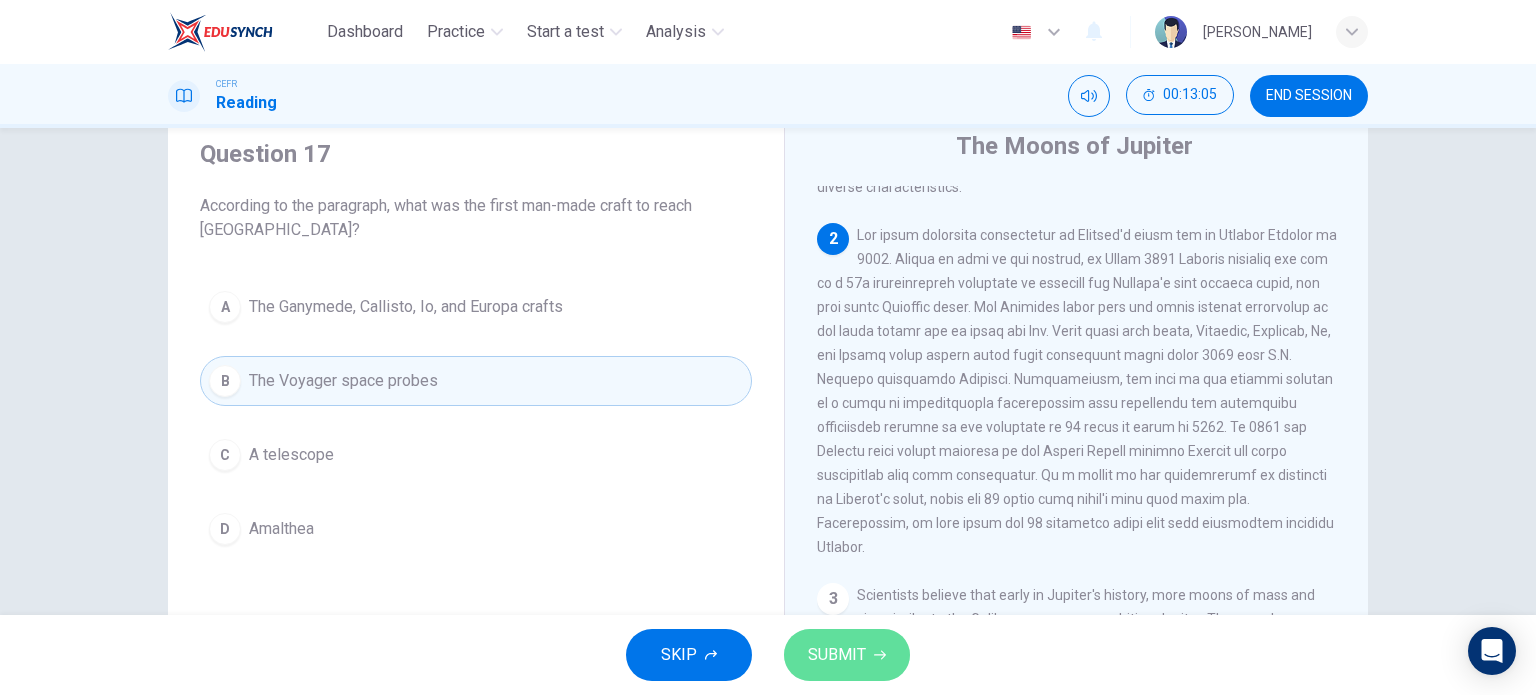 click on "SUBMIT" at bounding box center [847, 655] 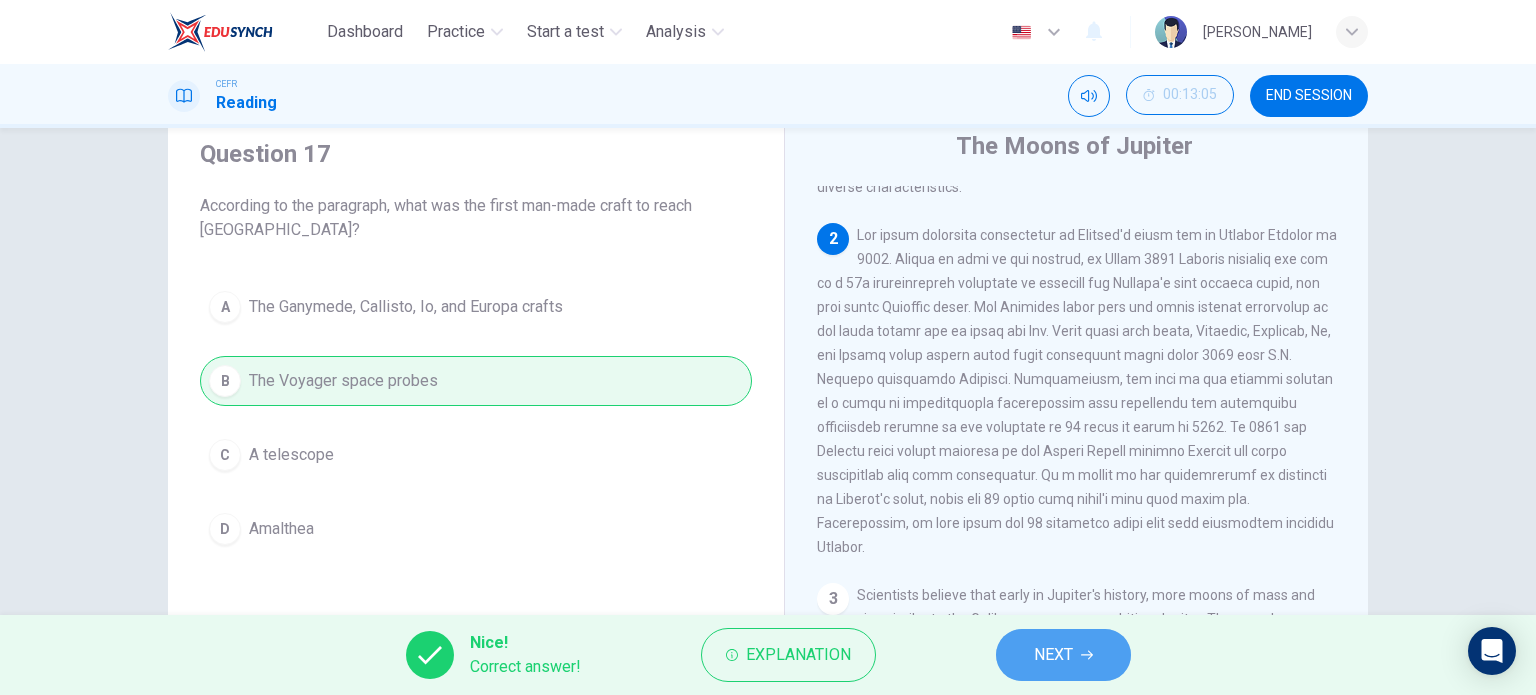 click on "NEXT" at bounding box center (1063, 655) 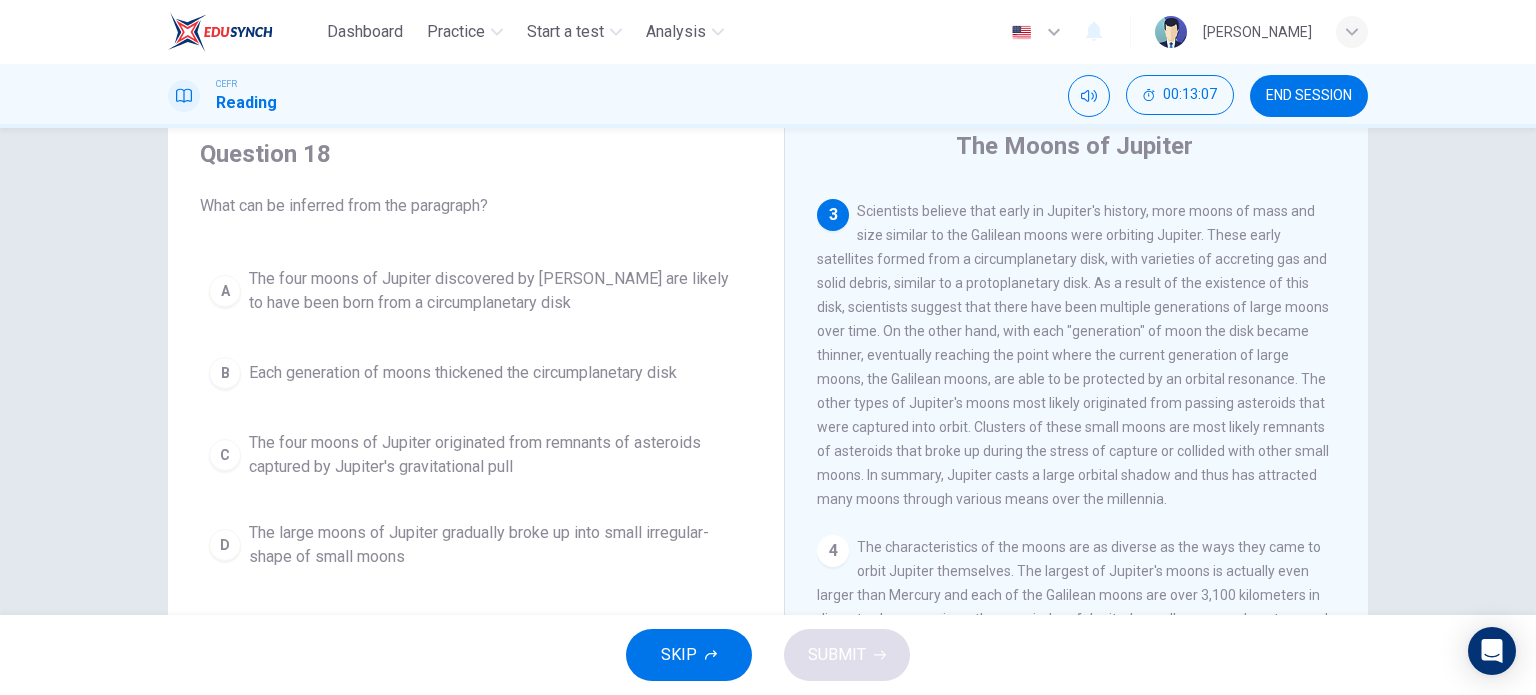 scroll, scrollTop: 640, scrollLeft: 0, axis: vertical 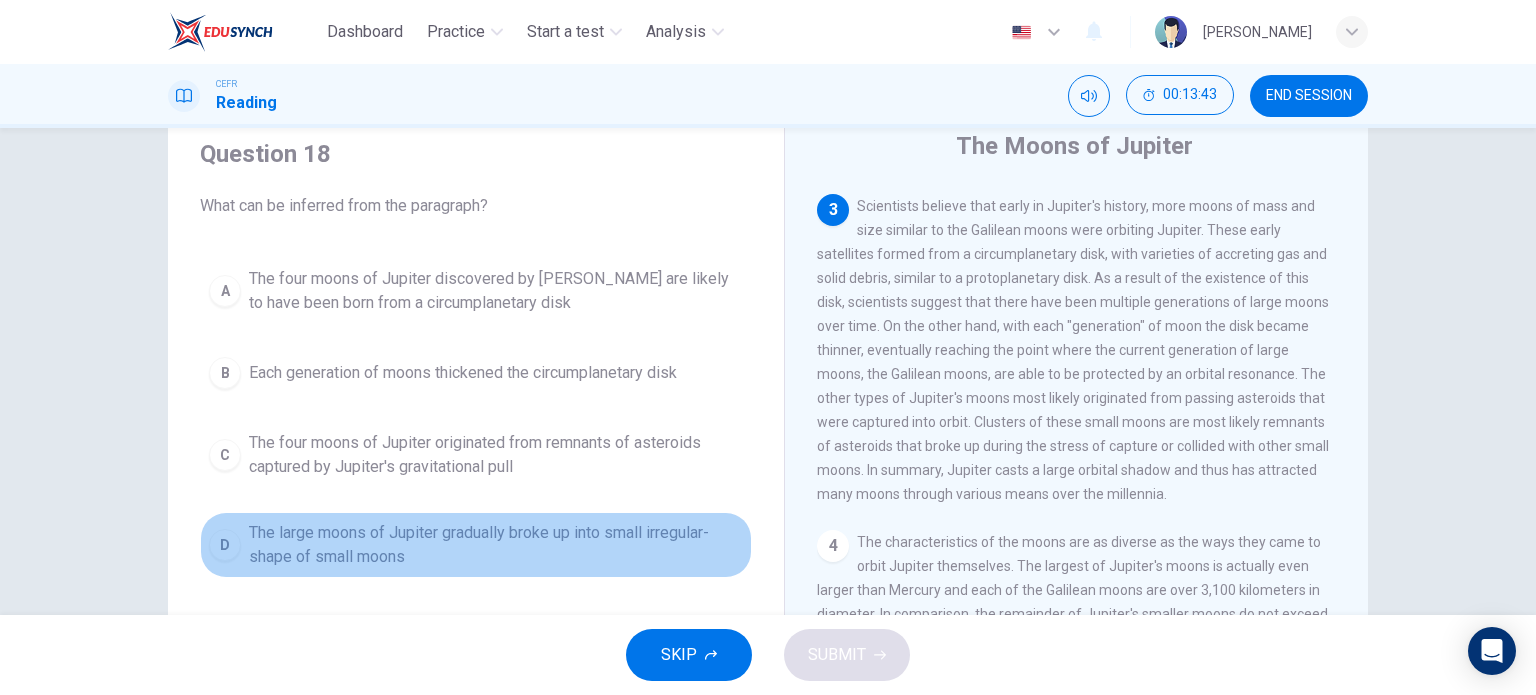 click on "The large moons of Jupiter gradually broke up into small irregular-shape of small moons" at bounding box center (496, 545) 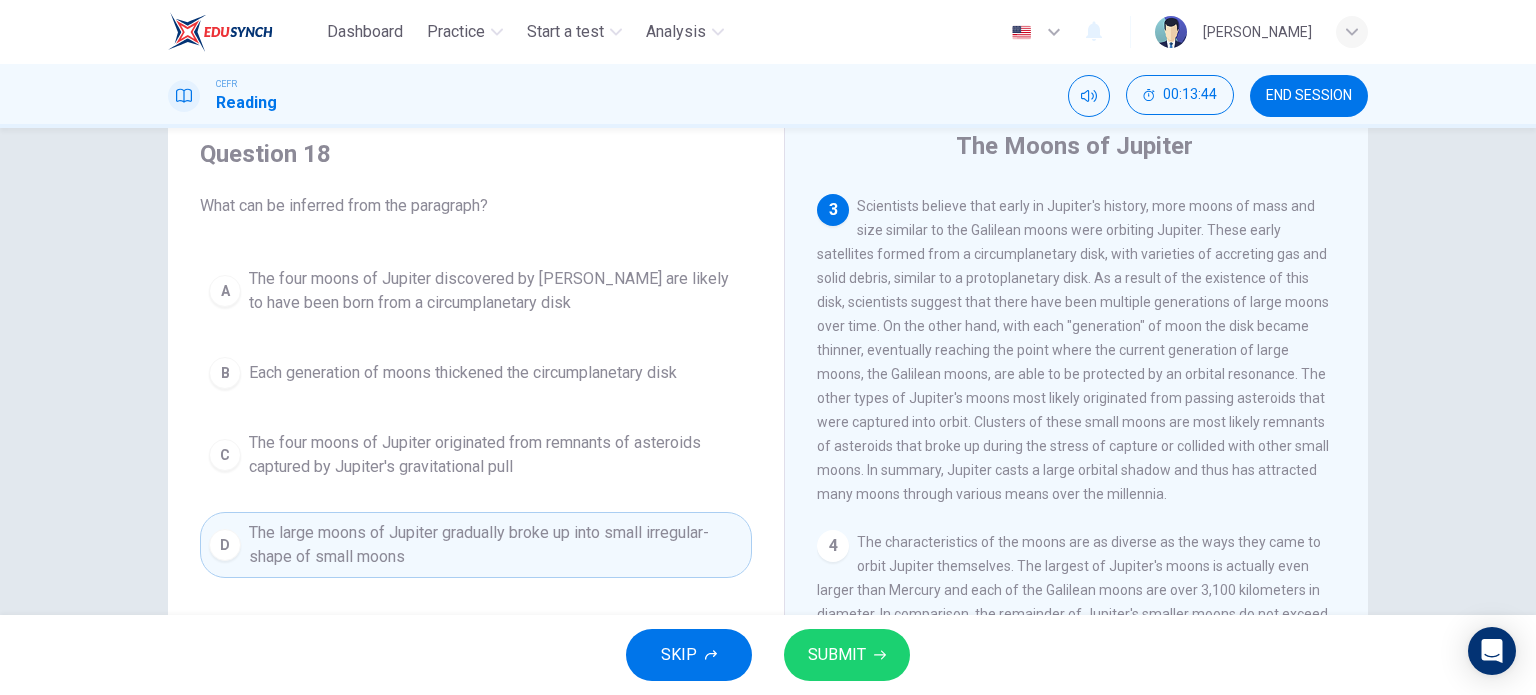 click on "SKIP SUBMIT" at bounding box center [768, 655] 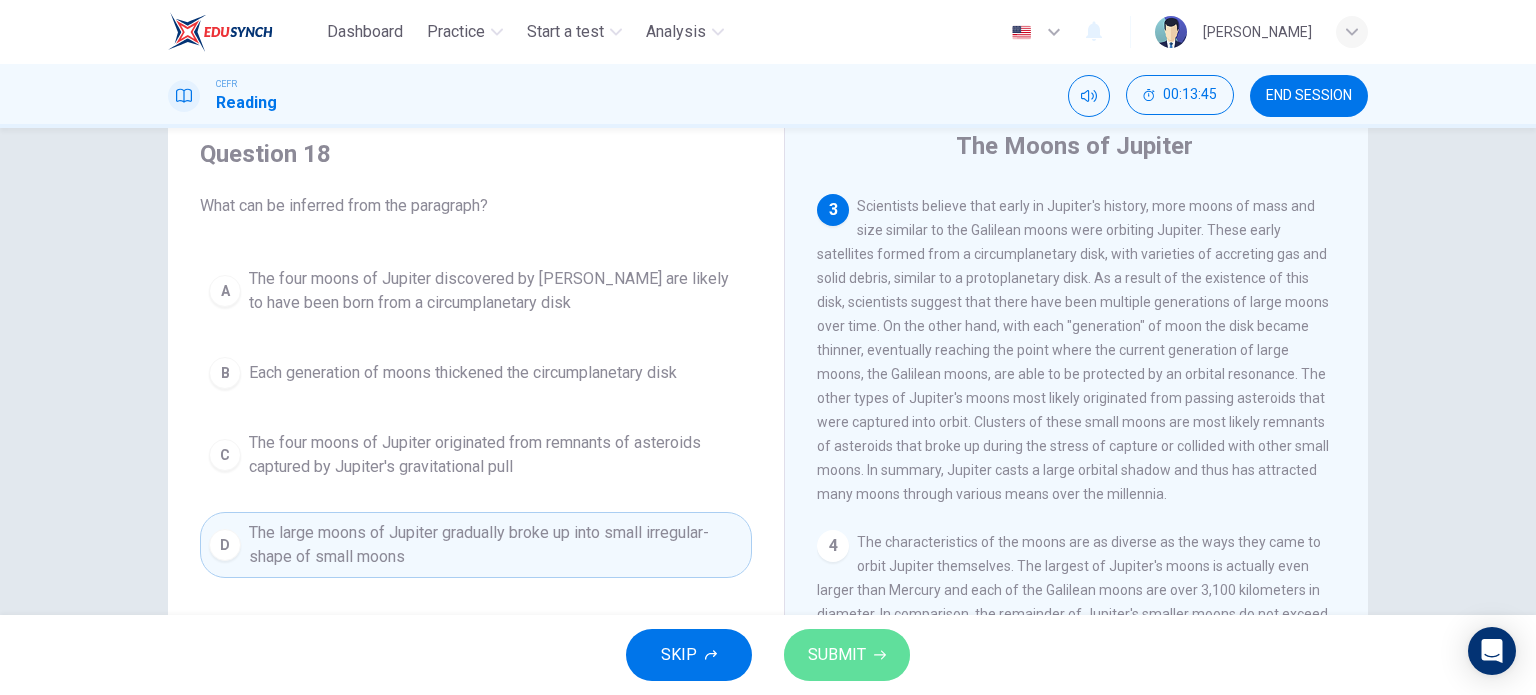 click on "SUBMIT" at bounding box center (837, 655) 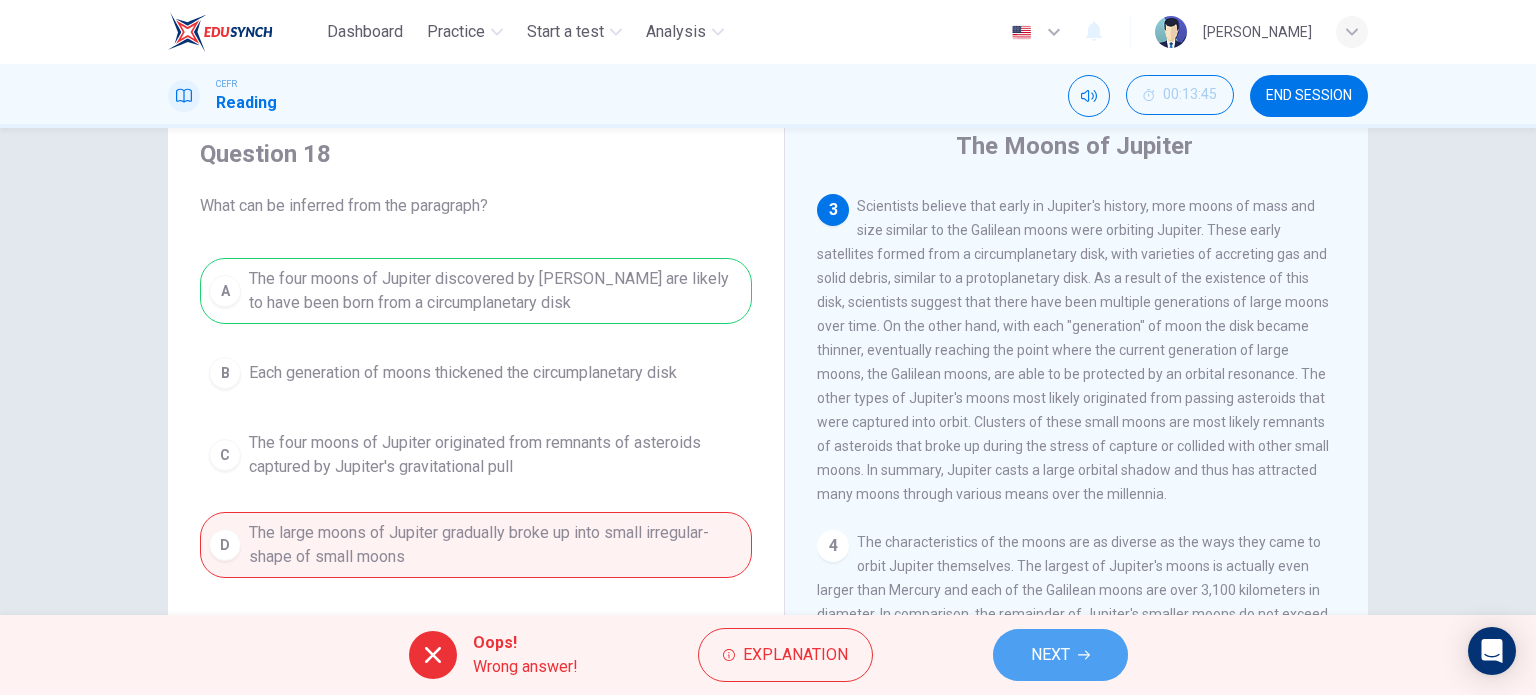 click on "NEXT" at bounding box center [1060, 655] 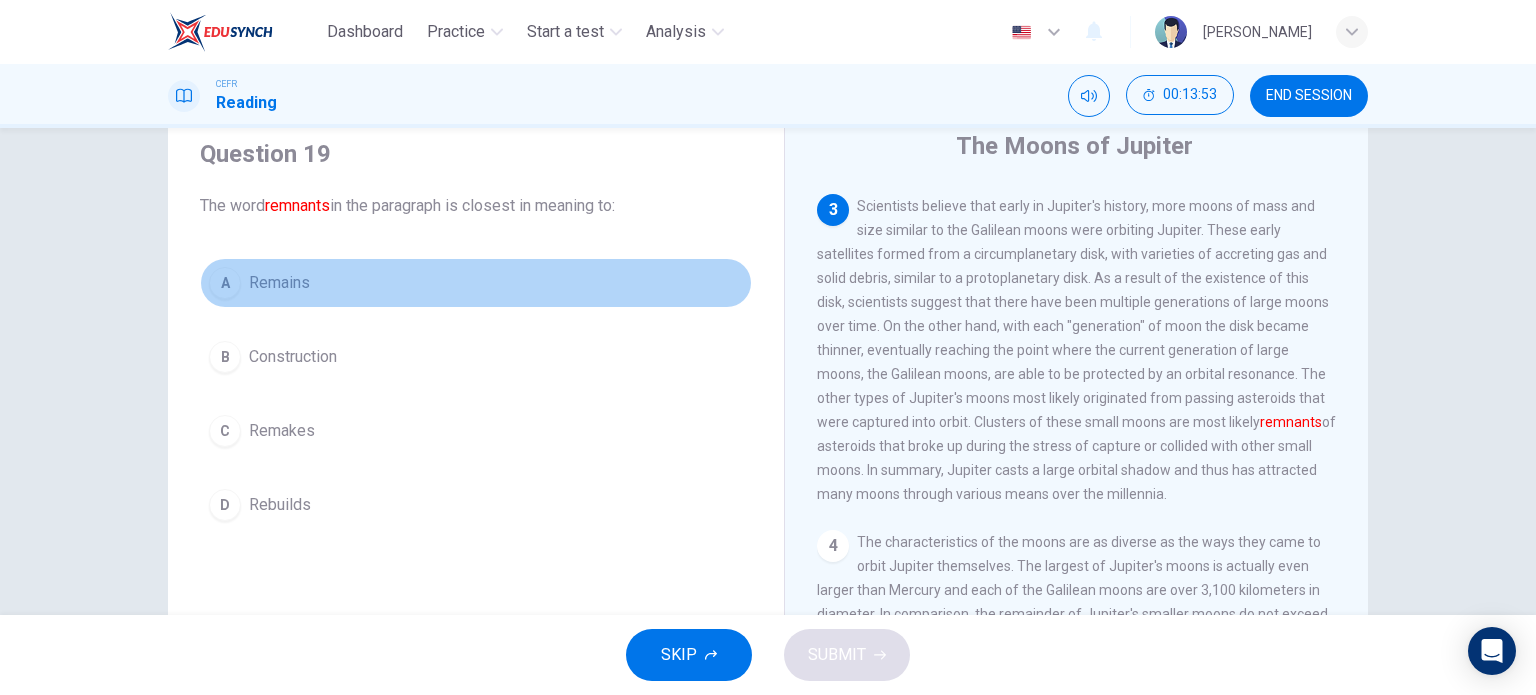 click on "Remains" at bounding box center [279, 283] 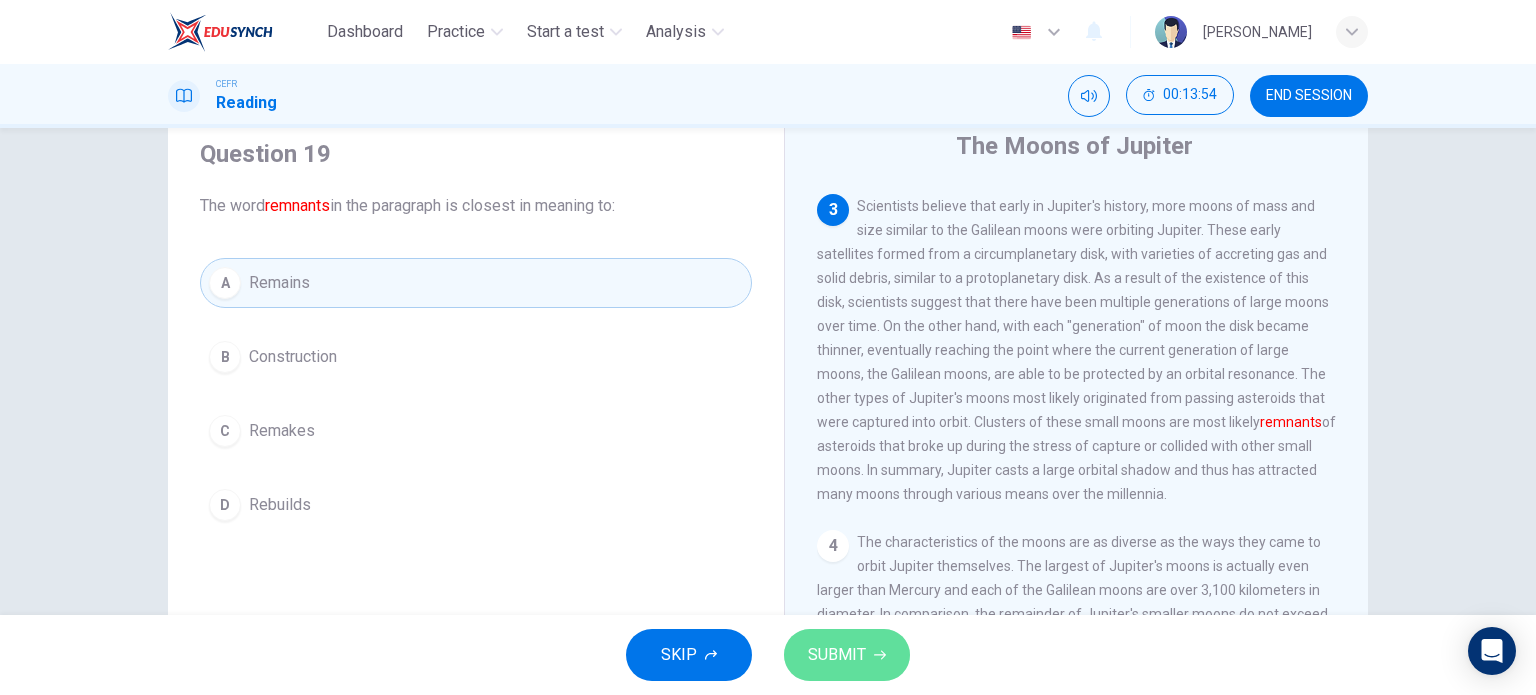 click on "SUBMIT" at bounding box center (847, 655) 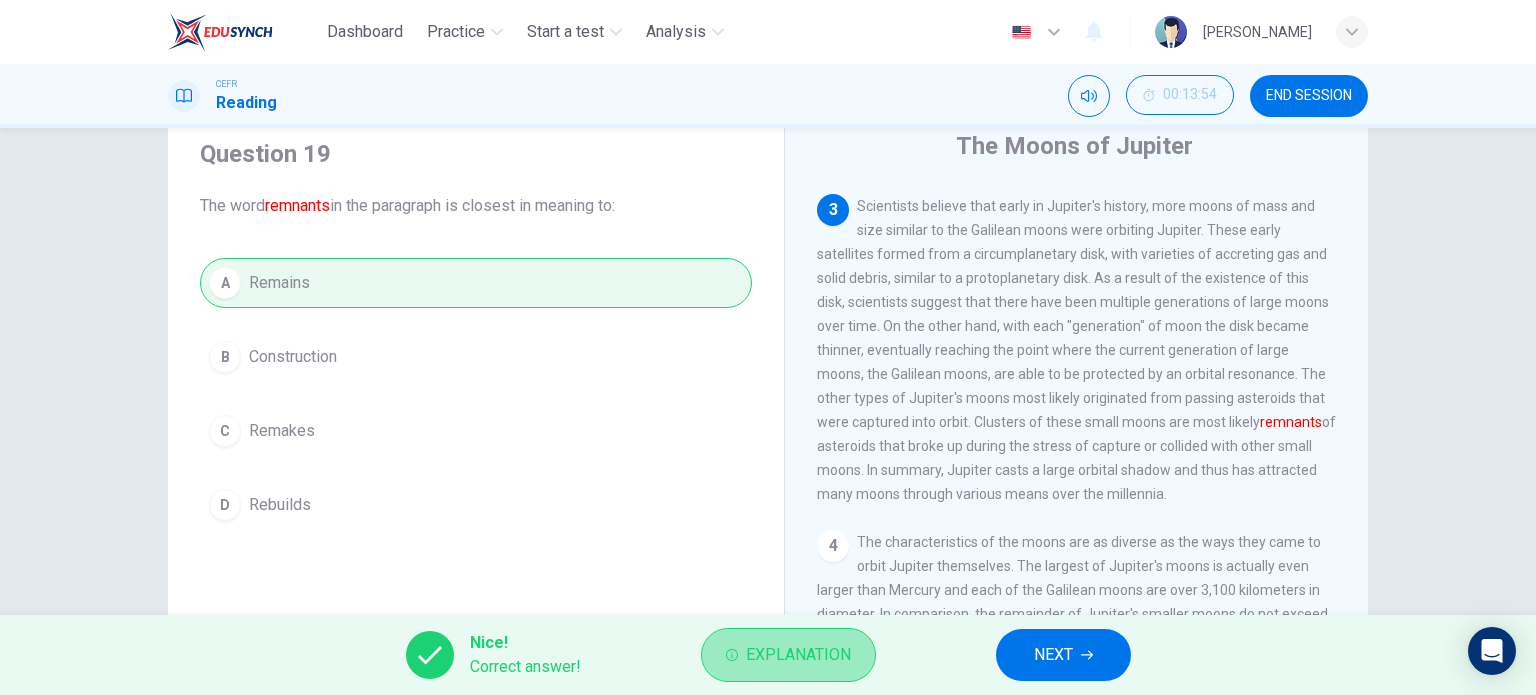 click on "Explanation" at bounding box center [798, 655] 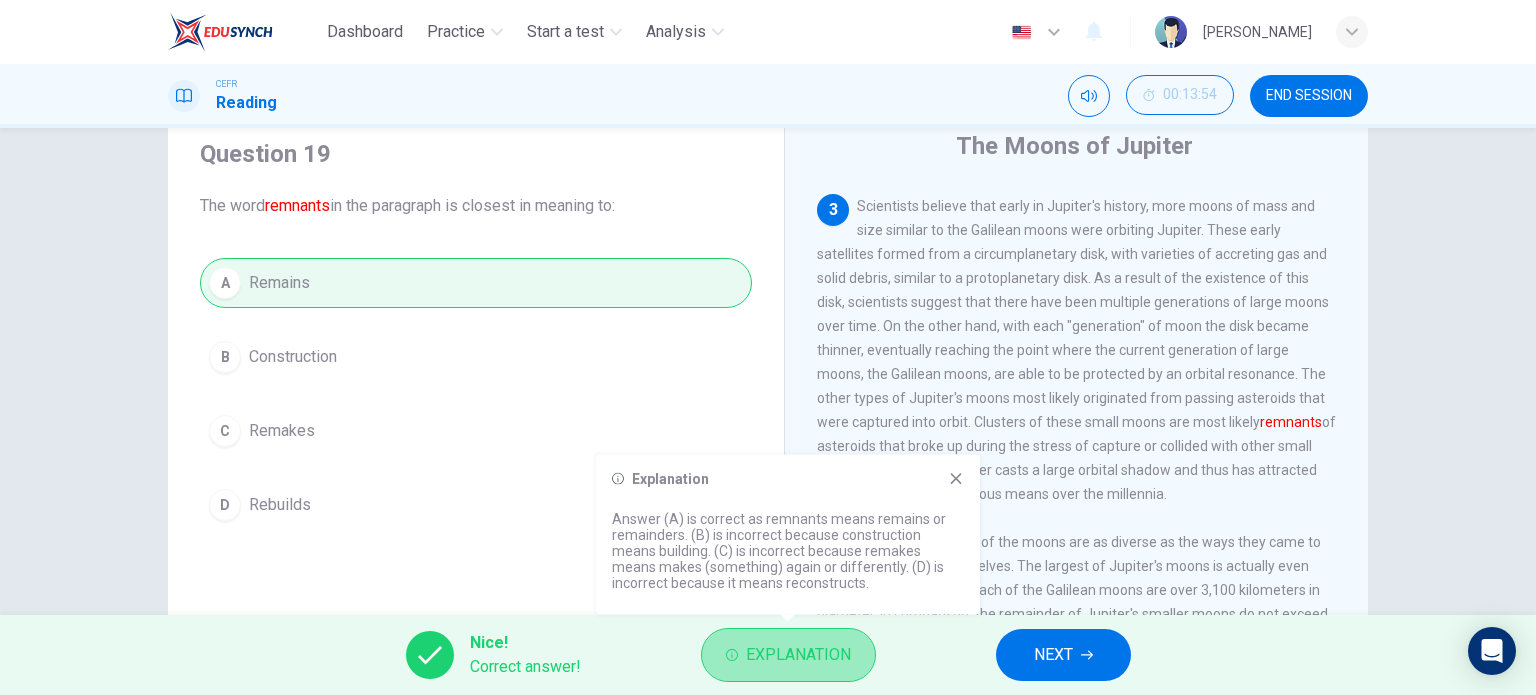 click on "Explanation" at bounding box center [798, 655] 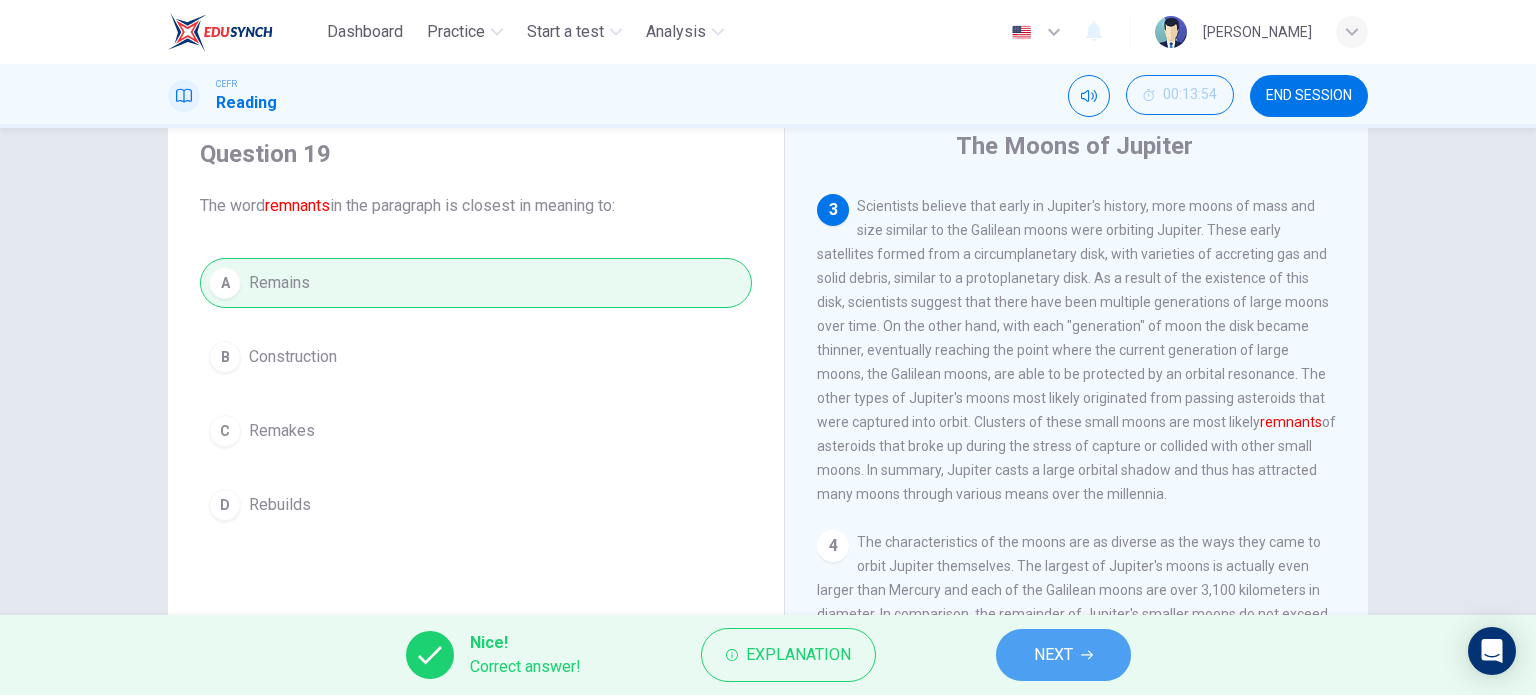 click on "NEXT" at bounding box center (1053, 655) 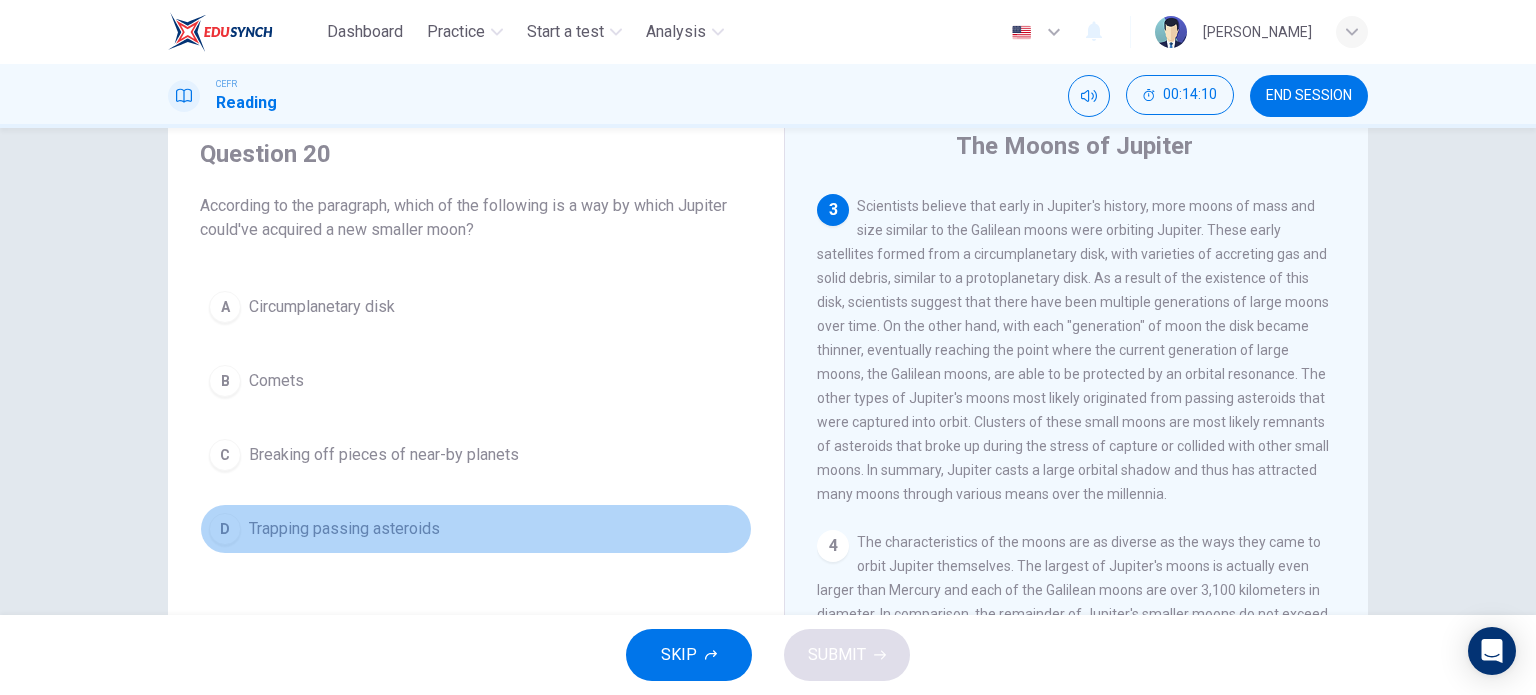 click on "D Trapping passing asteroids" at bounding box center (476, 529) 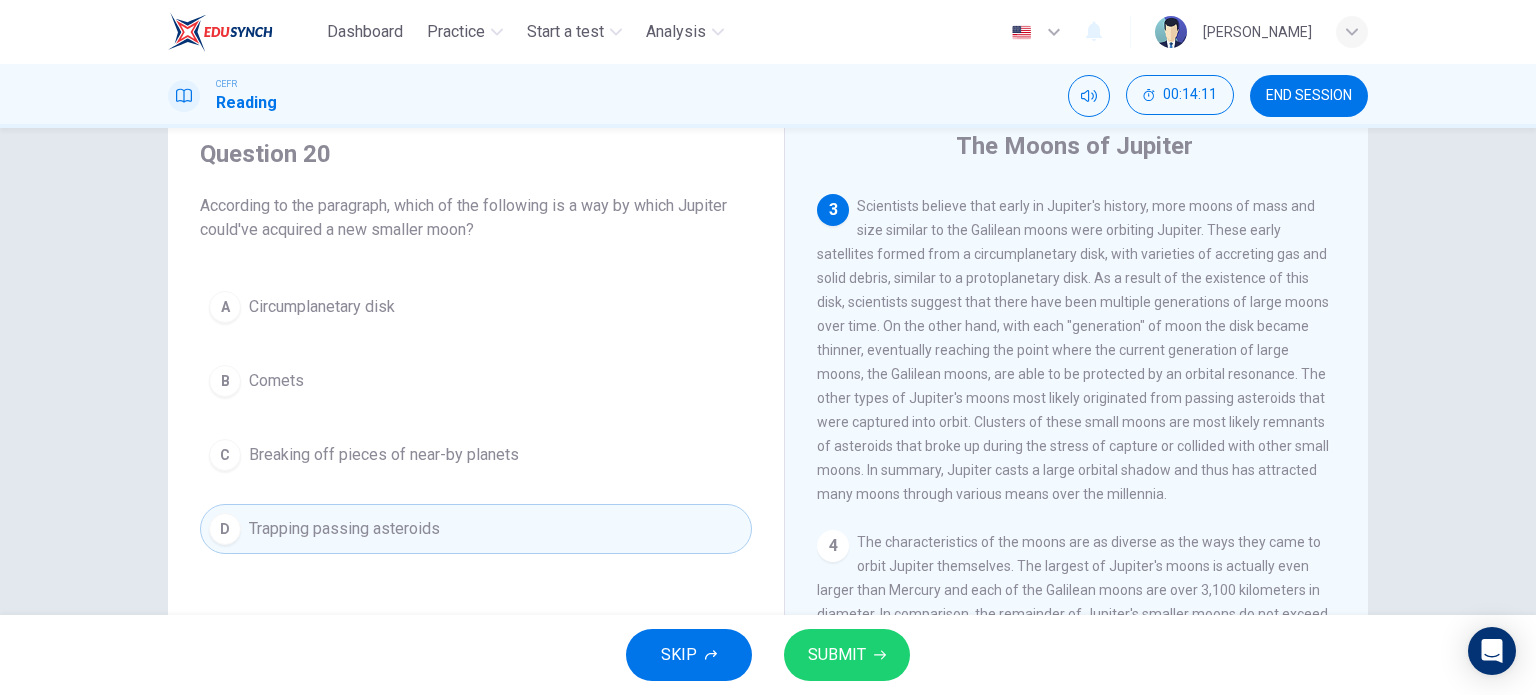 drag, startPoint x: 820, startPoint y: 627, endPoint x: 826, endPoint y: 654, distance: 27.658634 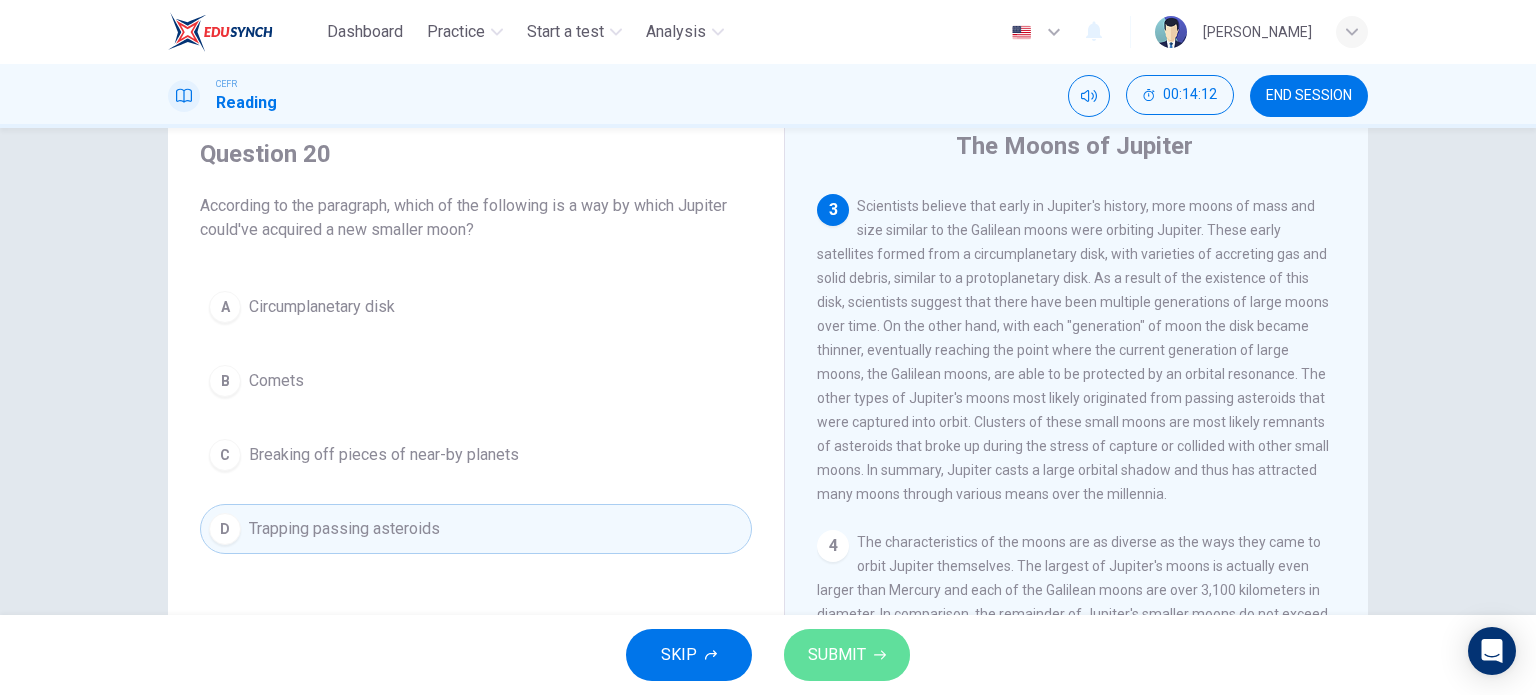 click on "SUBMIT" at bounding box center (837, 655) 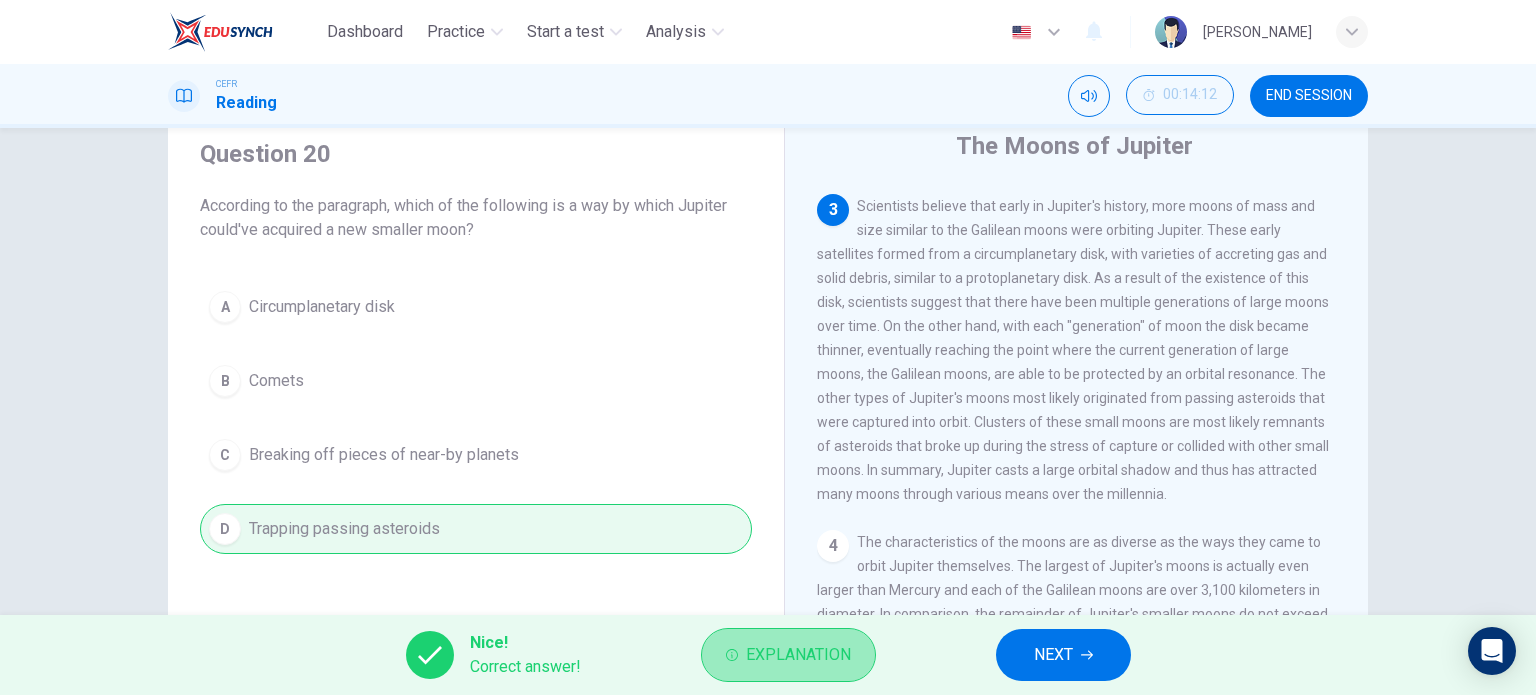 click on "Explanation" at bounding box center [798, 655] 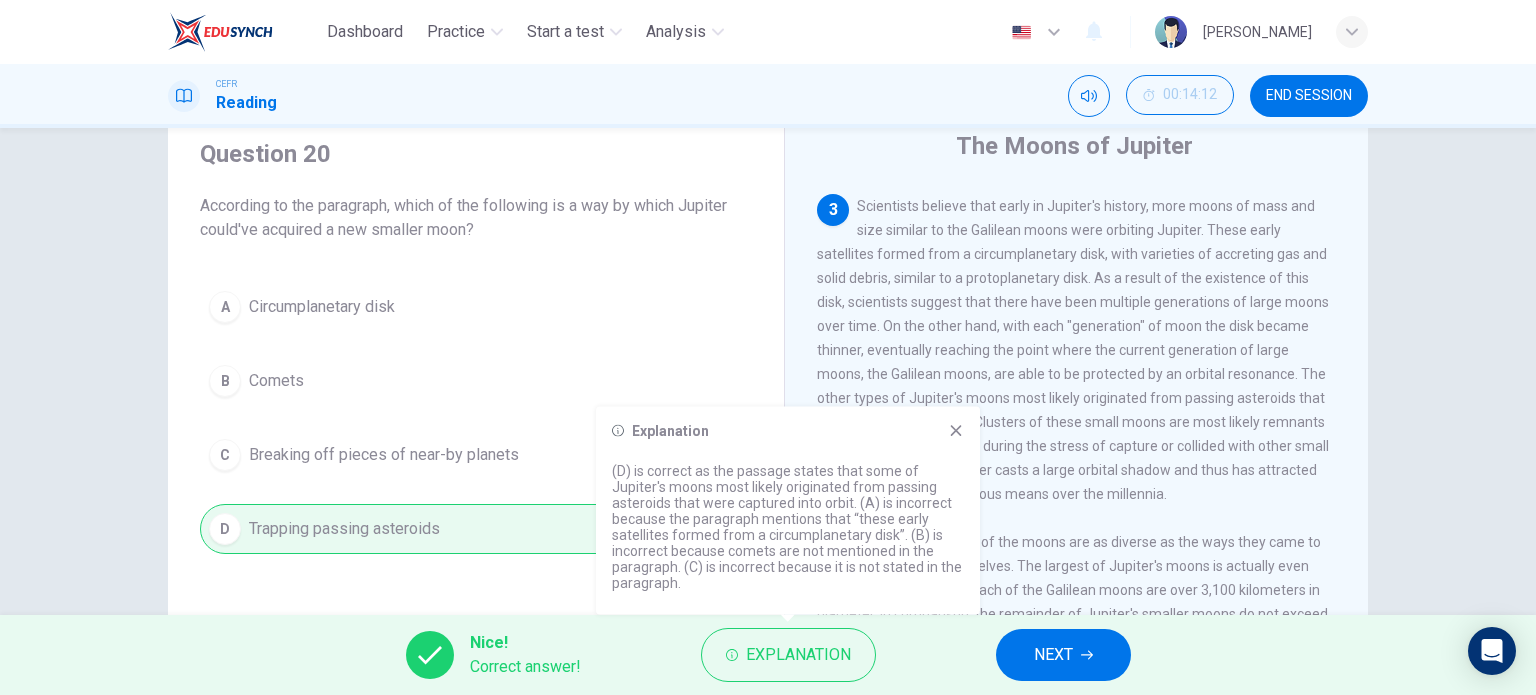 click on "Explanation (D) is correct as the passage states that some of Jupiter's moons most likely originated from passing asteroids that were captured into orbit. (A) is incorrect because the paragraph mentions that “these early satellites formed from a circumplanetary disk”. (B) is incorrect because comets are not mentioned in the paragraph. (C) is incorrect because it is not stated in the paragraph." at bounding box center [788, 511] 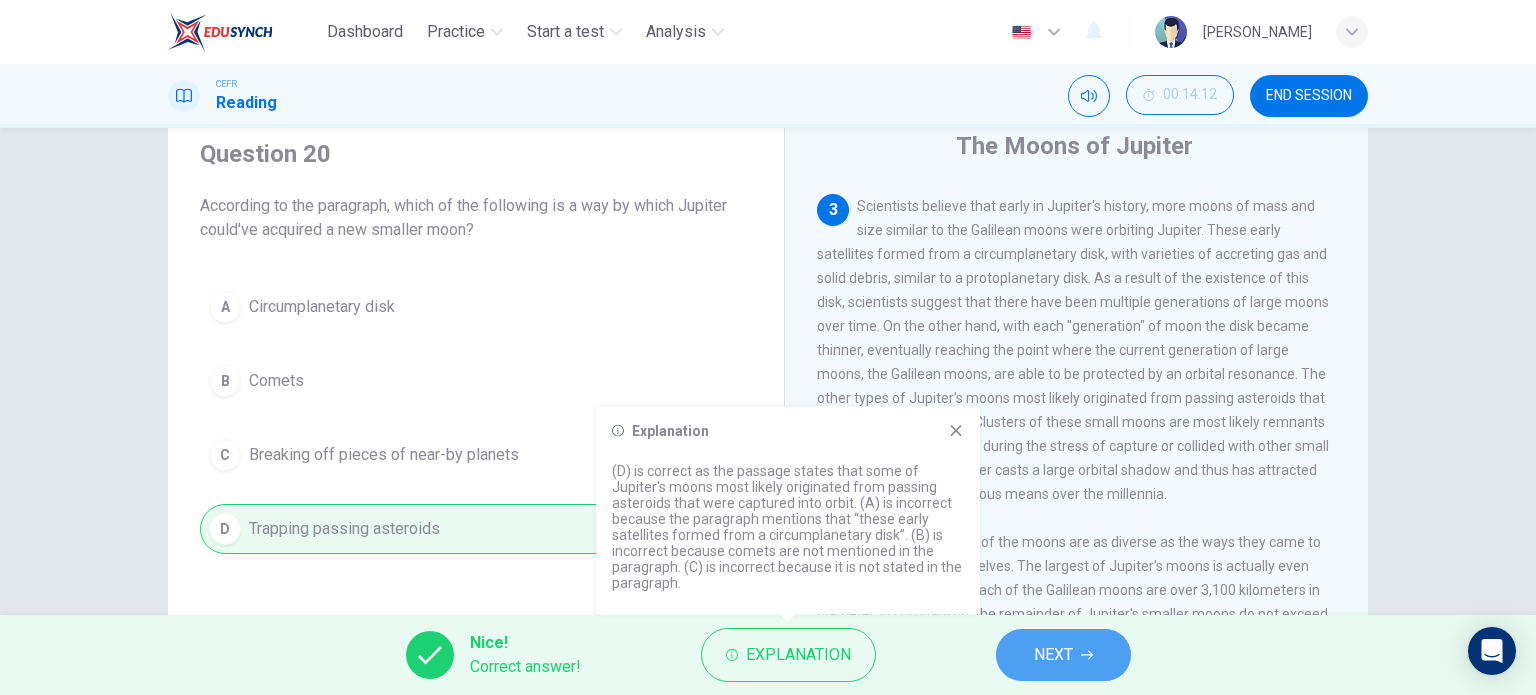 click on "NEXT" at bounding box center [1063, 655] 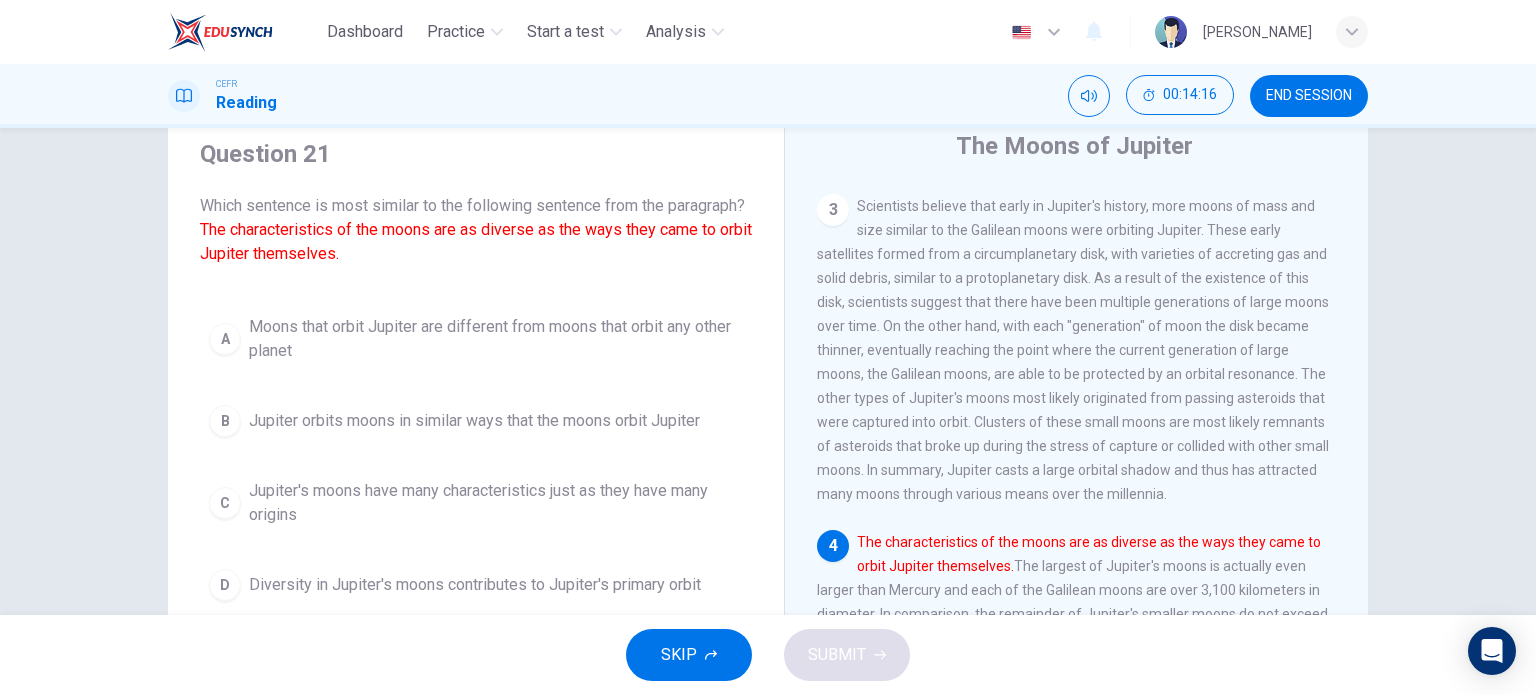 scroll, scrollTop: 115, scrollLeft: 0, axis: vertical 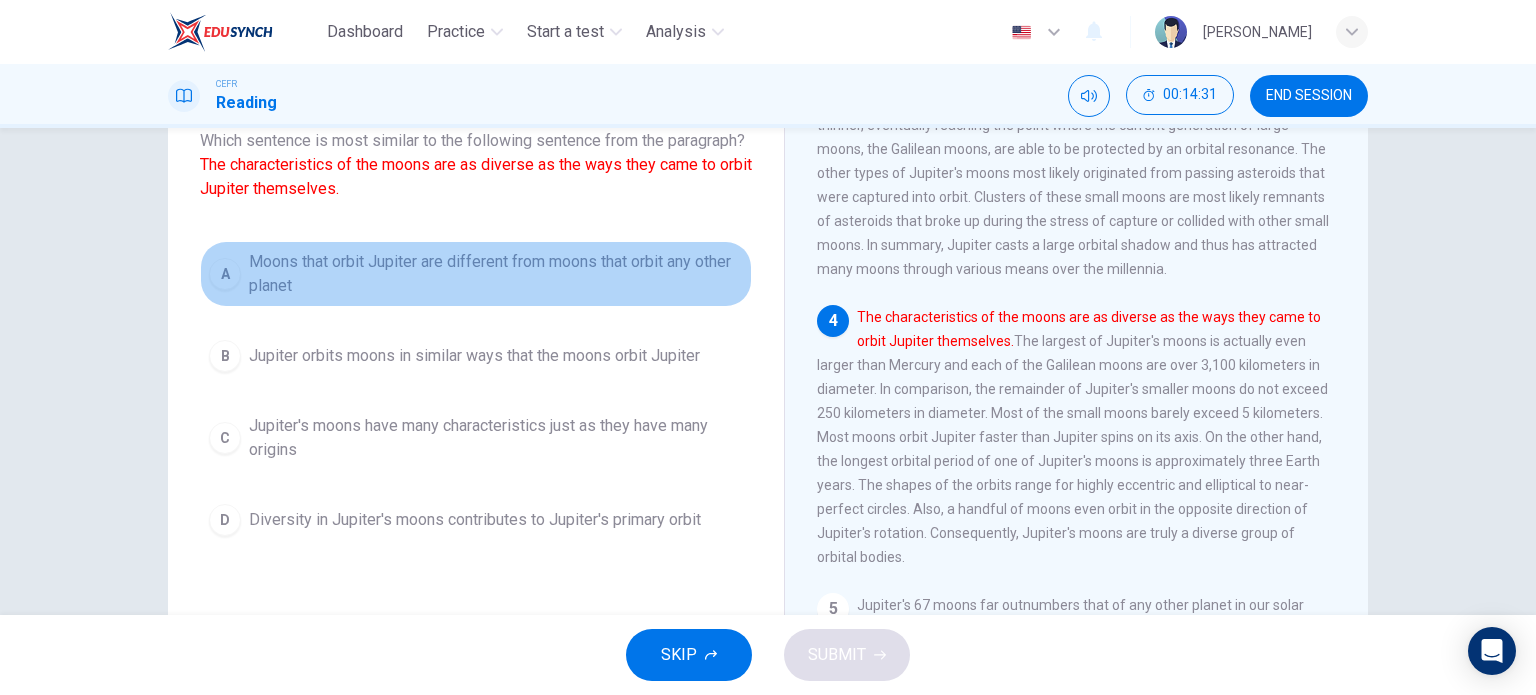 click on "Moons that orbit Jupiter are different from moons that orbit any other planet" at bounding box center [496, 274] 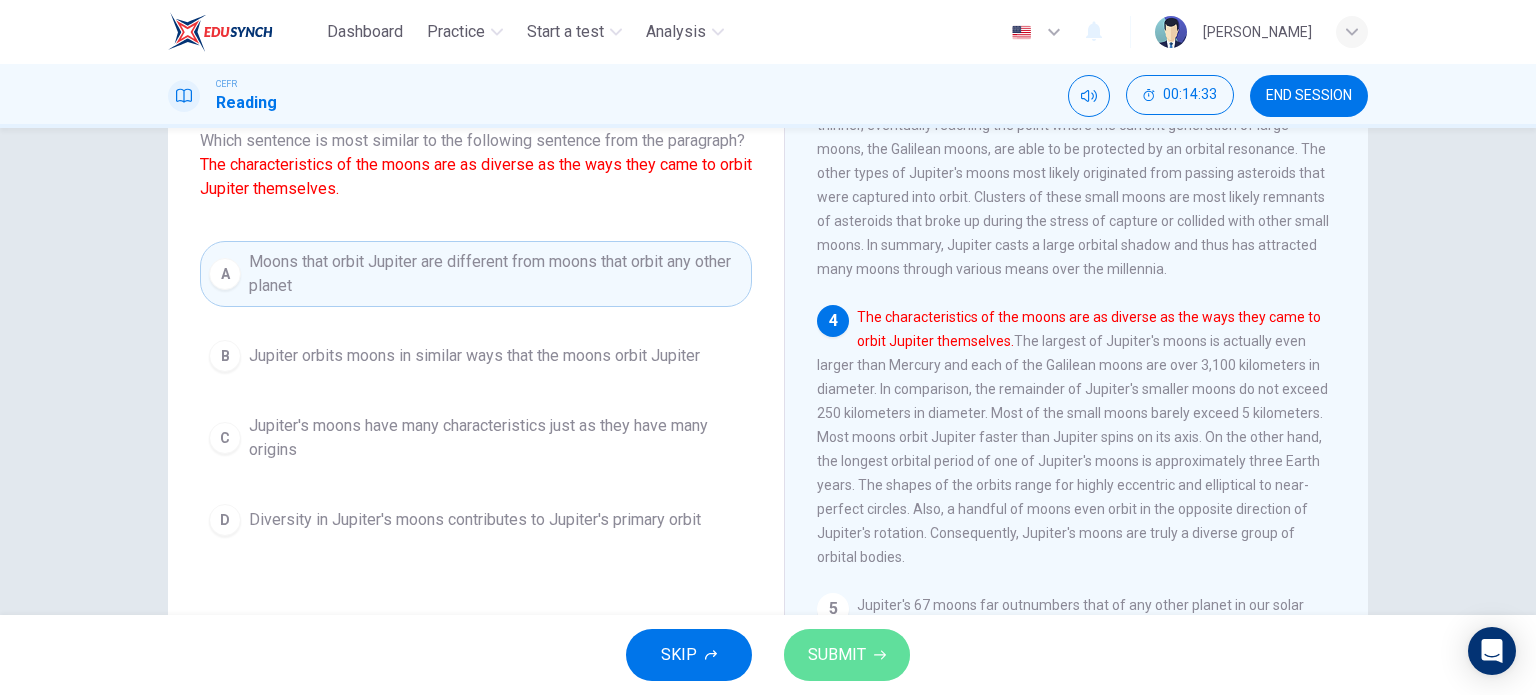 click on "SUBMIT" at bounding box center (837, 655) 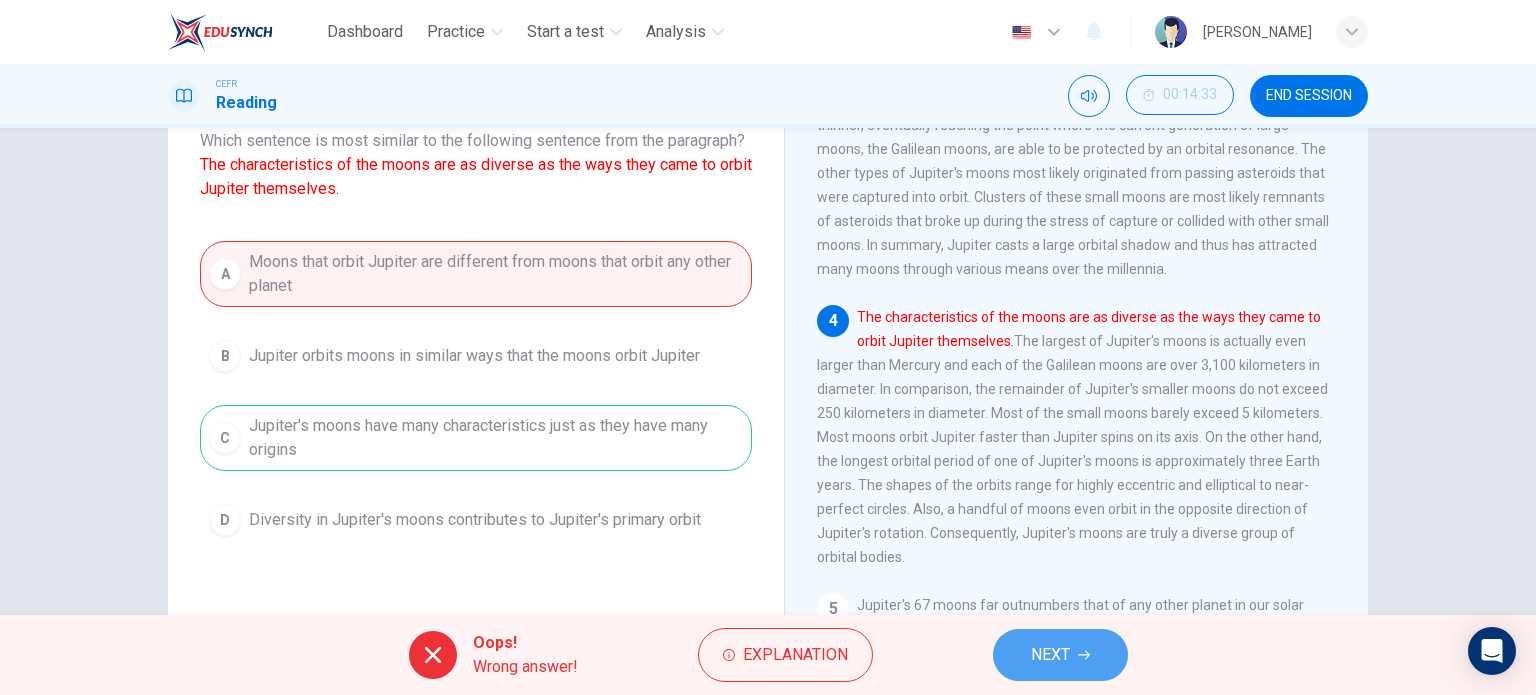 click 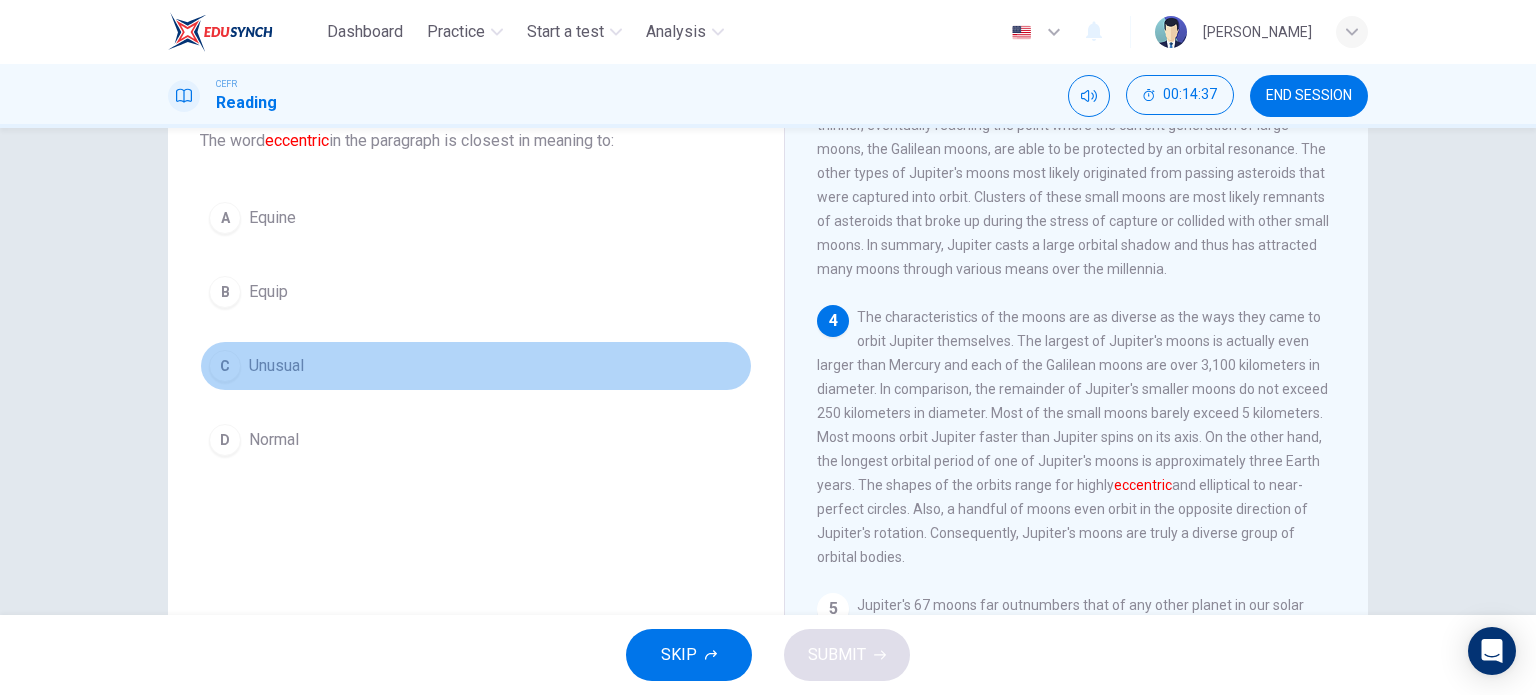 click on "C Unusual" at bounding box center [476, 366] 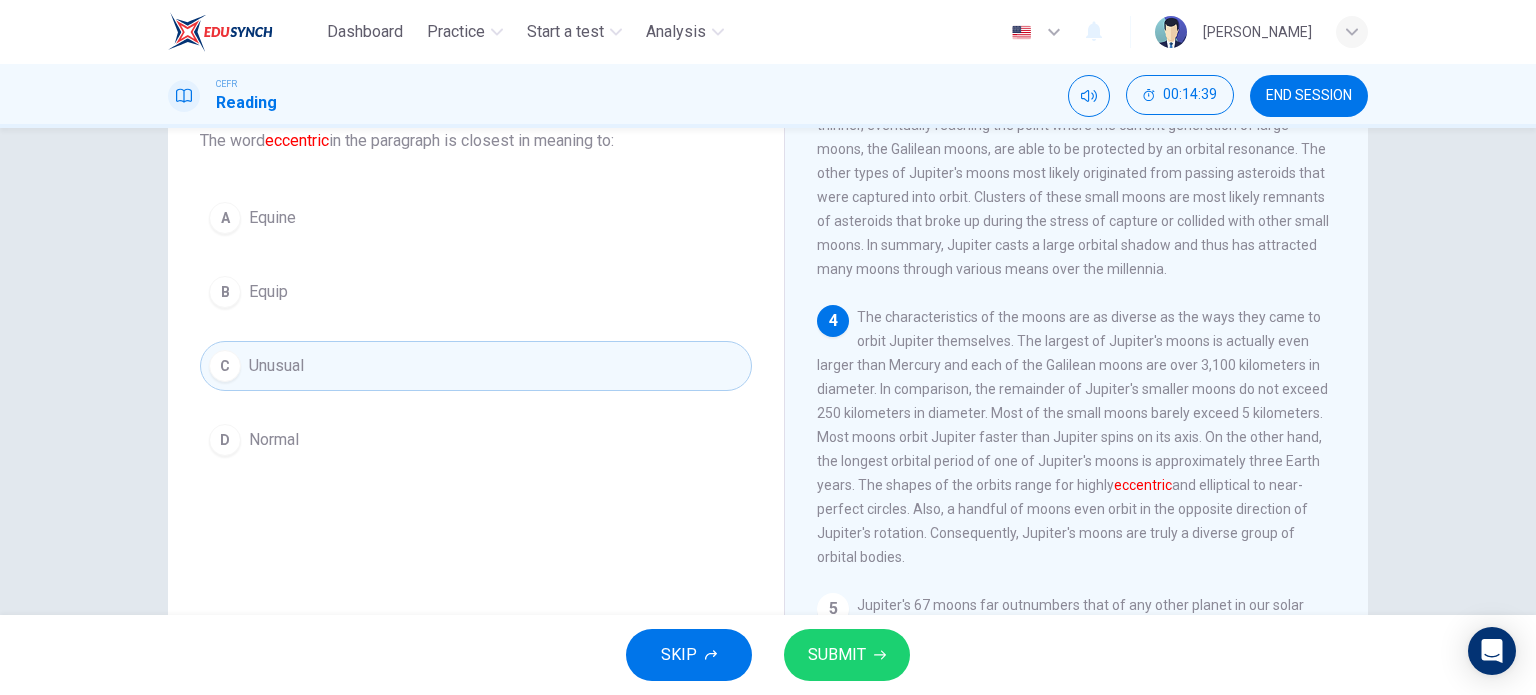 click on "SKIP SUBMIT" at bounding box center (768, 655) 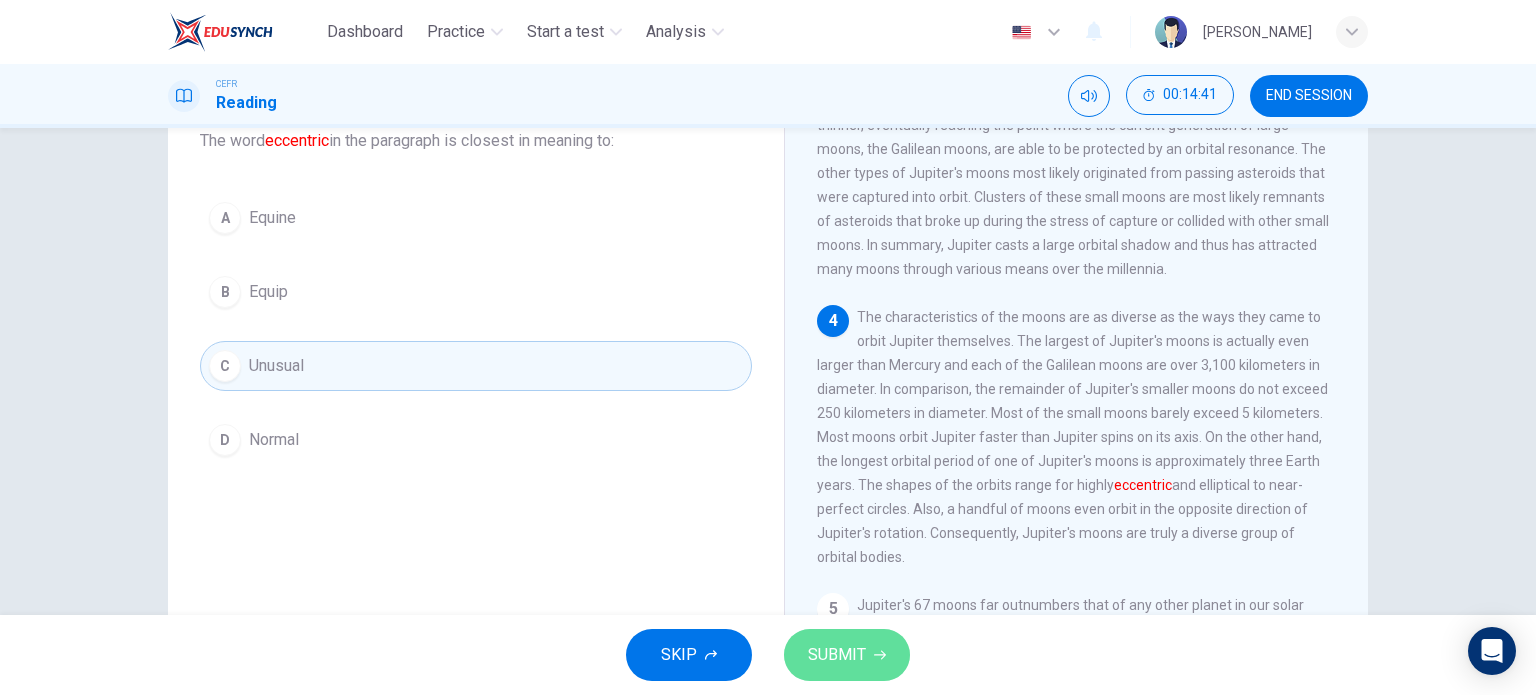 click on "SUBMIT" at bounding box center (847, 655) 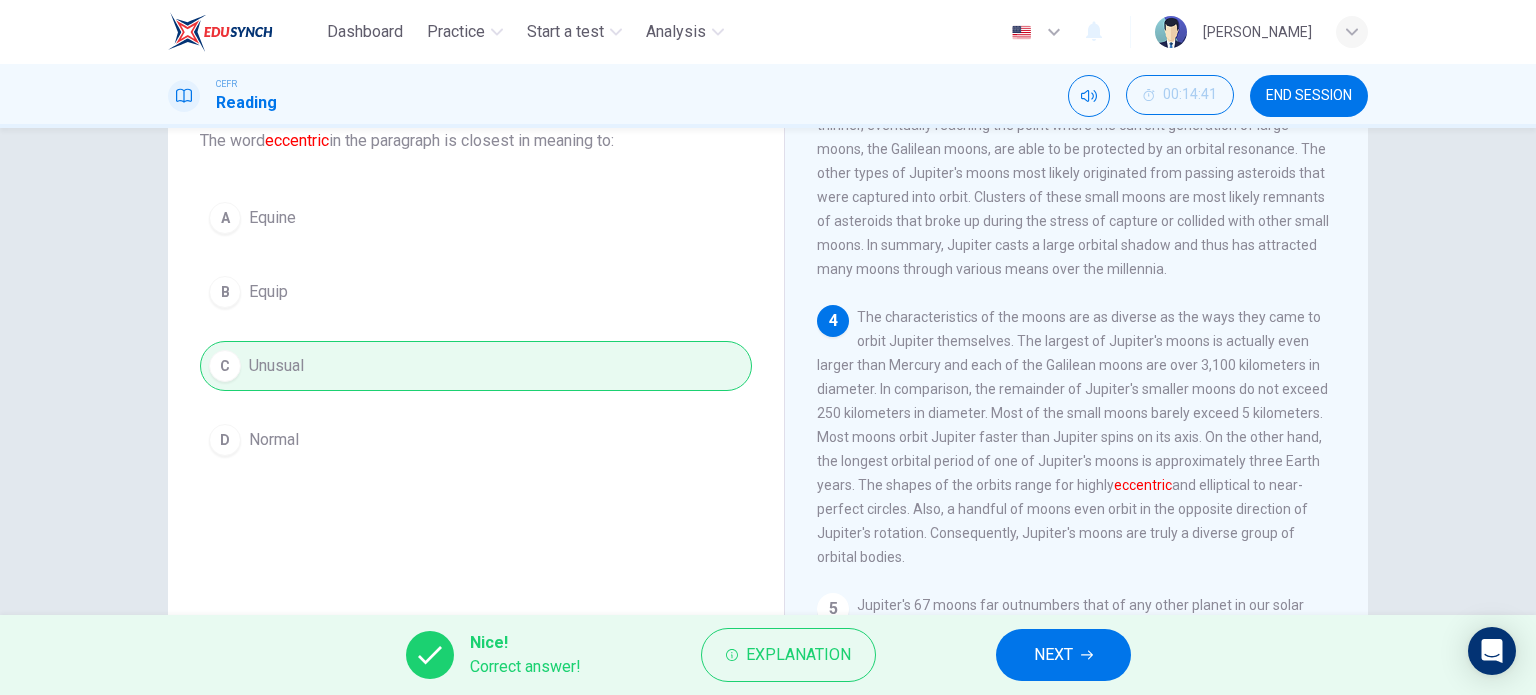 click on "NEXT" at bounding box center (1063, 655) 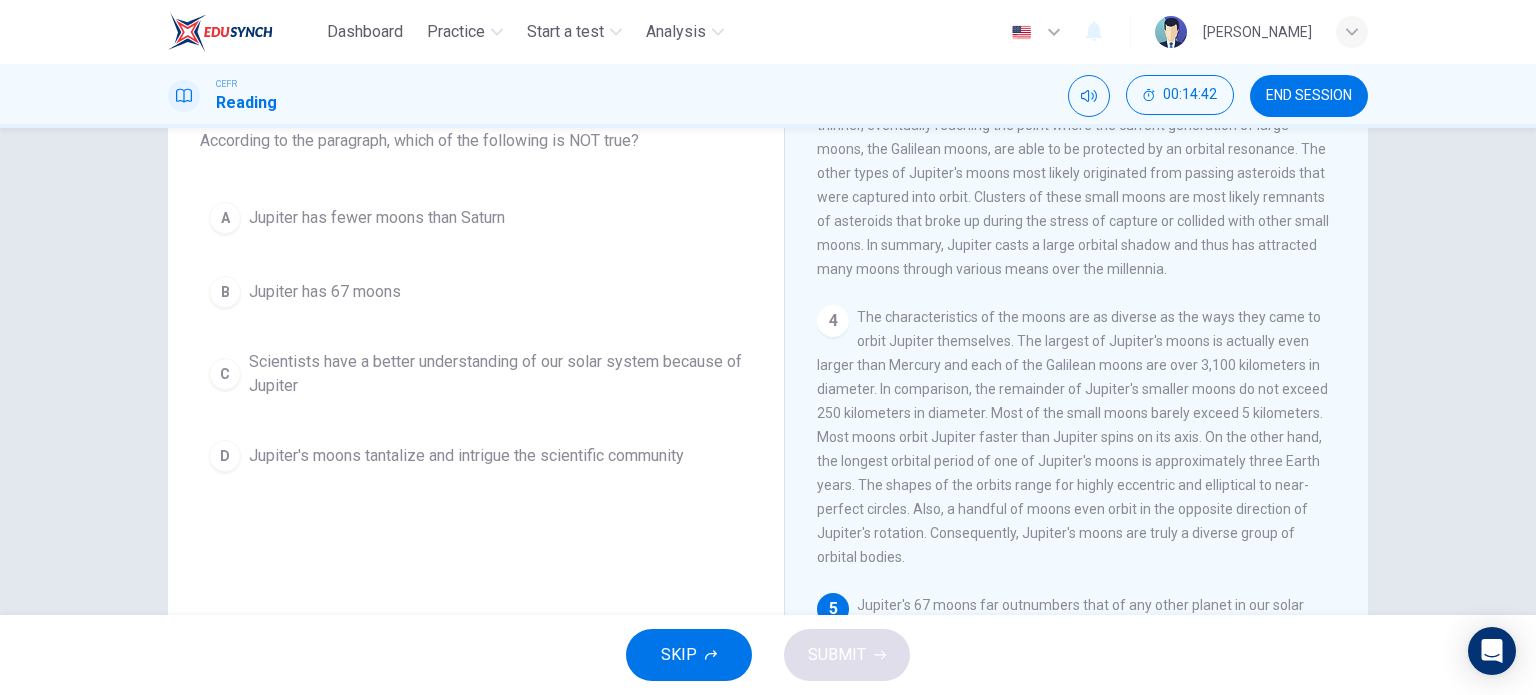 scroll, scrollTop: 1000, scrollLeft: 0, axis: vertical 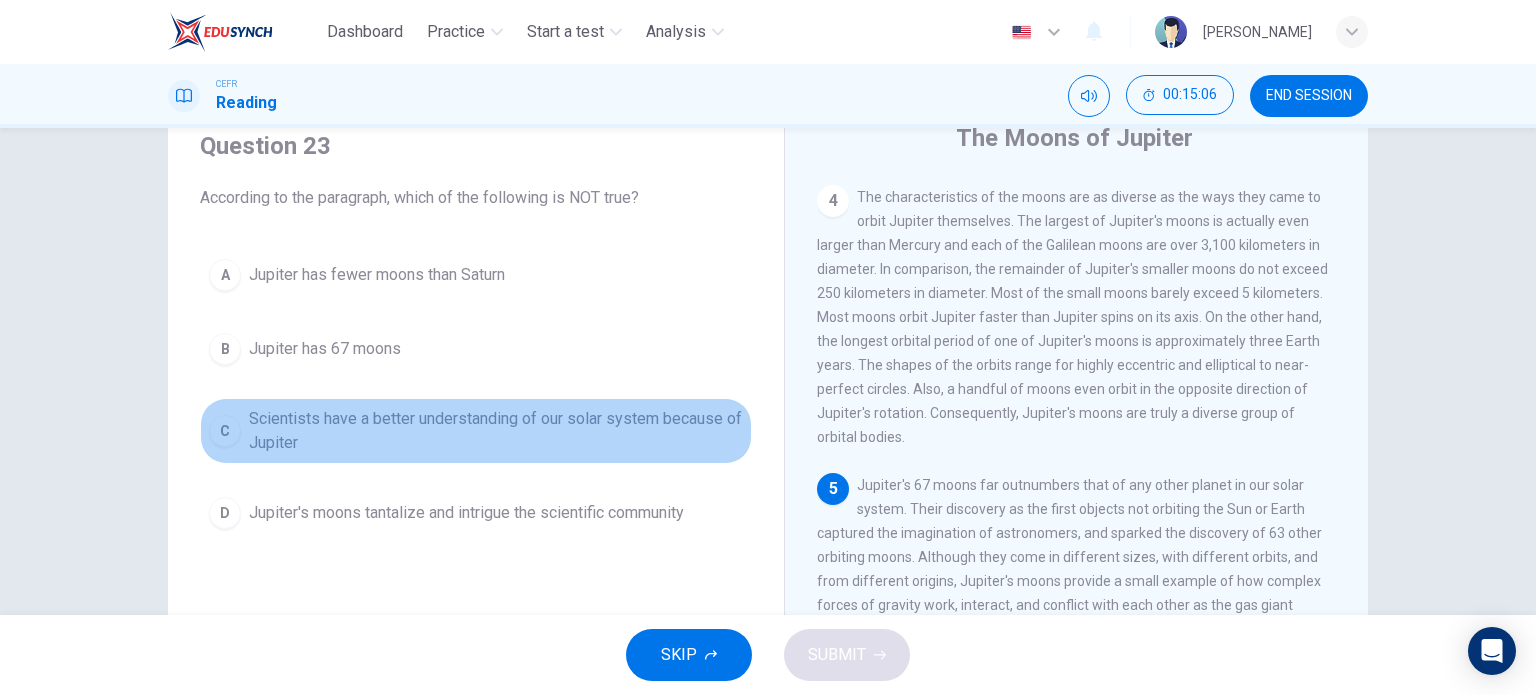 click on "Scientists have a better understanding of our solar system because of Jupiter" at bounding box center (496, 431) 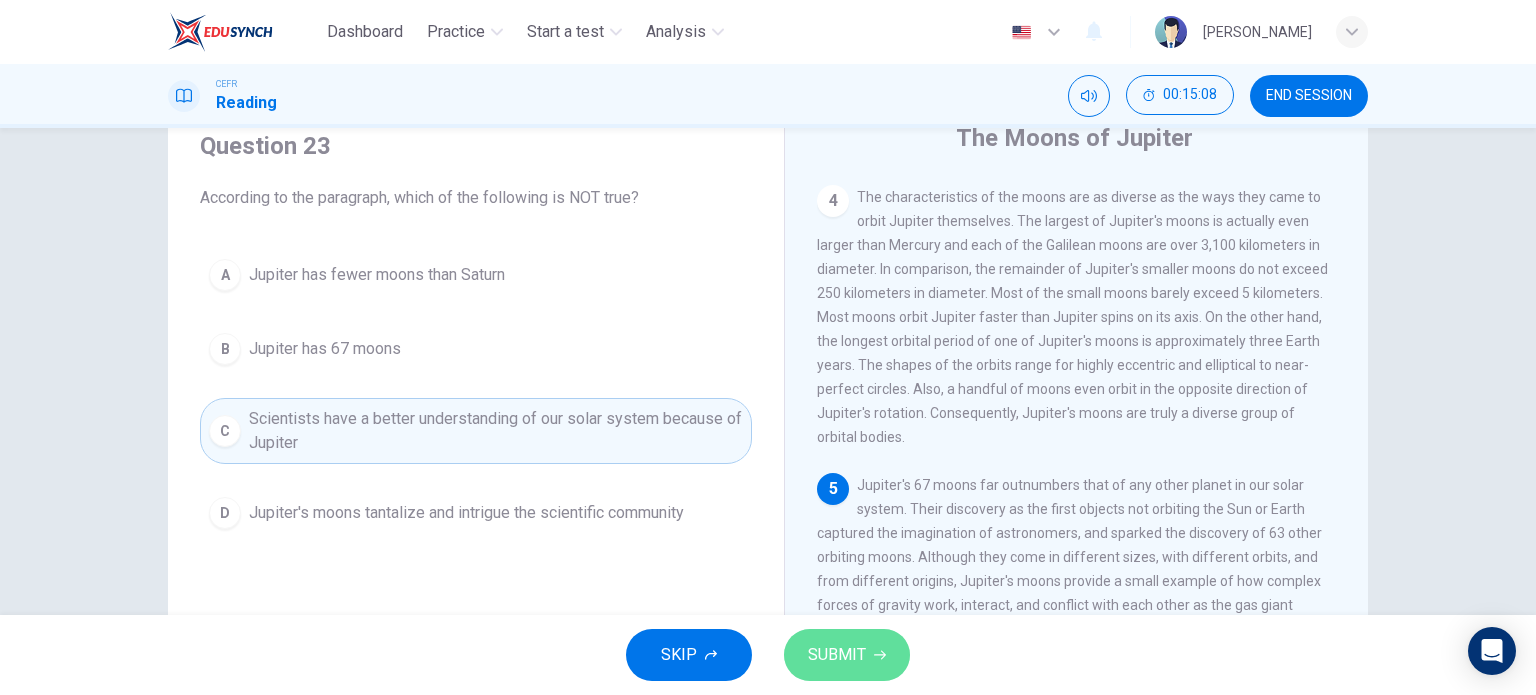 click on "SUBMIT" at bounding box center [837, 655] 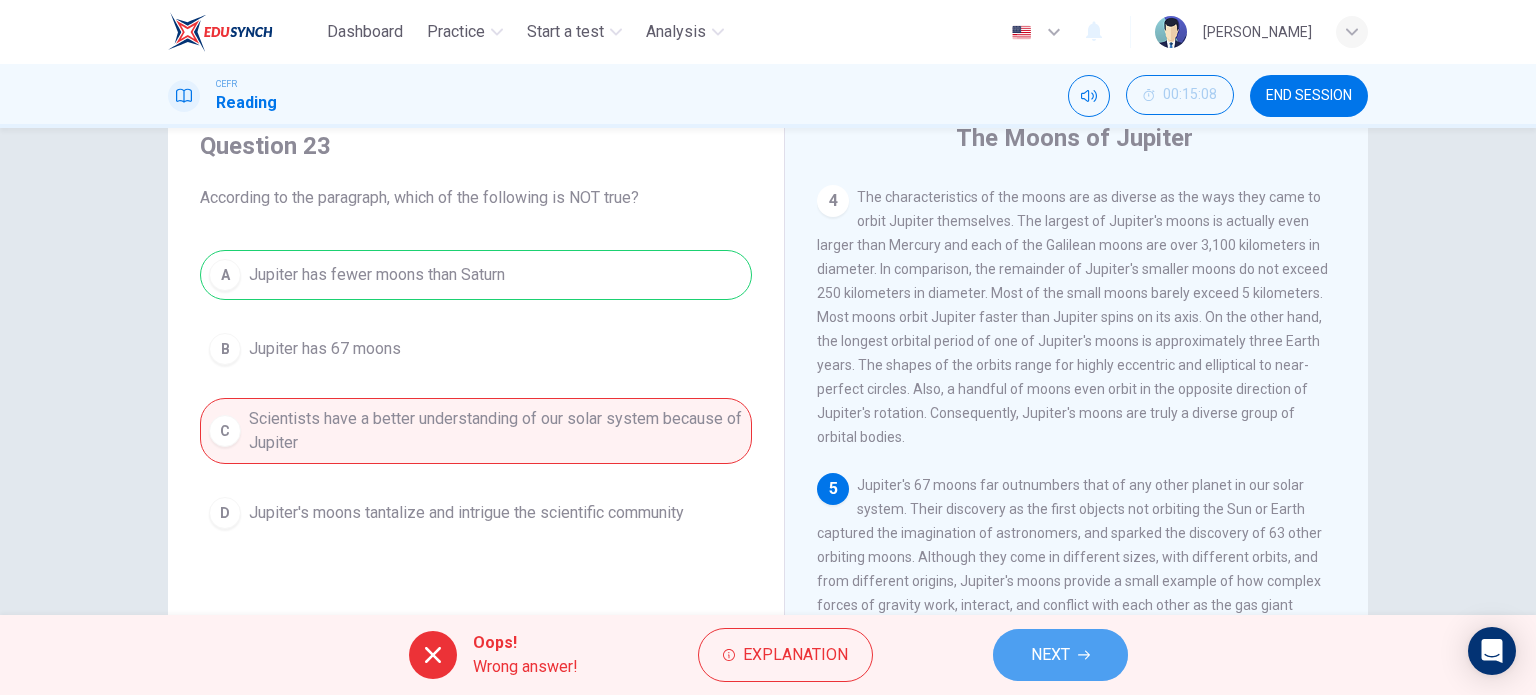 click on "NEXT" at bounding box center (1050, 655) 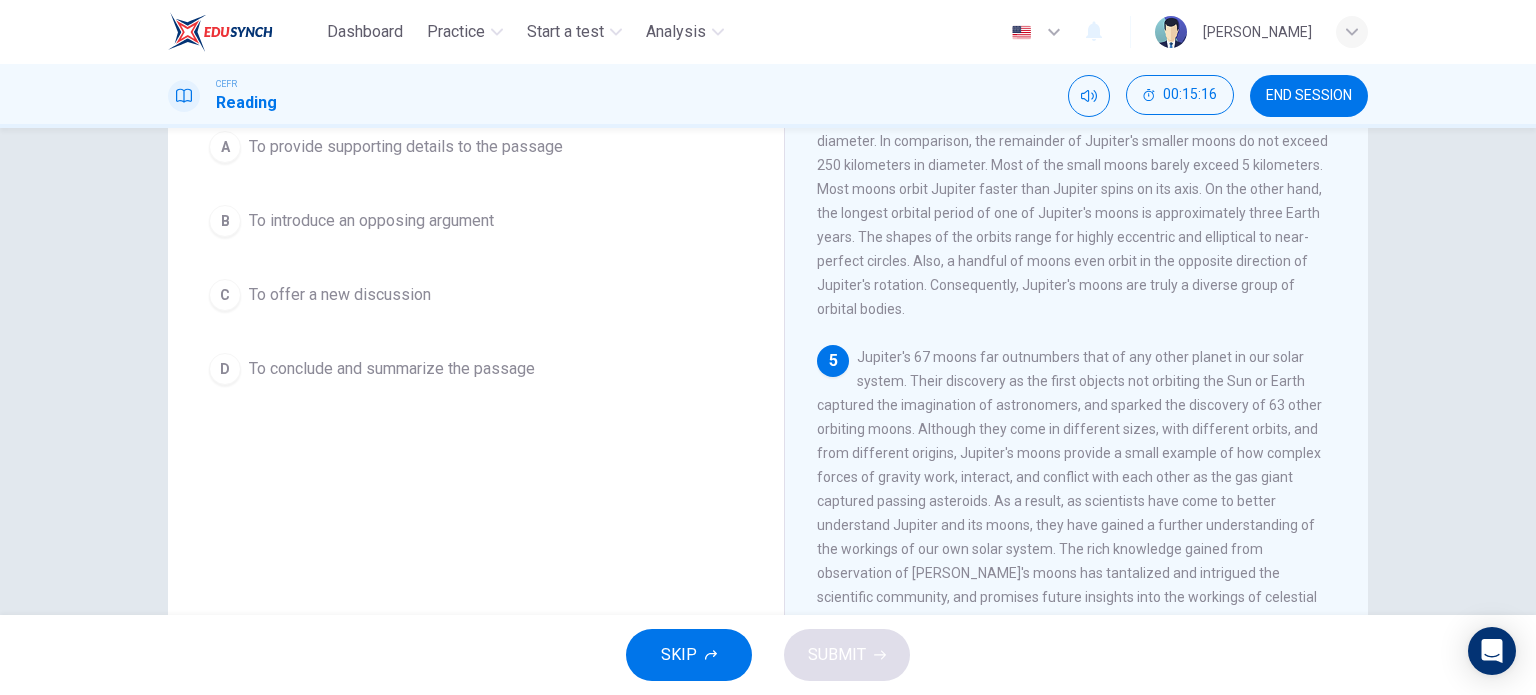 scroll, scrollTop: 288, scrollLeft: 0, axis: vertical 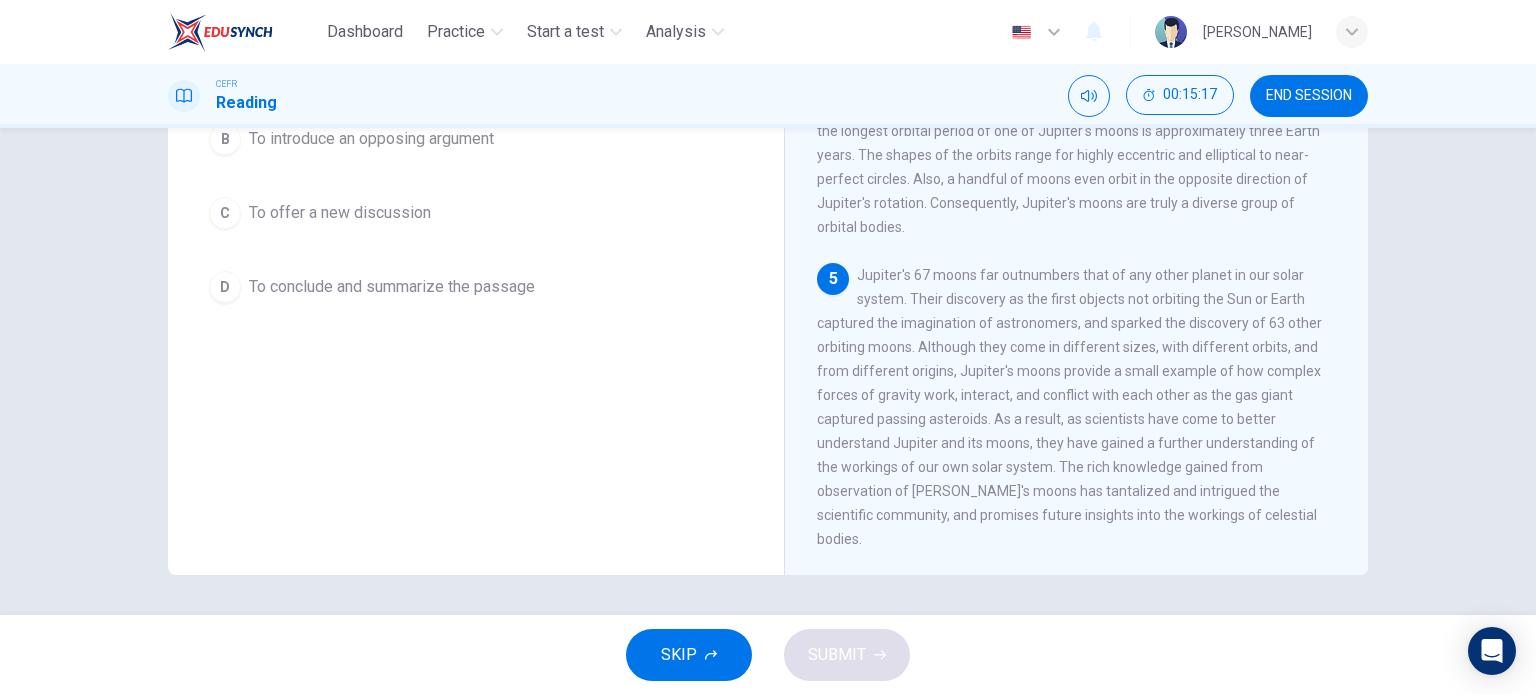 click on "D To conclude and summarize the passage" at bounding box center (476, 287) 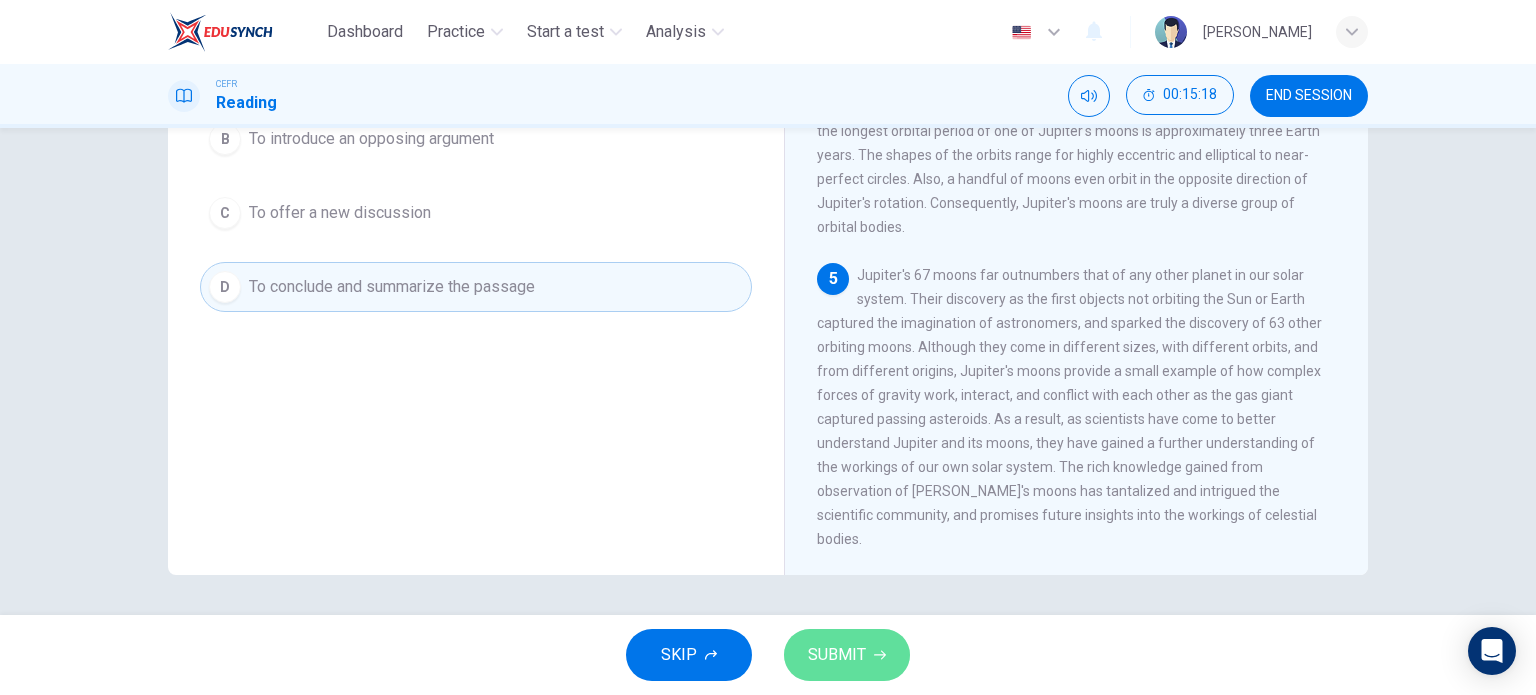 click on "SUBMIT" at bounding box center (847, 655) 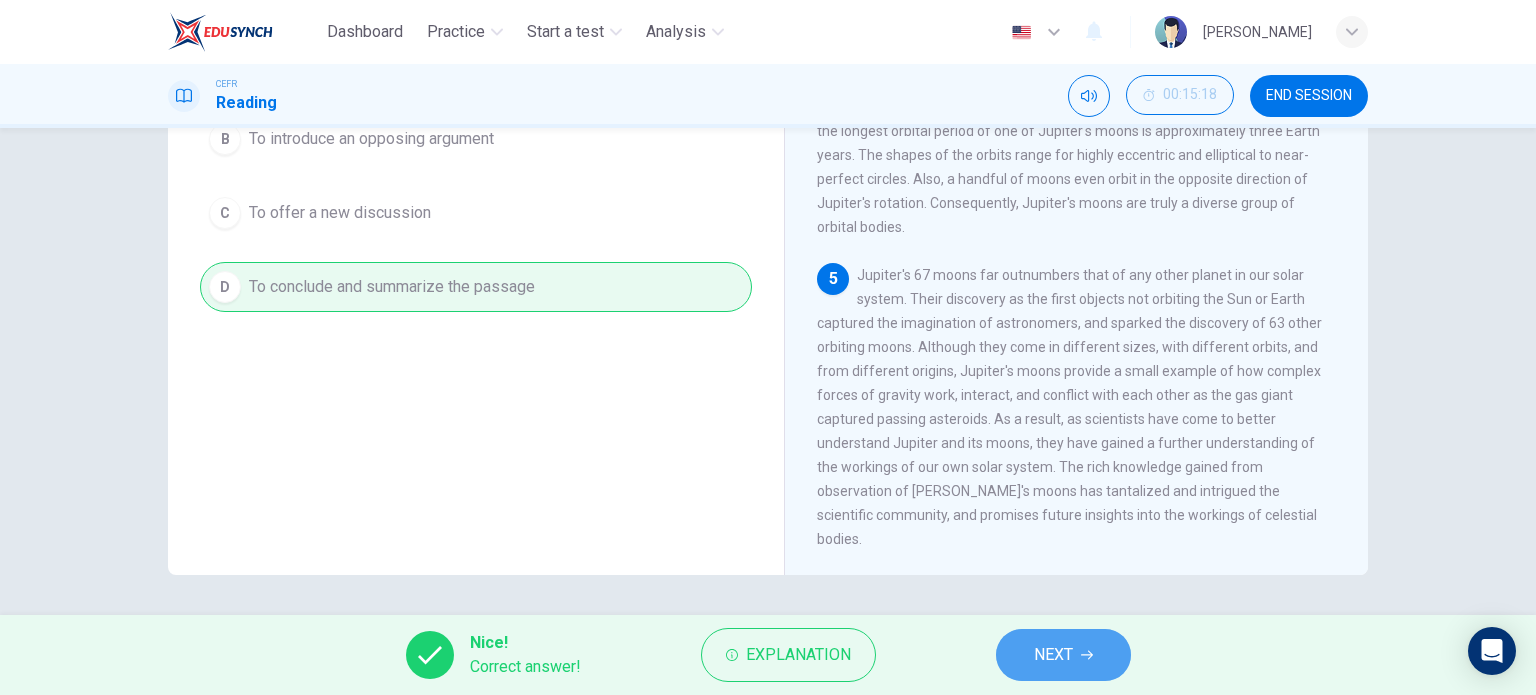 click on "NEXT" at bounding box center [1063, 655] 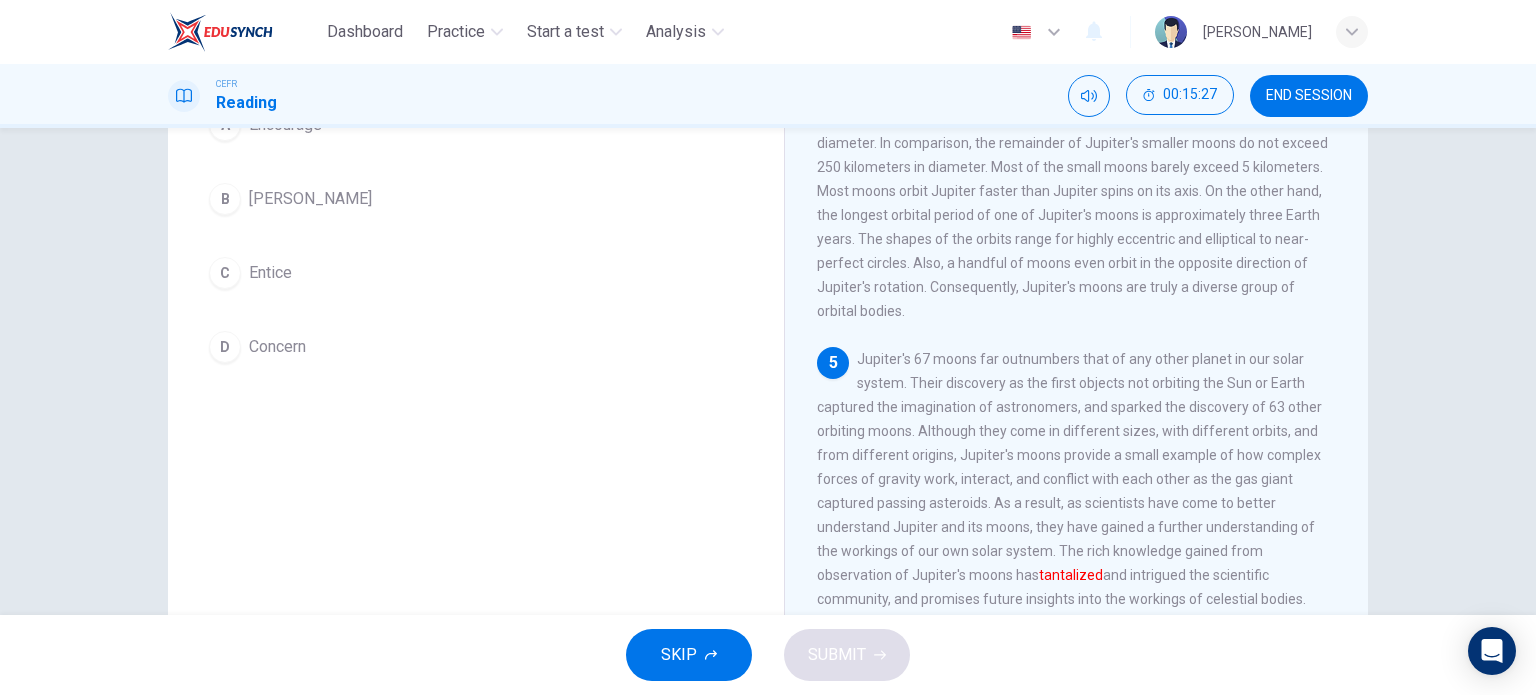 scroll, scrollTop: 166, scrollLeft: 0, axis: vertical 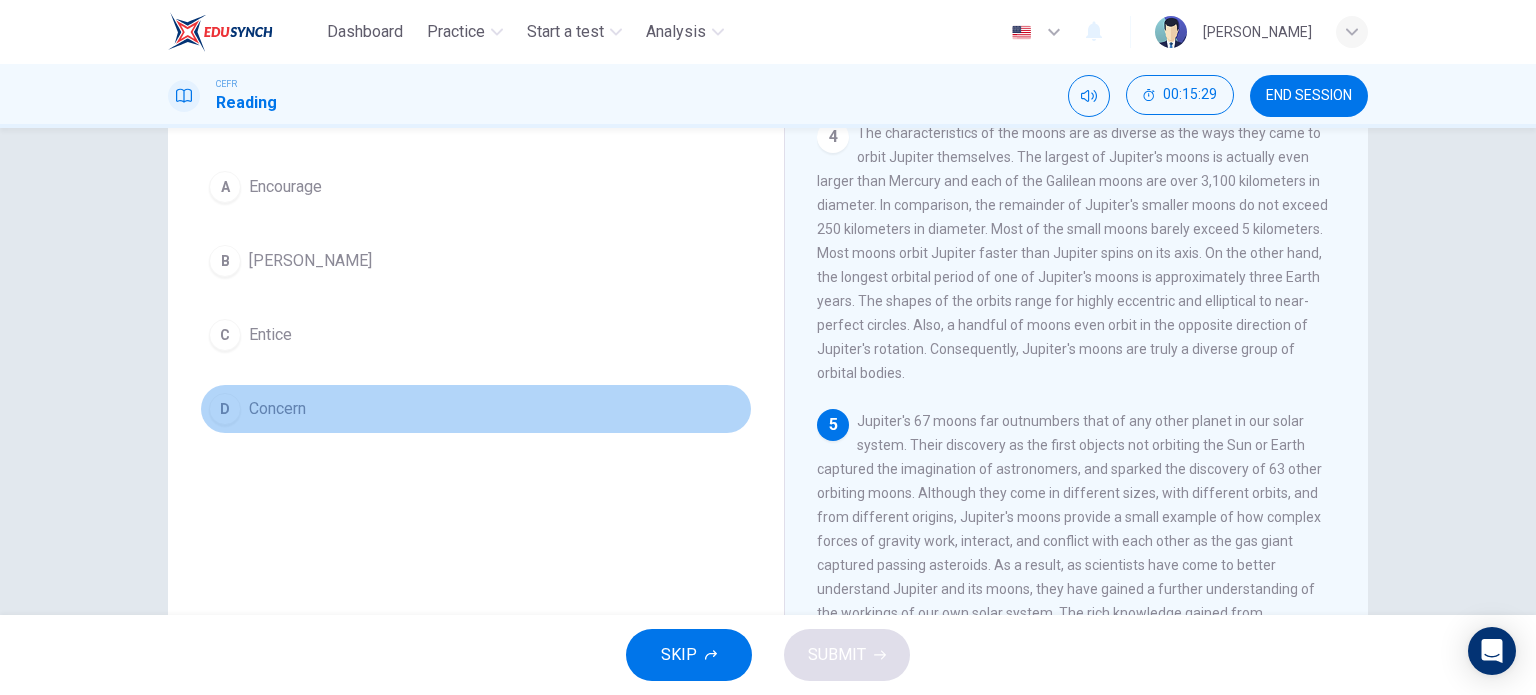 click on "D Concern" at bounding box center (476, 409) 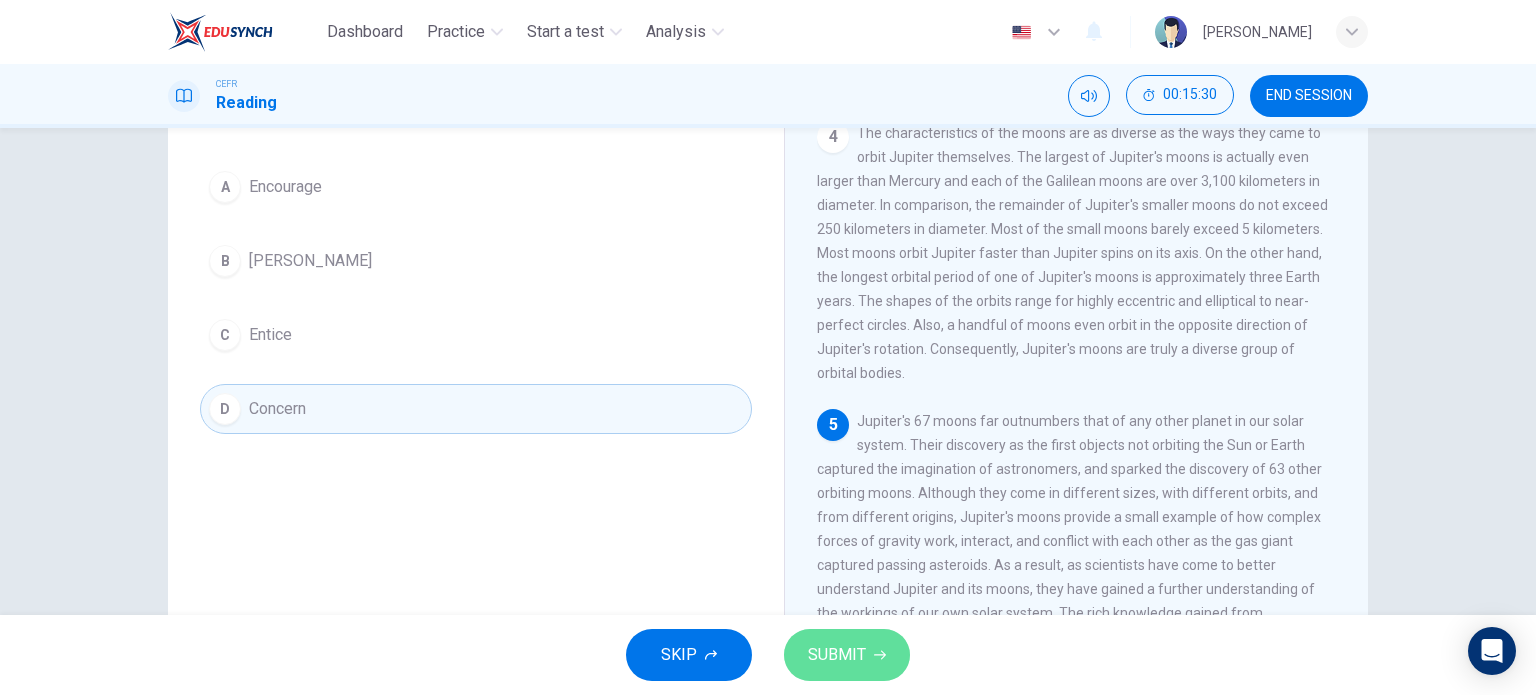 click on "SUBMIT" at bounding box center [837, 655] 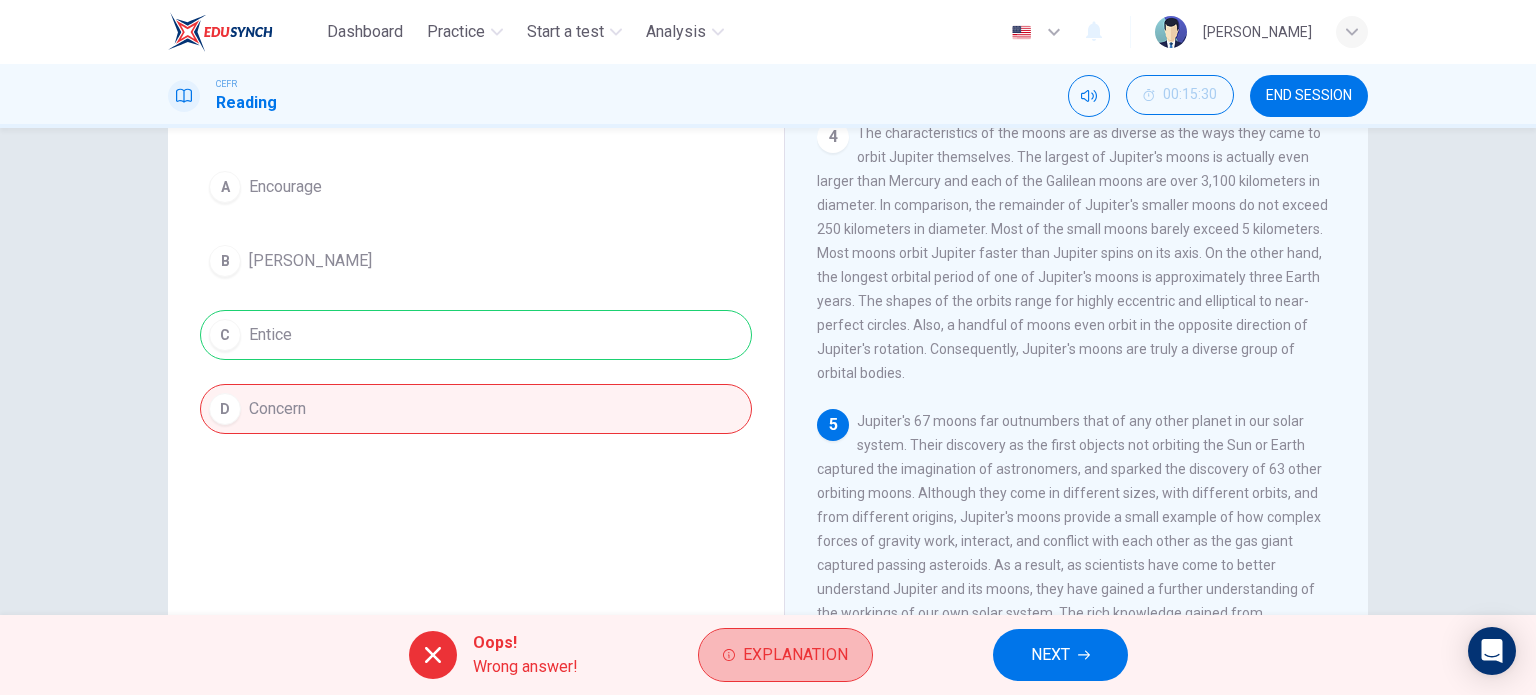 click on "Explanation" at bounding box center [795, 655] 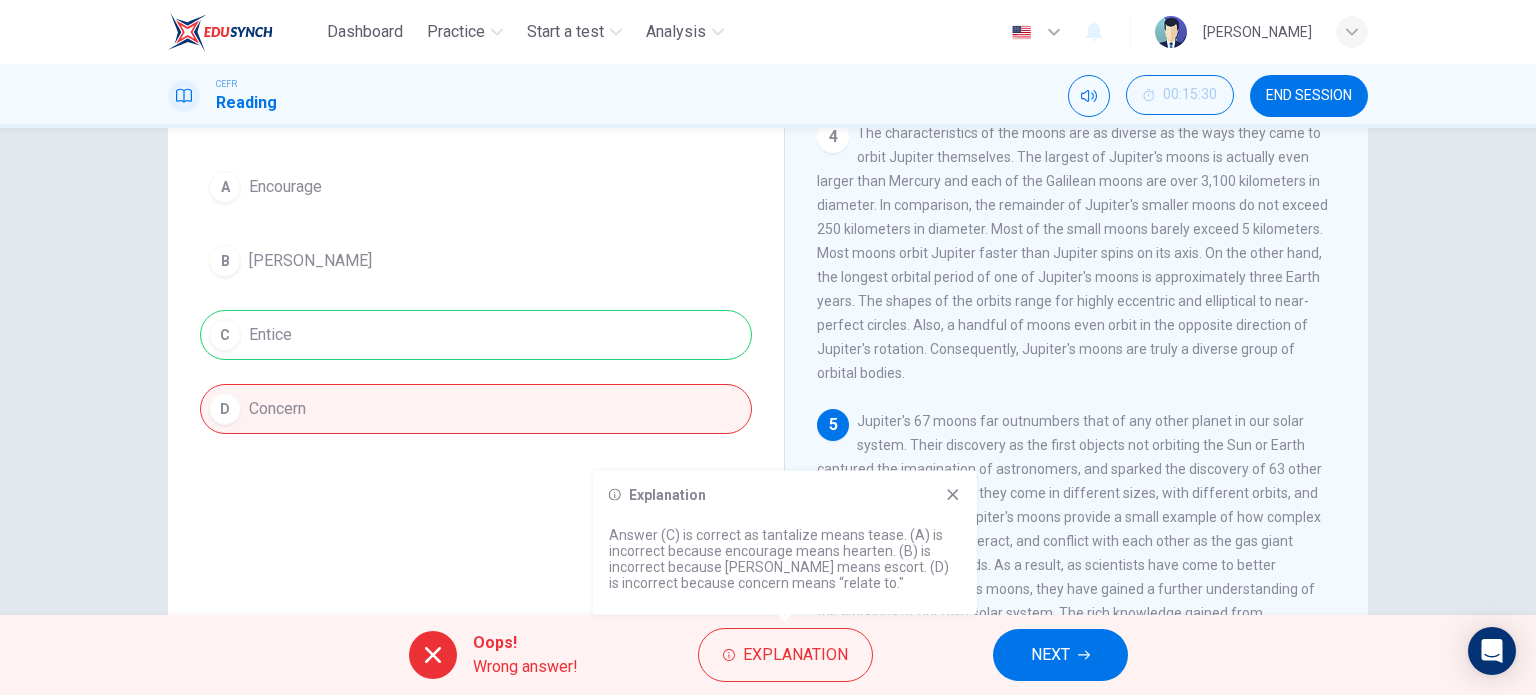 click 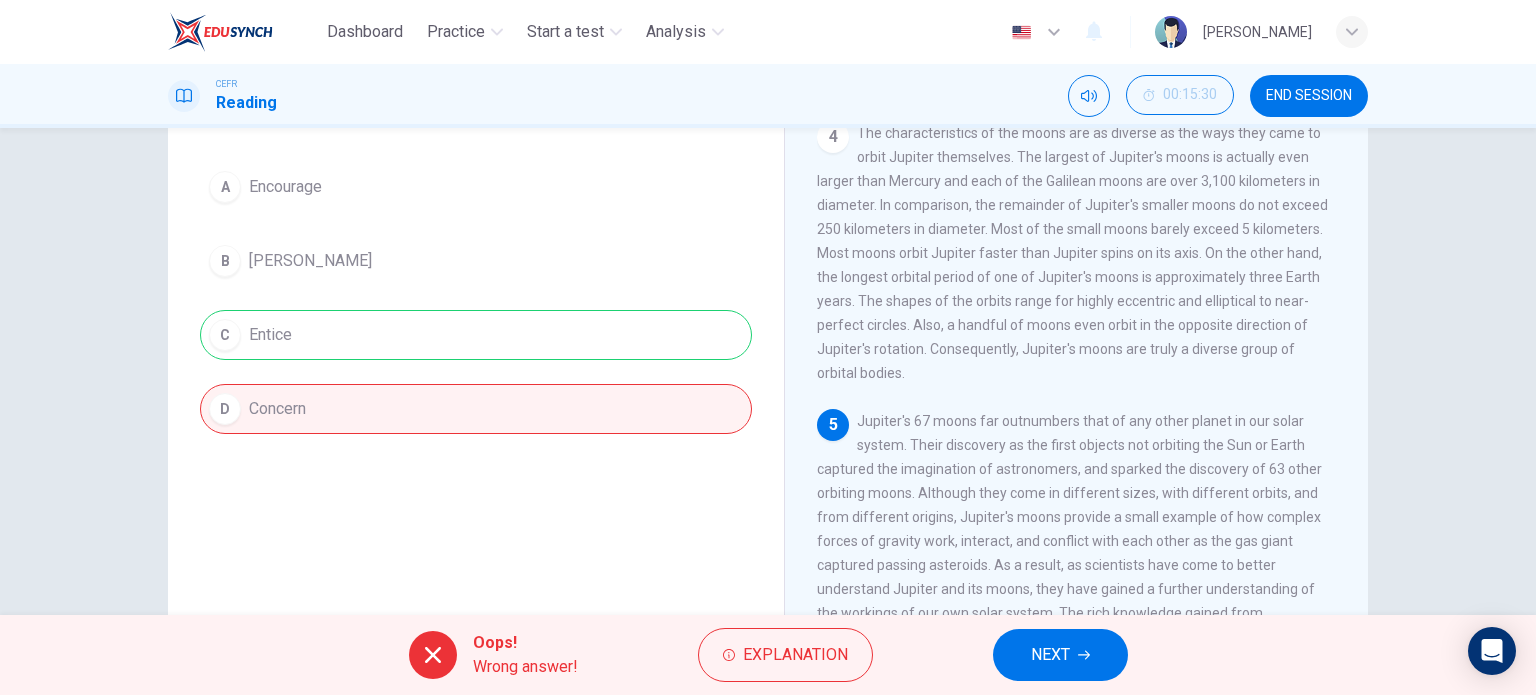 click on "Jupiter's 67 moons far outnumbers that of any other planet in our solar system. Their discovery as the first objects not orbiting the Sun or Earth captured the imagination of astronomers, and sparked the discovery of 63 other orbiting moons. Although they come in different sizes, with different orbits, and from different origins, Jupiter's moons provide a small example of how complex forces of gravity work, interact, and conflict with each other as the gas giant captured passing asteroids. As a result, as scientists have come to better understand Jupiter and its moons, they have gained a further understanding of the workings of our own solar system. The rich knowledge gained from observation of [PERSON_NAME]'s moons has  tantalized  and intrigued the scientific community, and promises future insights into the workings of celestial bodies." at bounding box center (1069, 541) 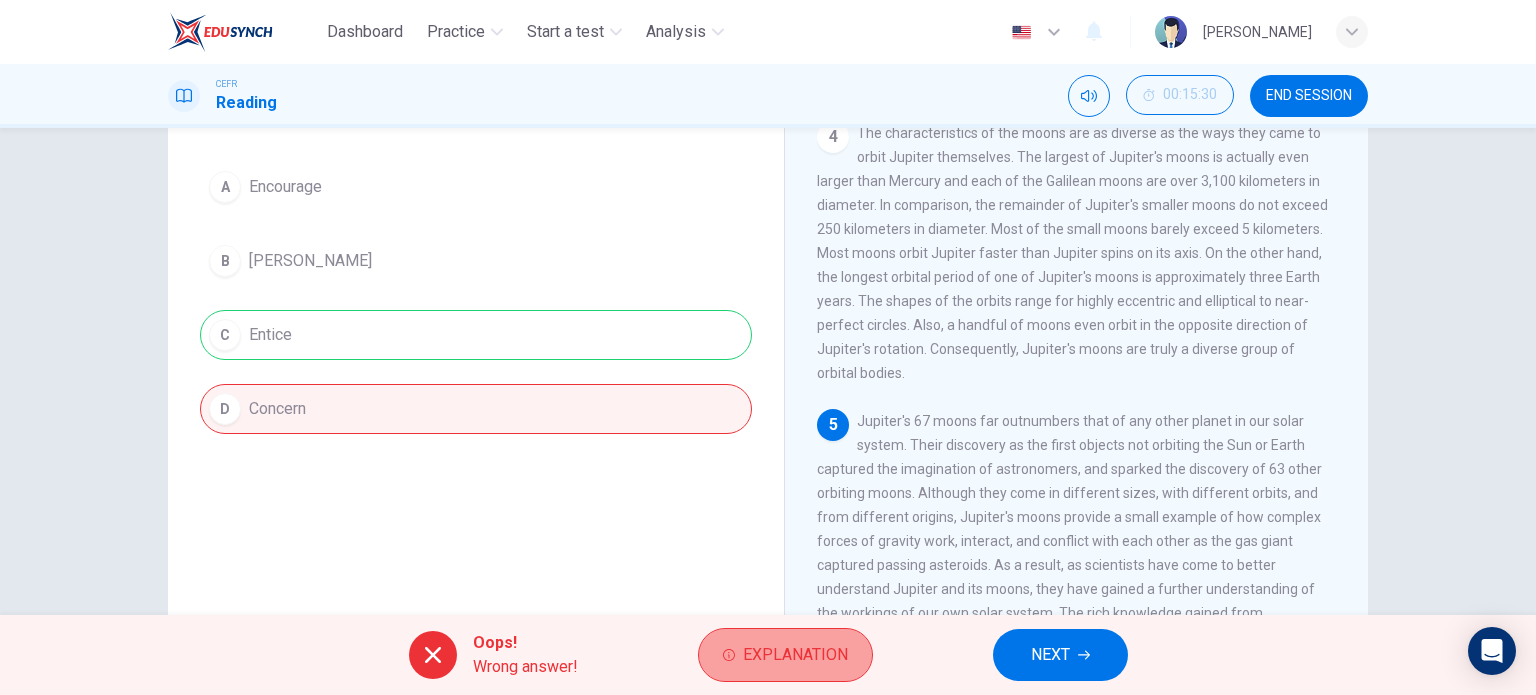 click on "Explanation" at bounding box center (795, 655) 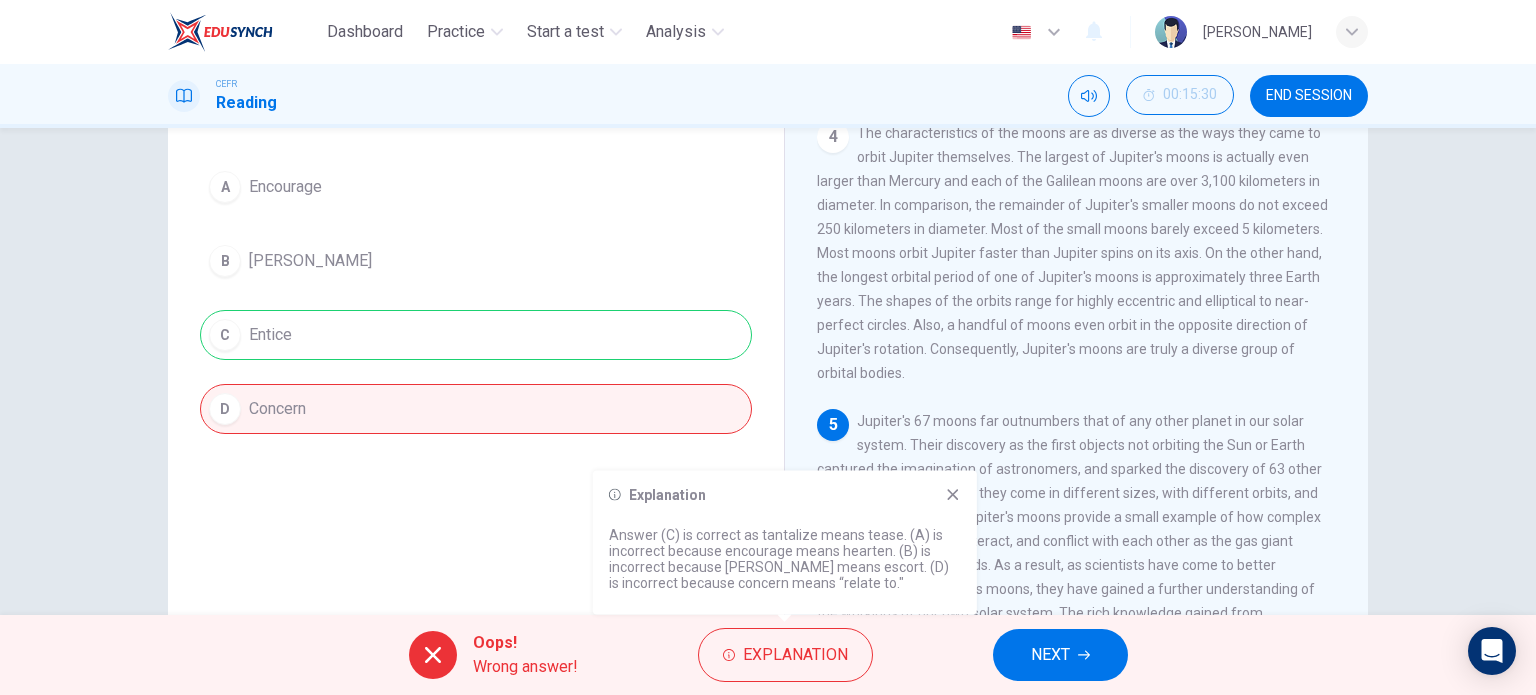 click 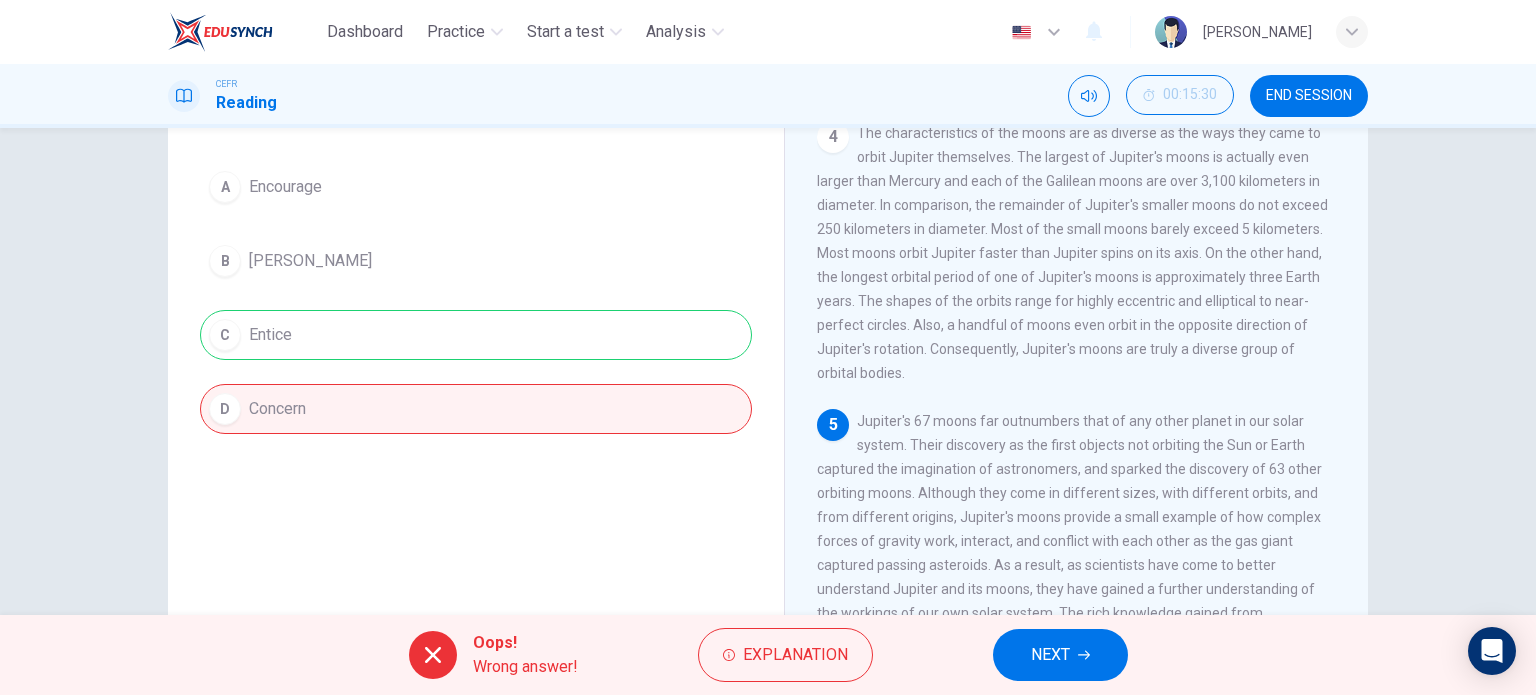 scroll, scrollTop: 900, scrollLeft: 0, axis: vertical 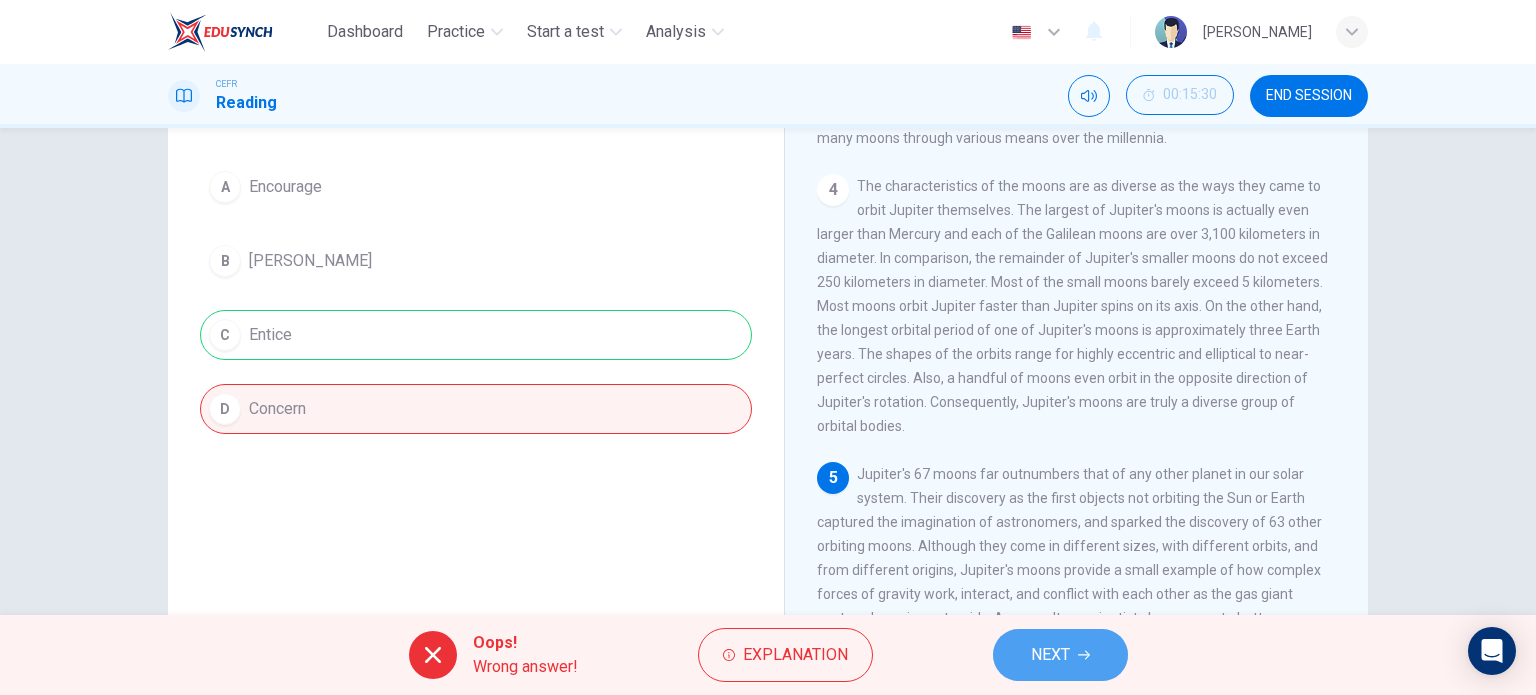 click on "NEXT" at bounding box center (1050, 655) 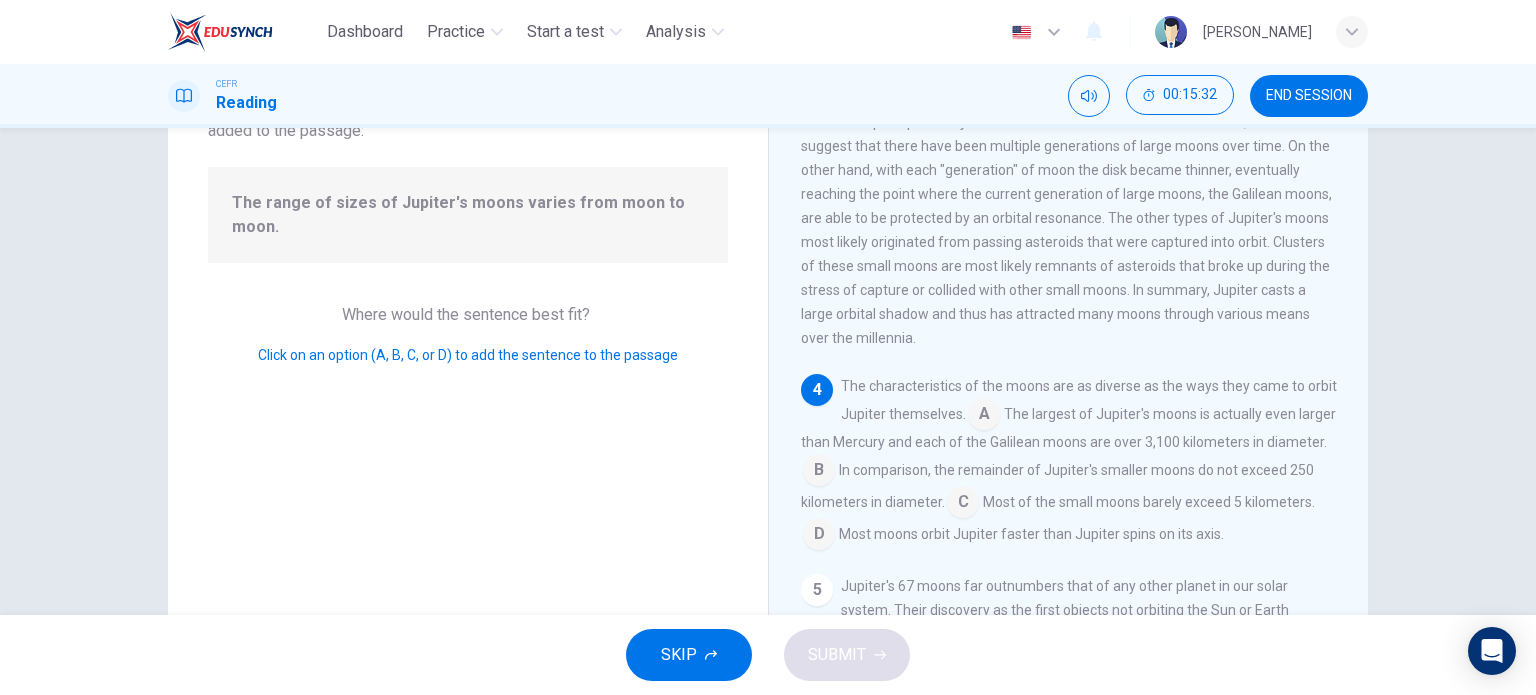 scroll, scrollTop: 557, scrollLeft: 0, axis: vertical 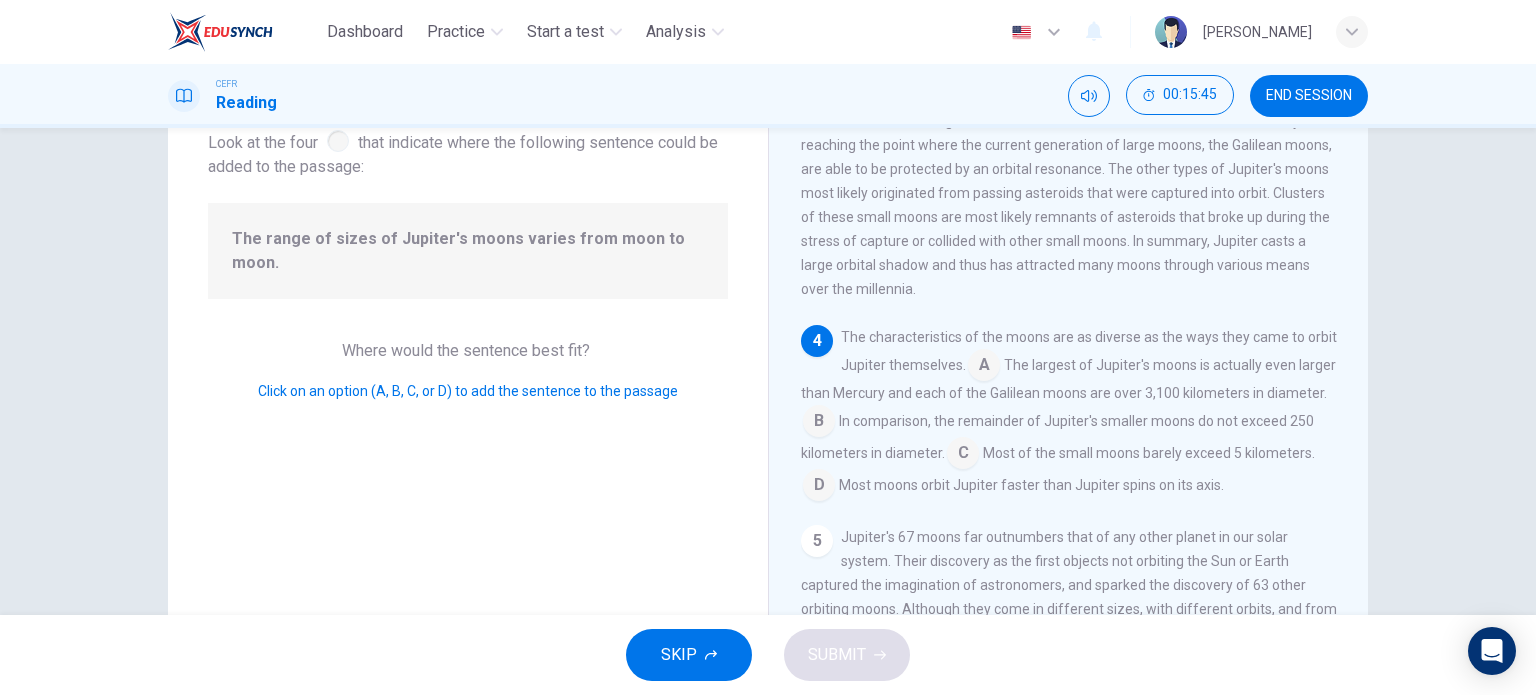 click on "The characteristics of the moons are as diverse as the ways they came to orbit Jupiter themselves.  A  The largest of Jupiter's moons is actually even larger than Mercury and each of the Galilean moons are over 3,100 kilometers in diameter.  B  In comparison, the remainder of Jupiter's smaller moons do not exceed 250 kilometers in diameter.  C  Most of the small moons barely exceed 5 kilometers.  D  Most moons orbit Jupiter faster than Jupiter spins on its axis." at bounding box center (1069, 413) 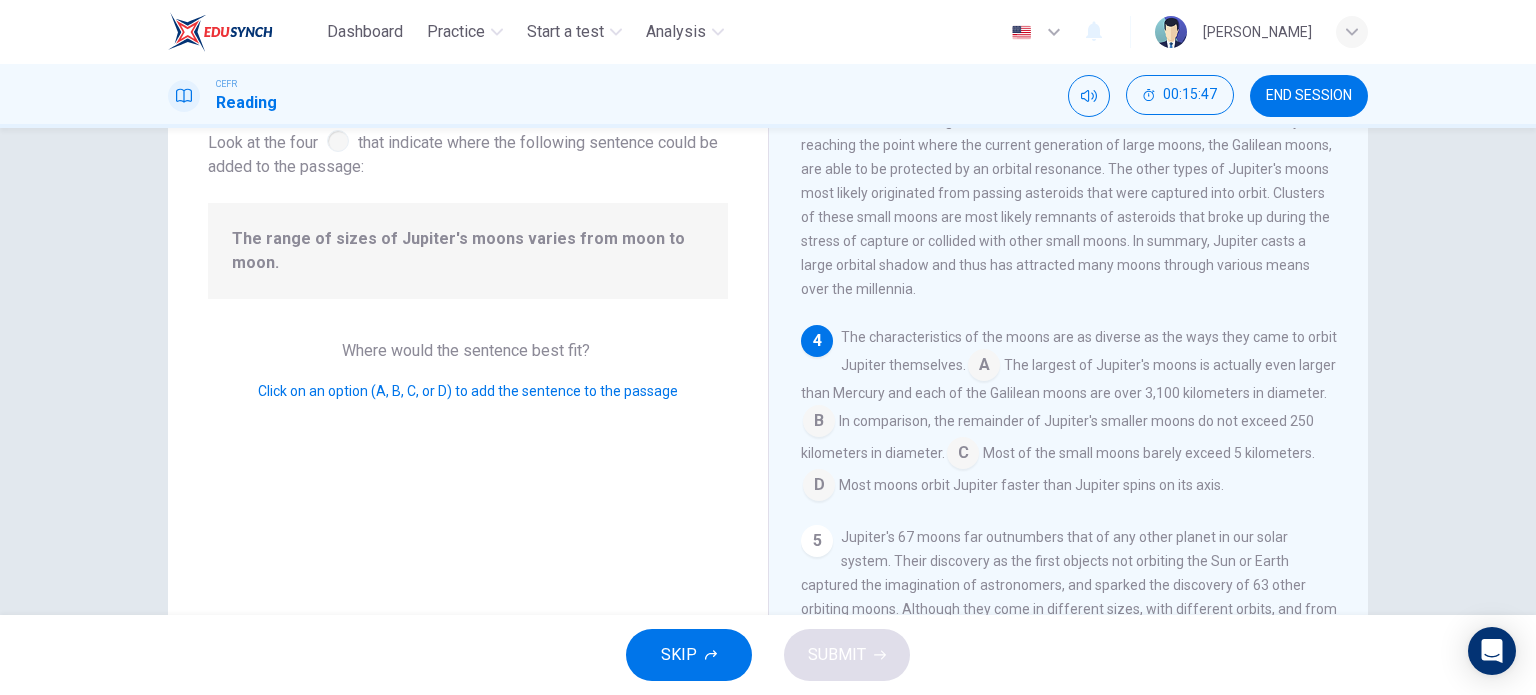 drag, startPoint x: 898, startPoint y: 520, endPoint x: 881, endPoint y: 515, distance: 17.720045 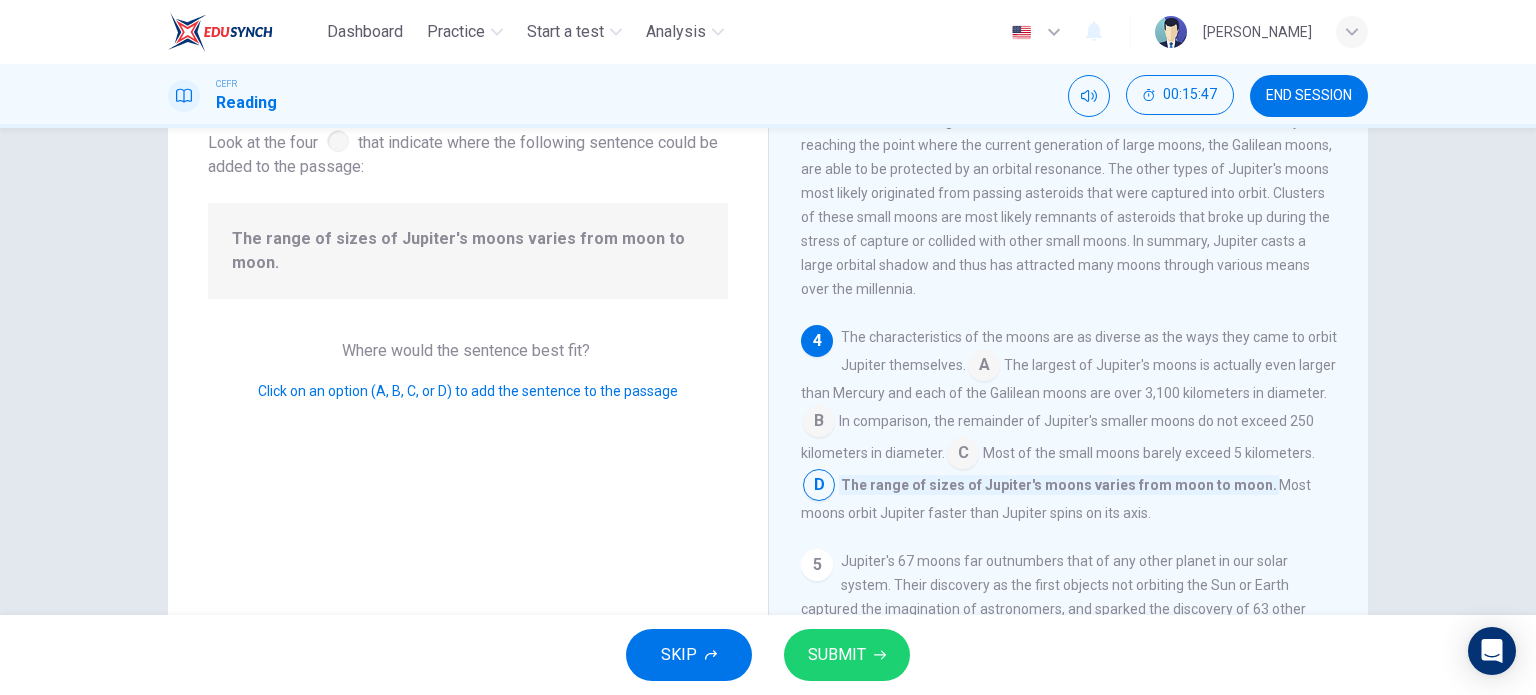 click at bounding box center (819, 487) 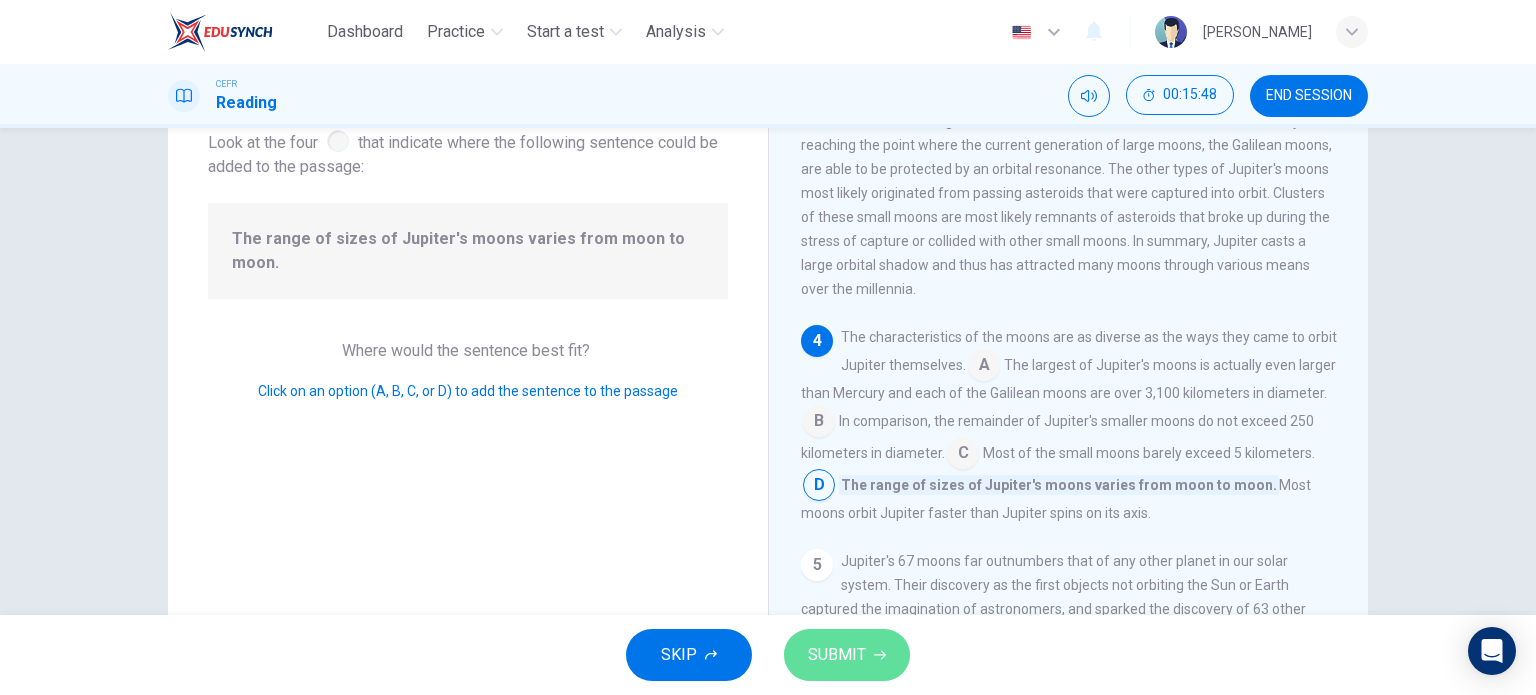 click on "SUBMIT" at bounding box center (837, 655) 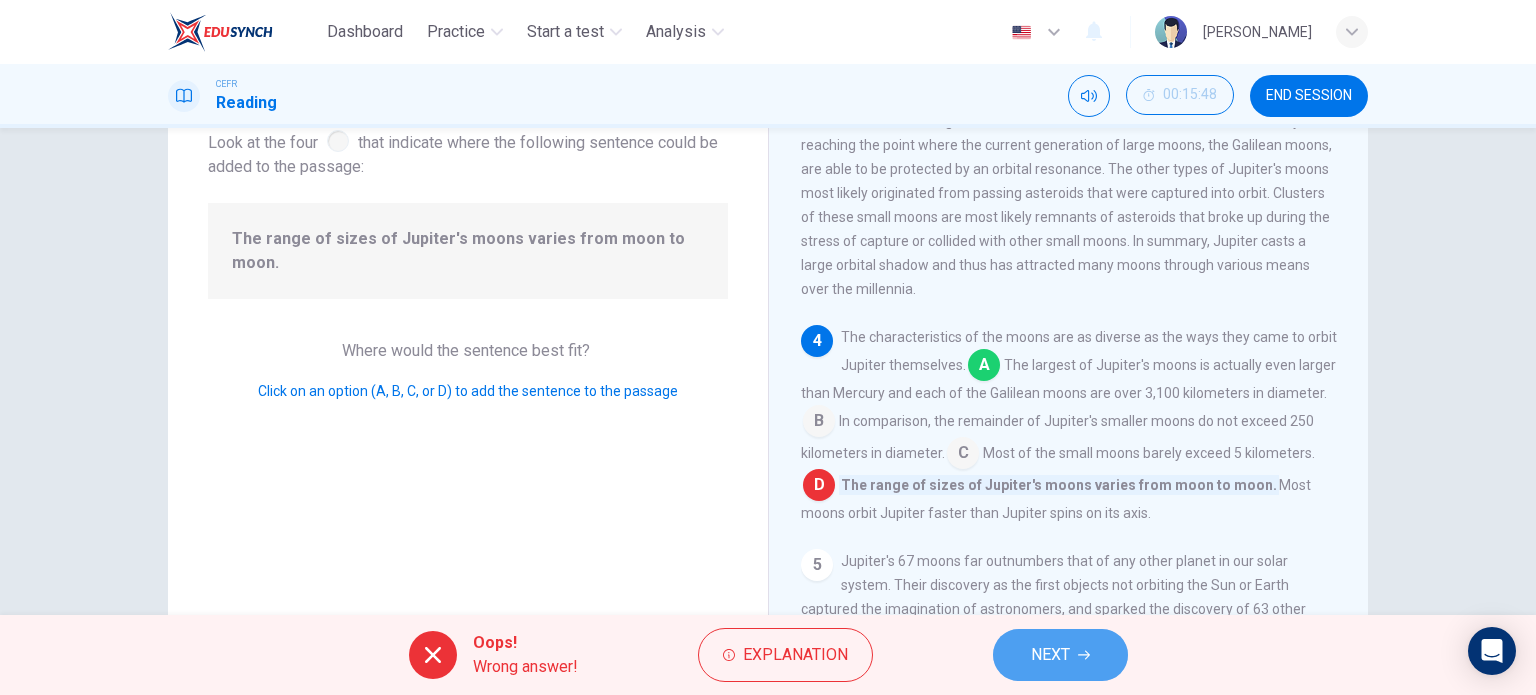 click on "NEXT" at bounding box center [1060, 655] 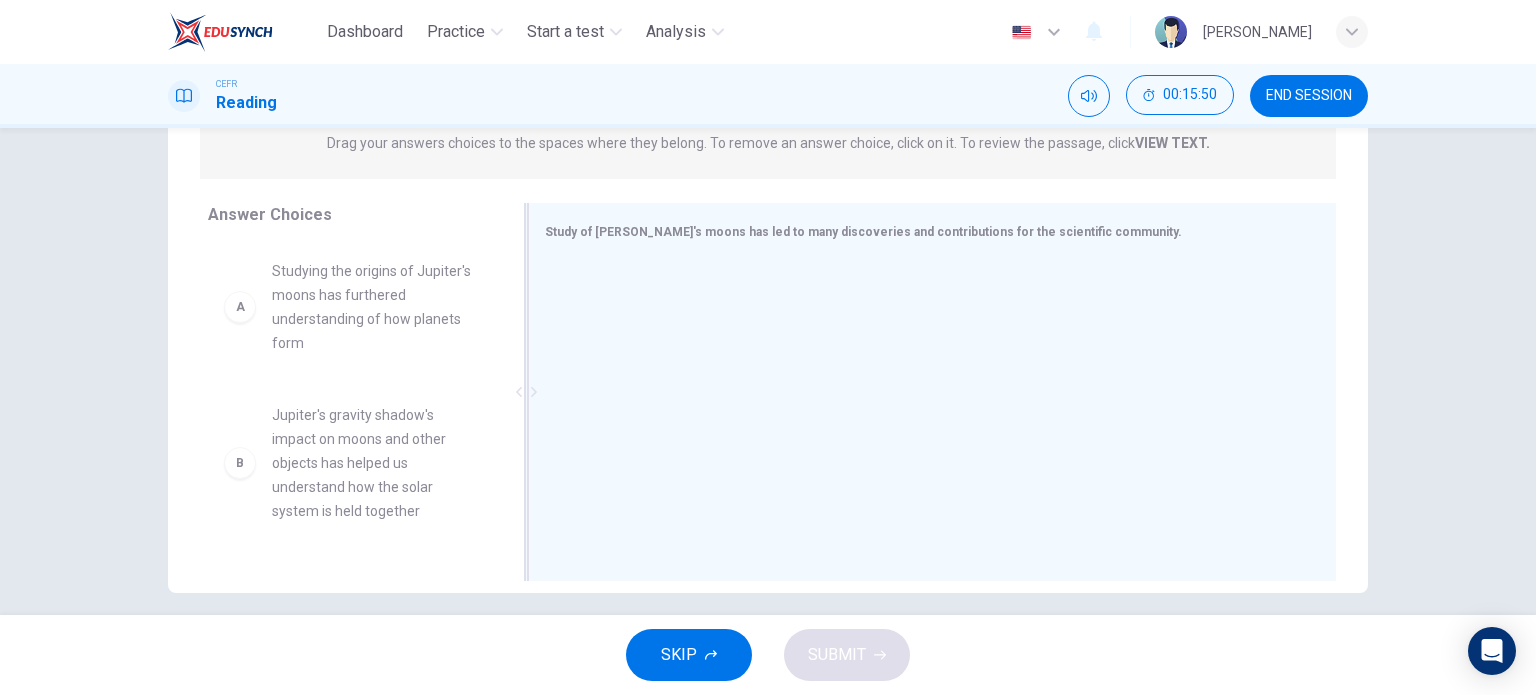 scroll, scrollTop: 288, scrollLeft: 0, axis: vertical 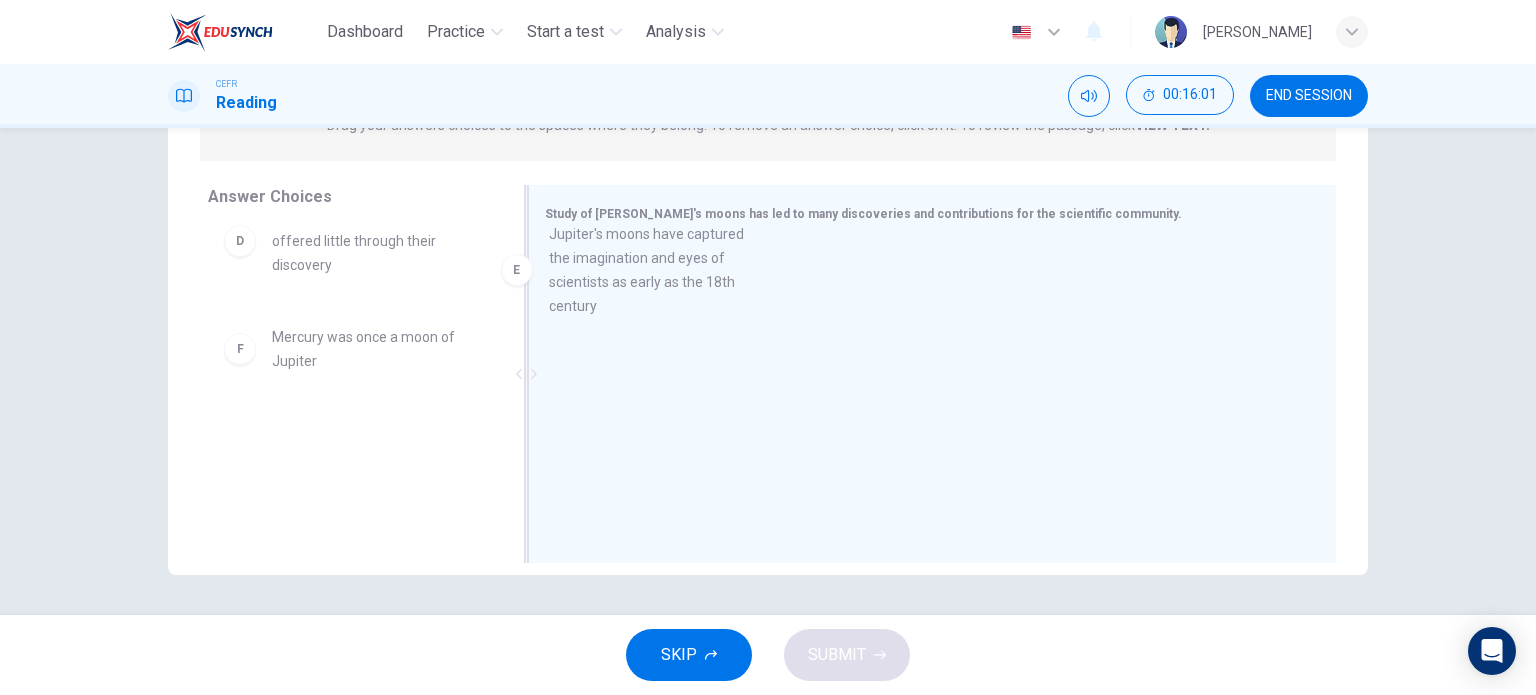 drag, startPoint x: 379, startPoint y: 359, endPoint x: 678, endPoint y: 248, distance: 318.93887 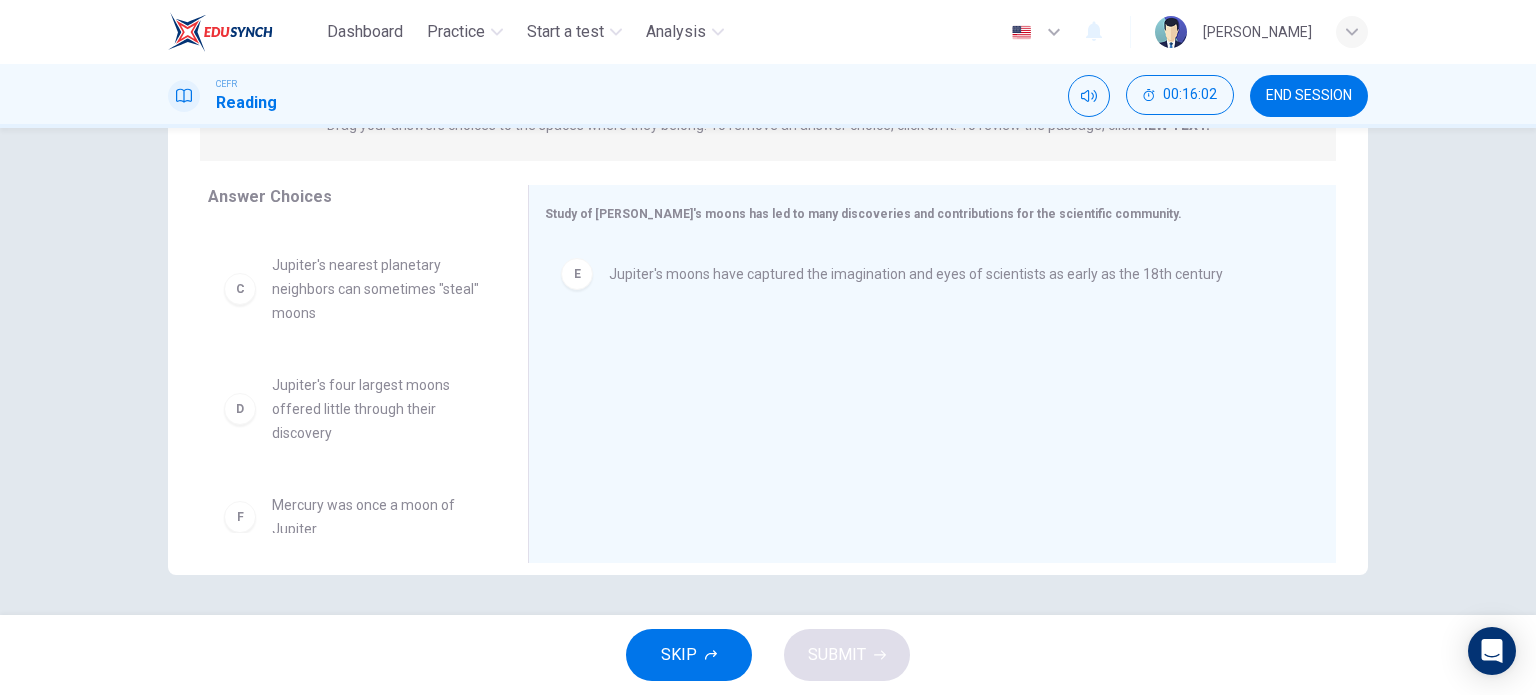 scroll, scrollTop: 299, scrollLeft: 0, axis: vertical 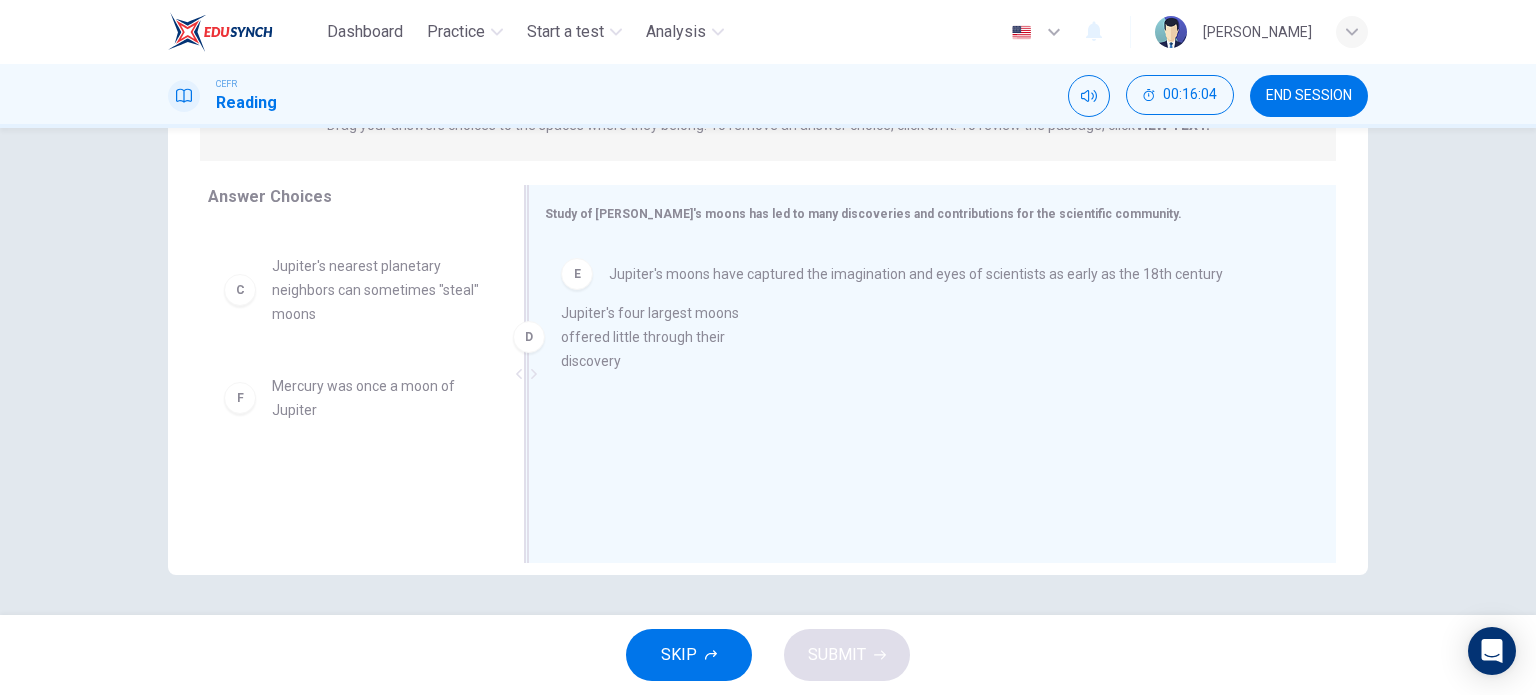 drag, startPoint x: 374, startPoint y: 444, endPoint x: 687, endPoint y: 370, distance: 321.62866 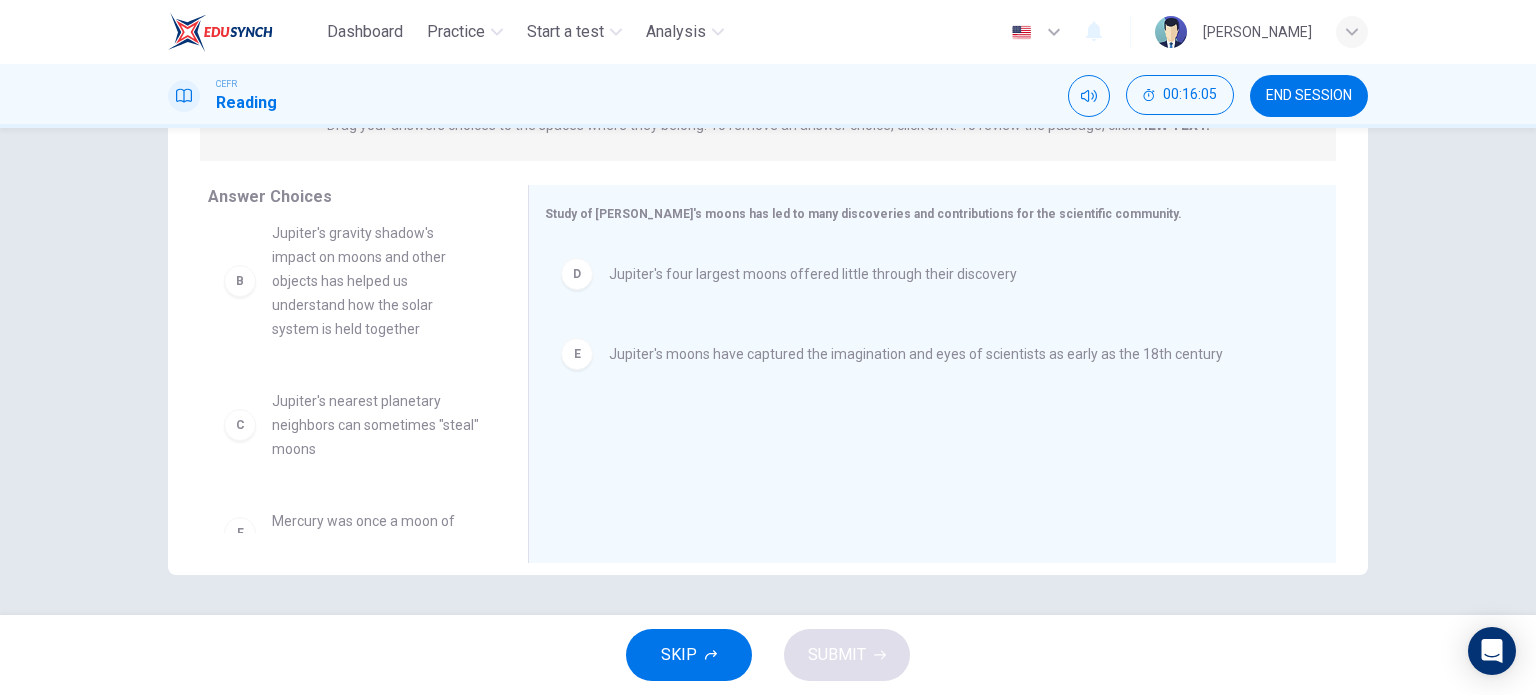 scroll, scrollTop: 164, scrollLeft: 0, axis: vertical 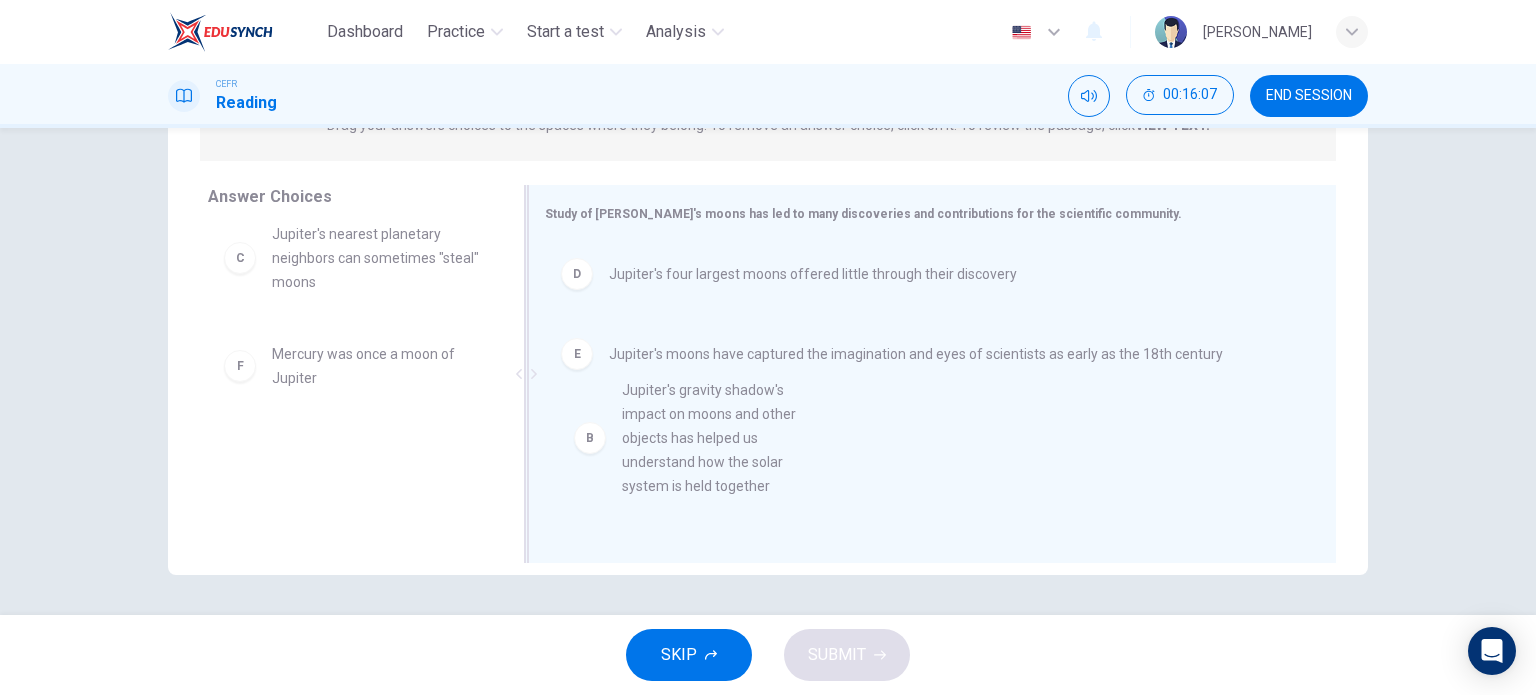 drag, startPoint x: 346, startPoint y: 323, endPoint x: 709, endPoint y: 486, distance: 397.91708 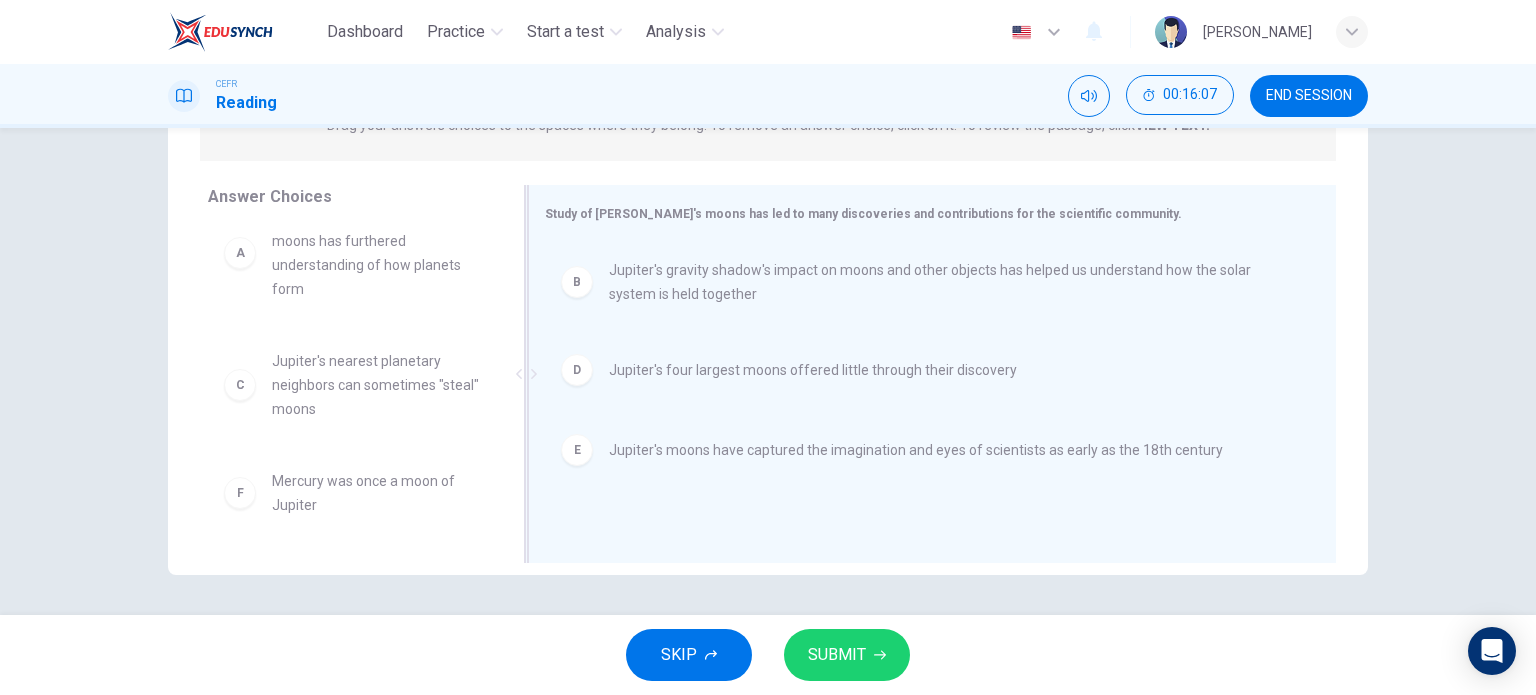 scroll, scrollTop: 36, scrollLeft: 0, axis: vertical 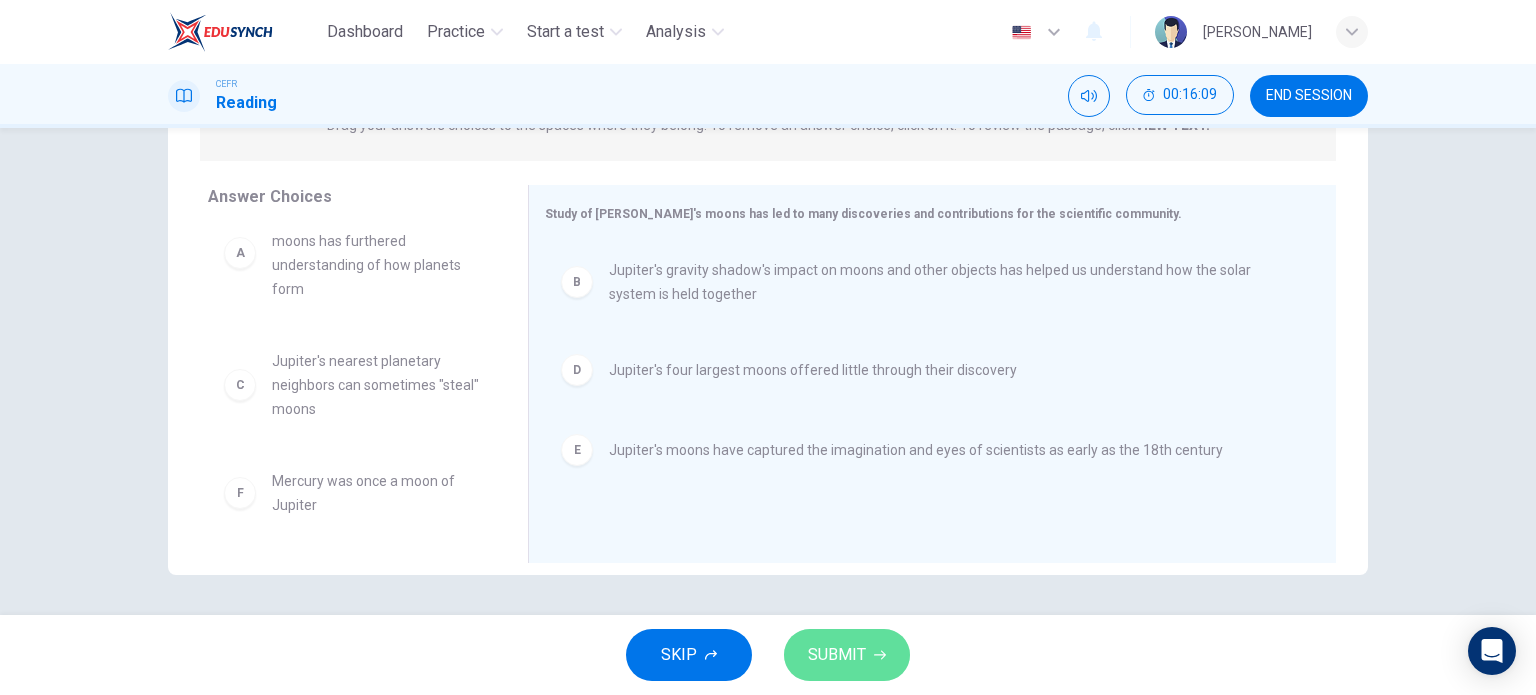 click on "SUBMIT" at bounding box center [847, 655] 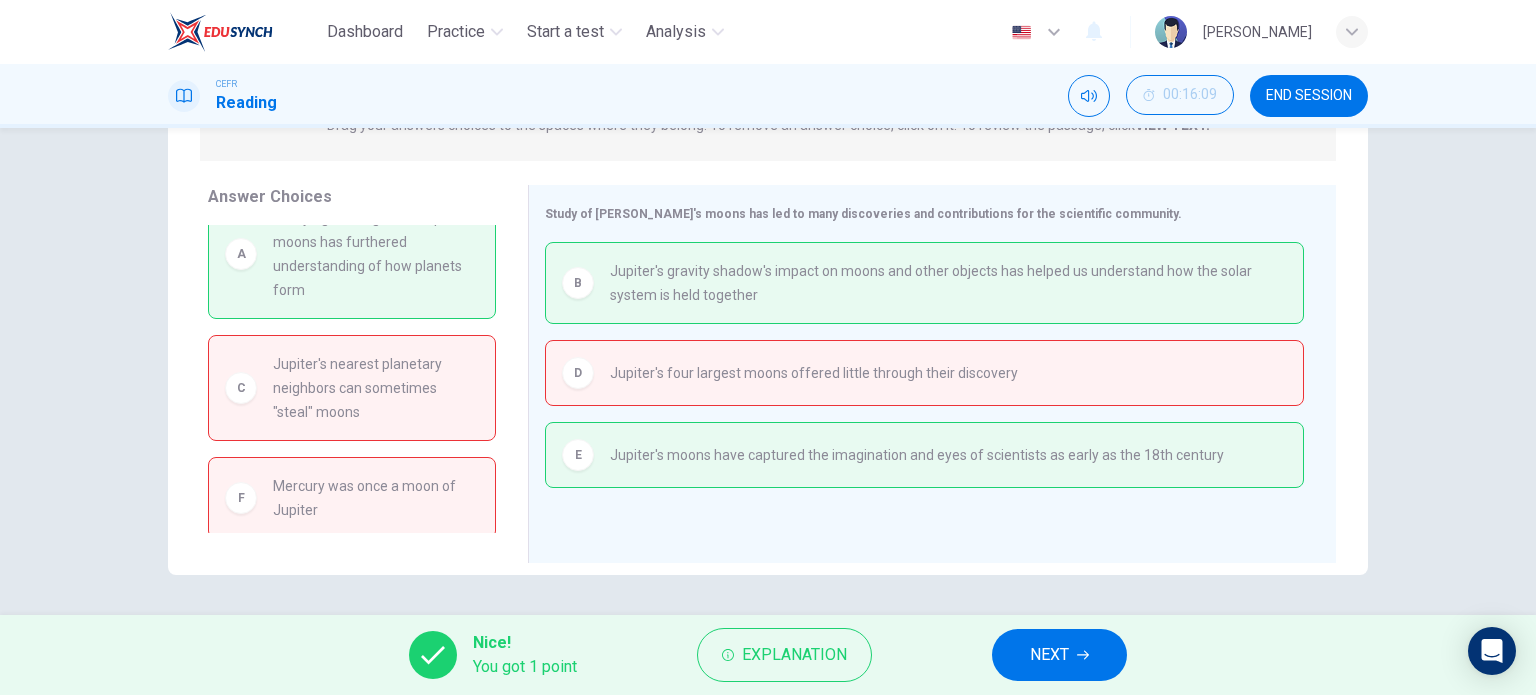 scroll, scrollTop: 0, scrollLeft: 0, axis: both 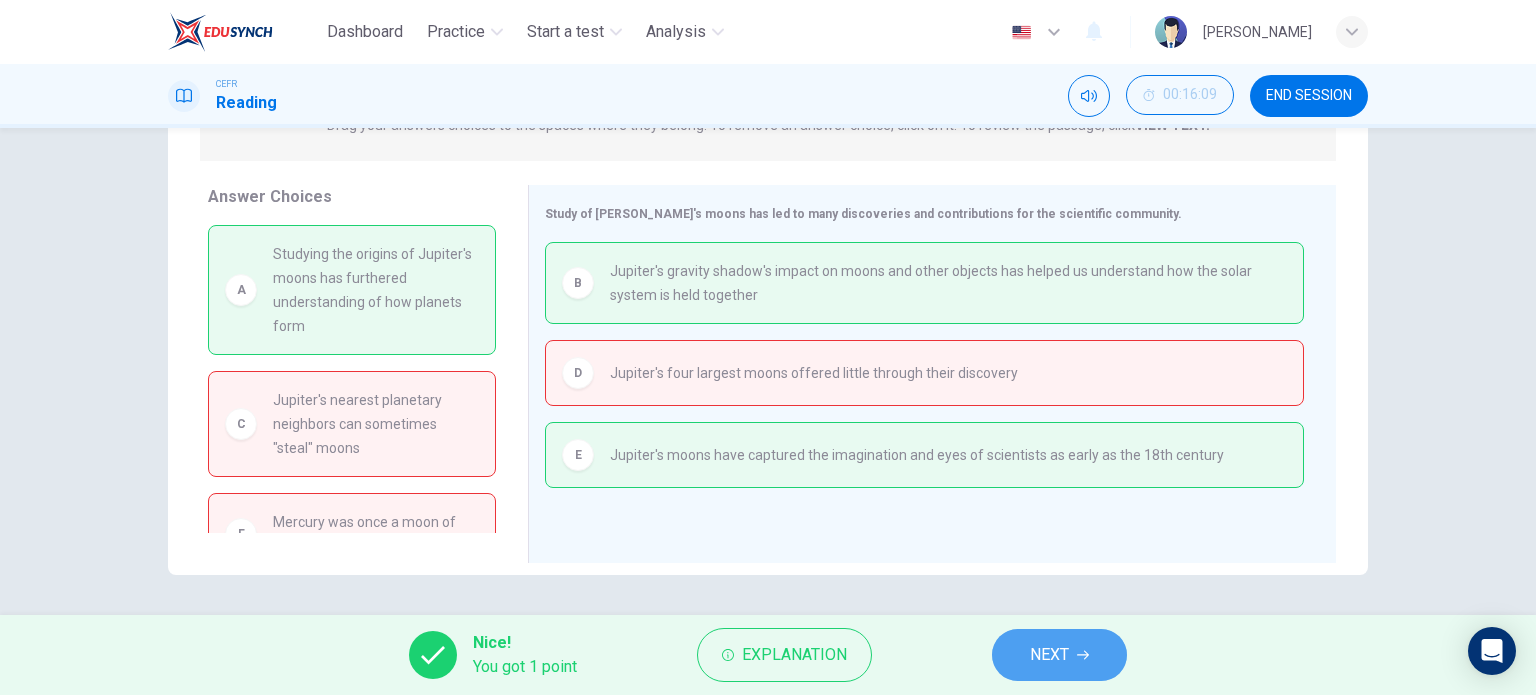 click on "NEXT" at bounding box center [1059, 655] 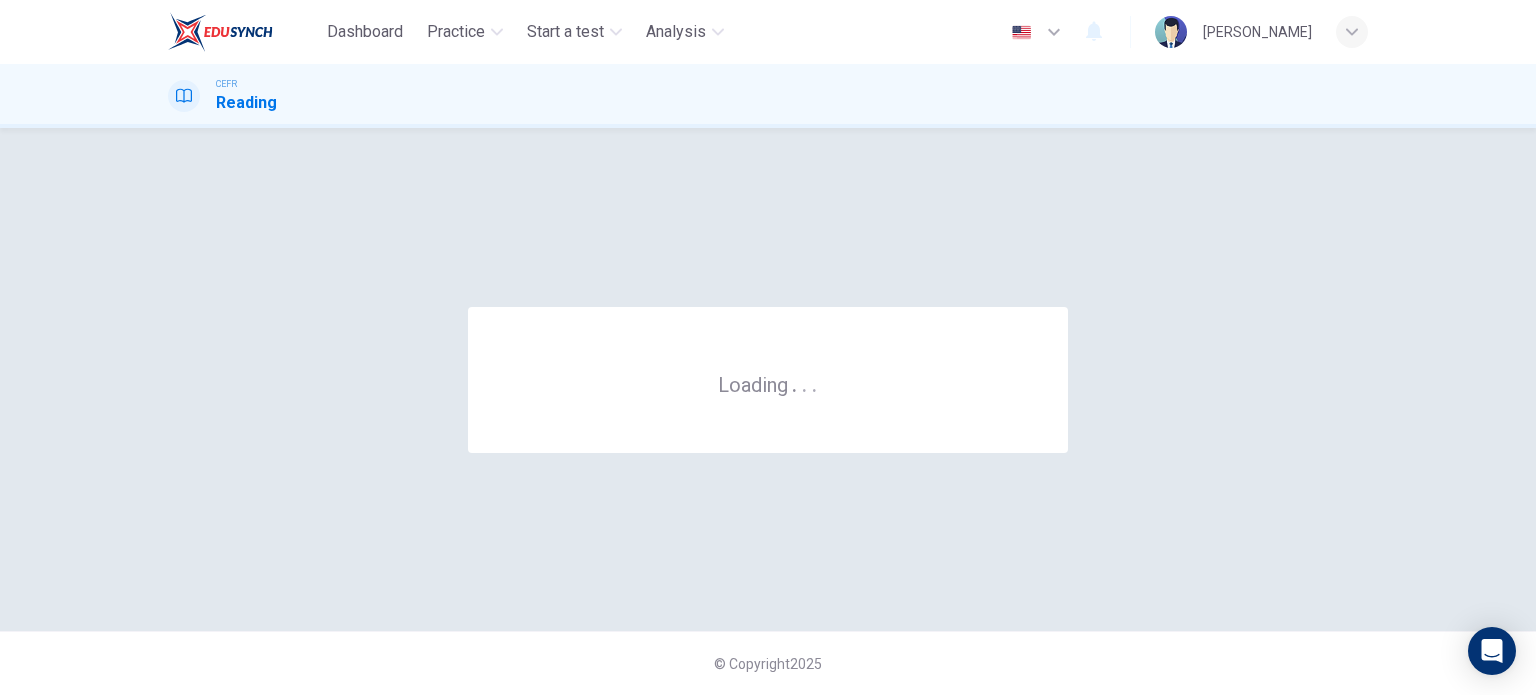 scroll, scrollTop: 0, scrollLeft: 0, axis: both 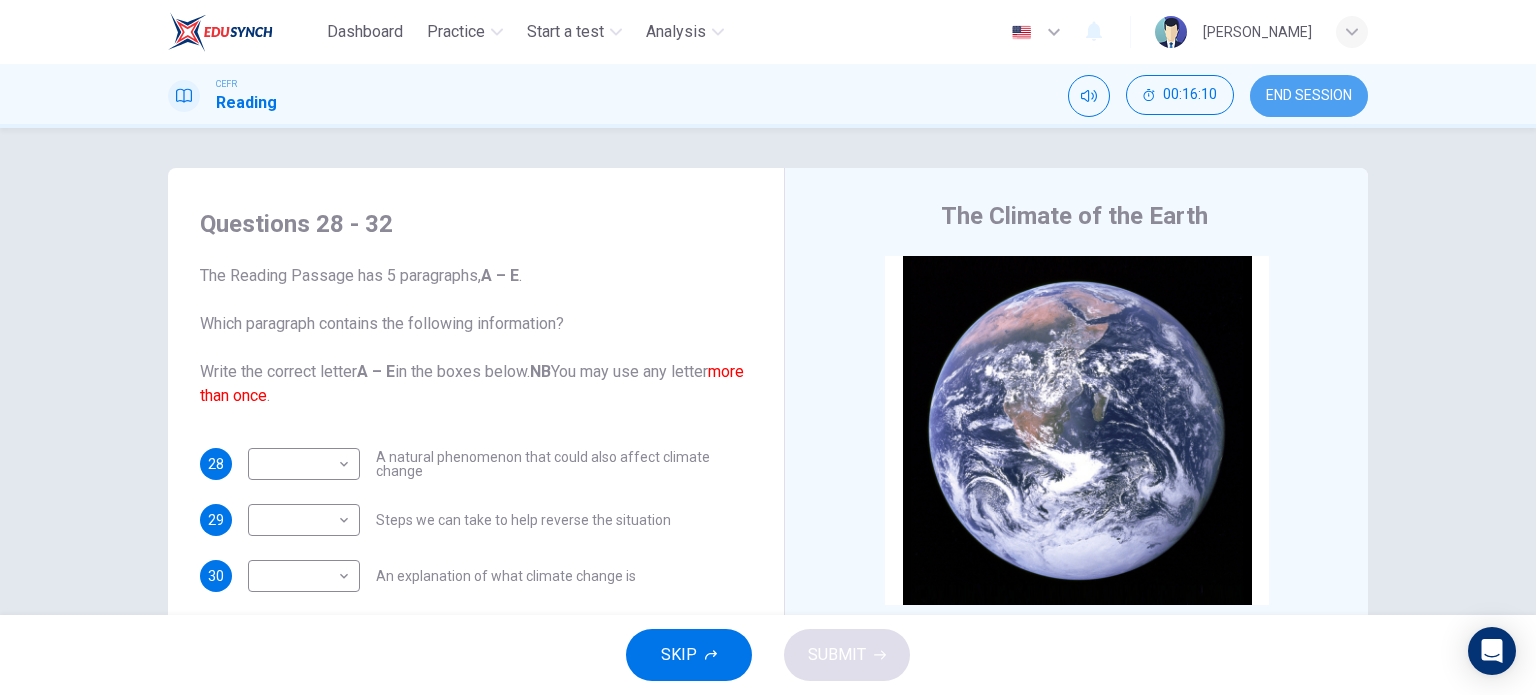 click on "END SESSION" at bounding box center [1309, 96] 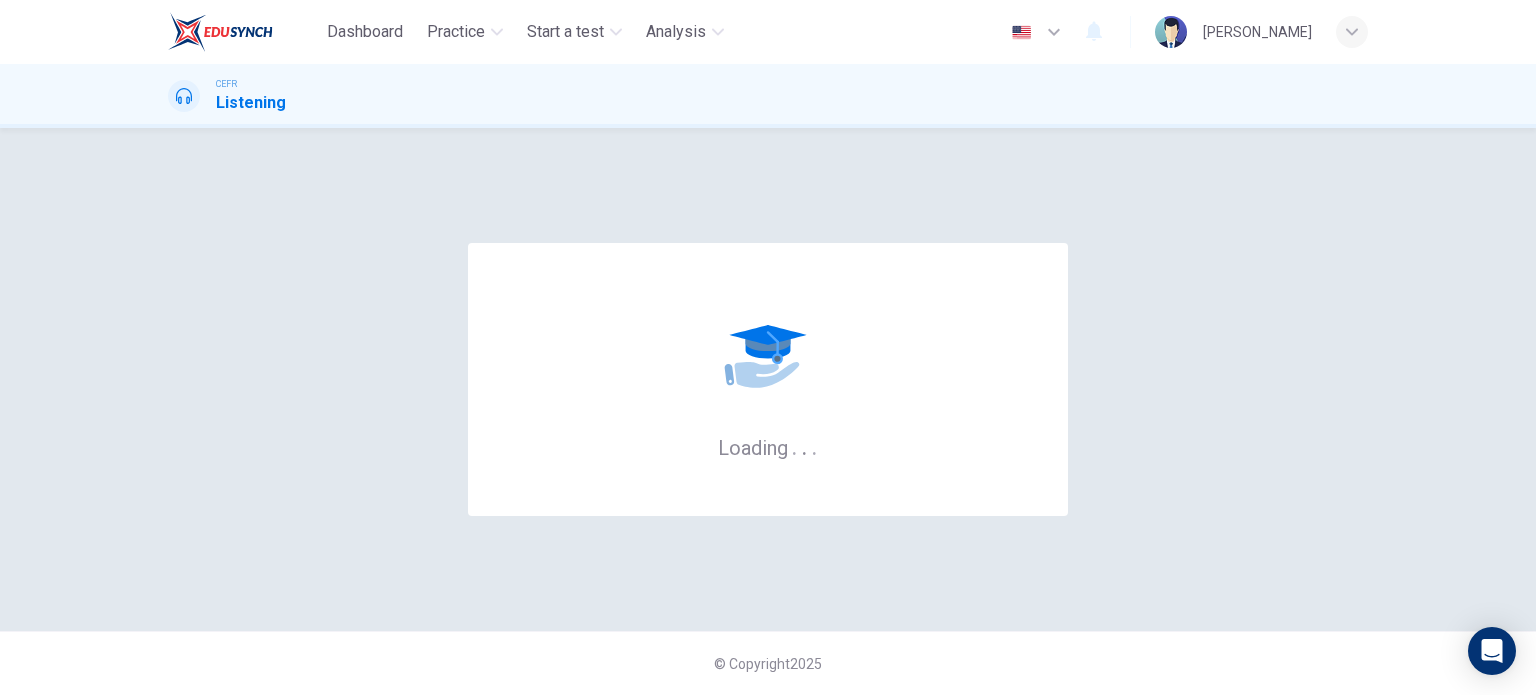 scroll, scrollTop: 0, scrollLeft: 0, axis: both 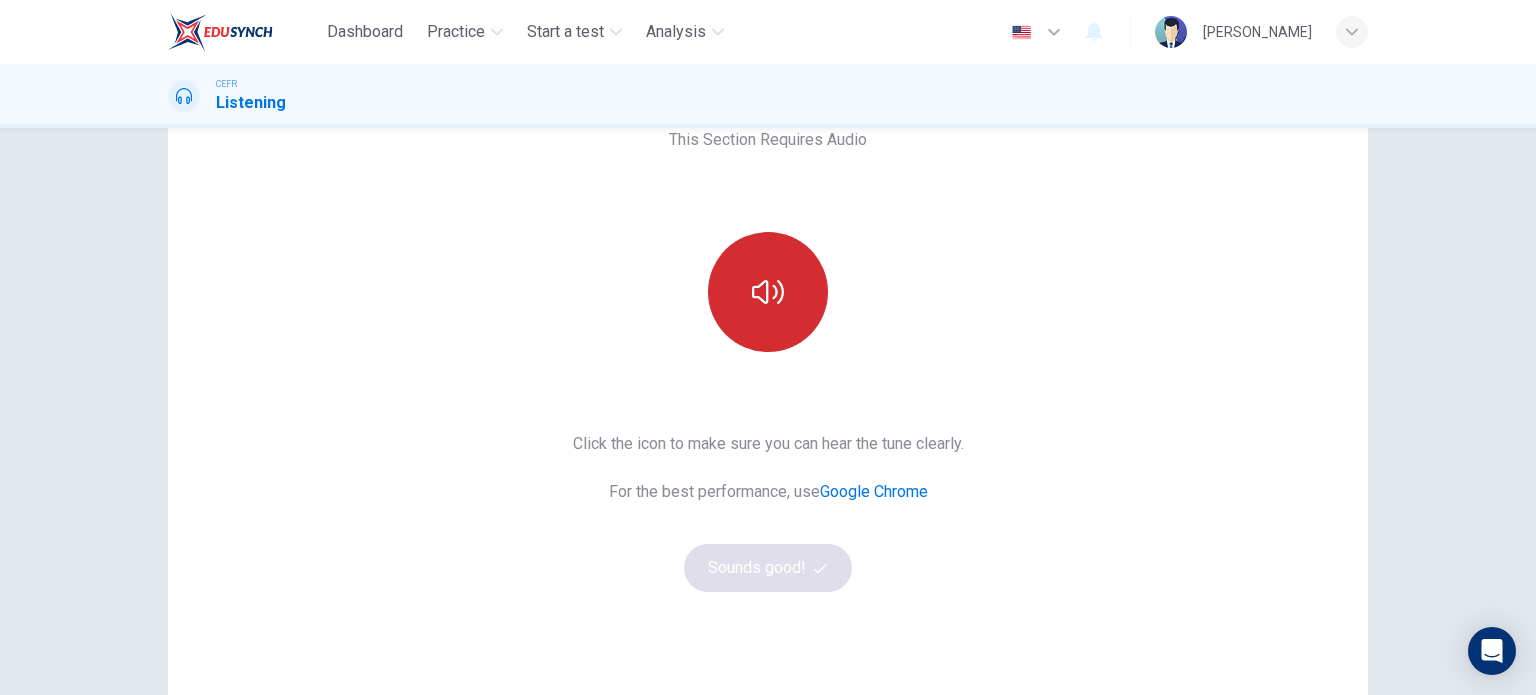 drag, startPoint x: 812, startPoint y: 343, endPoint x: 723, endPoint y: 265, distance: 118.34272 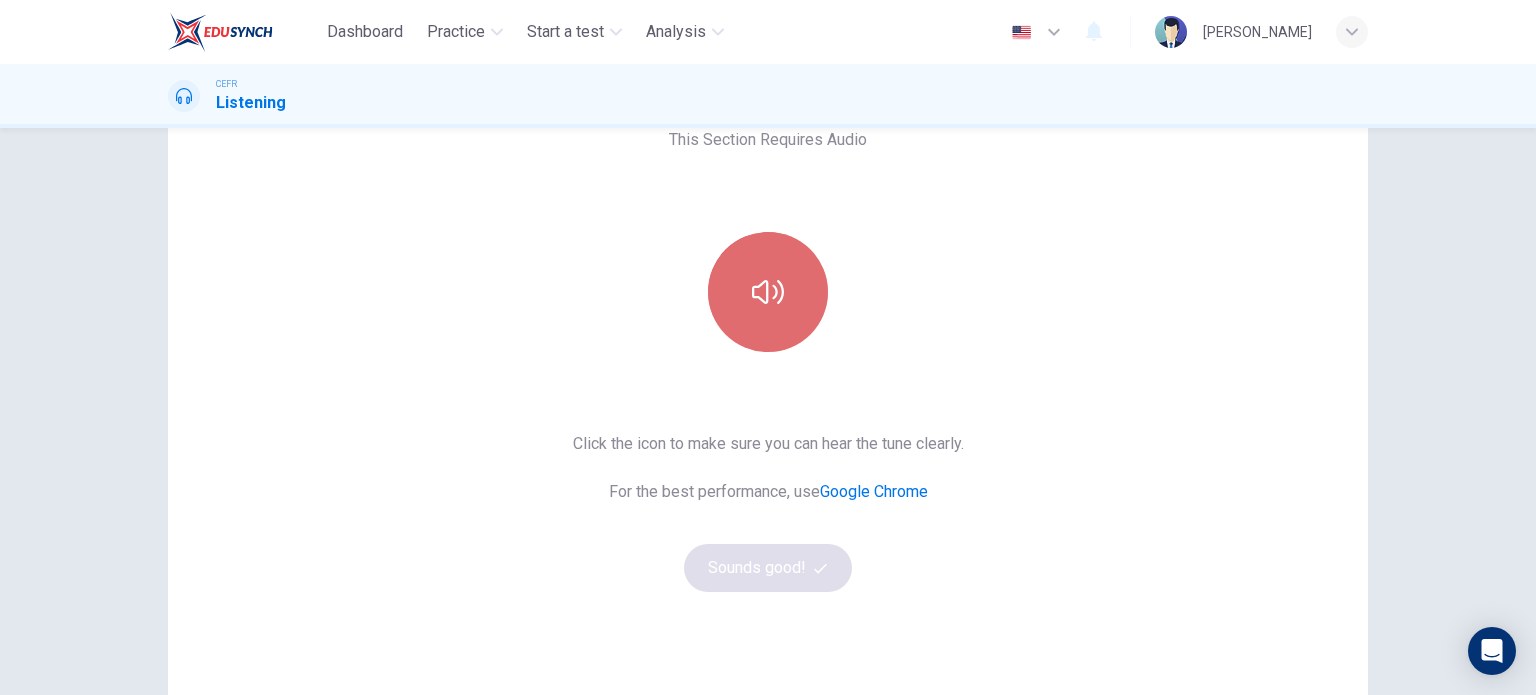 click at bounding box center [768, 292] 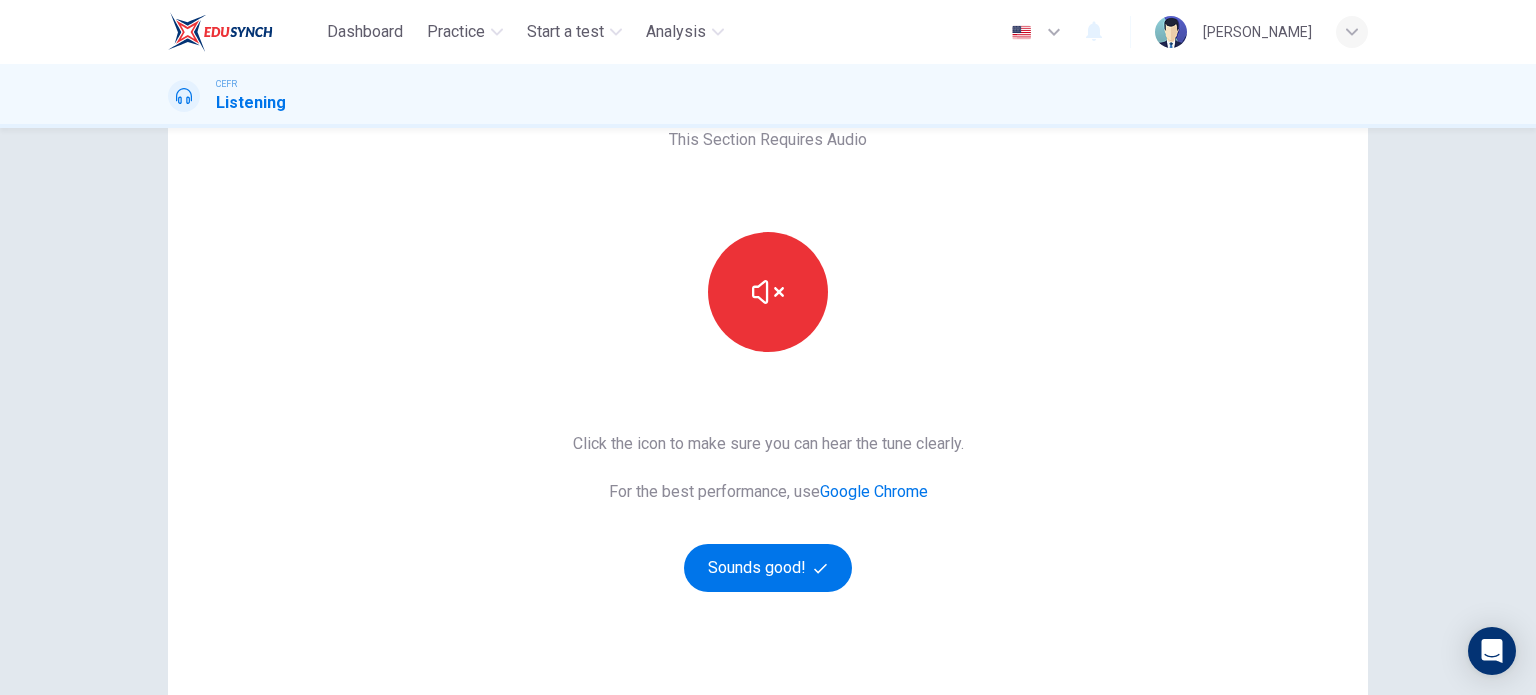 type 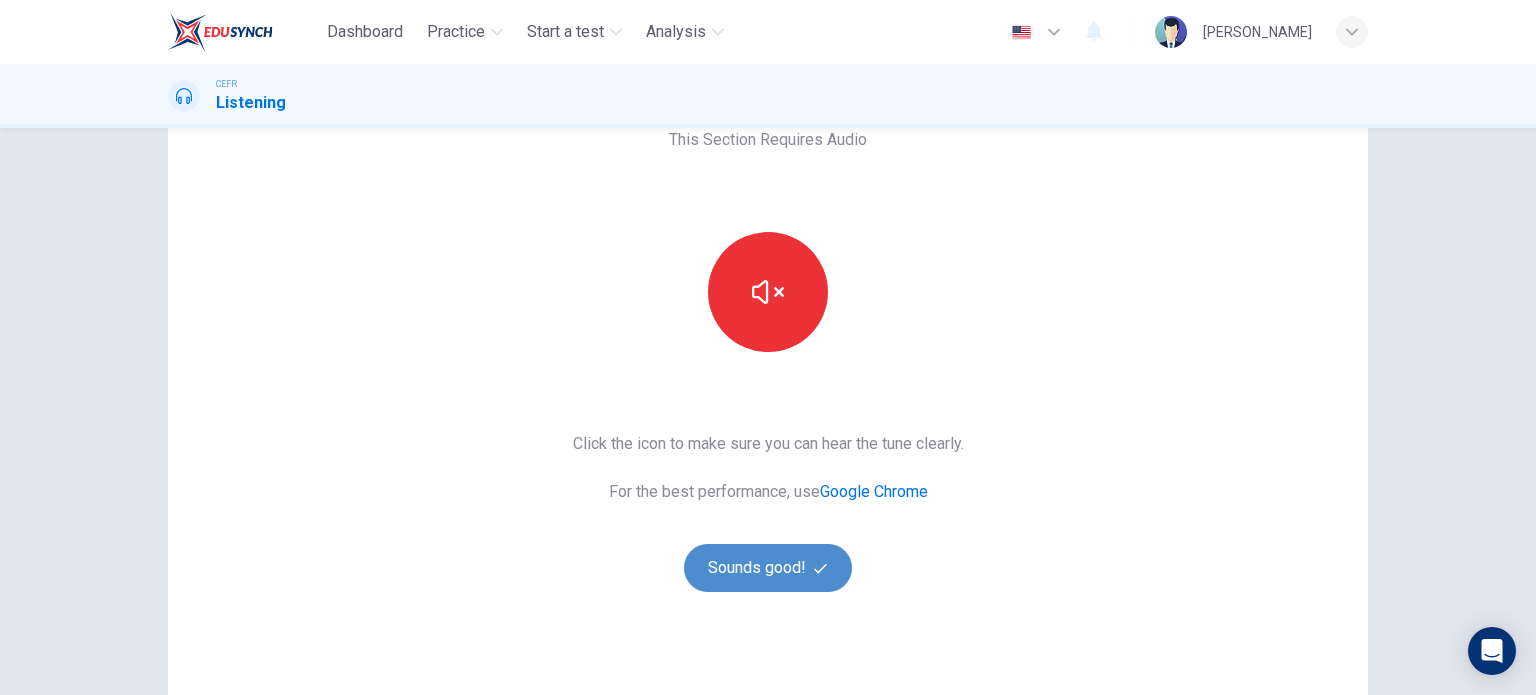 click on "Sounds good!" at bounding box center (768, 568) 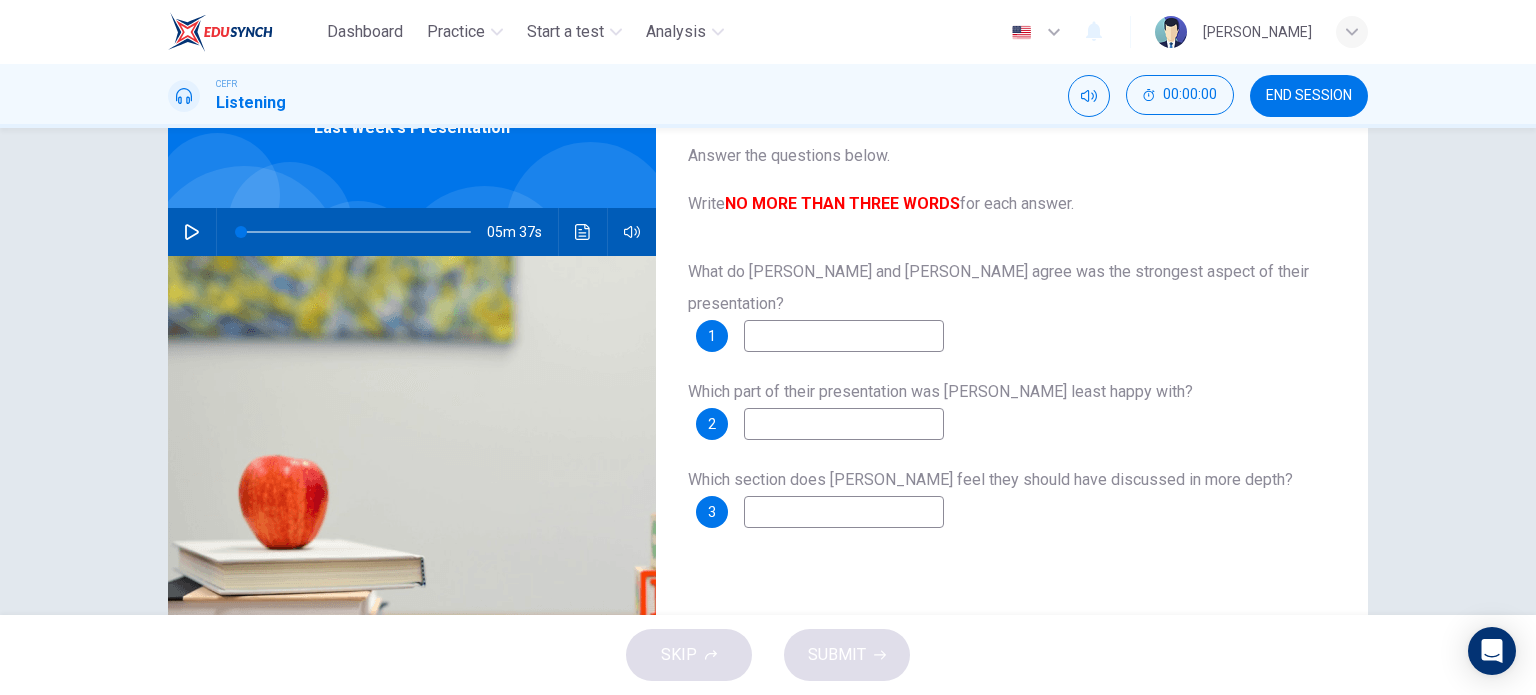 scroll, scrollTop: 0, scrollLeft: 0, axis: both 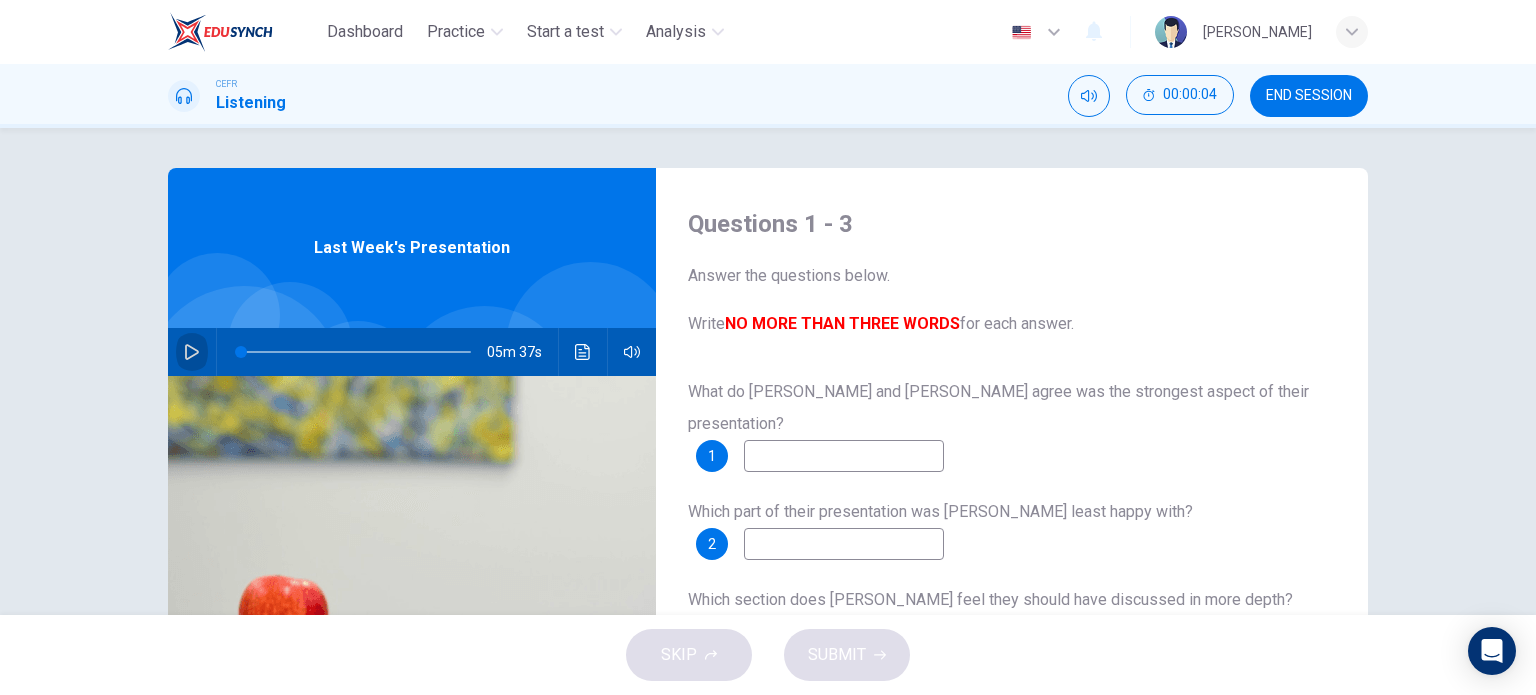 click 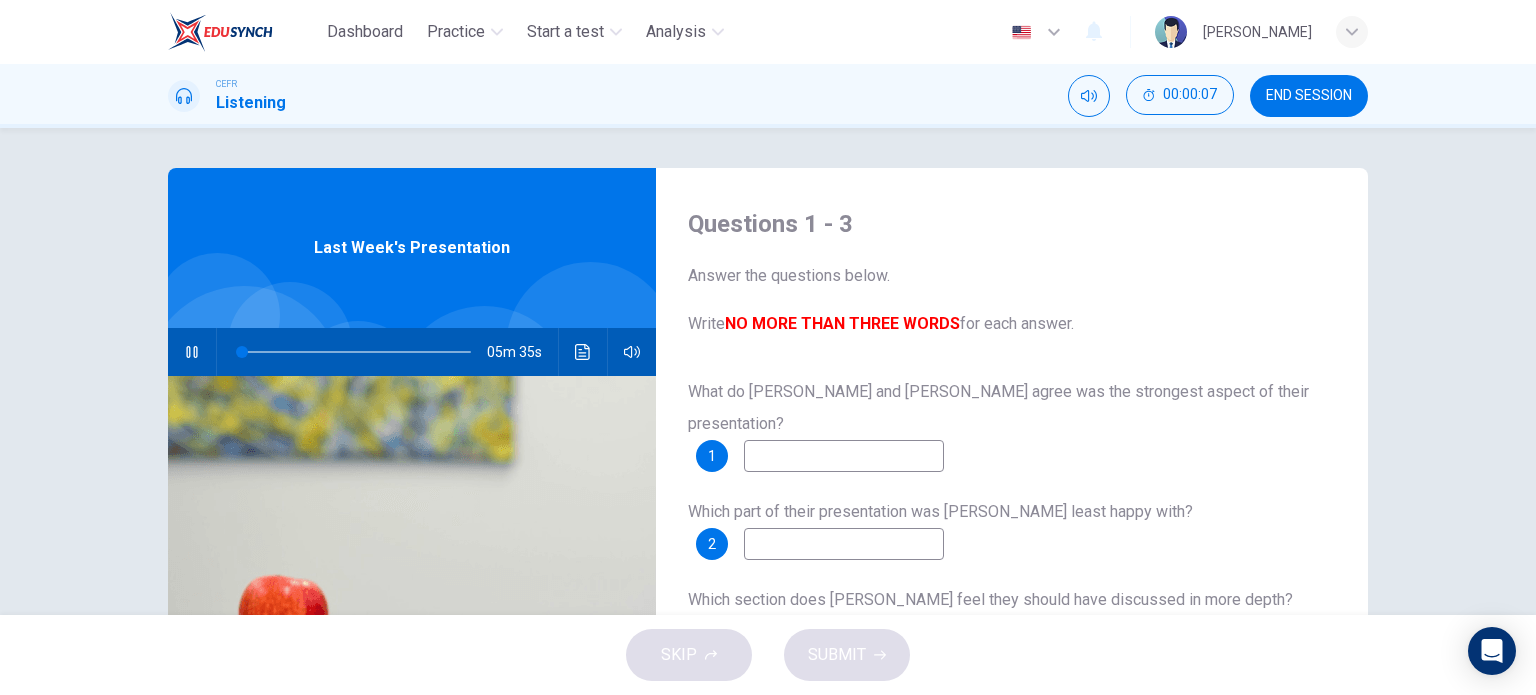 type on "1" 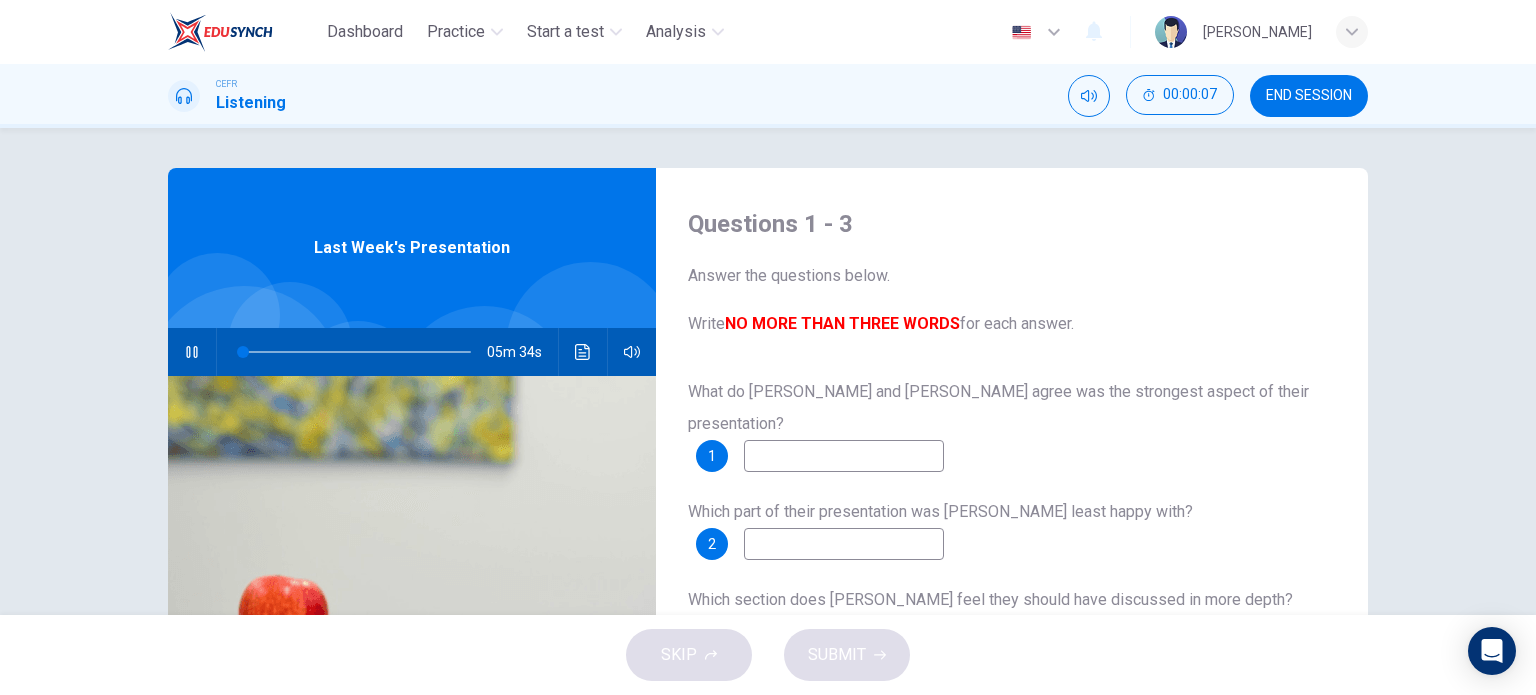 type 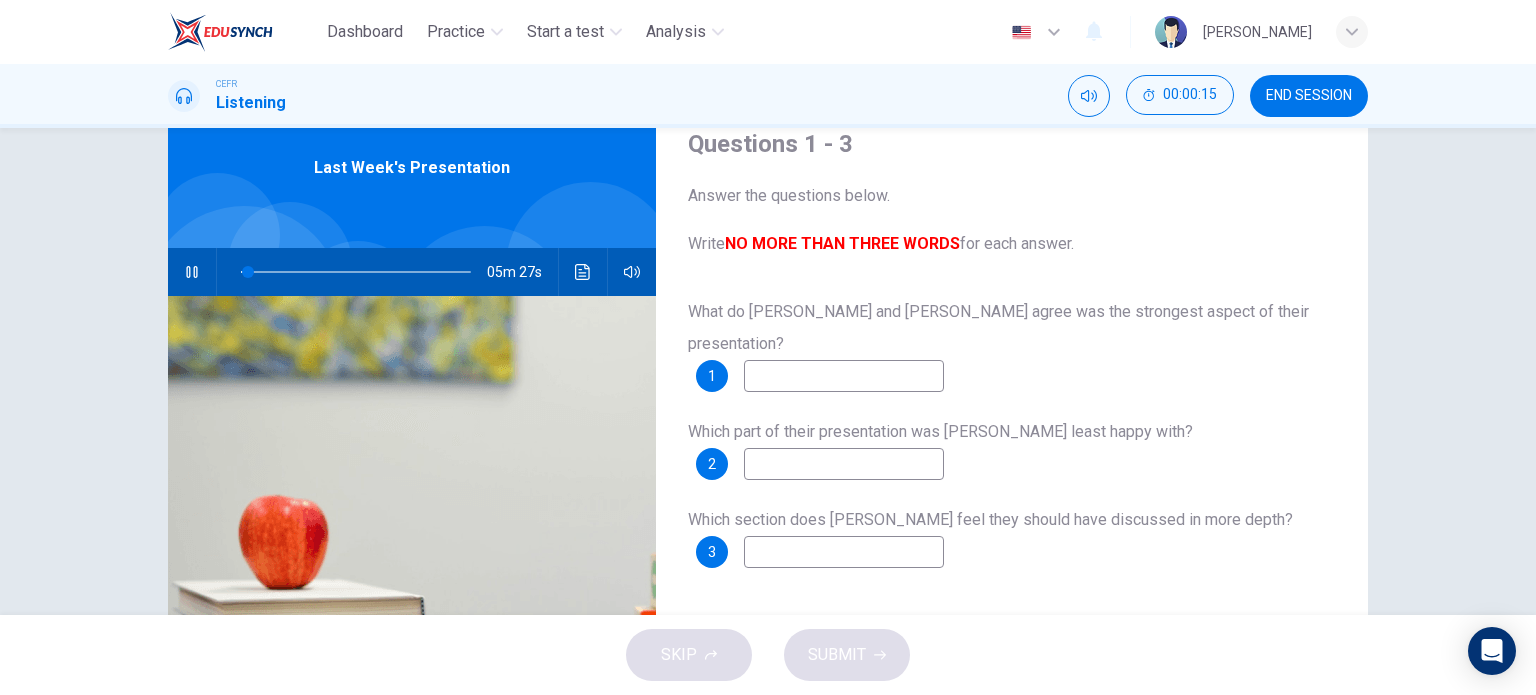 scroll, scrollTop: 76, scrollLeft: 0, axis: vertical 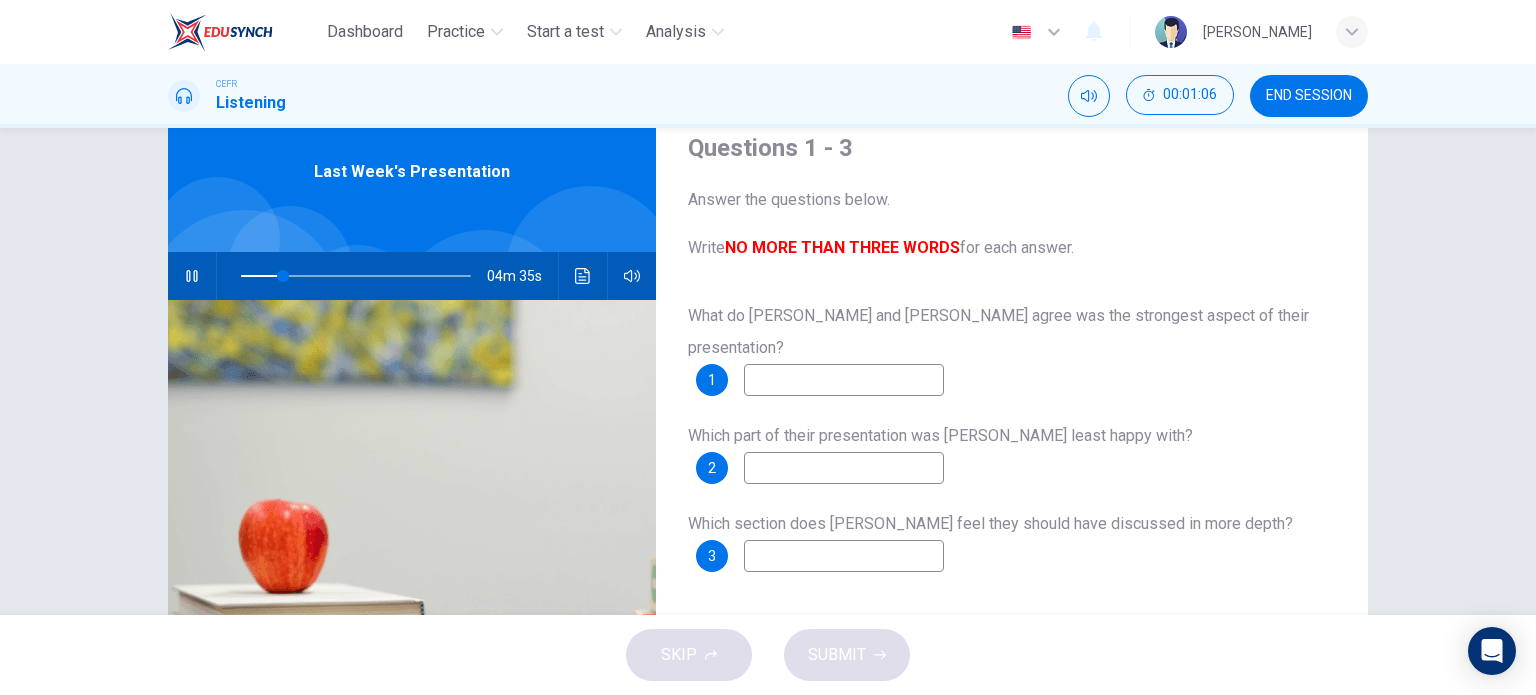 click at bounding box center [844, 380] 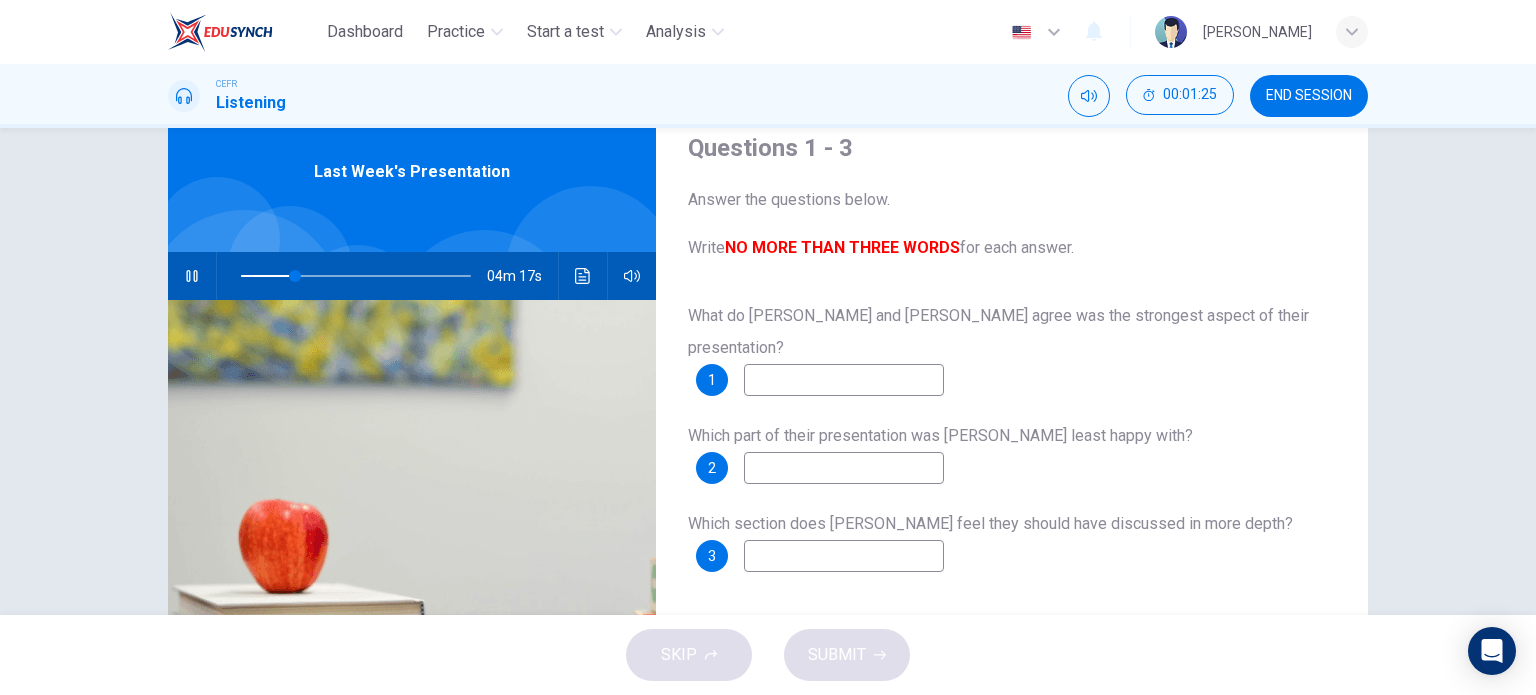 type on "24" 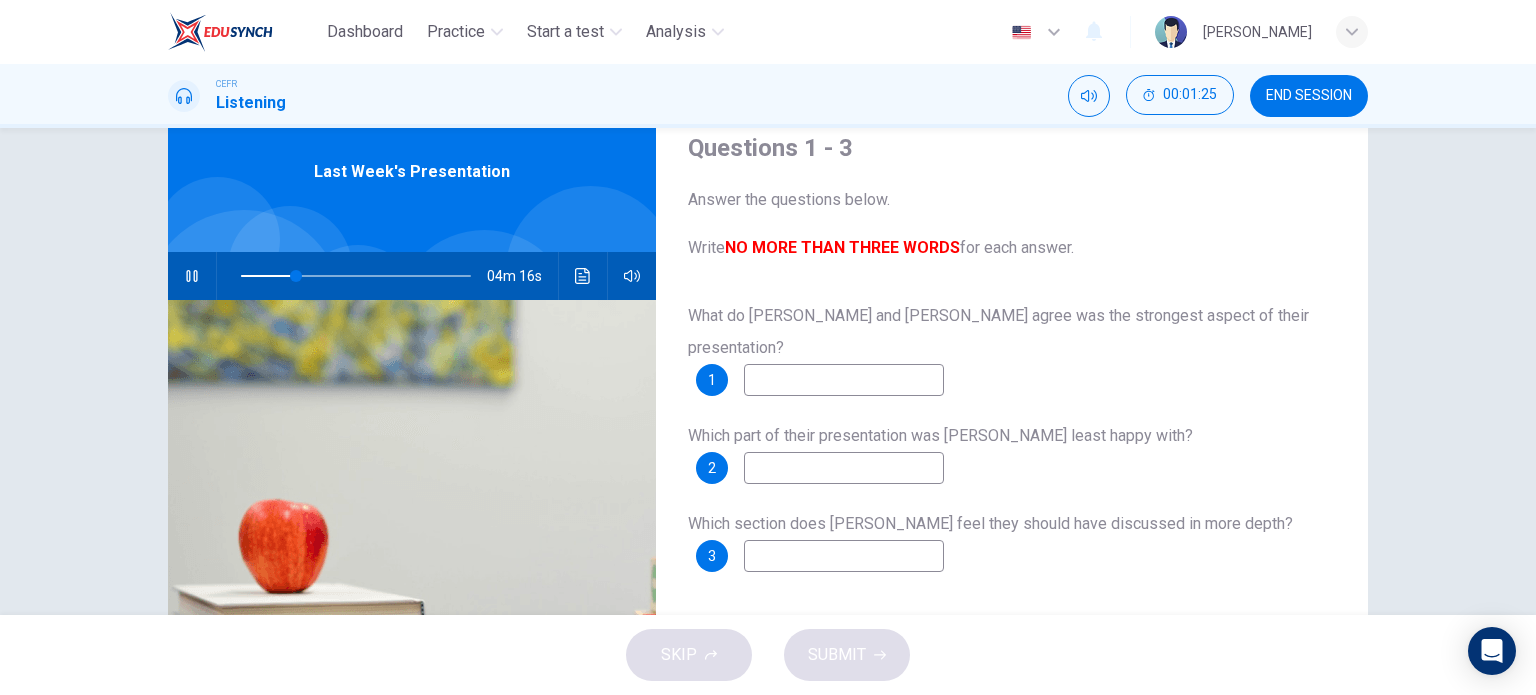 type on "5" 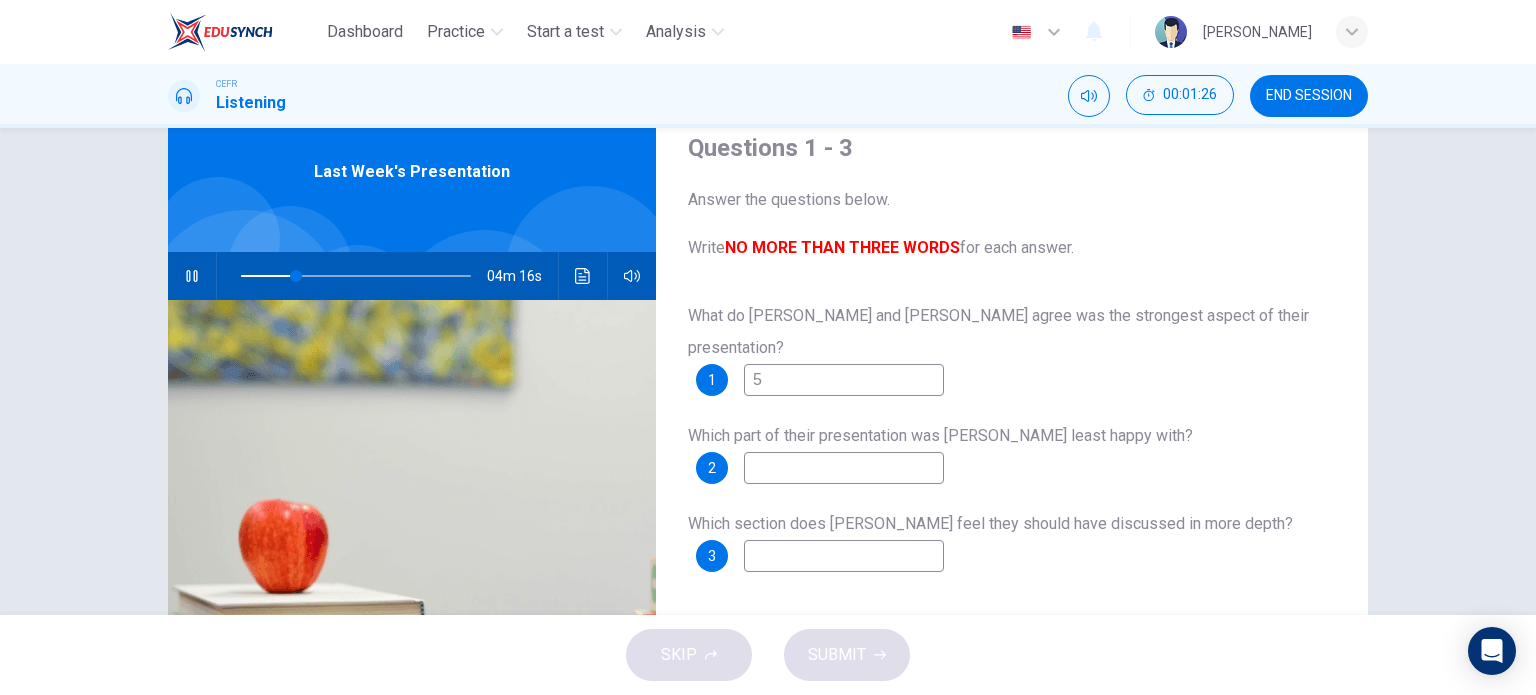 type on "24" 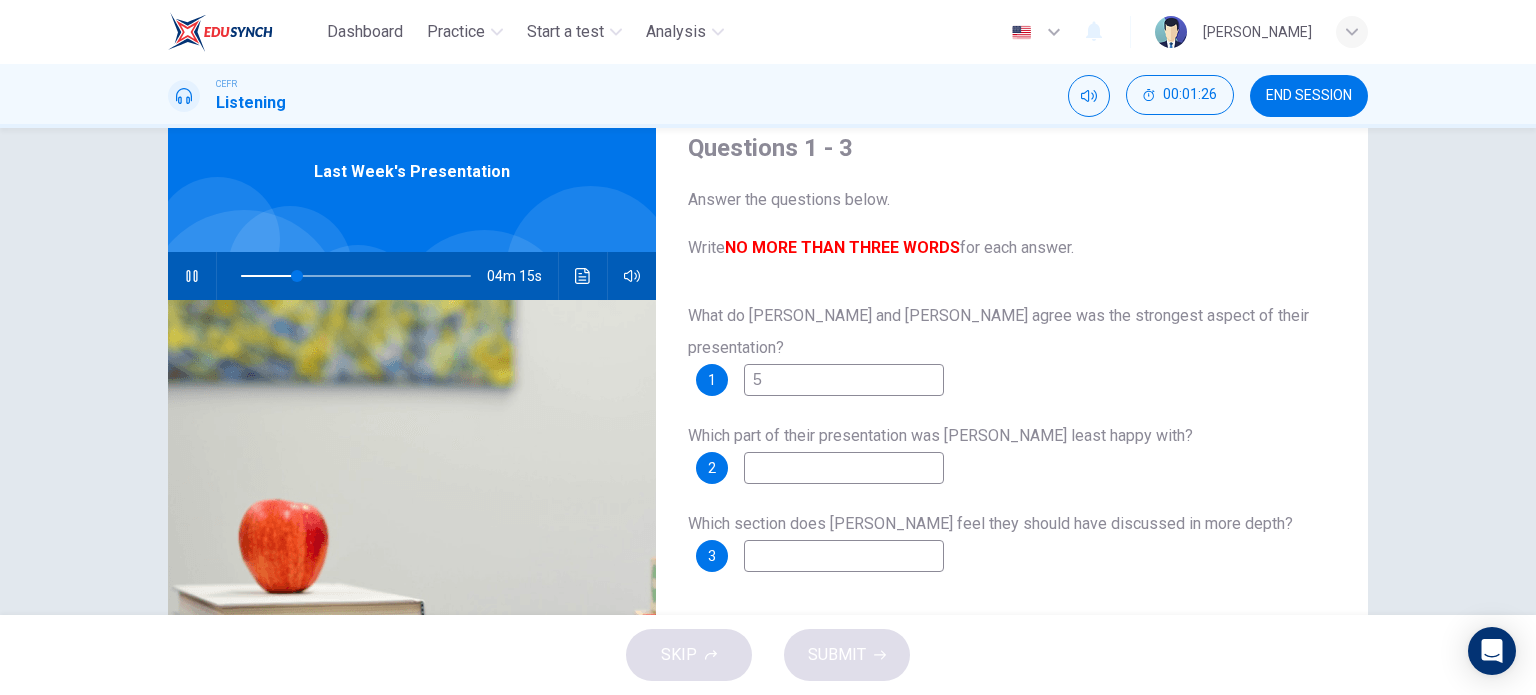 type 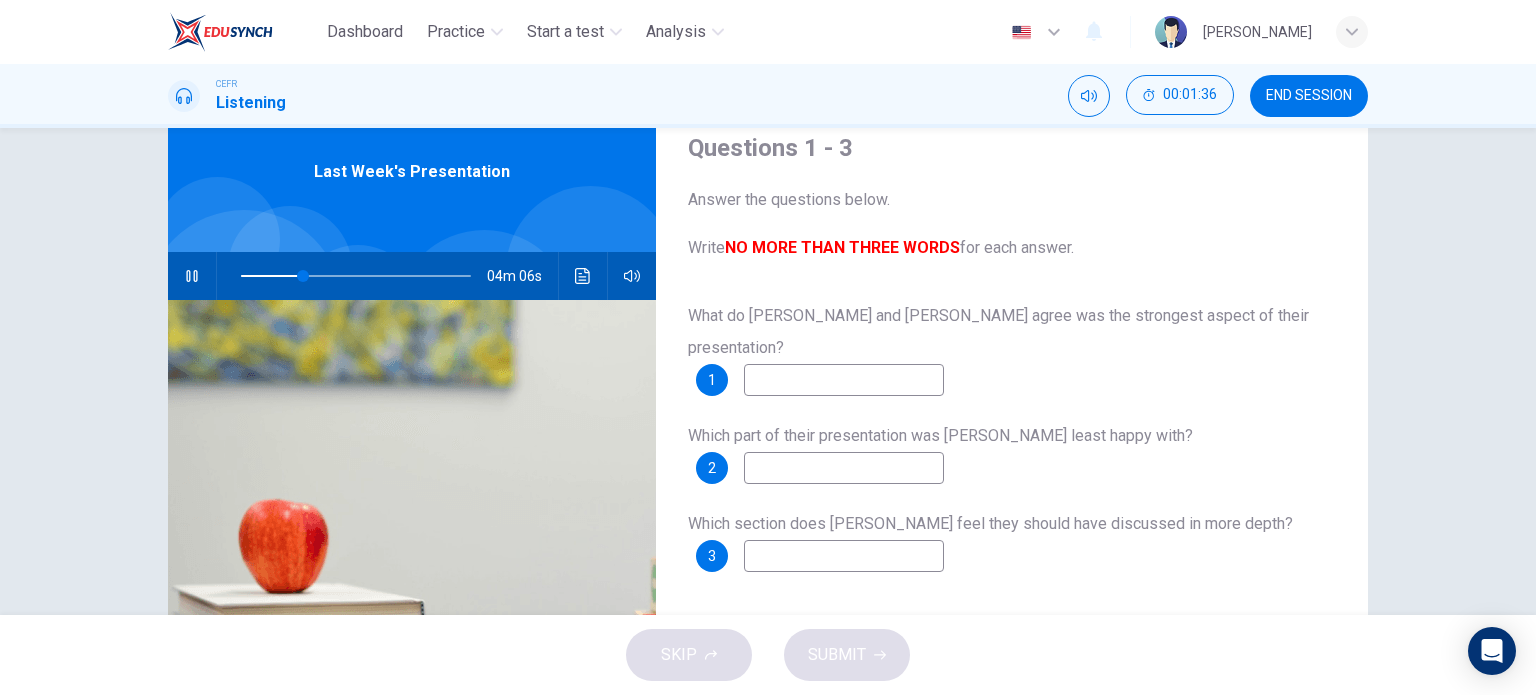 type on "27" 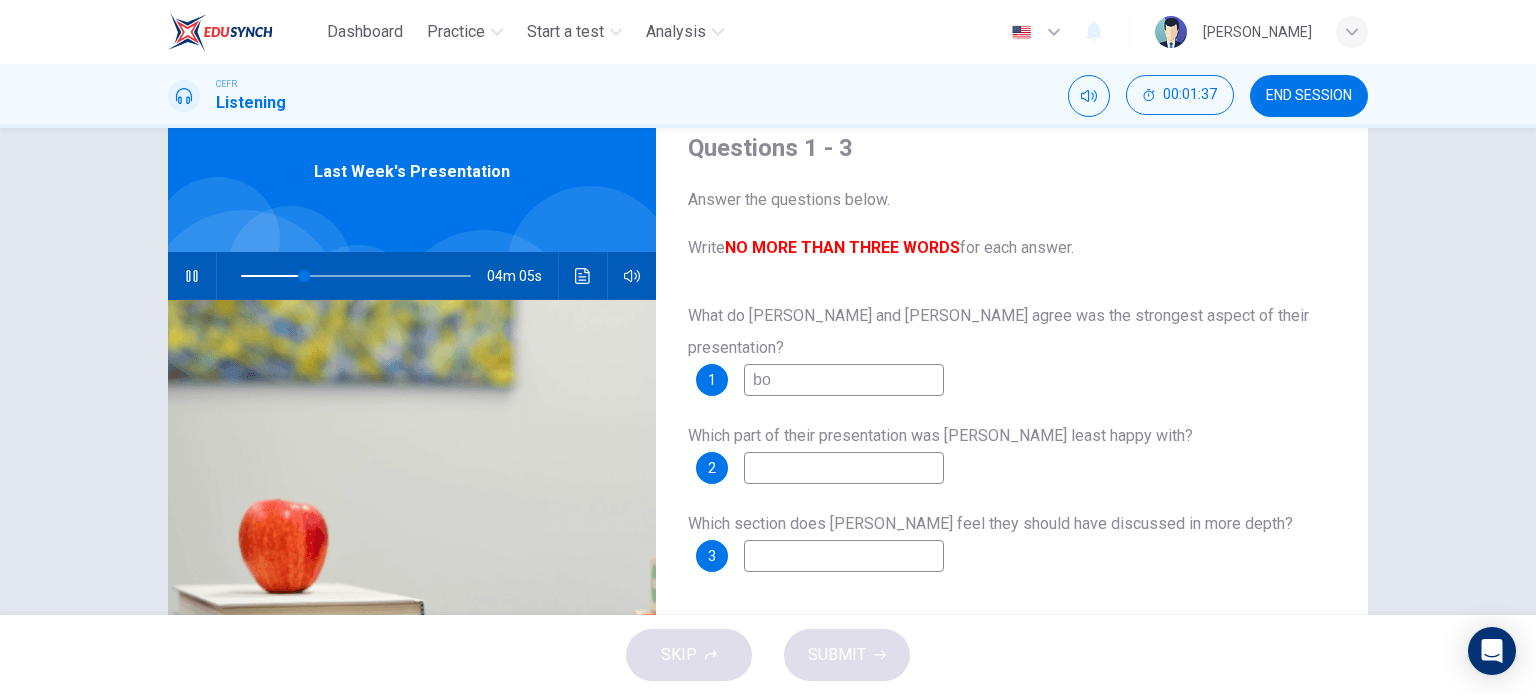 type on "boy" 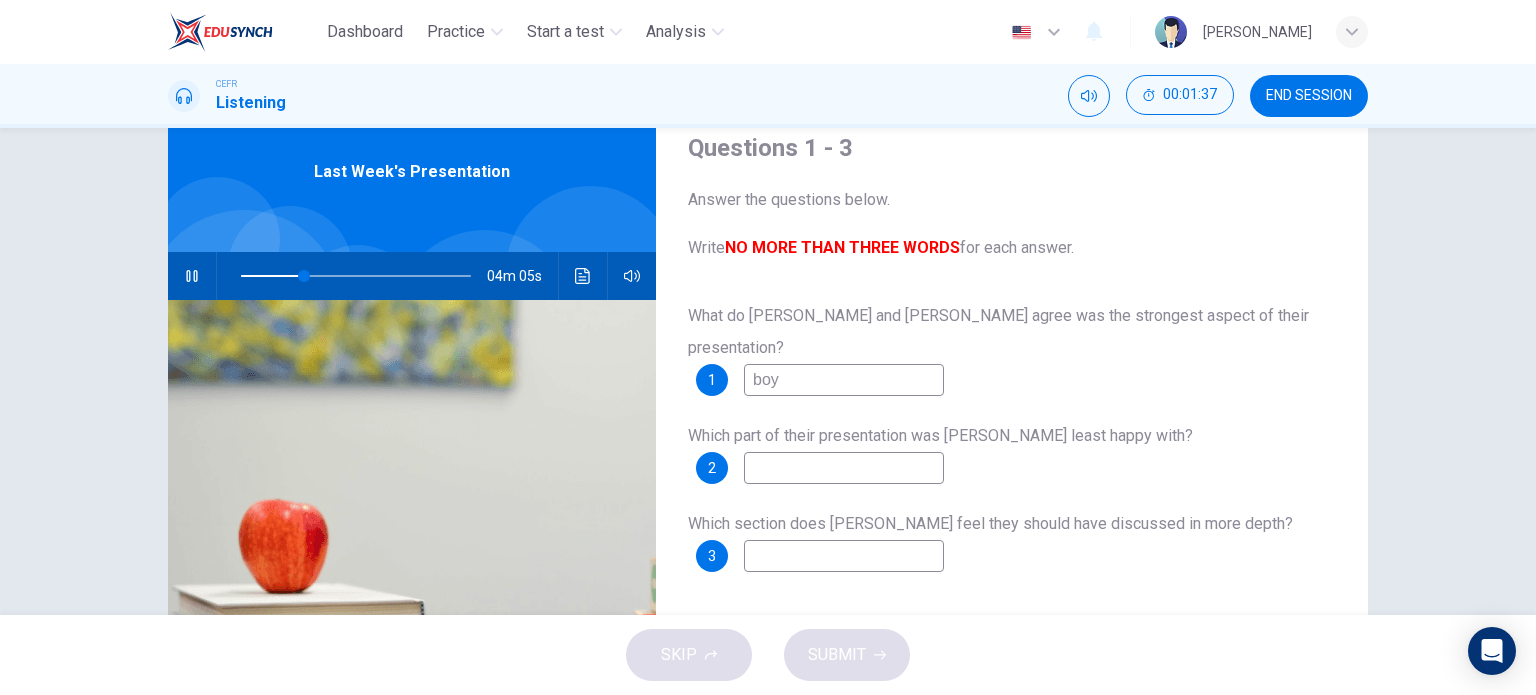 type on "28" 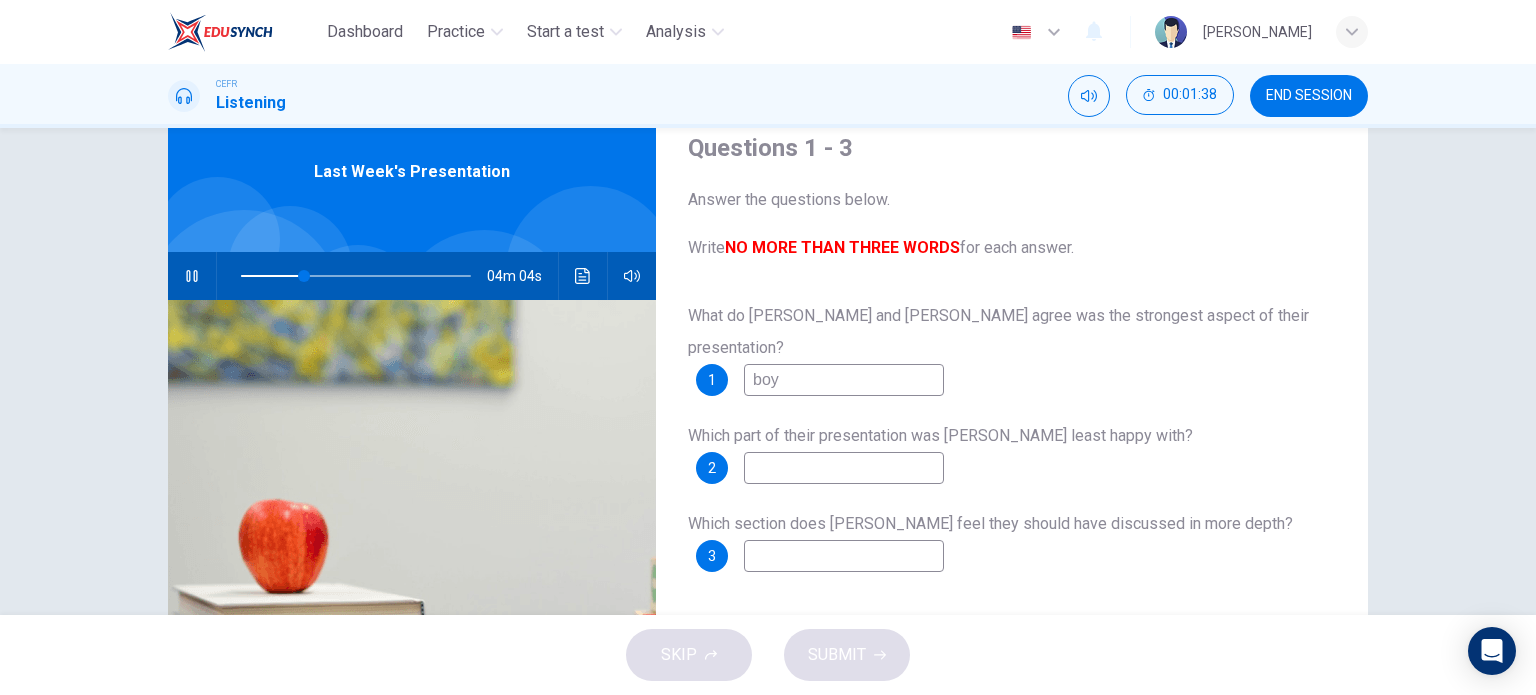 type on "boy" 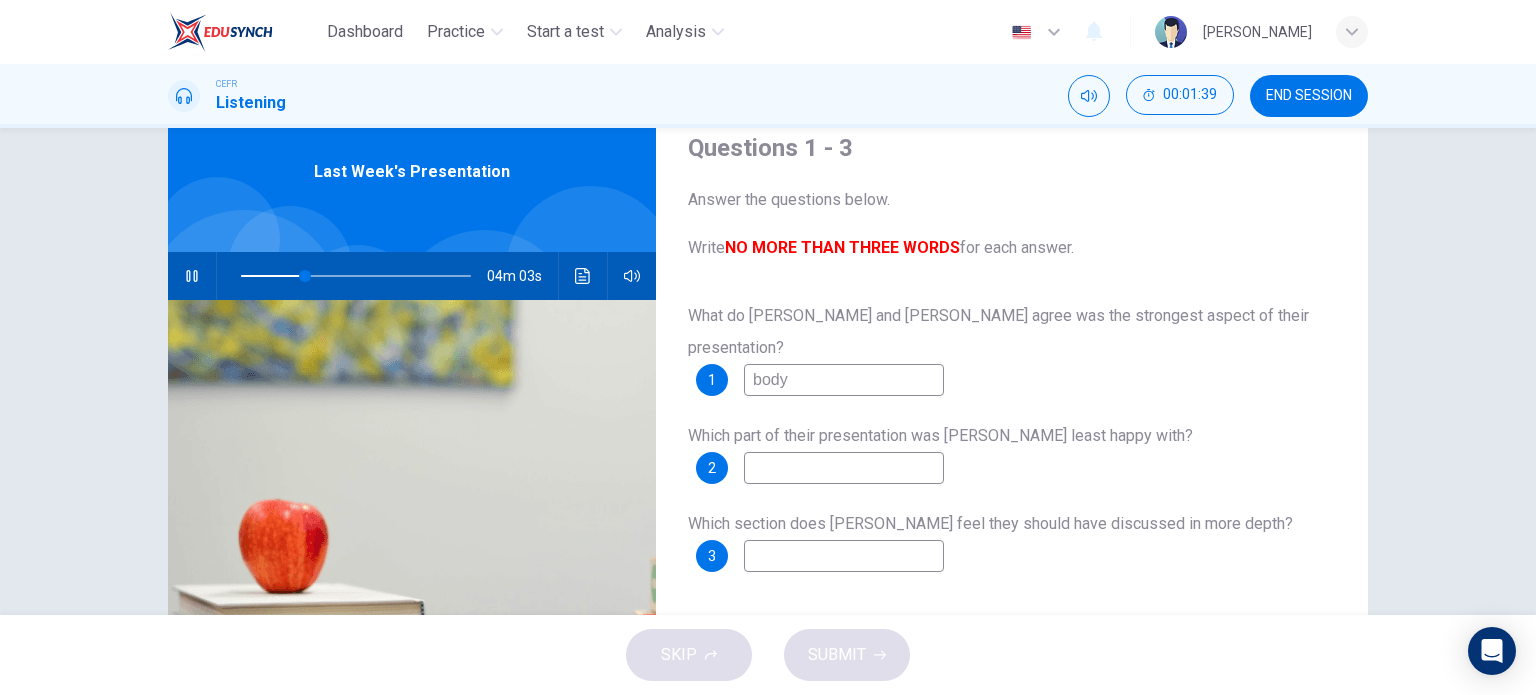 type on "body" 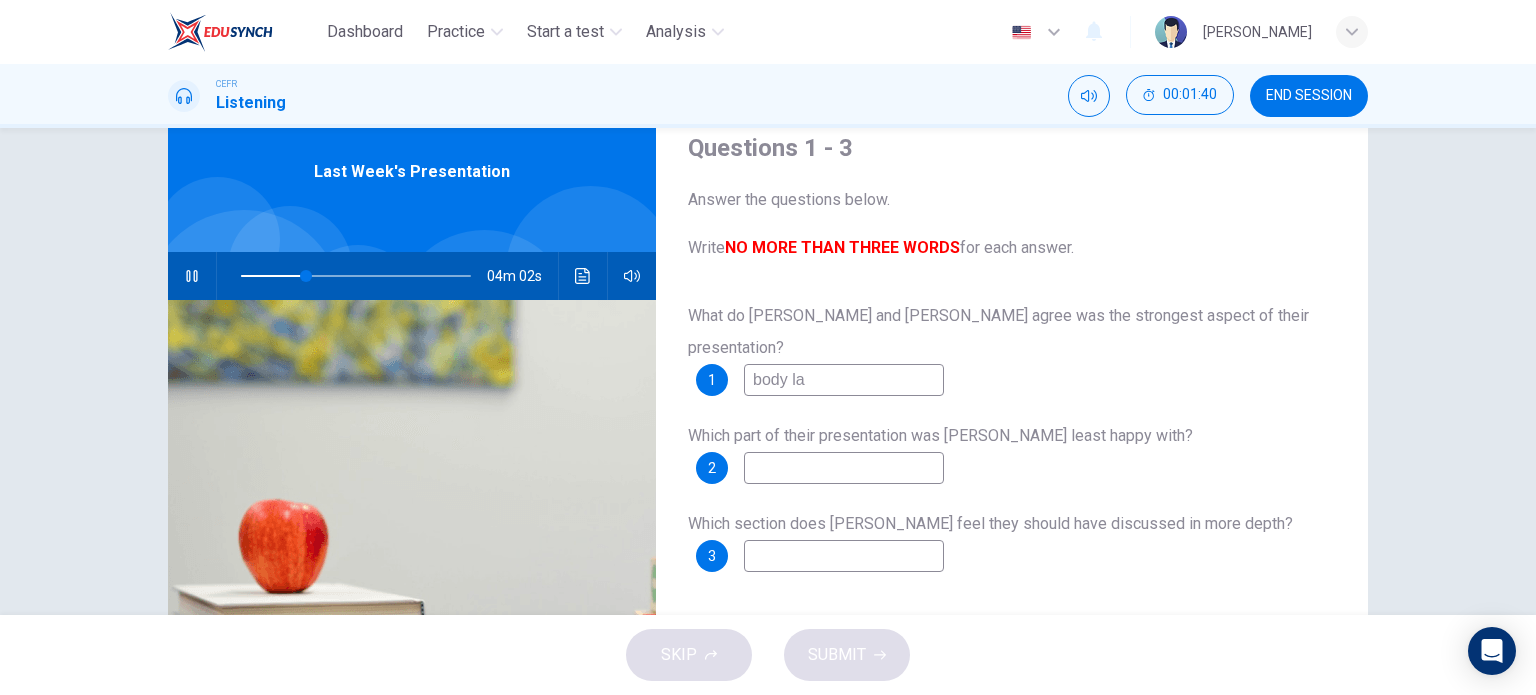 type on "body lan" 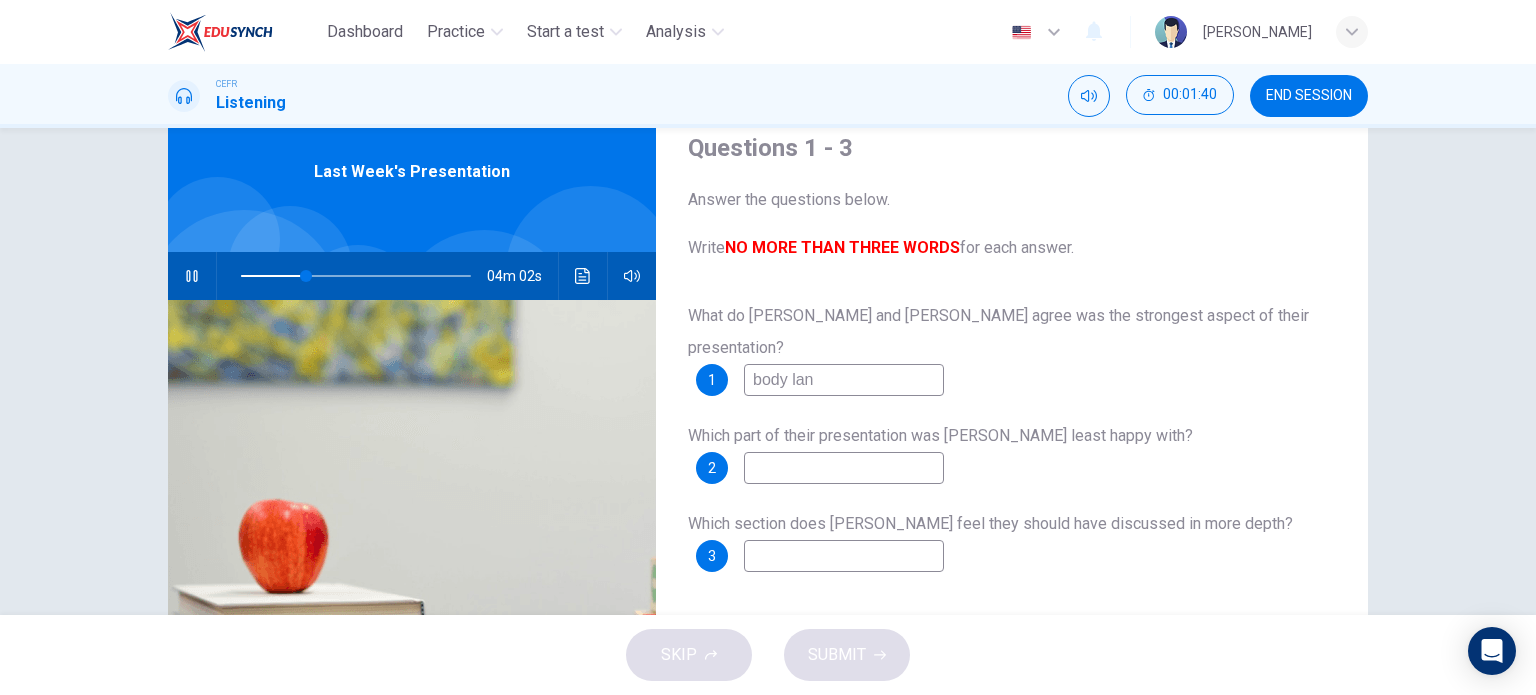 type on "28" 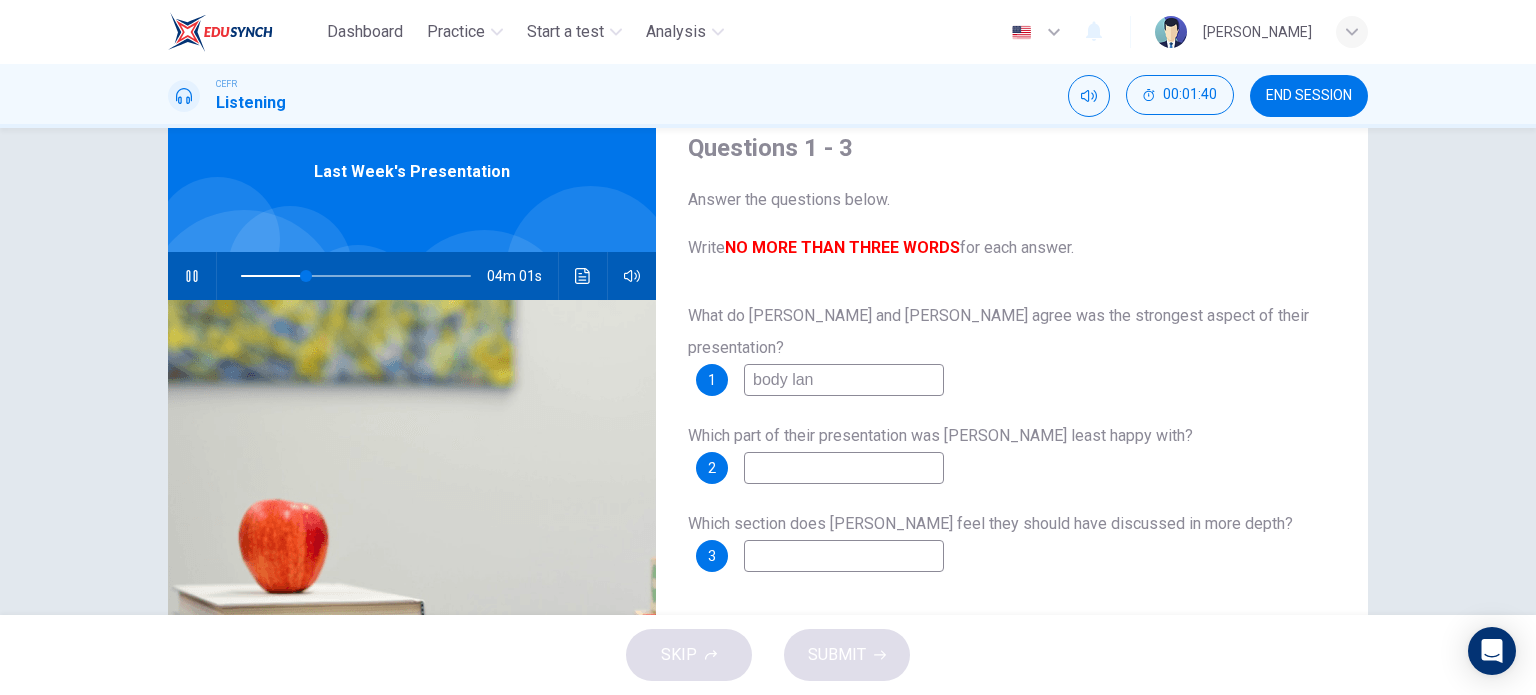type on "body lanu" 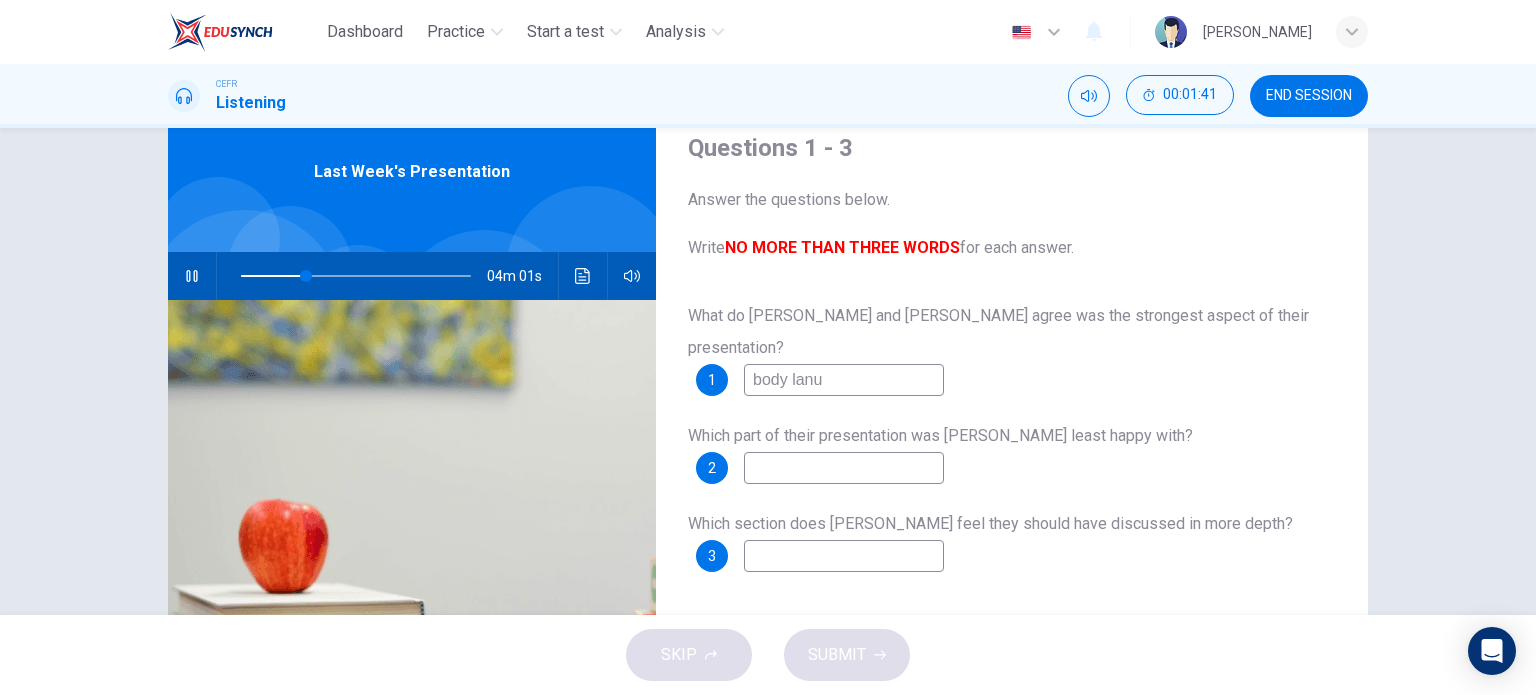 type on "29" 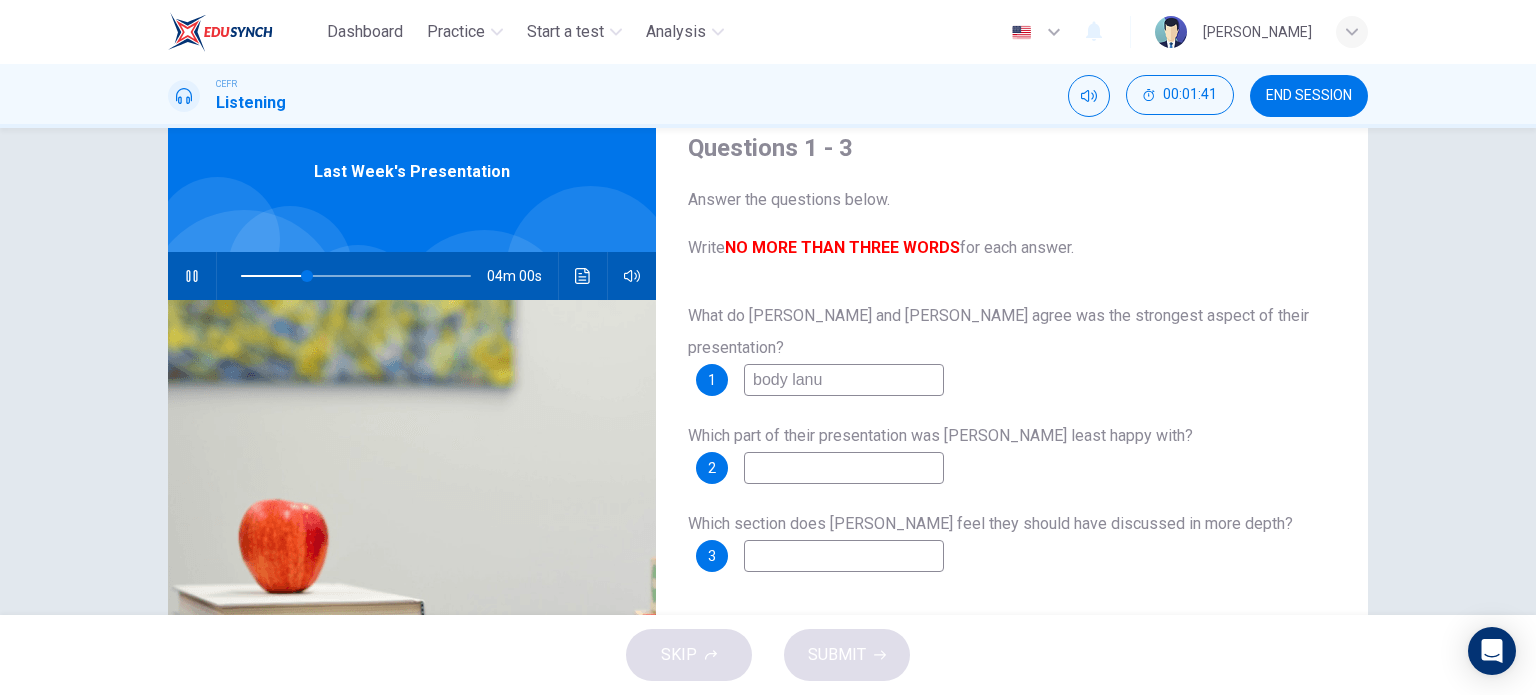 type on "body lan" 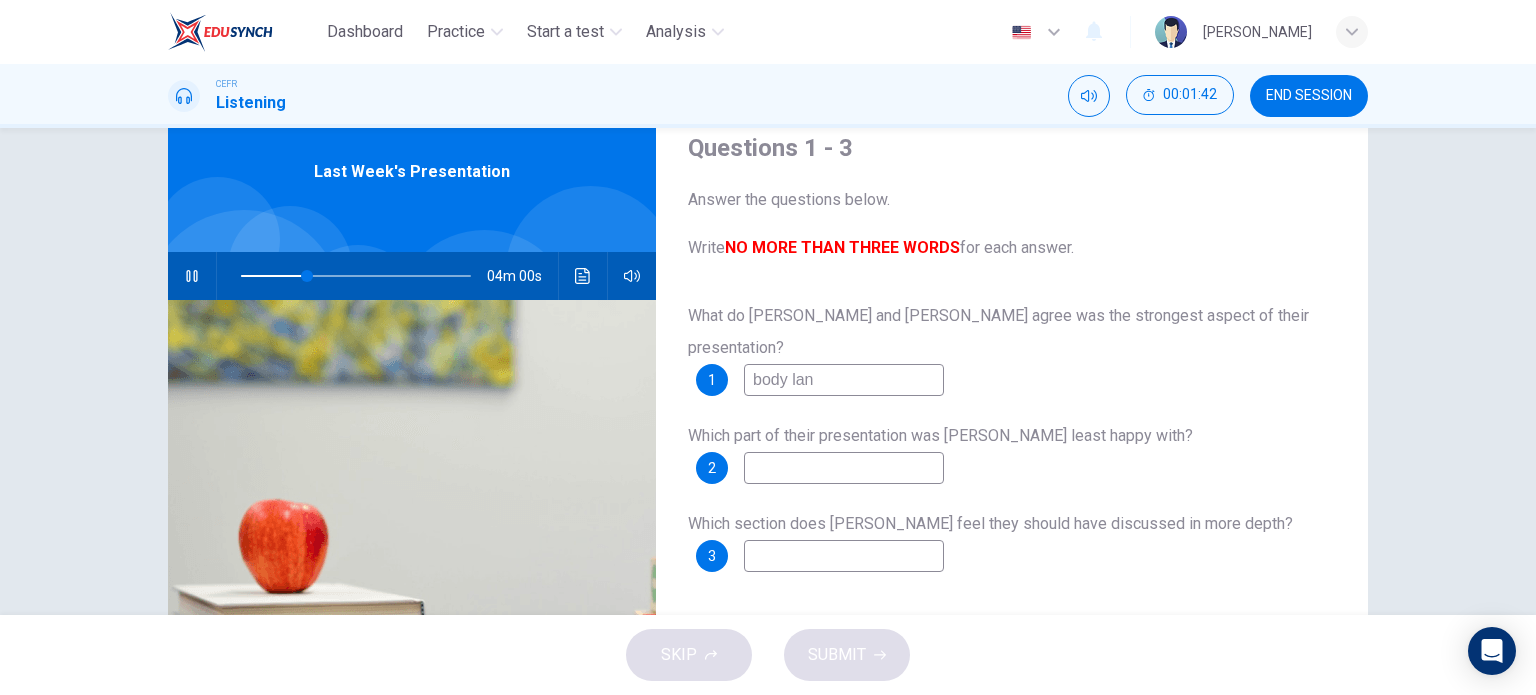type on "29" 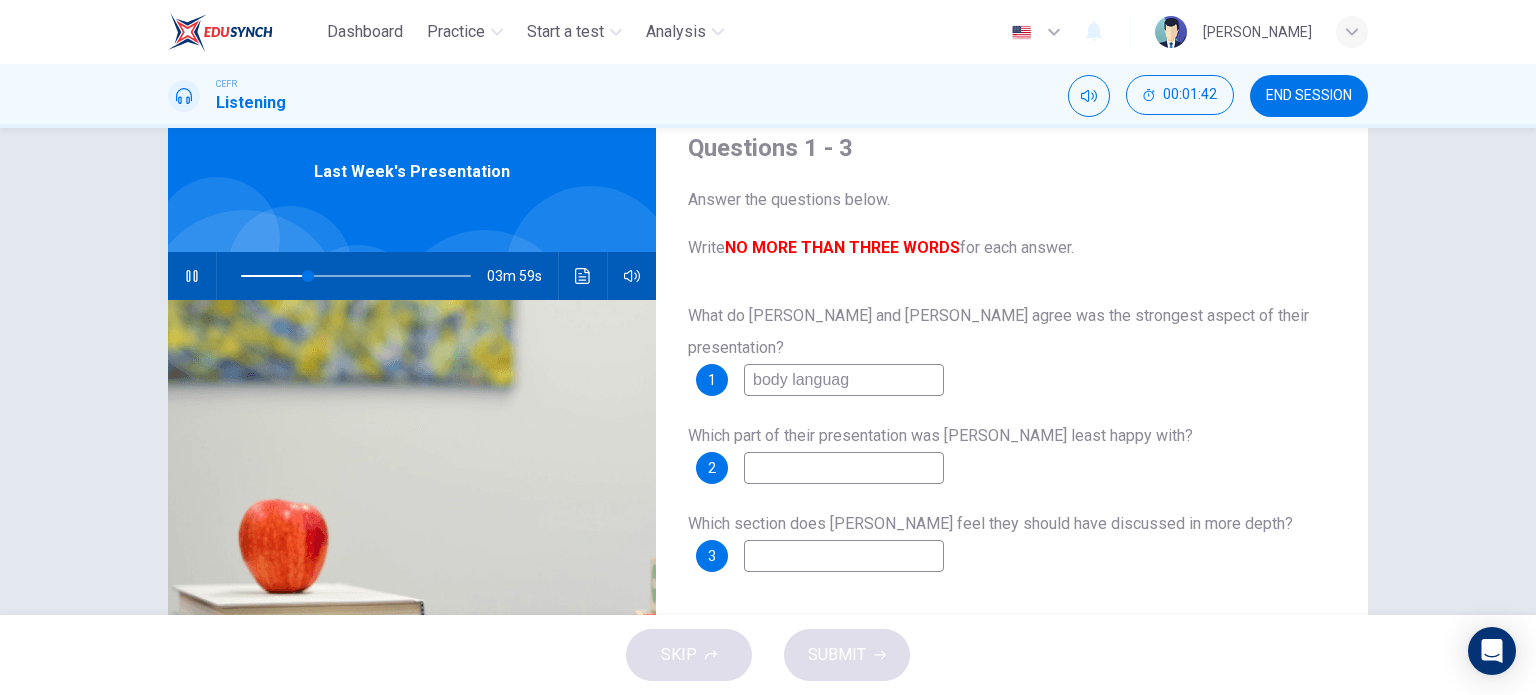 type on "body language" 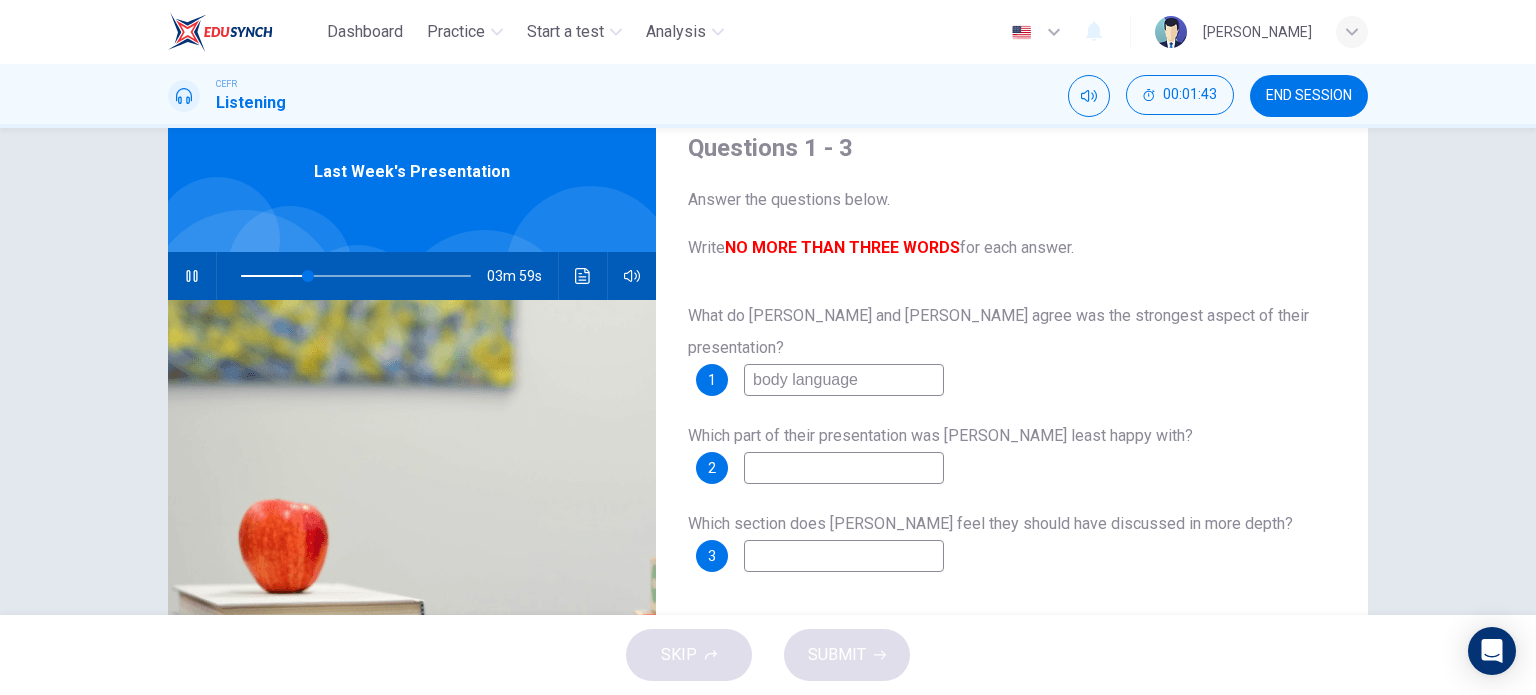 type on "29" 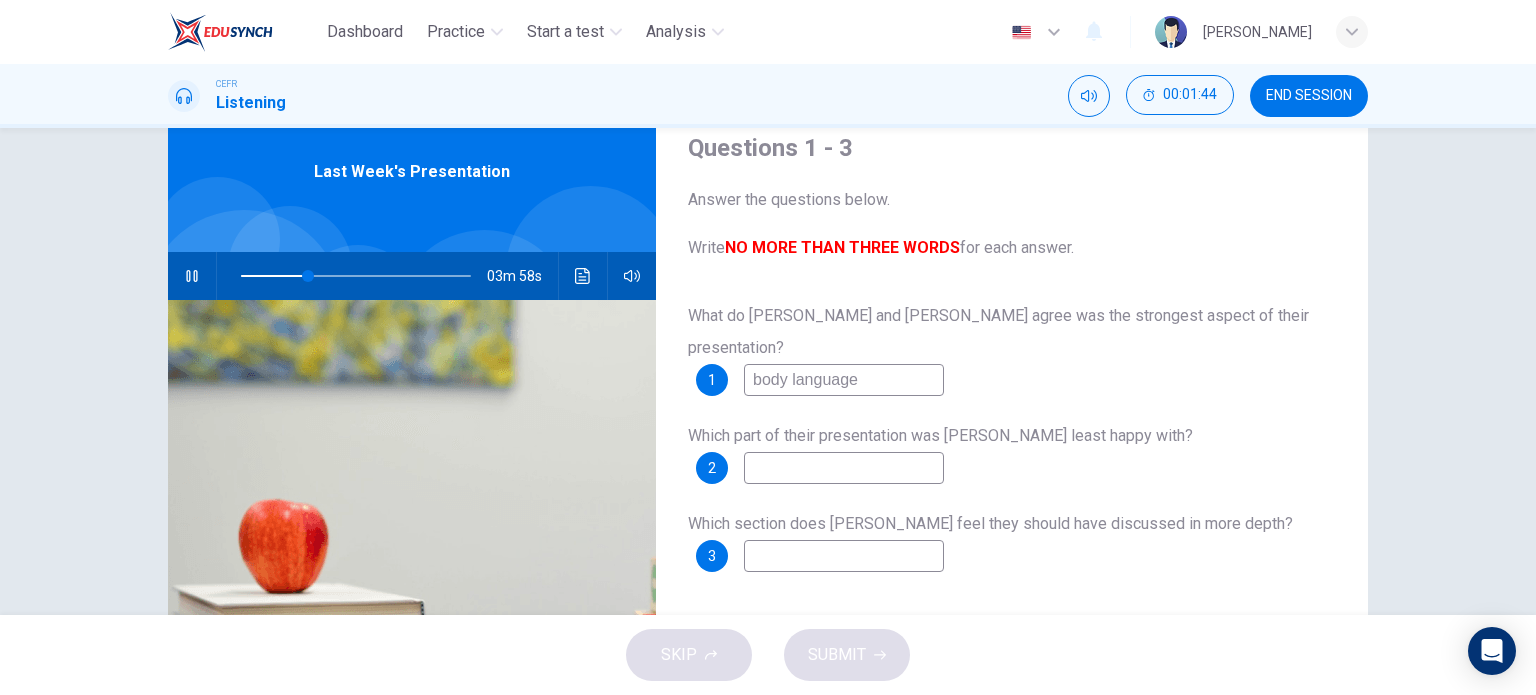 type on "body language" 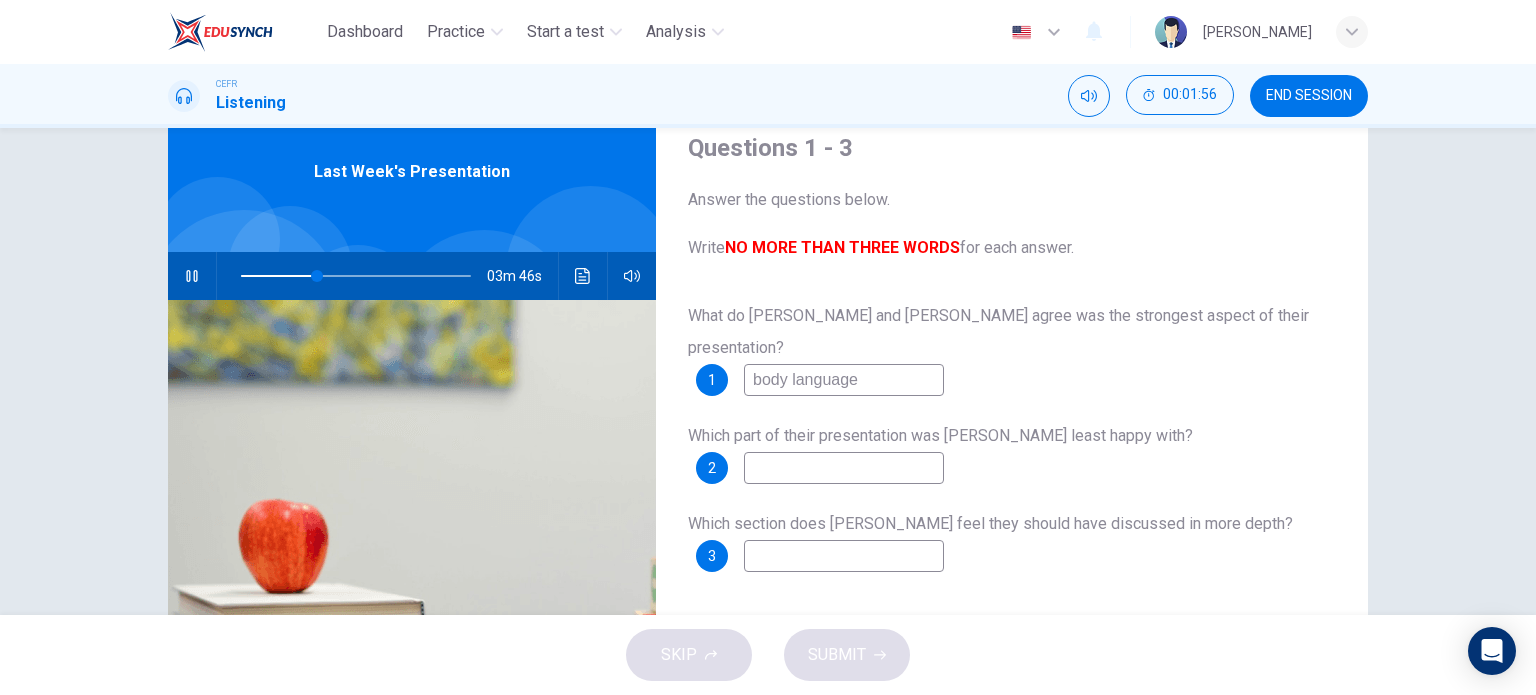 type on "33" 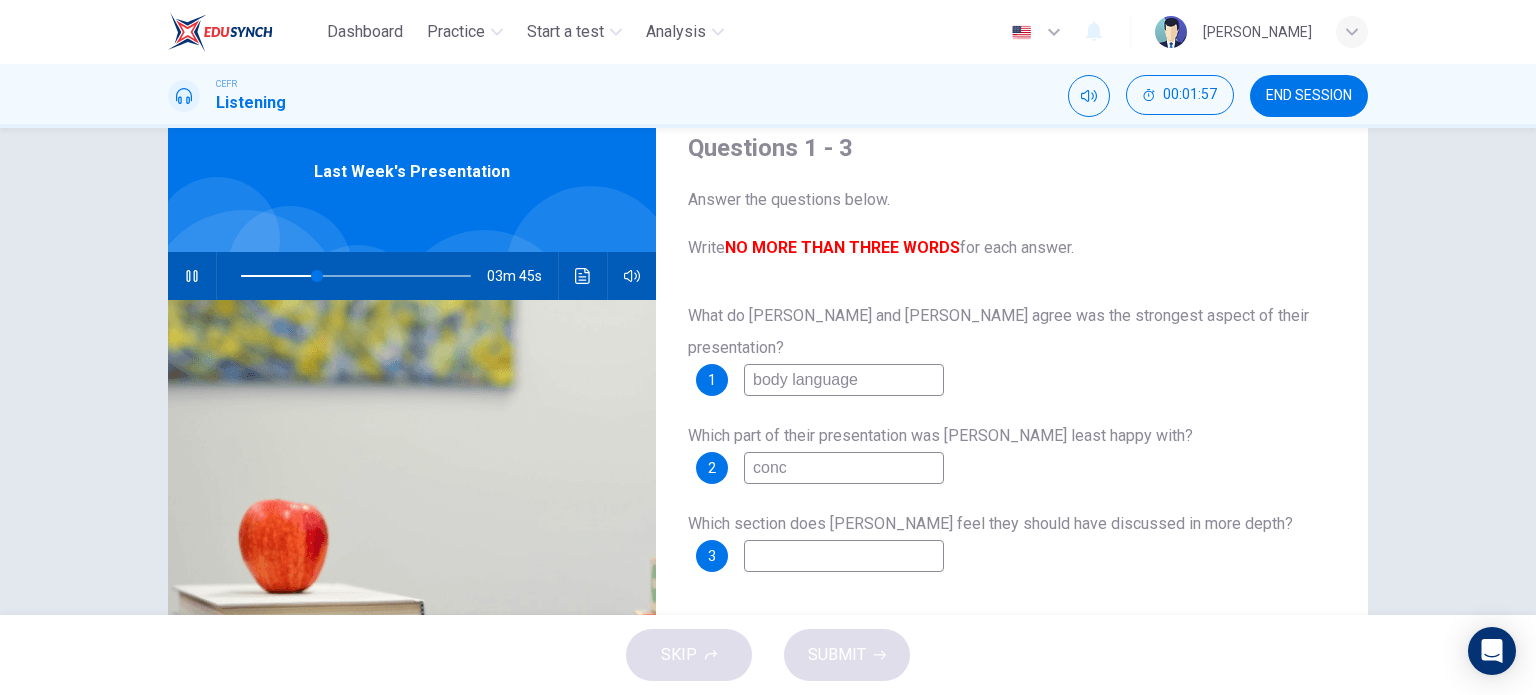 type on "concl" 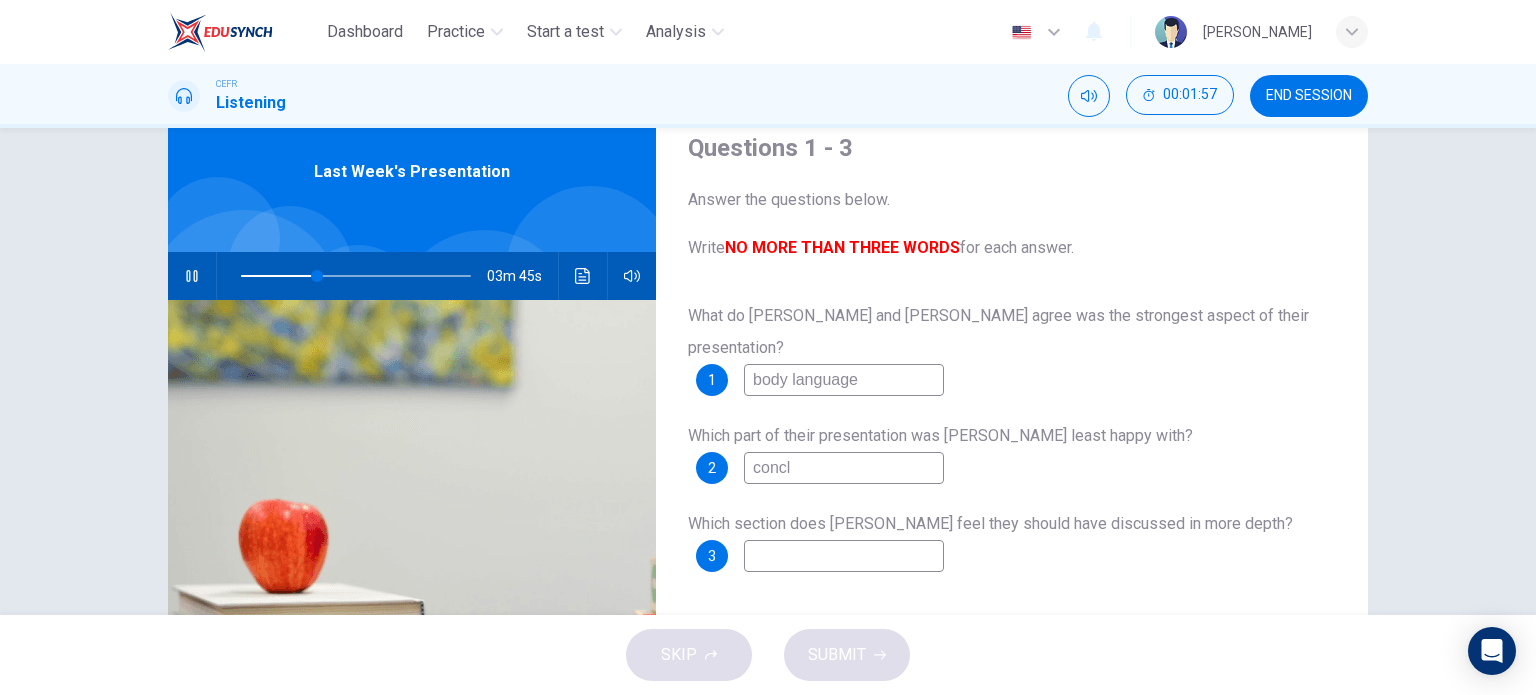 type on "33" 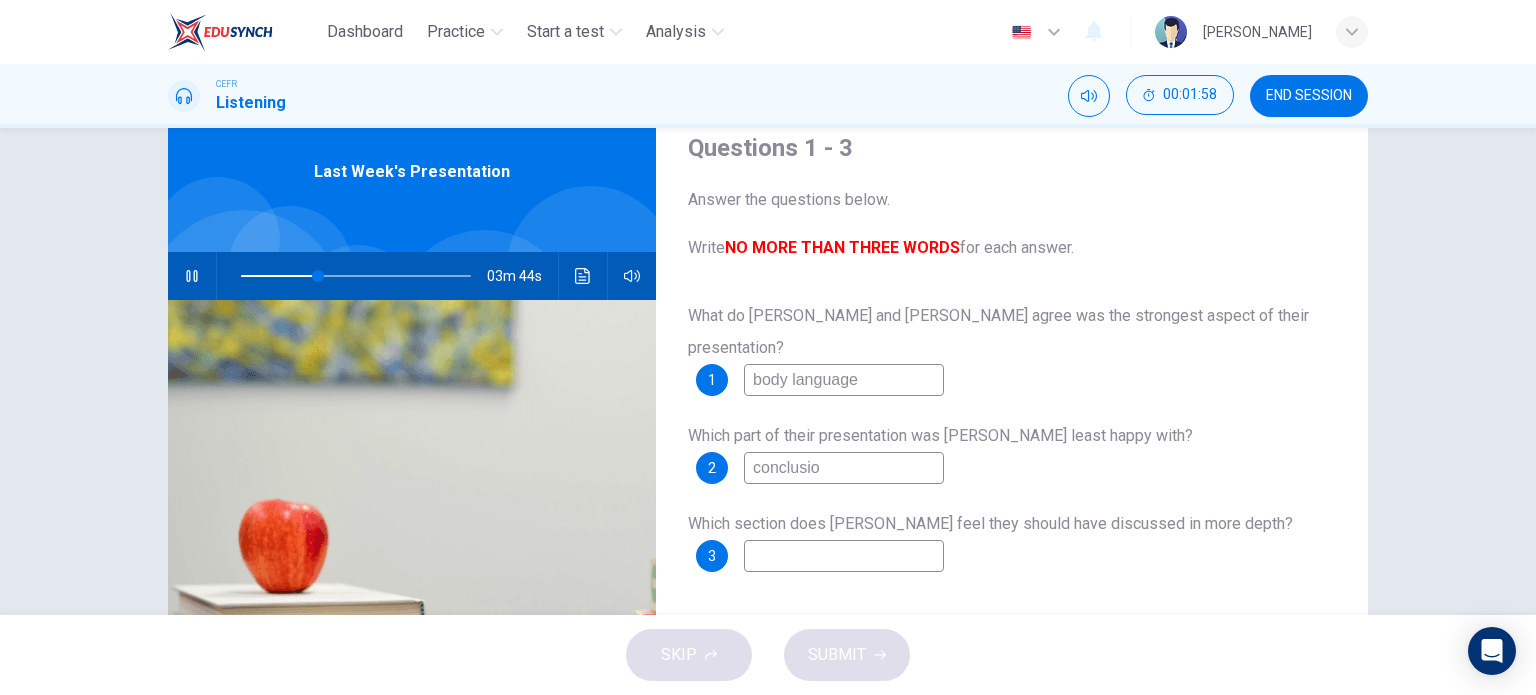 type on "conclusion" 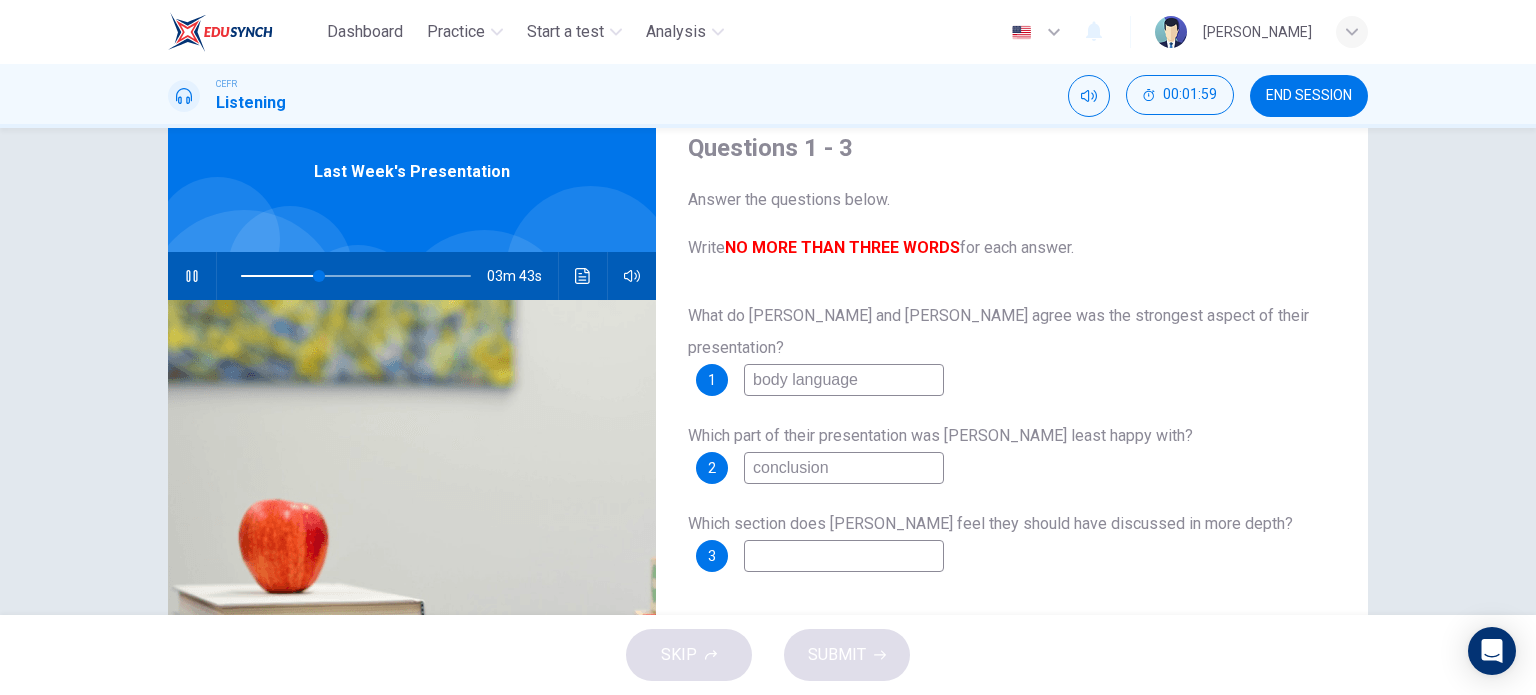 type on "34" 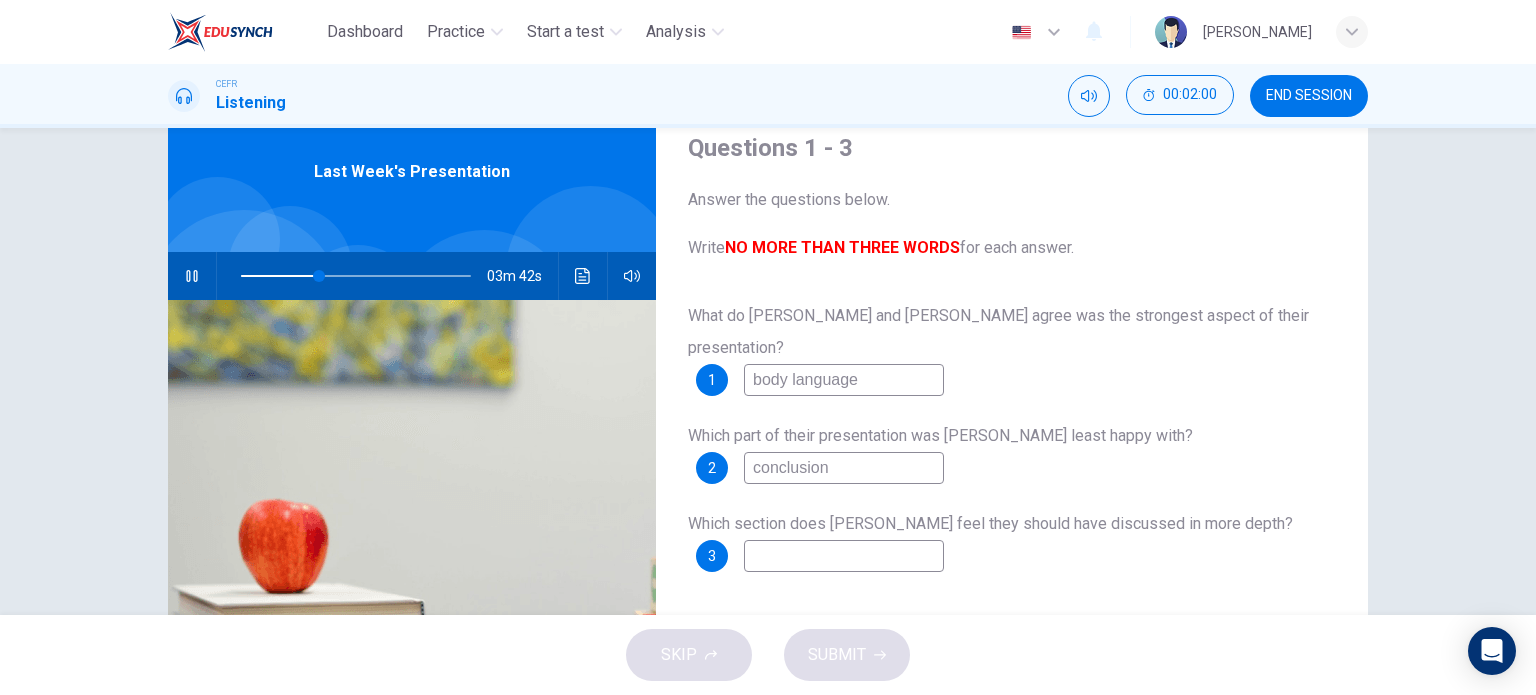 type on "conclusio" 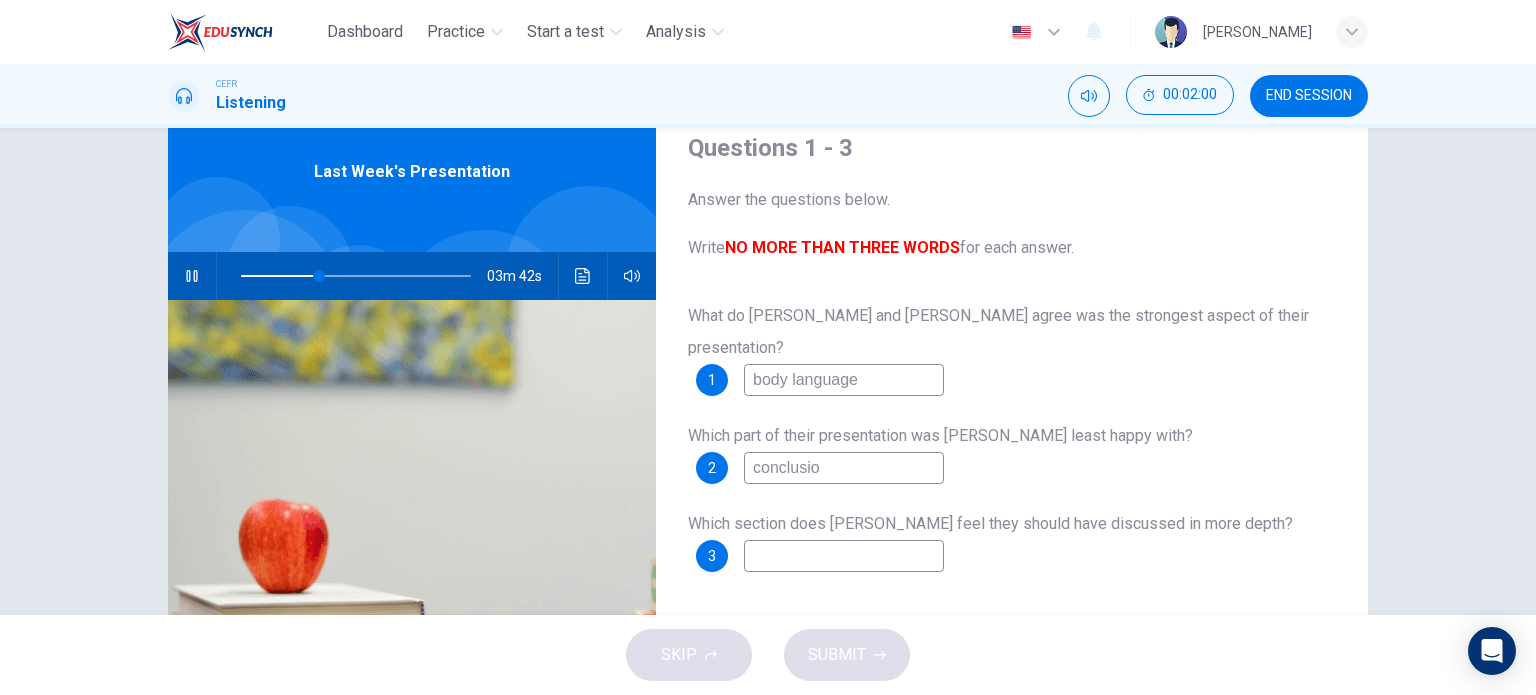 type on "34" 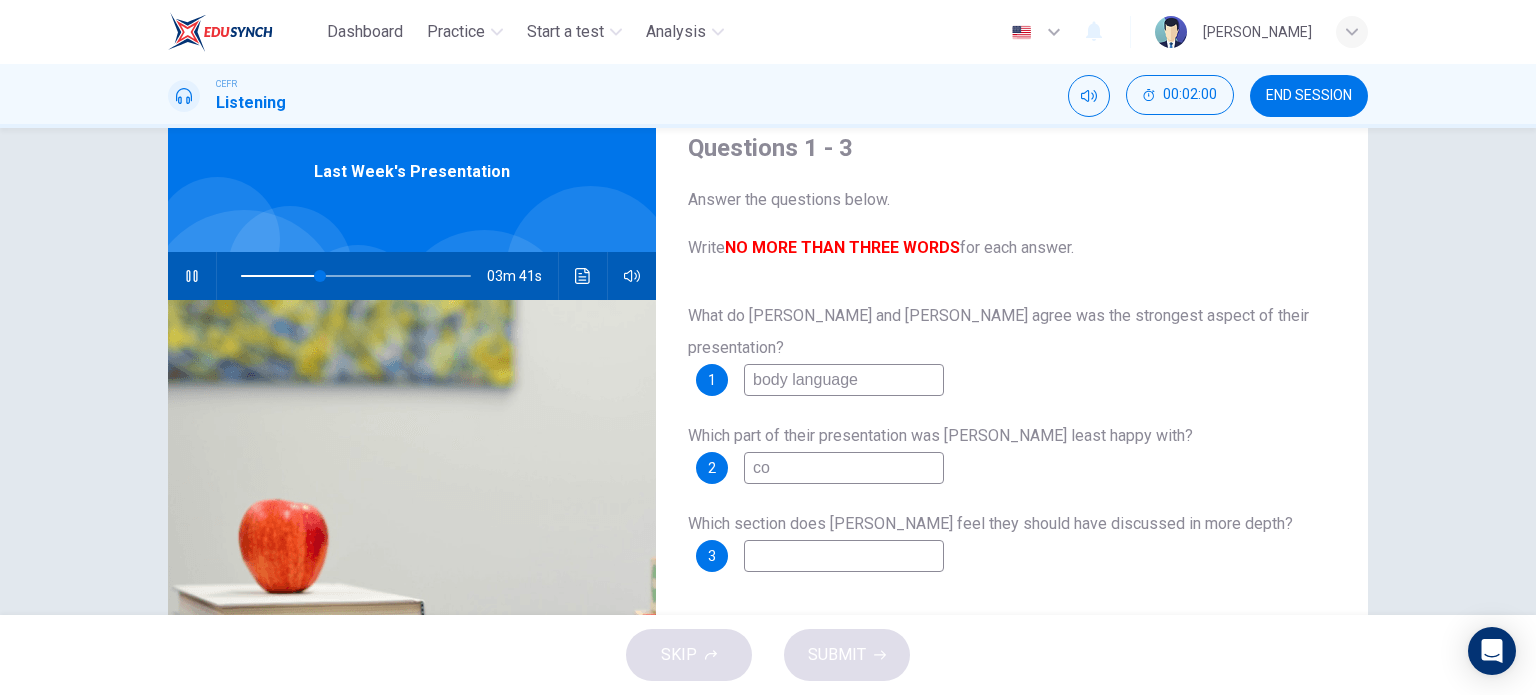 type on "c" 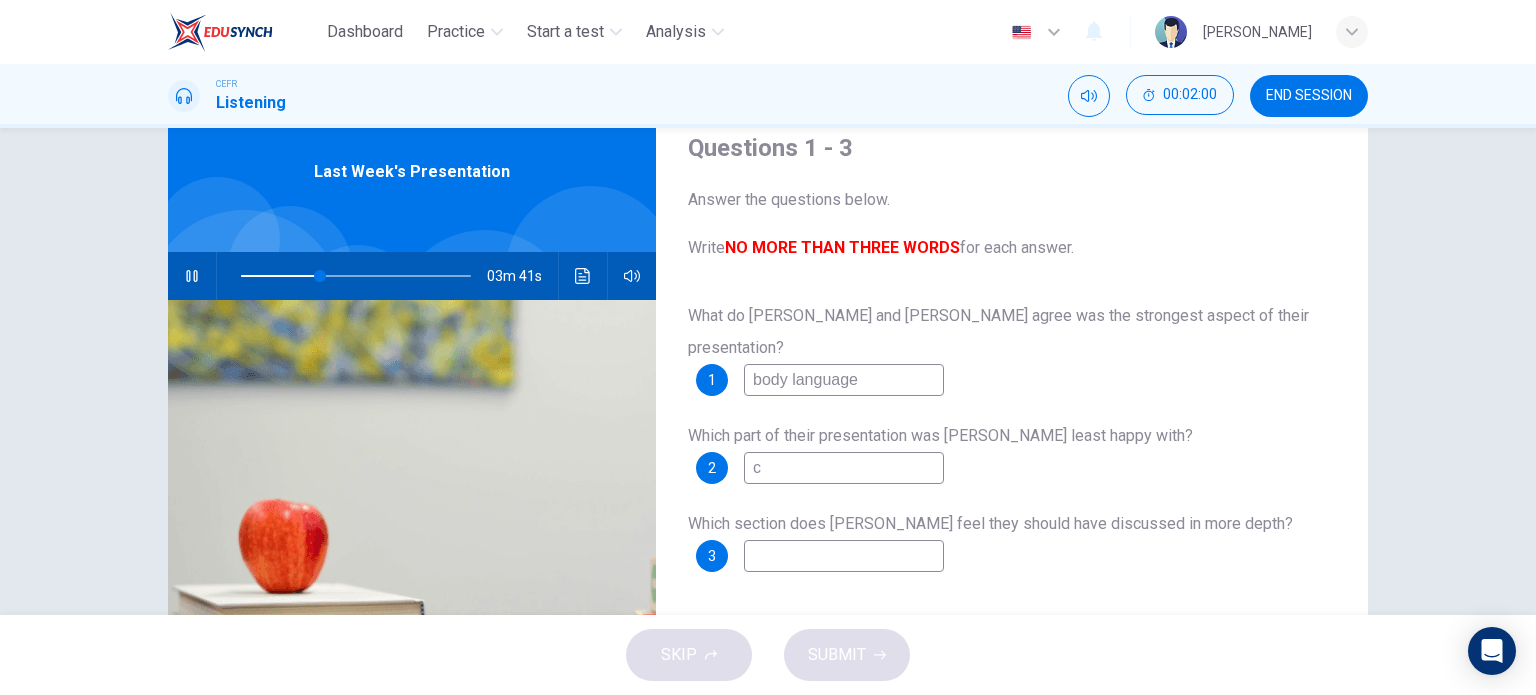 type 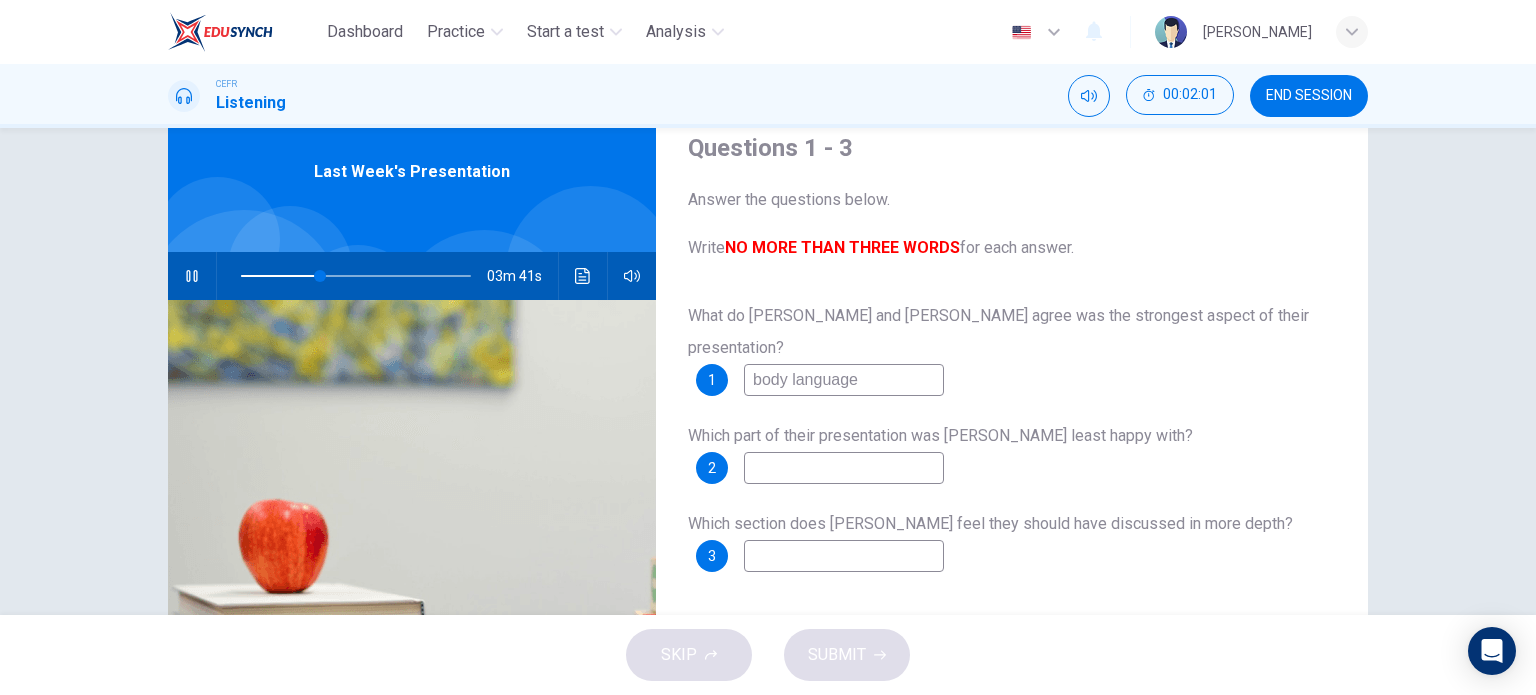 type on "35" 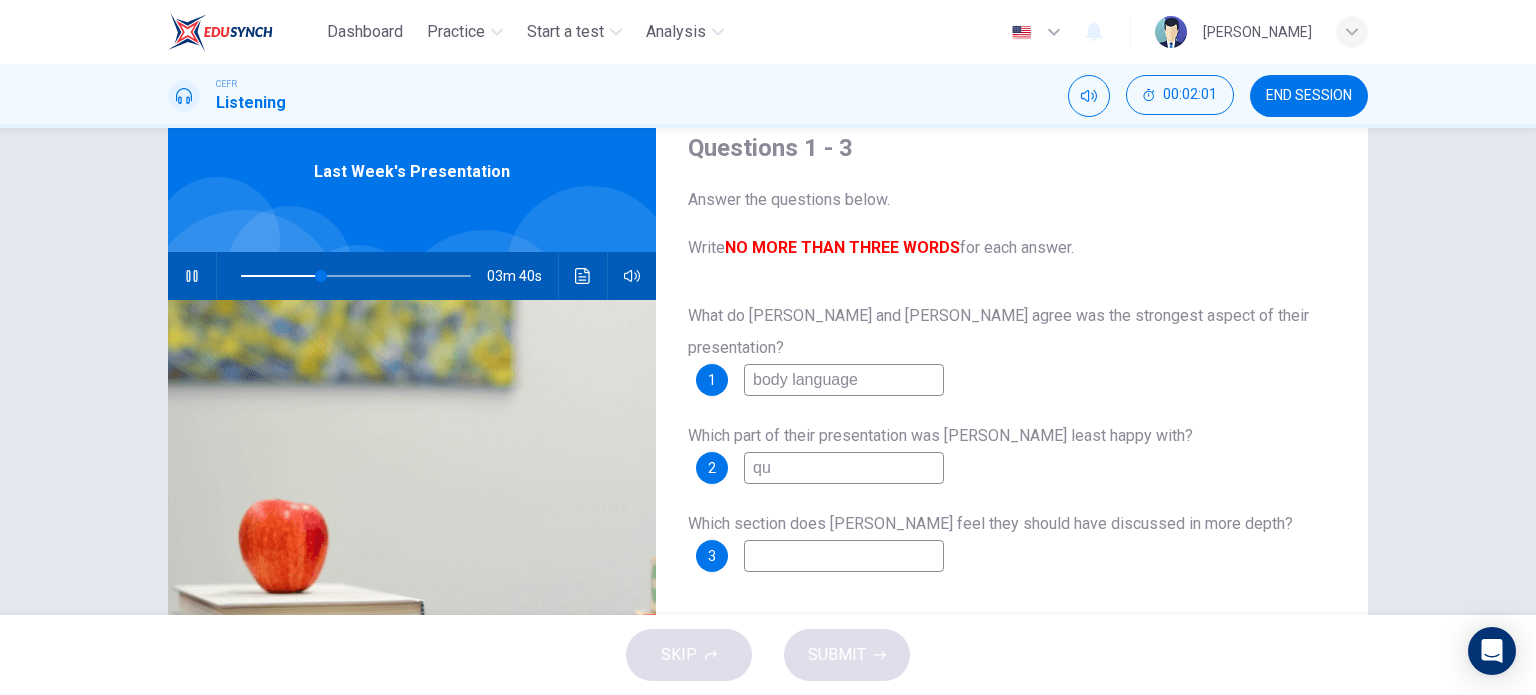 type on "que" 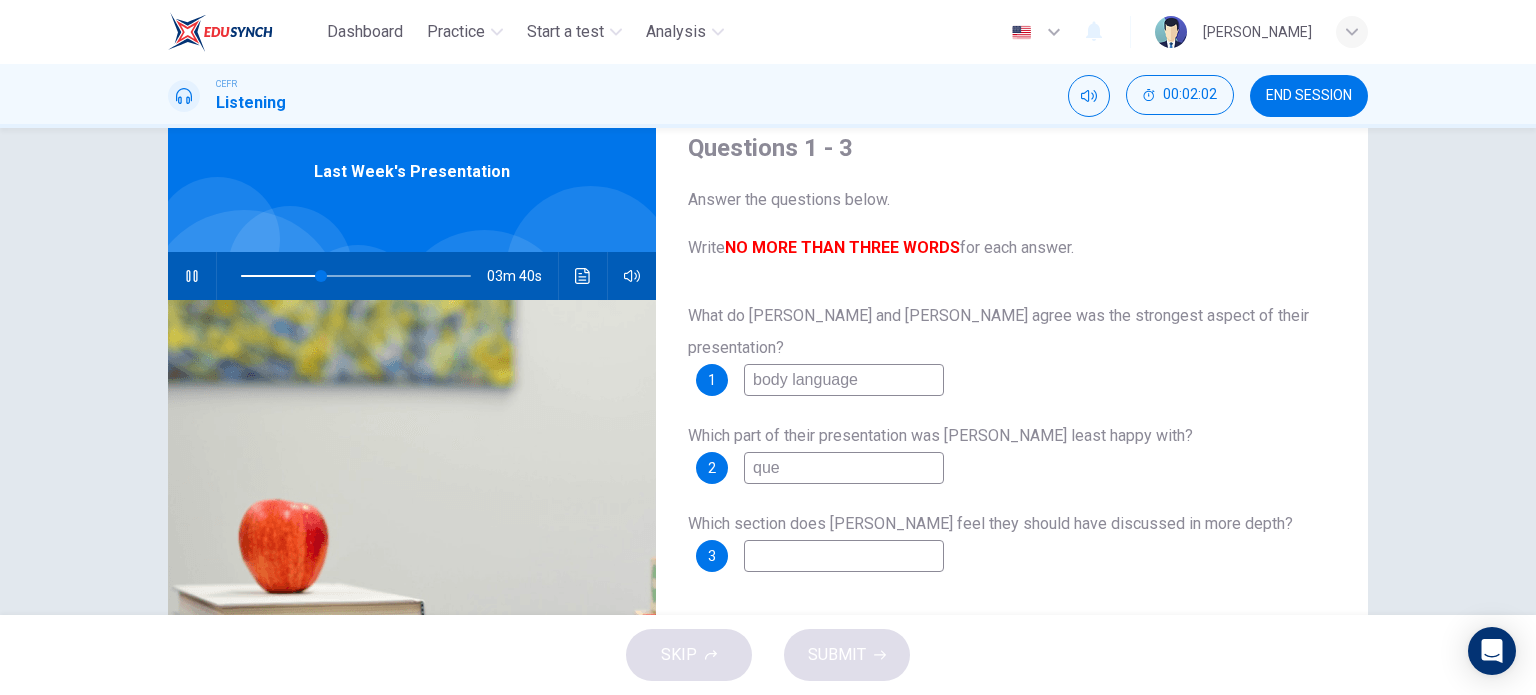 type on "35" 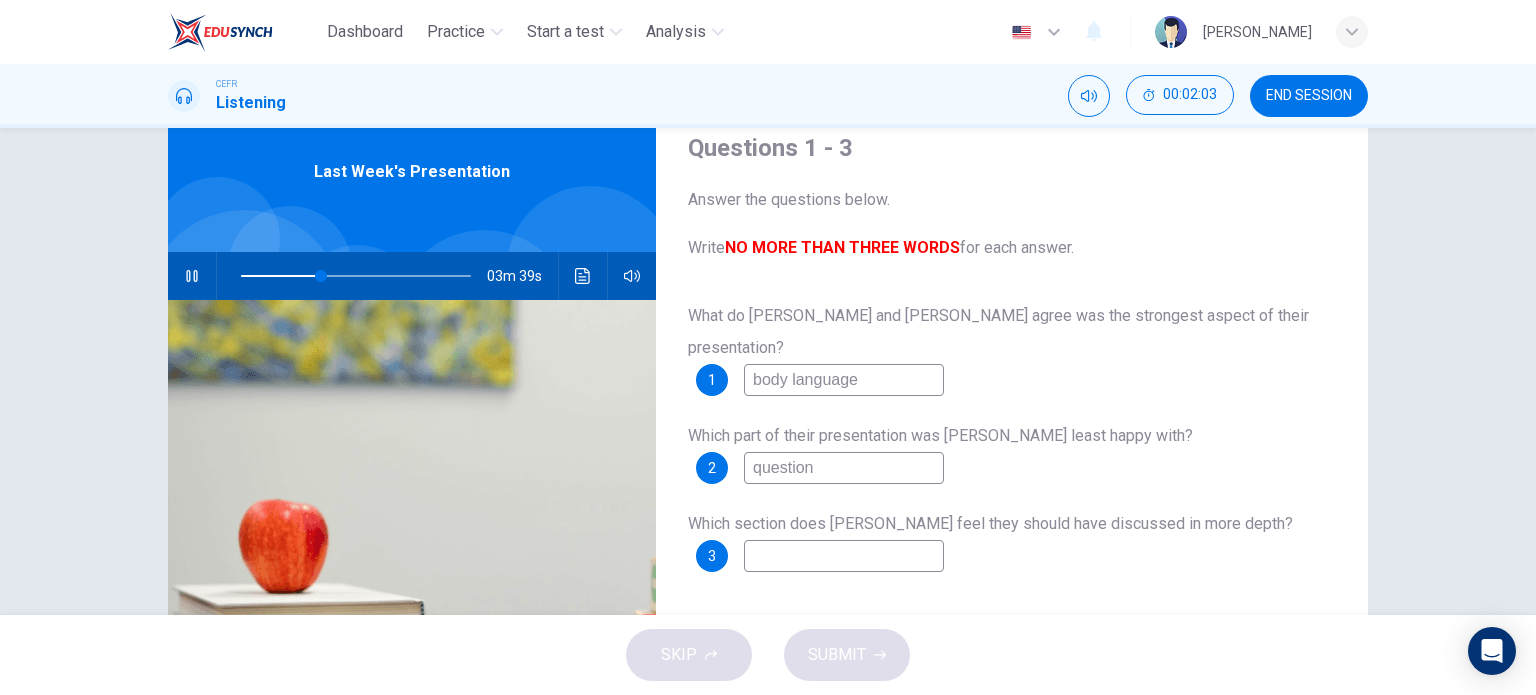 type on "questions" 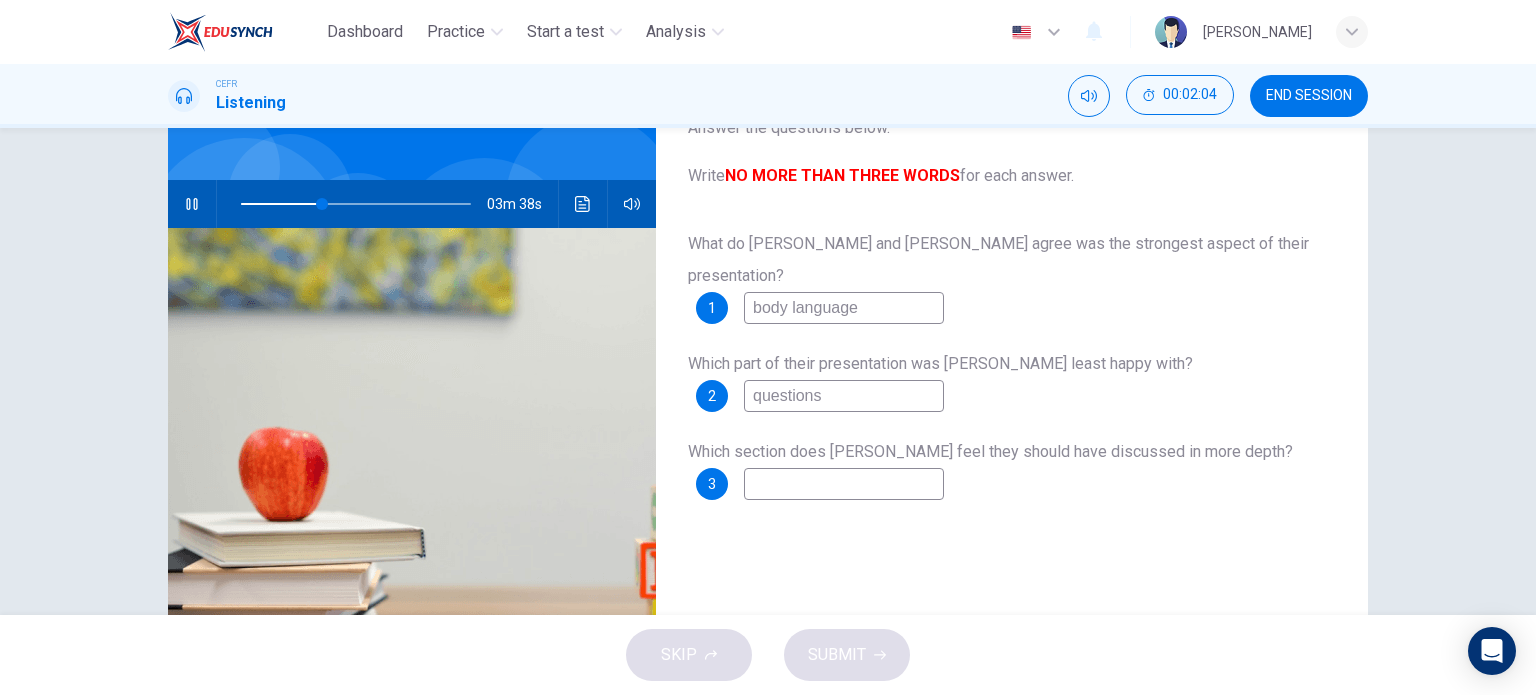 type on "36" 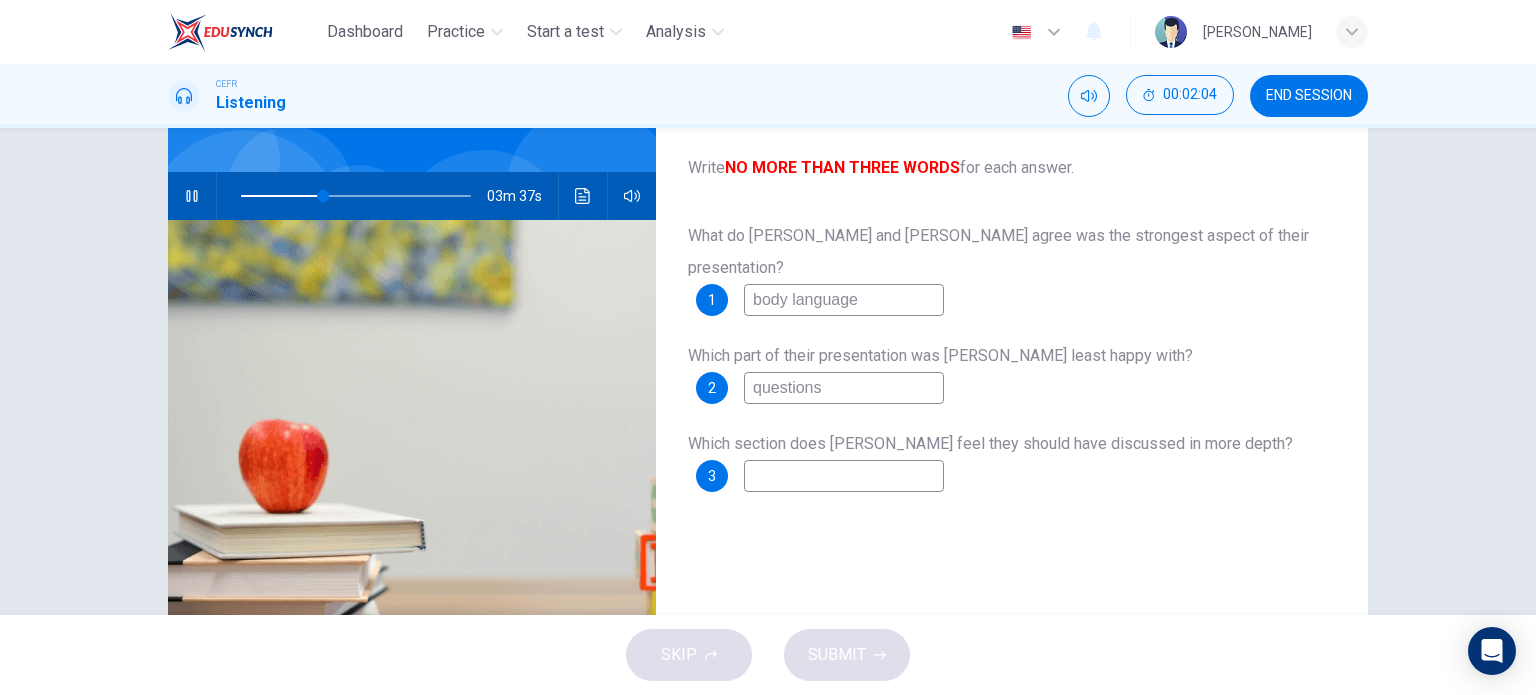 scroll, scrollTop: 156, scrollLeft: 0, axis: vertical 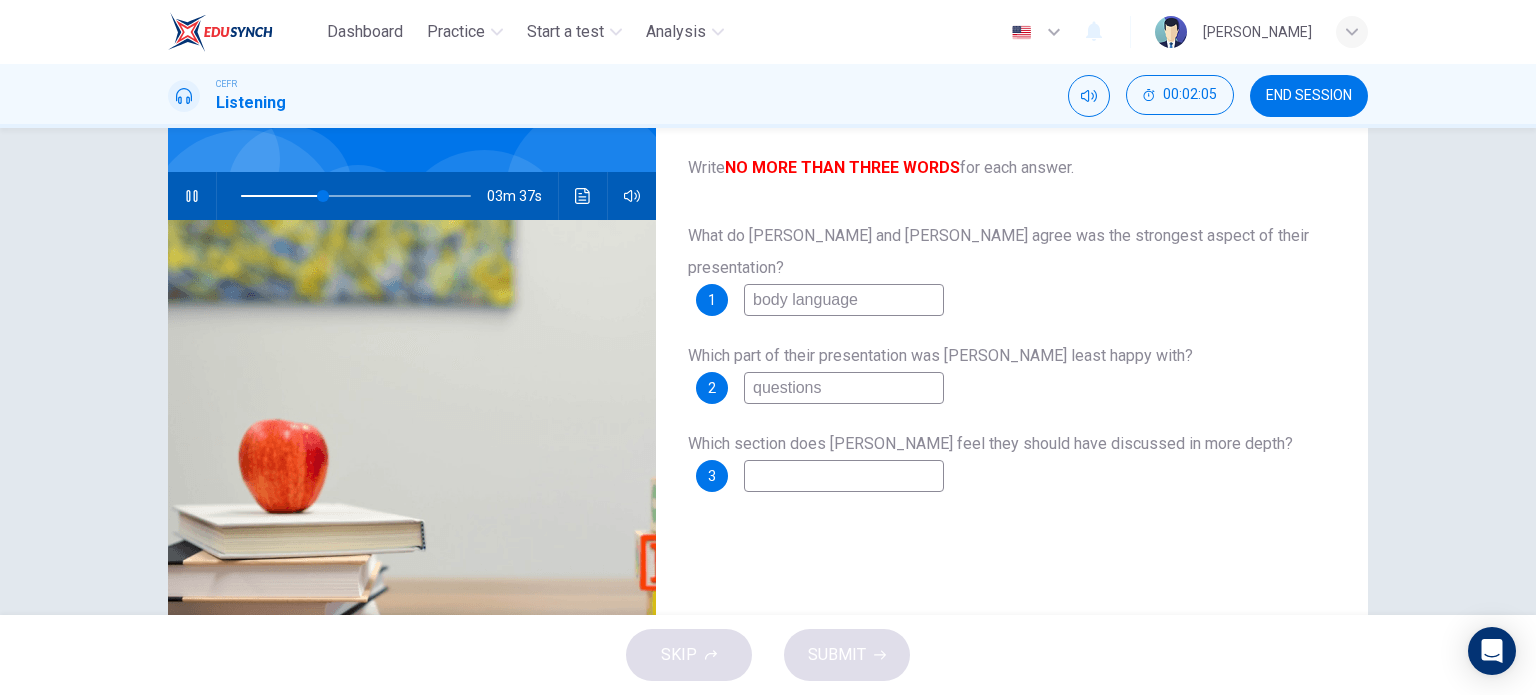 click at bounding box center (844, 476) 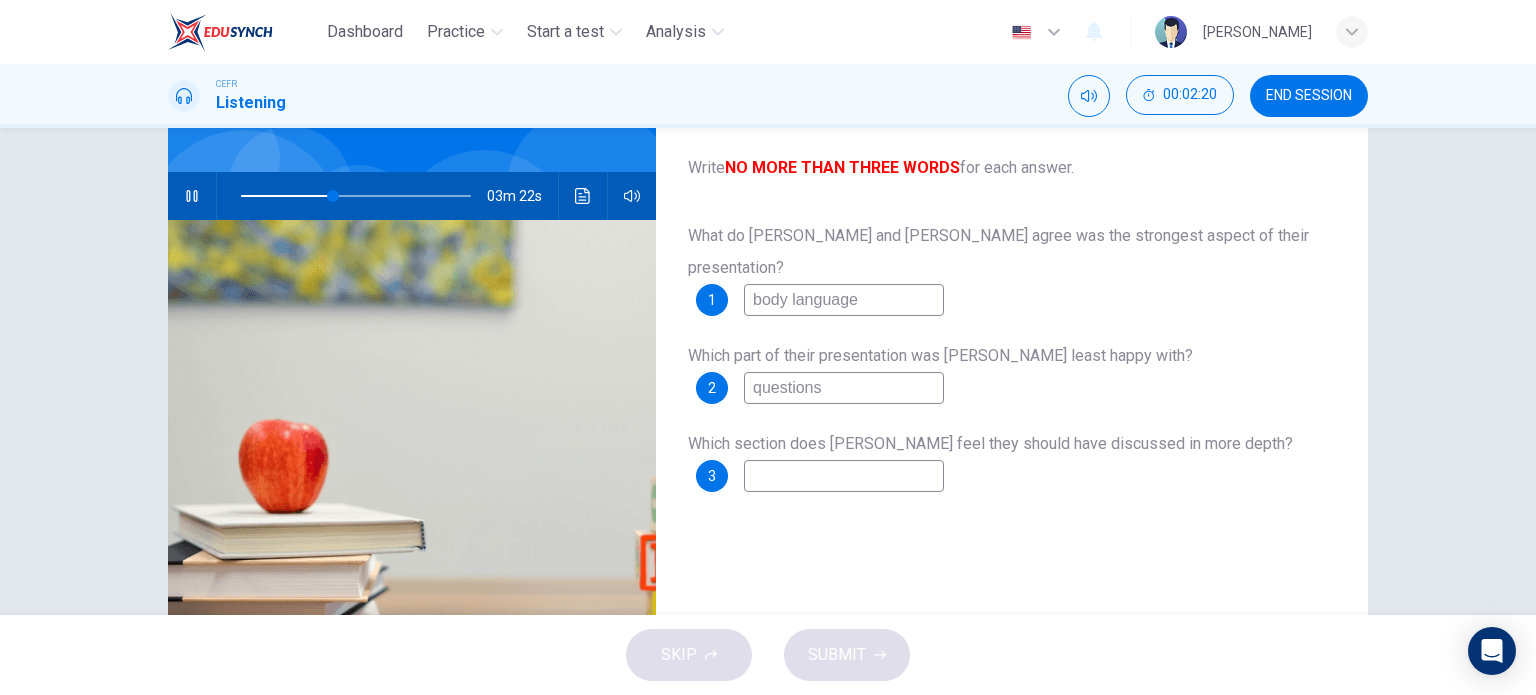 type on "40" 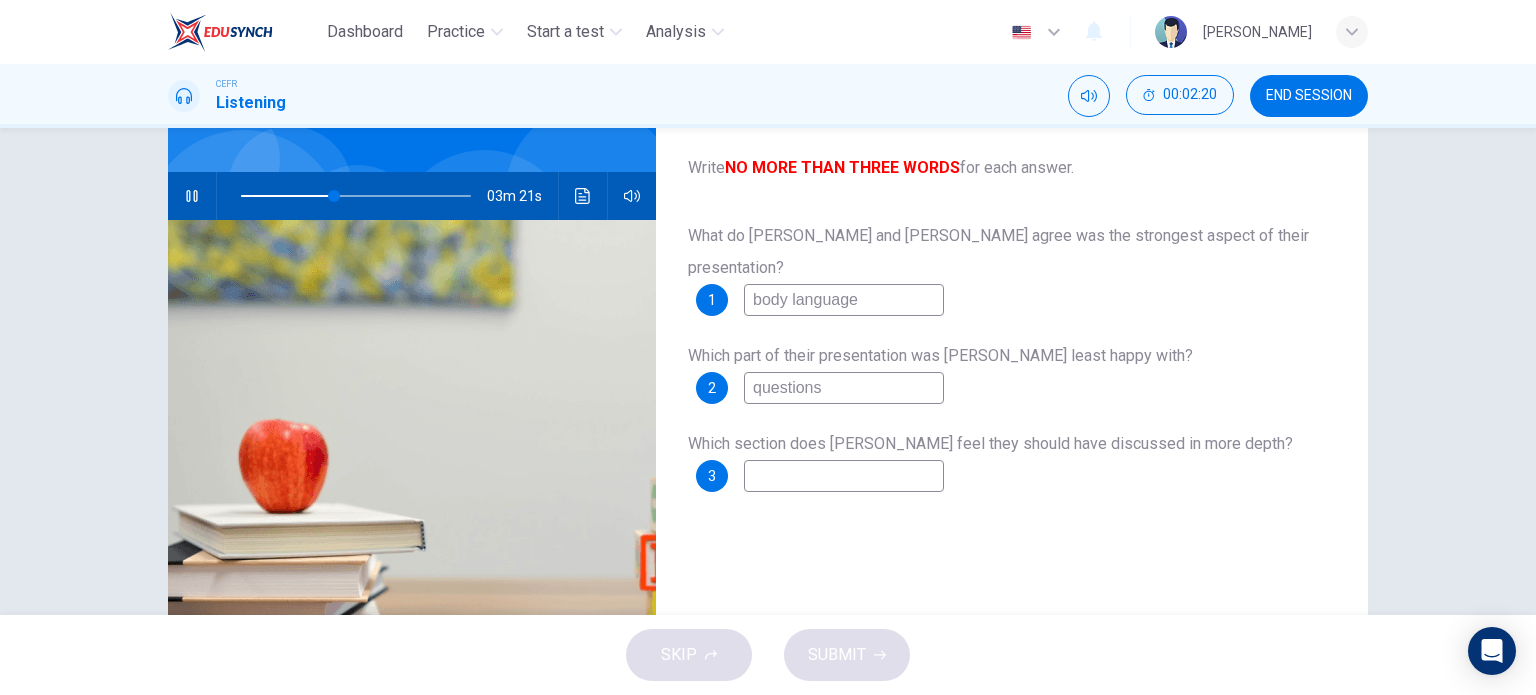 type on "s" 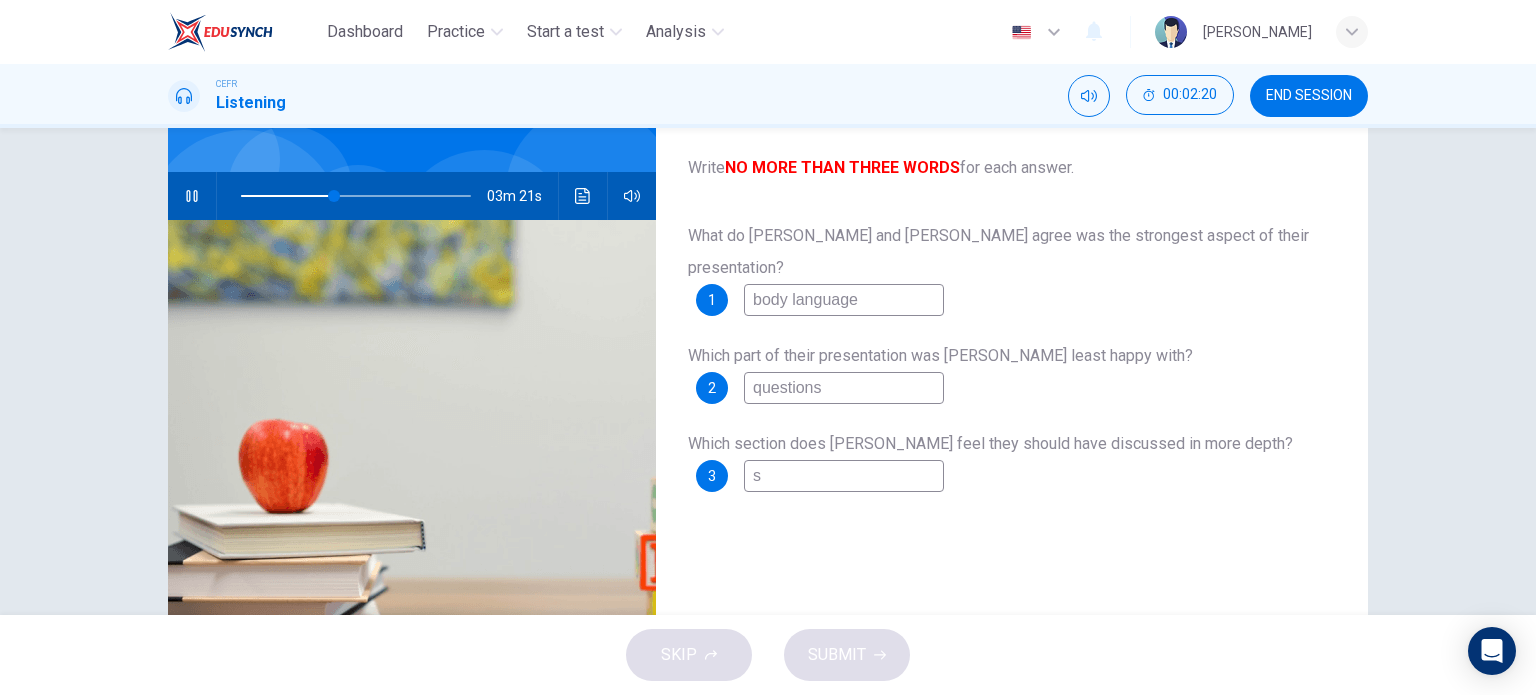 type on "so" 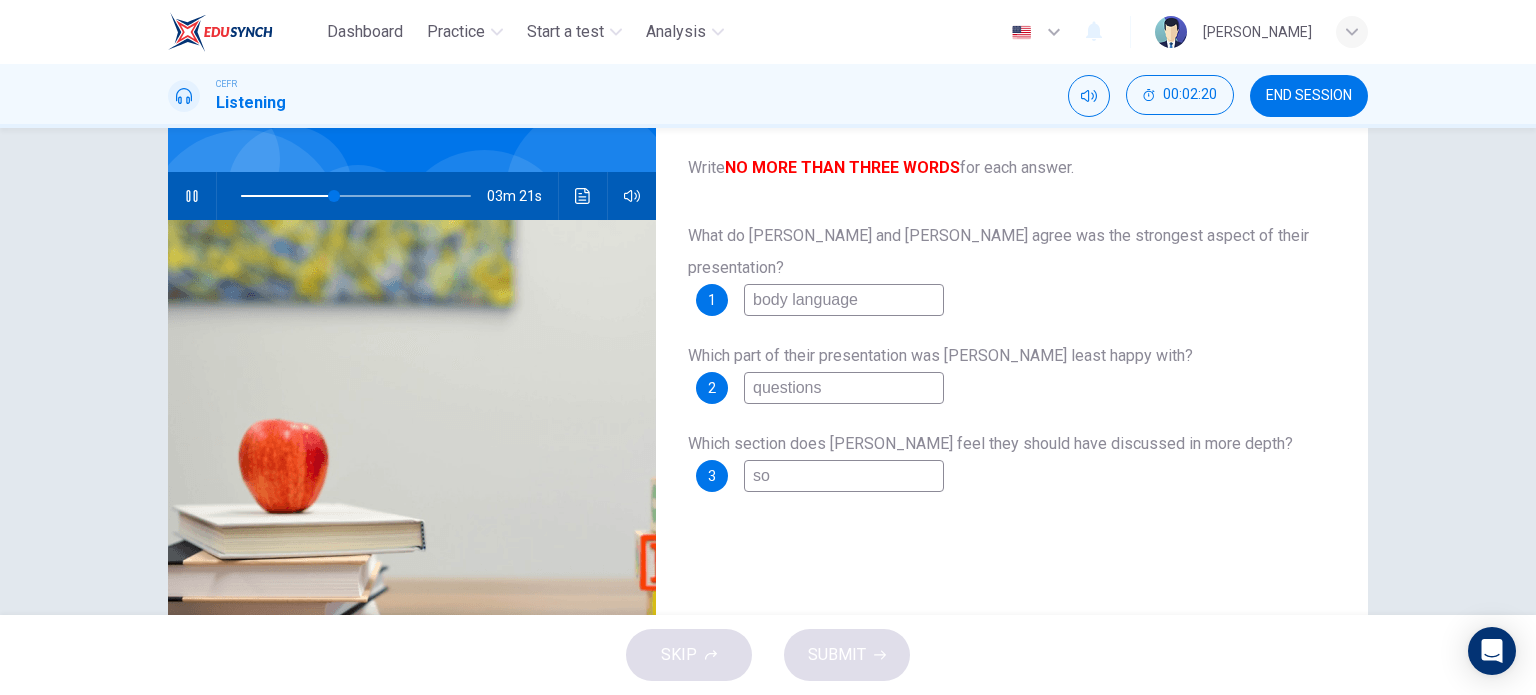type on "40" 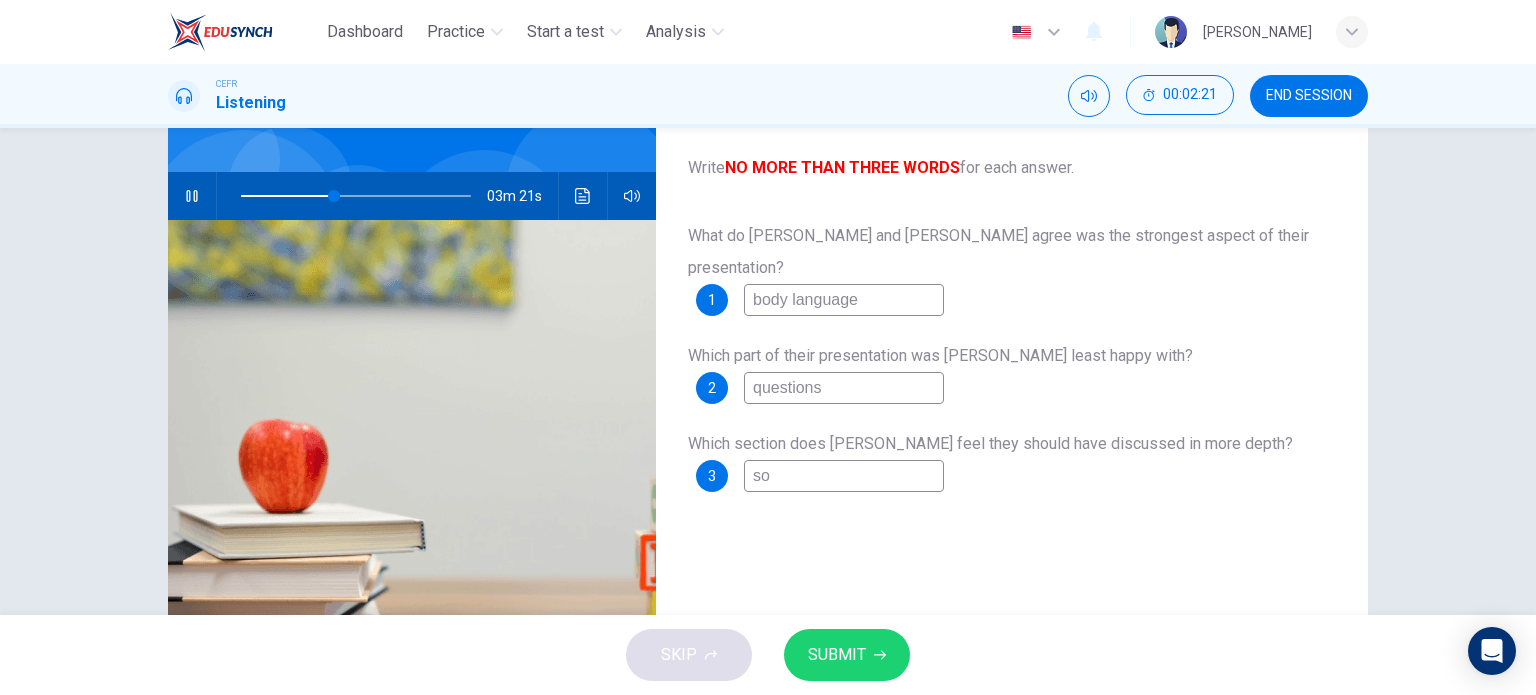 type on "sol" 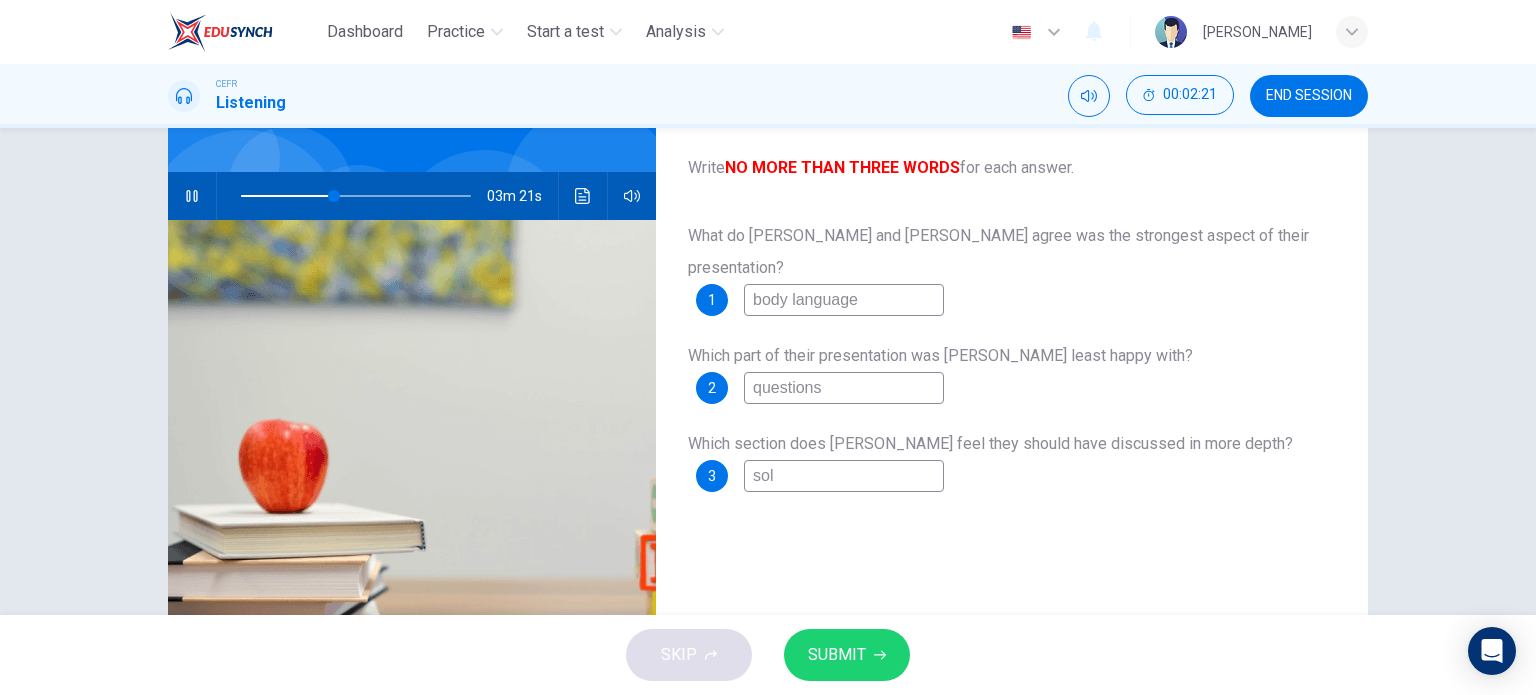 type on "40" 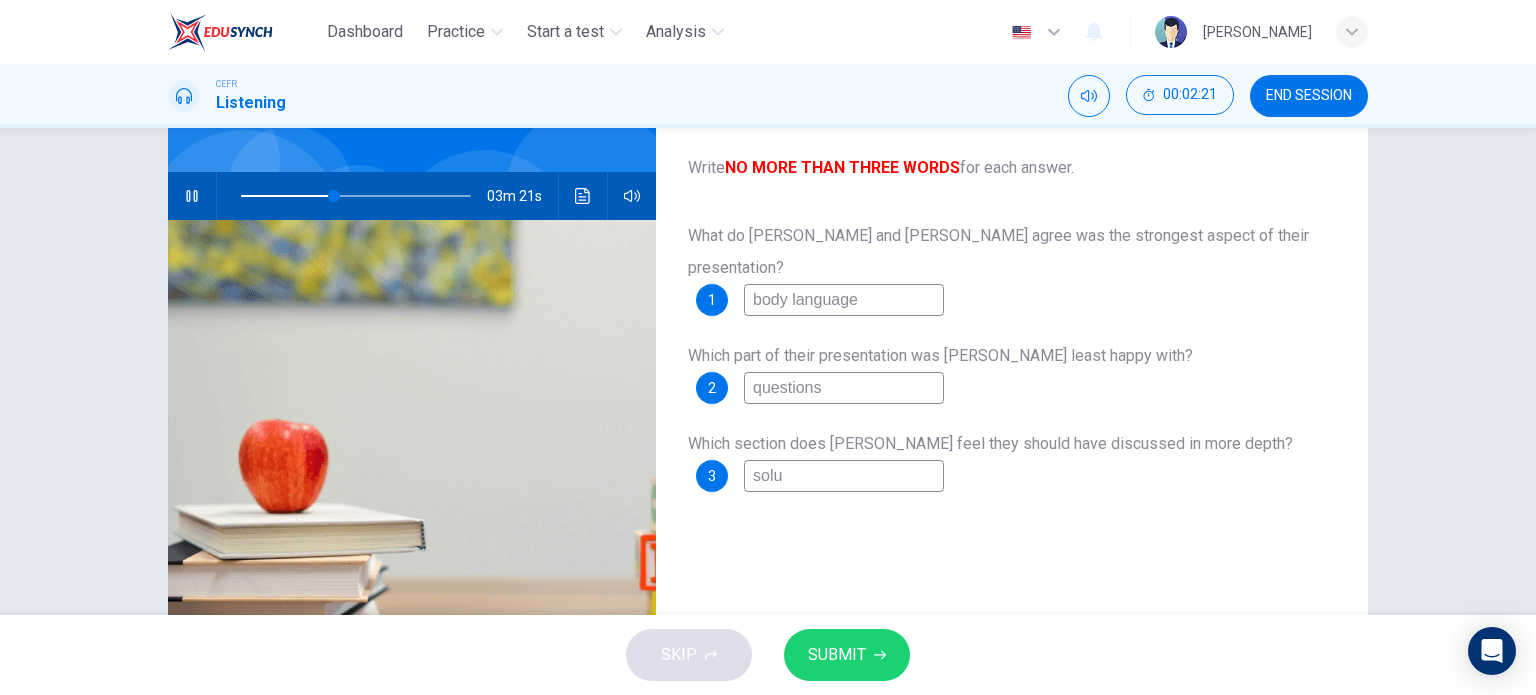 type on "41" 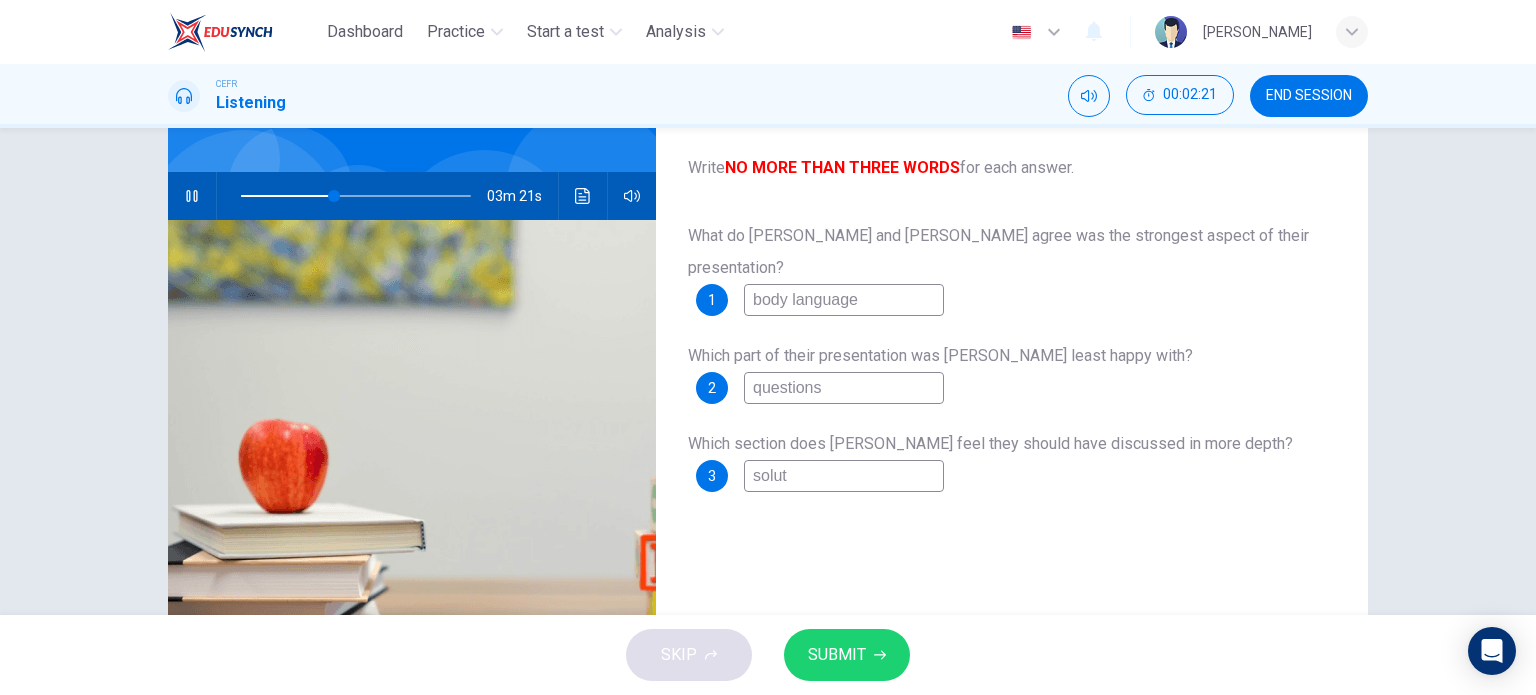 type on "41" 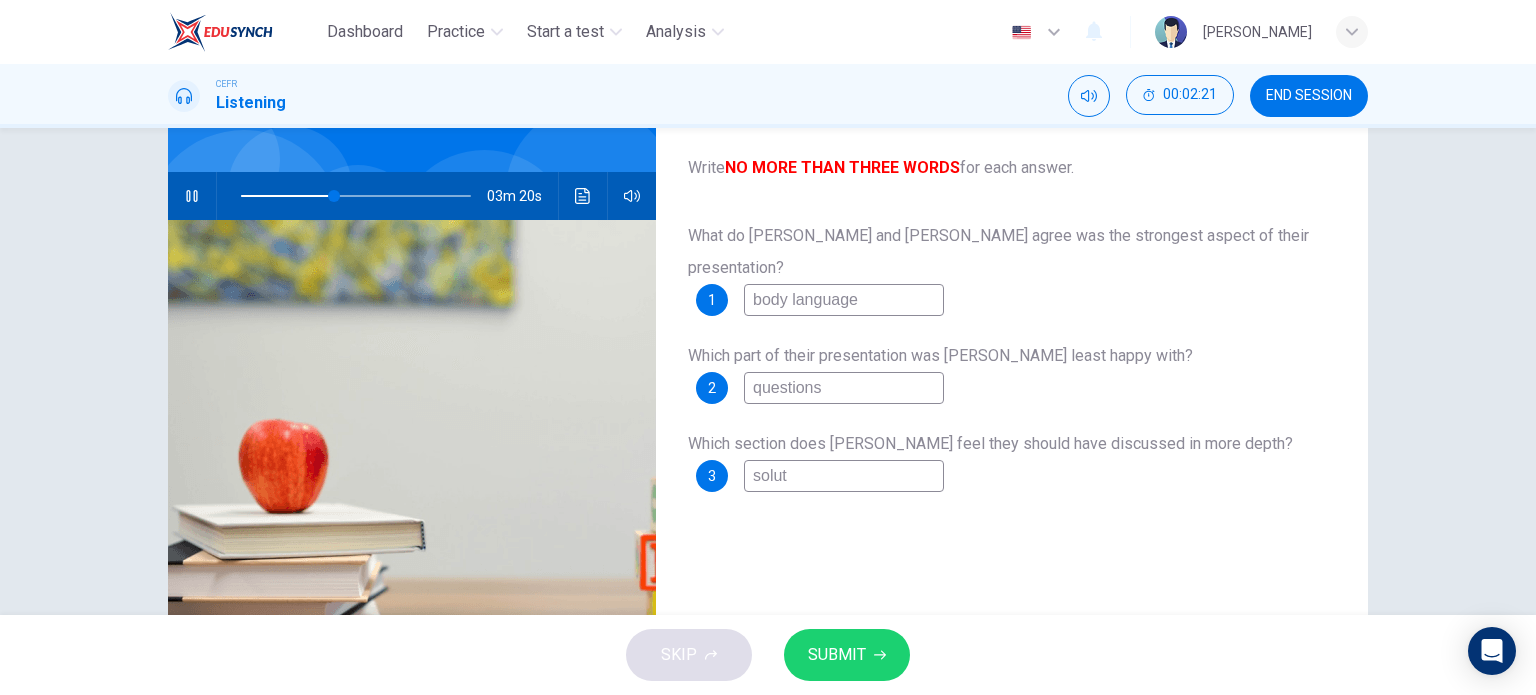 type on "soluti" 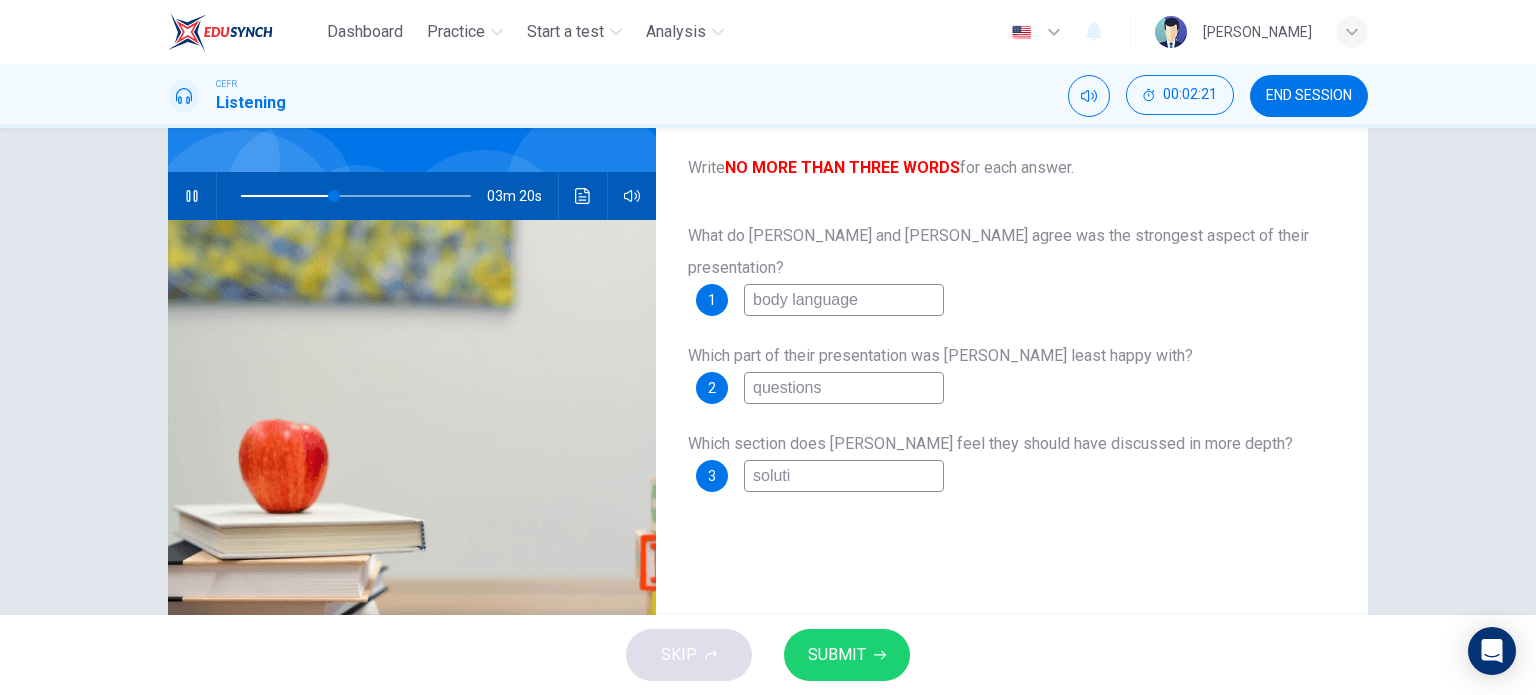 type on "41" 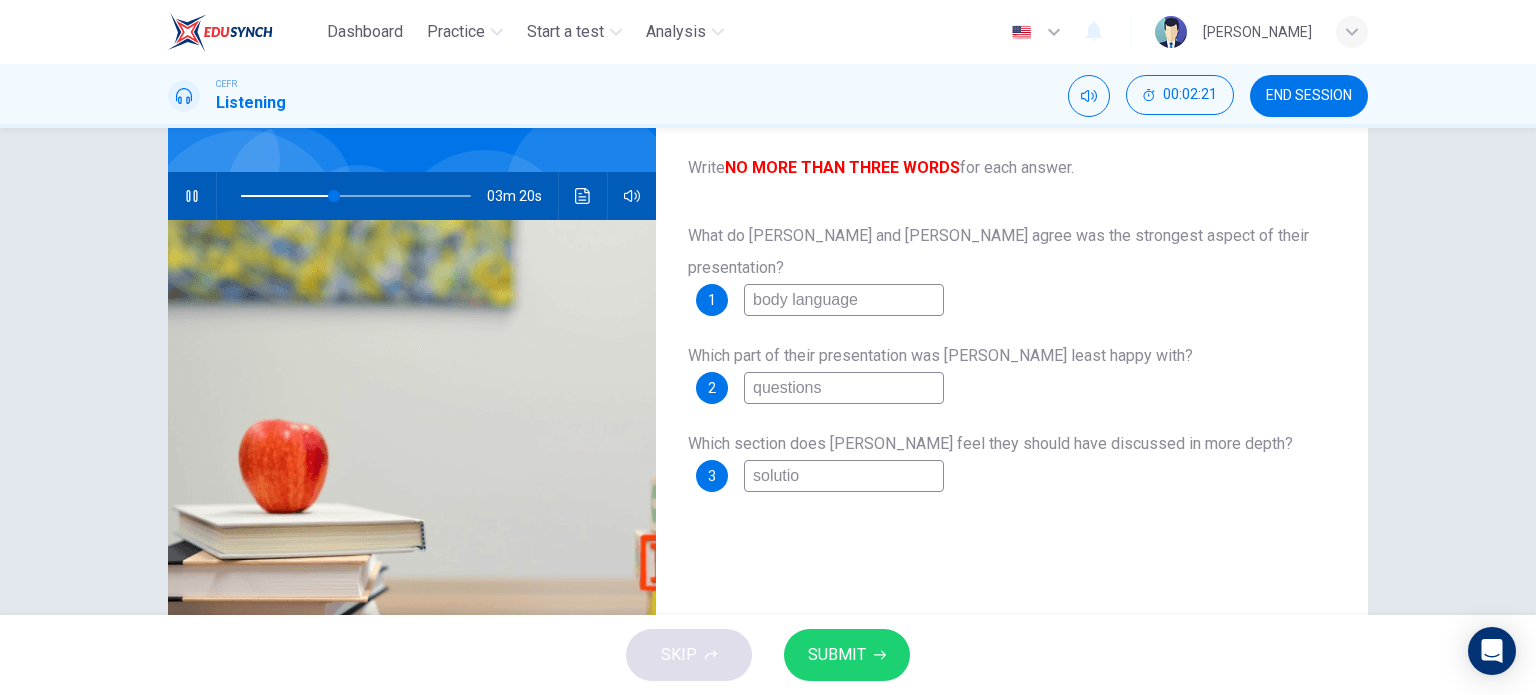 type on "41" 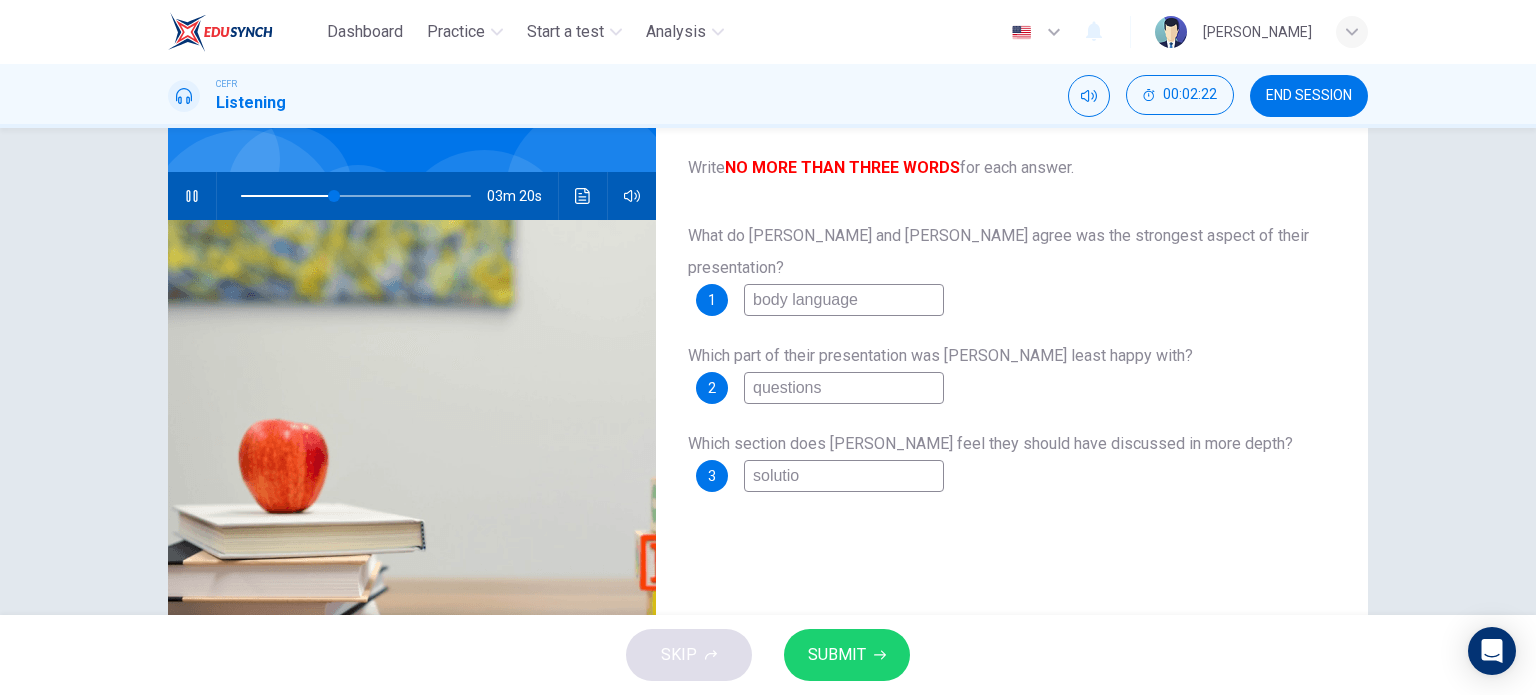 type on "solution" 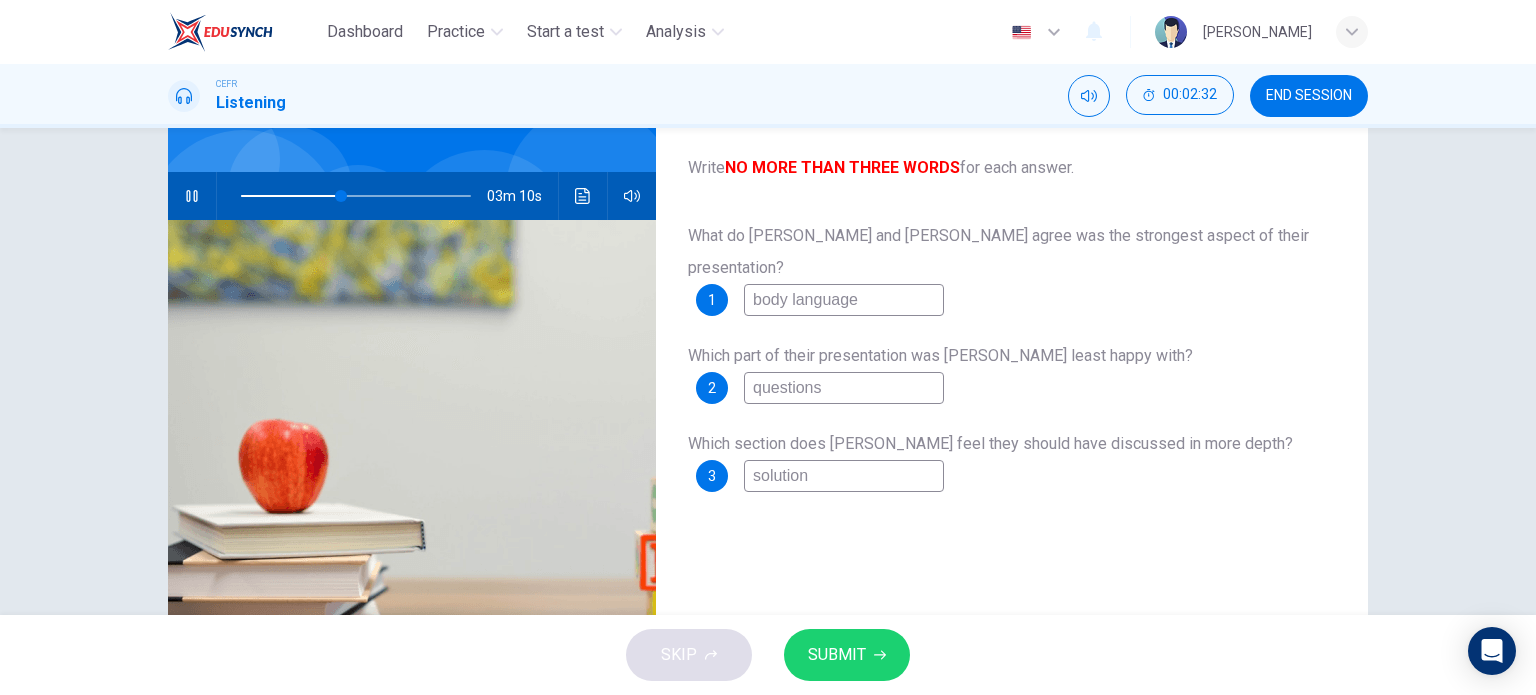 type on "44" 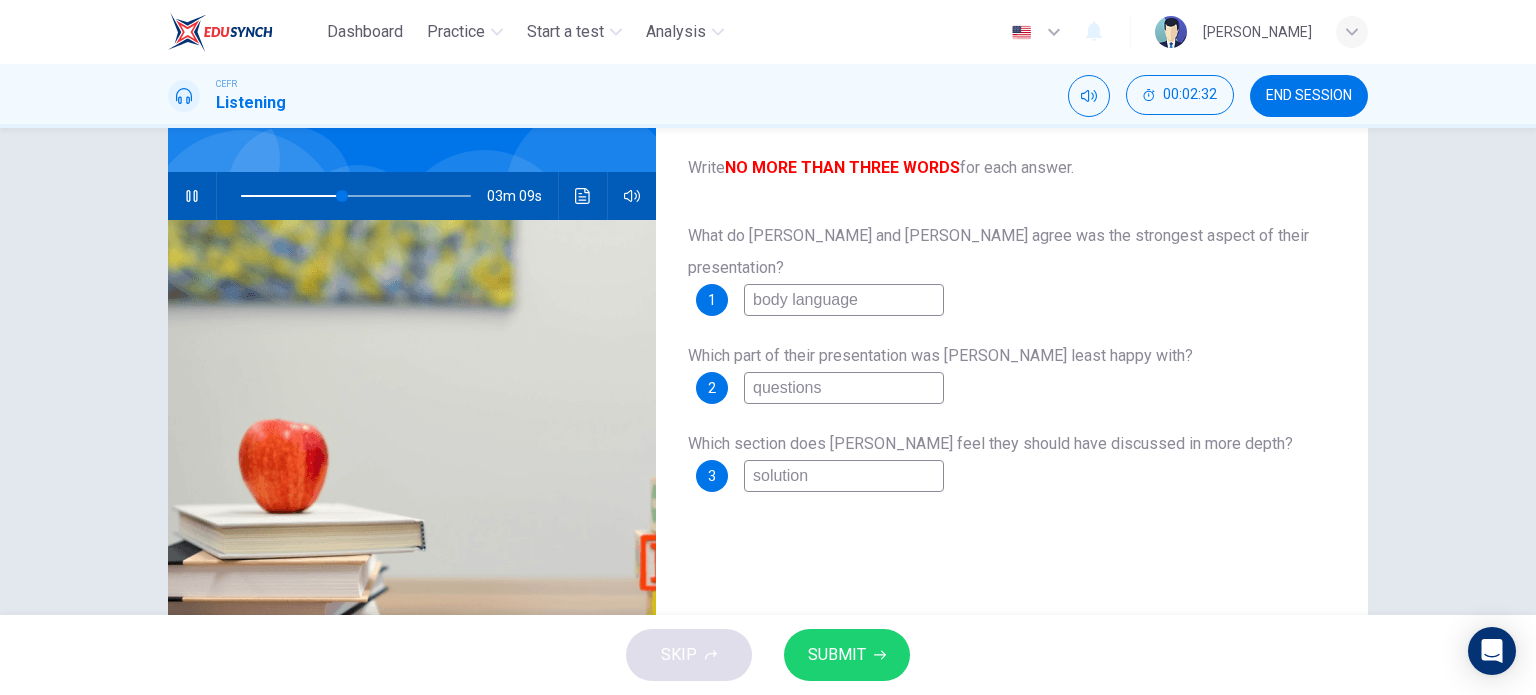 type on "solution" 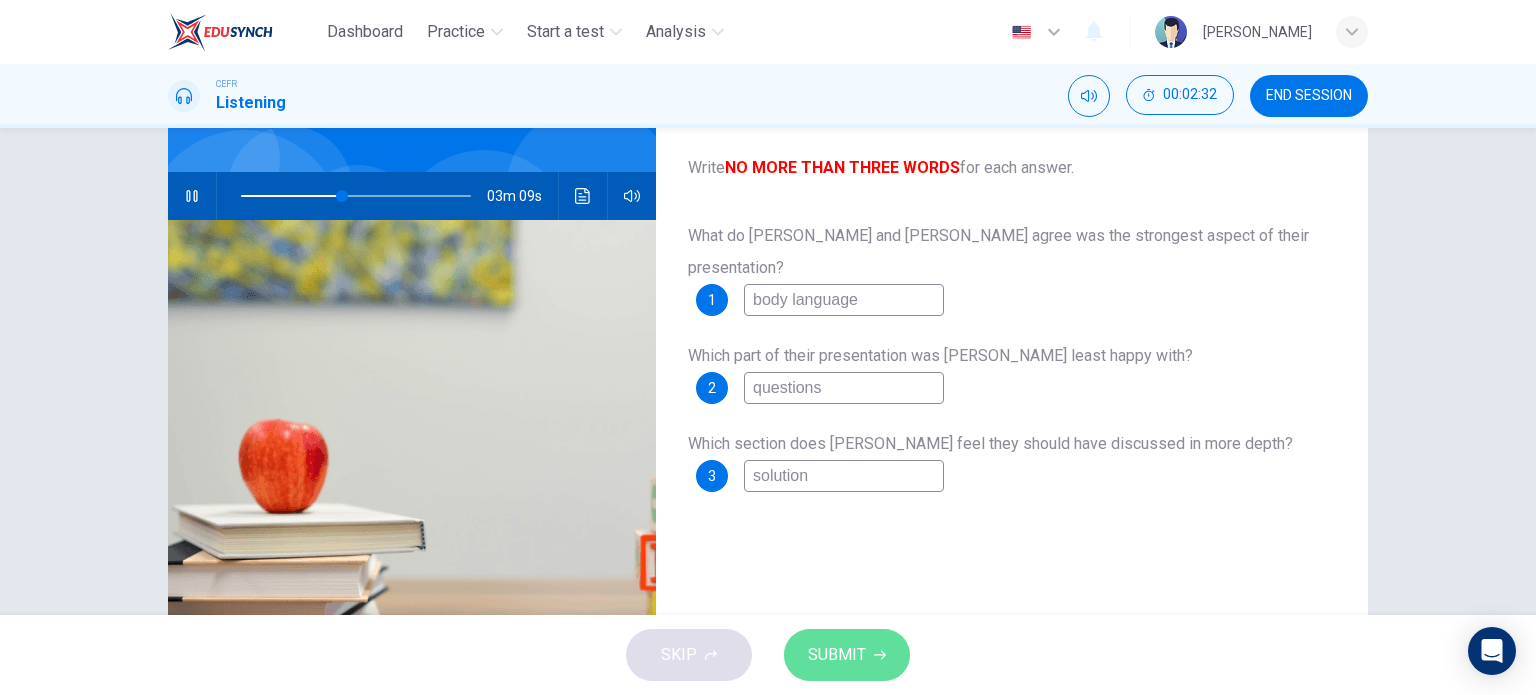click on "SUBMIT" at bounding box center [837, 655] 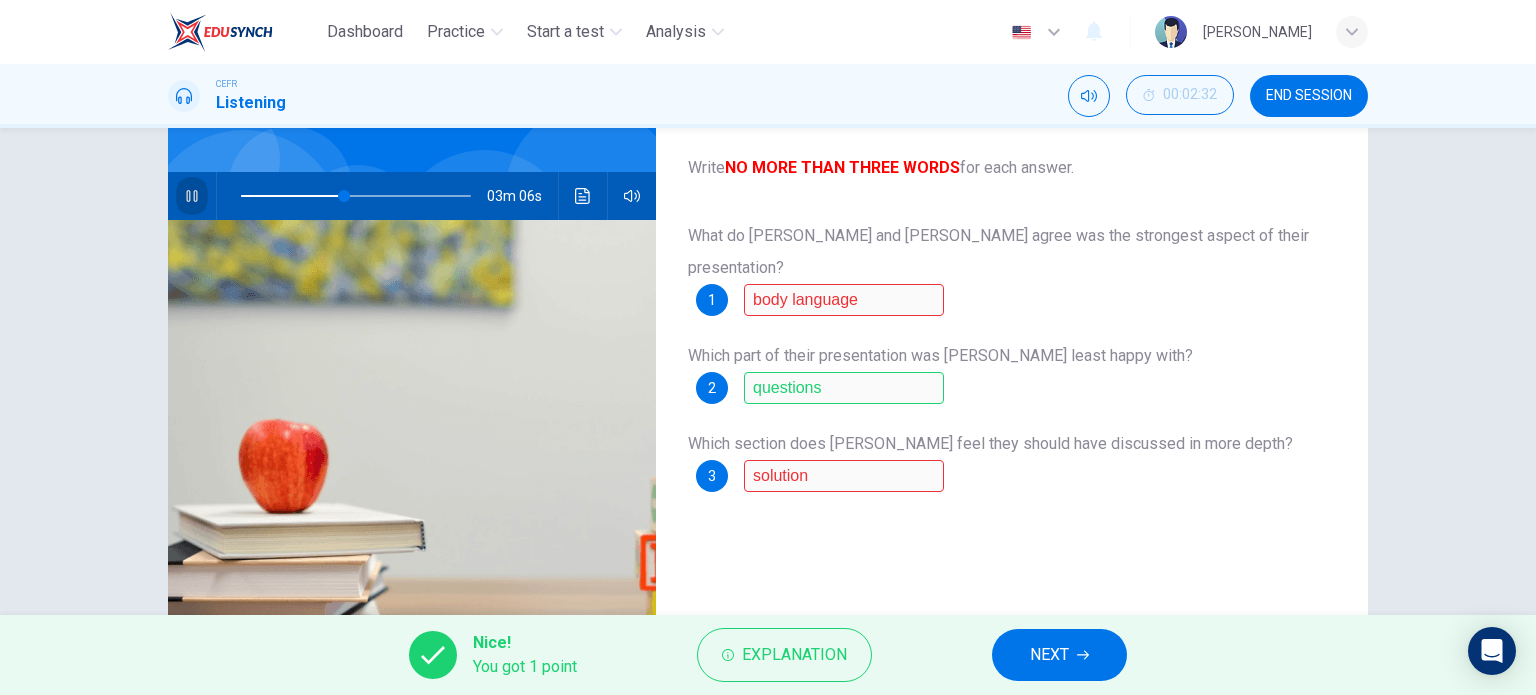 click at bounding box center [192, 196] 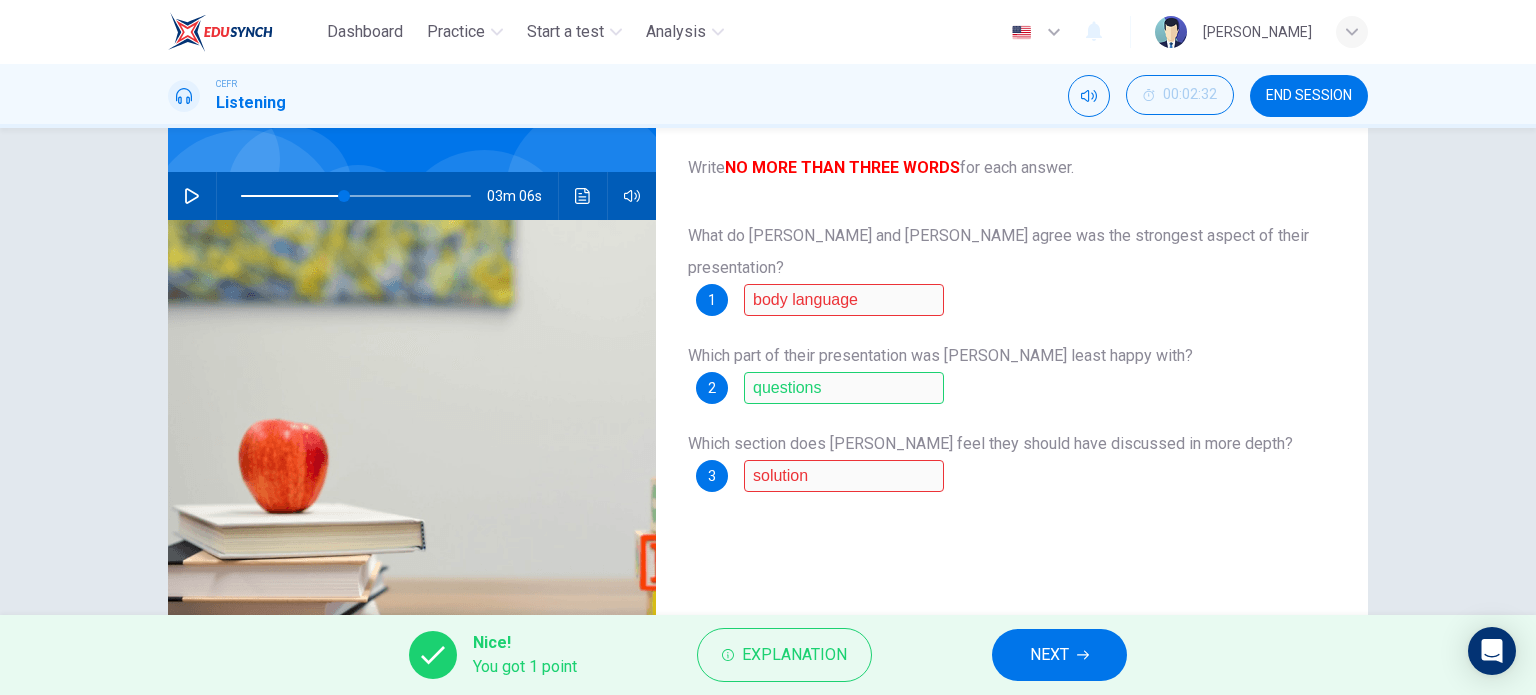 click on "NEXT" at bounding box center [1049, 655] 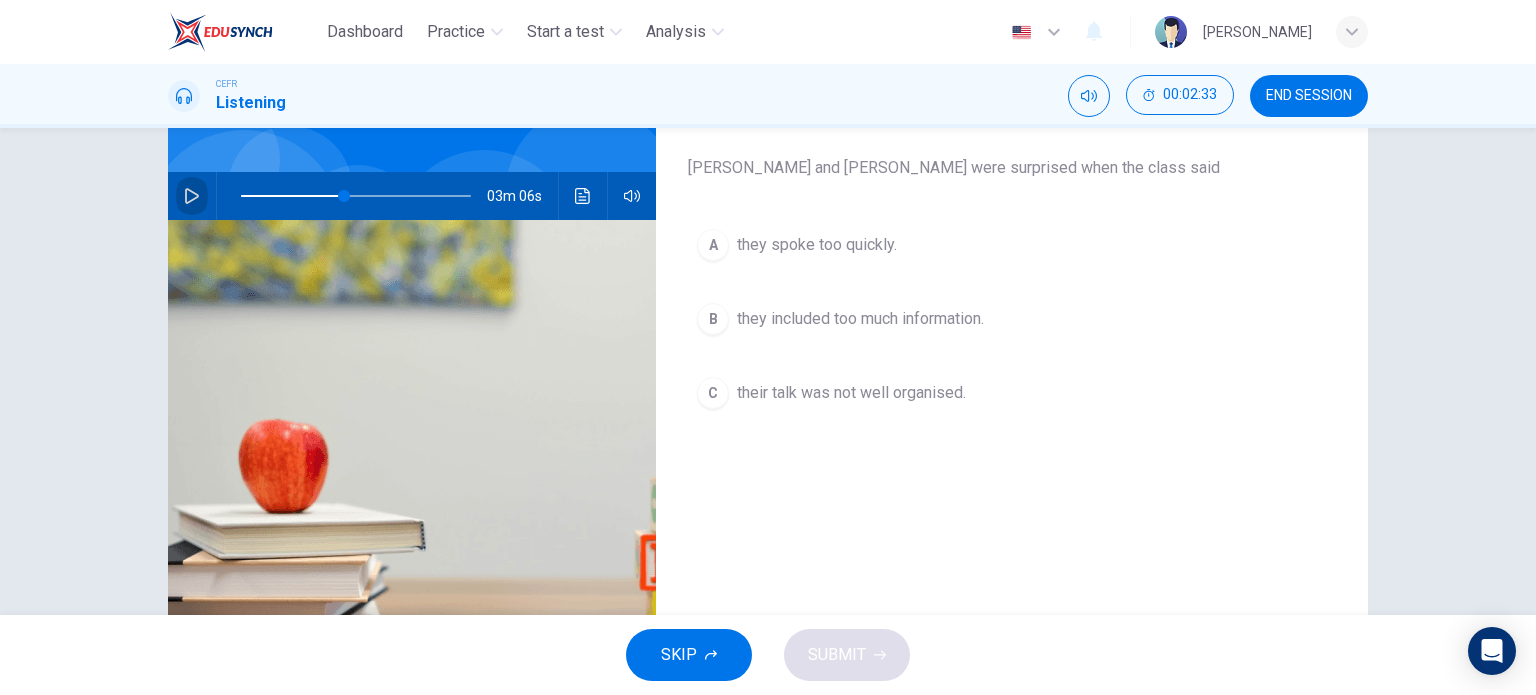 click at bounding box center (192, 196) 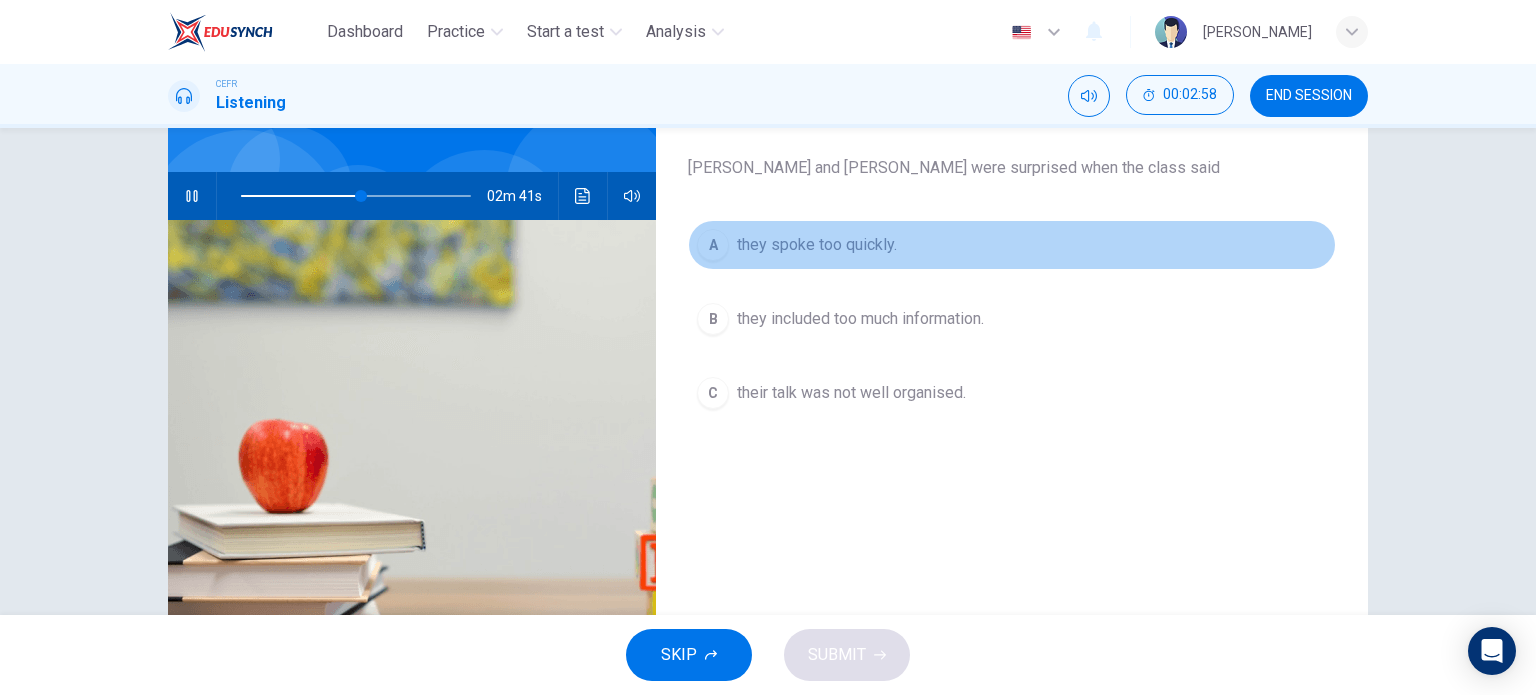 click on "A they spoke too quickly." at bounding box center (1012, 245) 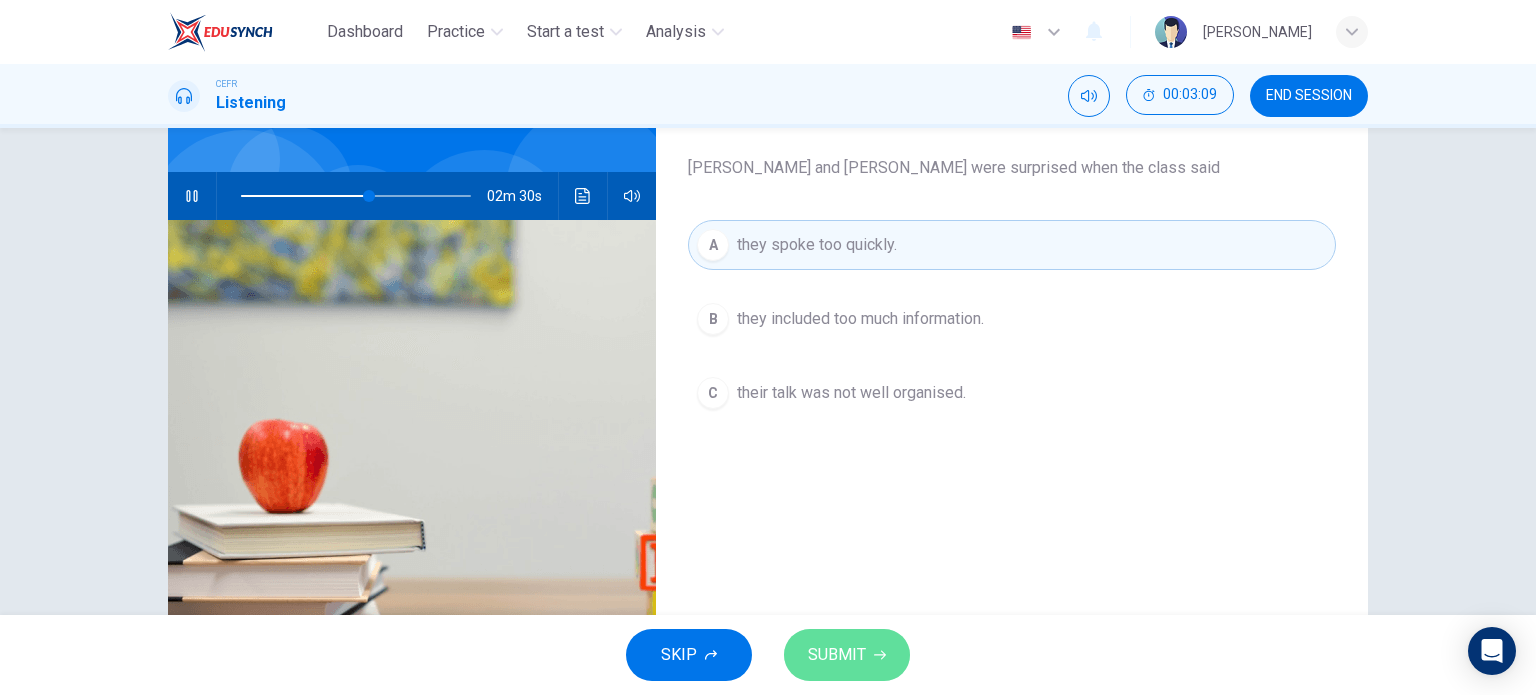 click on "SUBMIT" at bounding box center [847, 655] 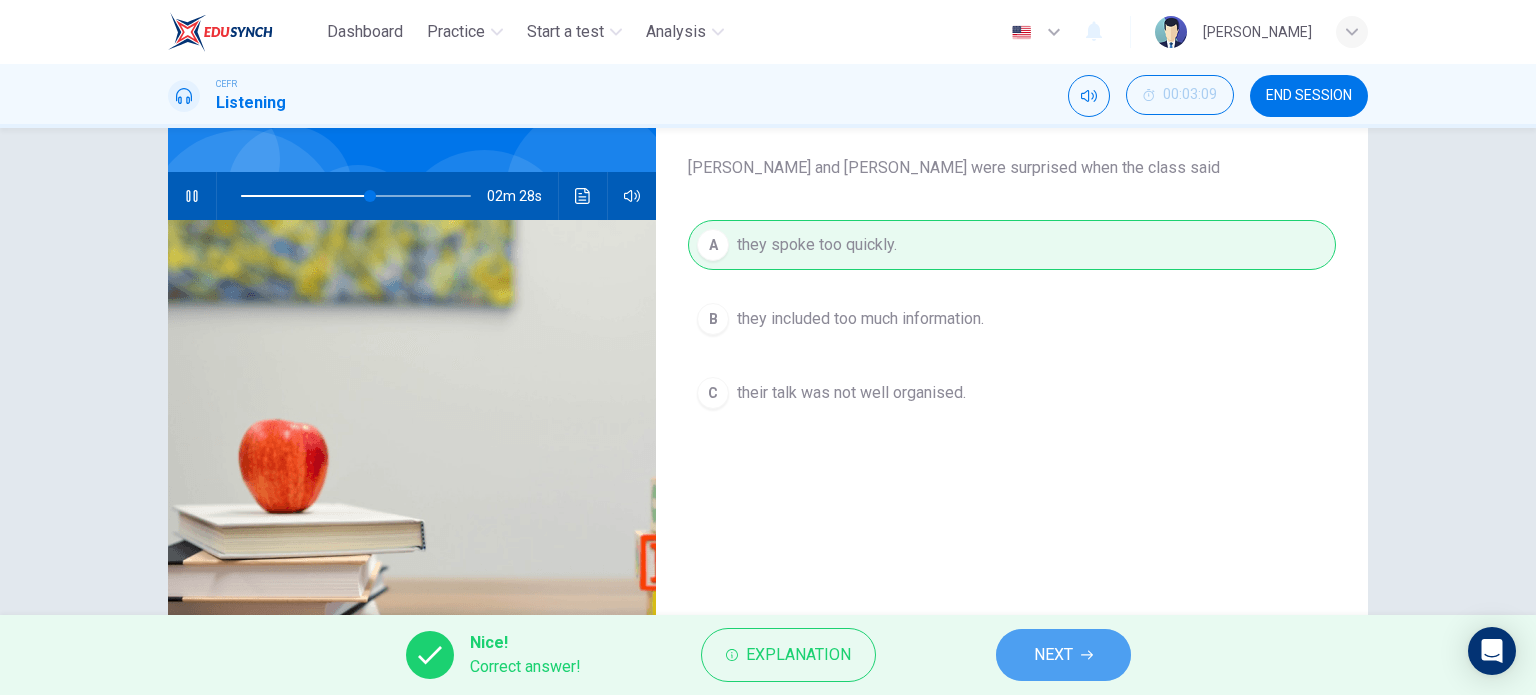 click on "NEXT" at bounding box center [1063, 655] 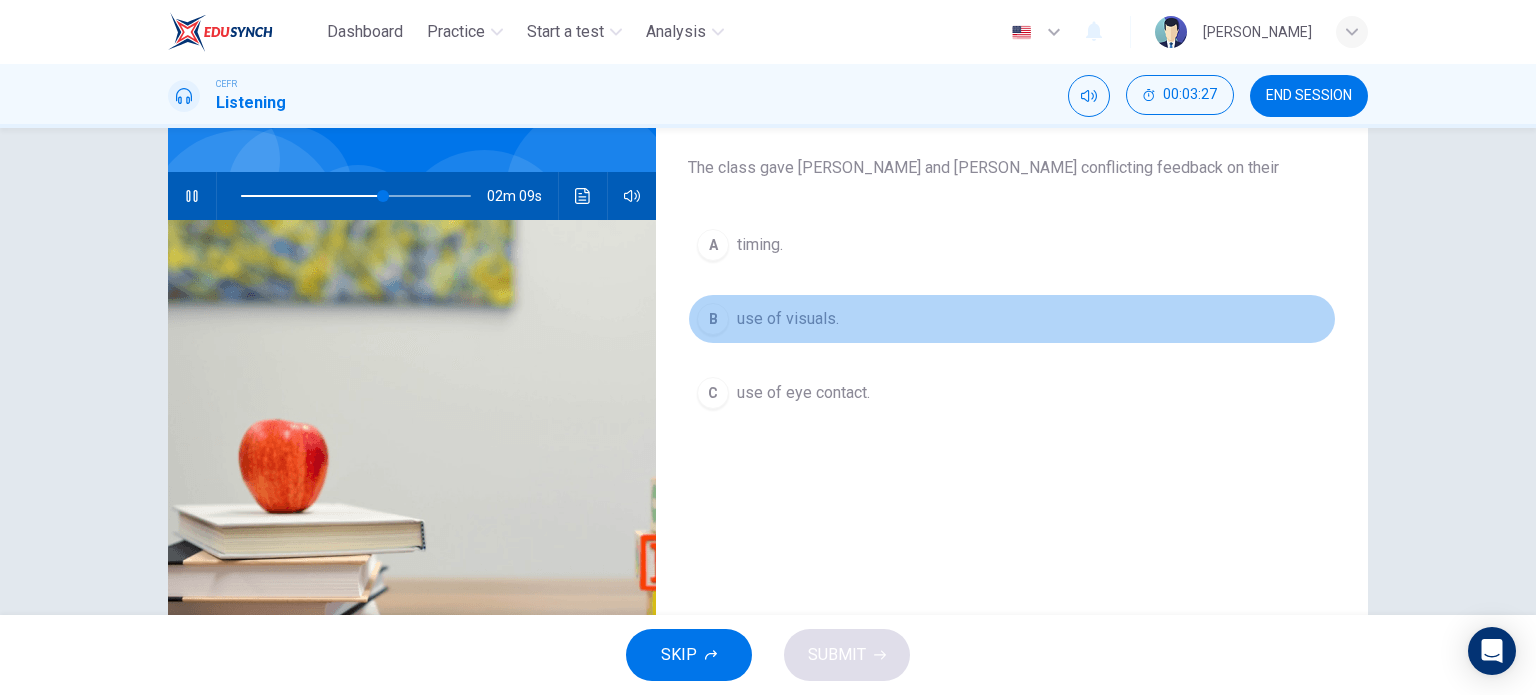 click on "use of visuals." at bounding box center [788, 319] 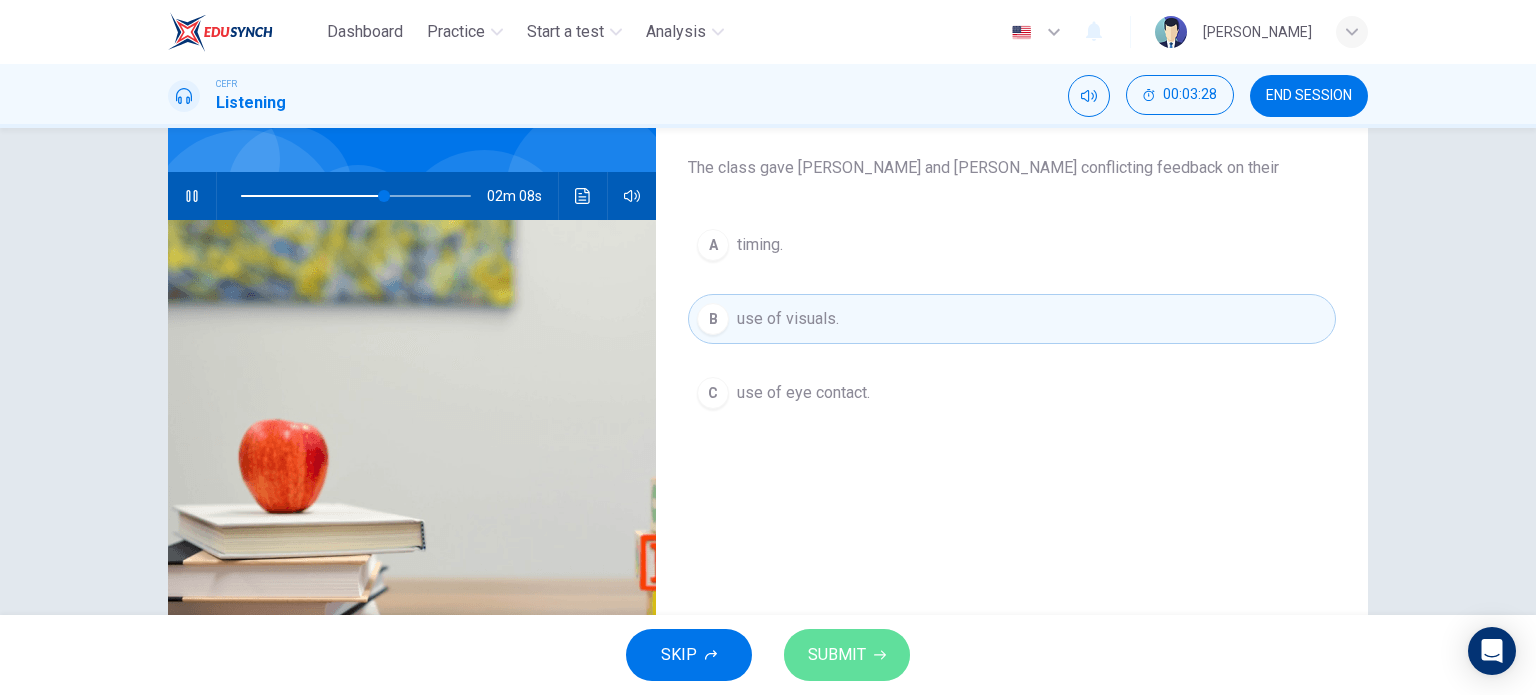 click on "SUBMIT" at bounding box center [837, 655] 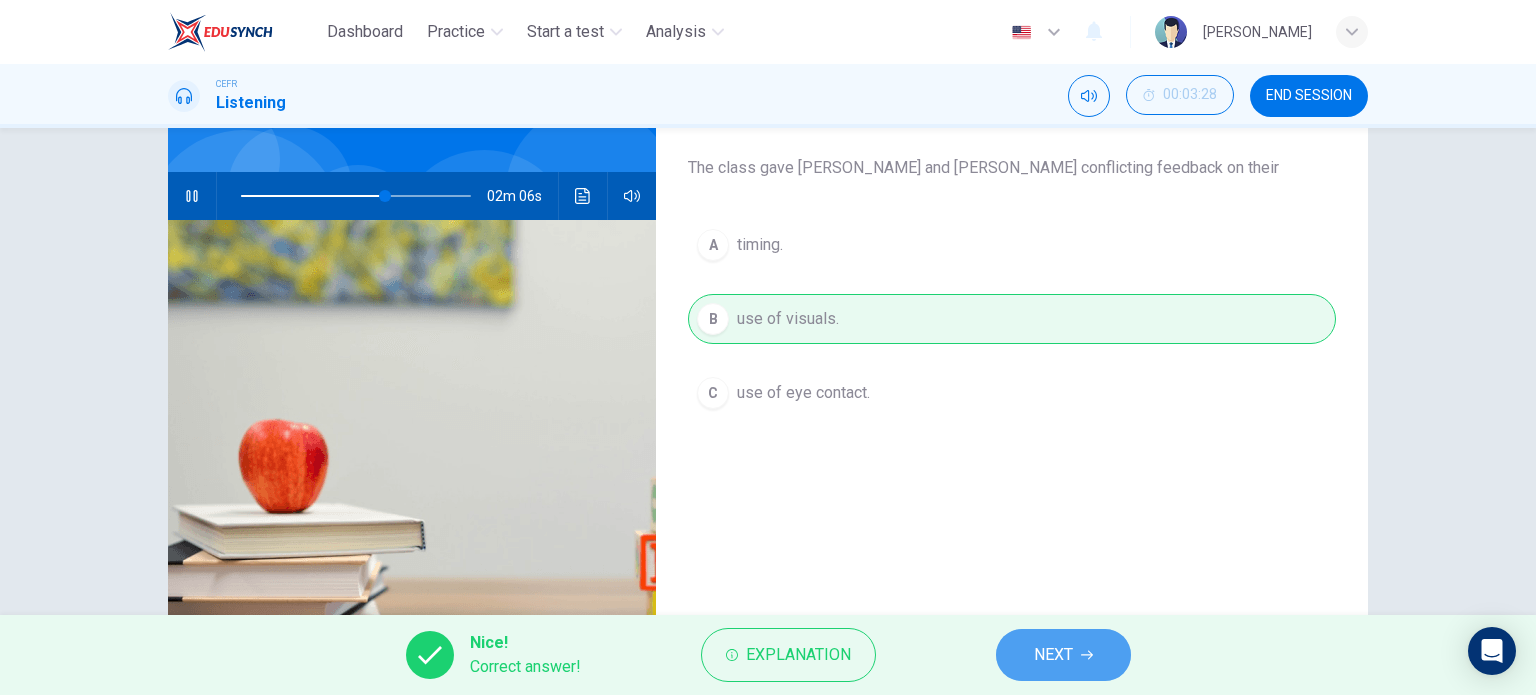 click on "NEXT" at bounding box center [1063, 655] 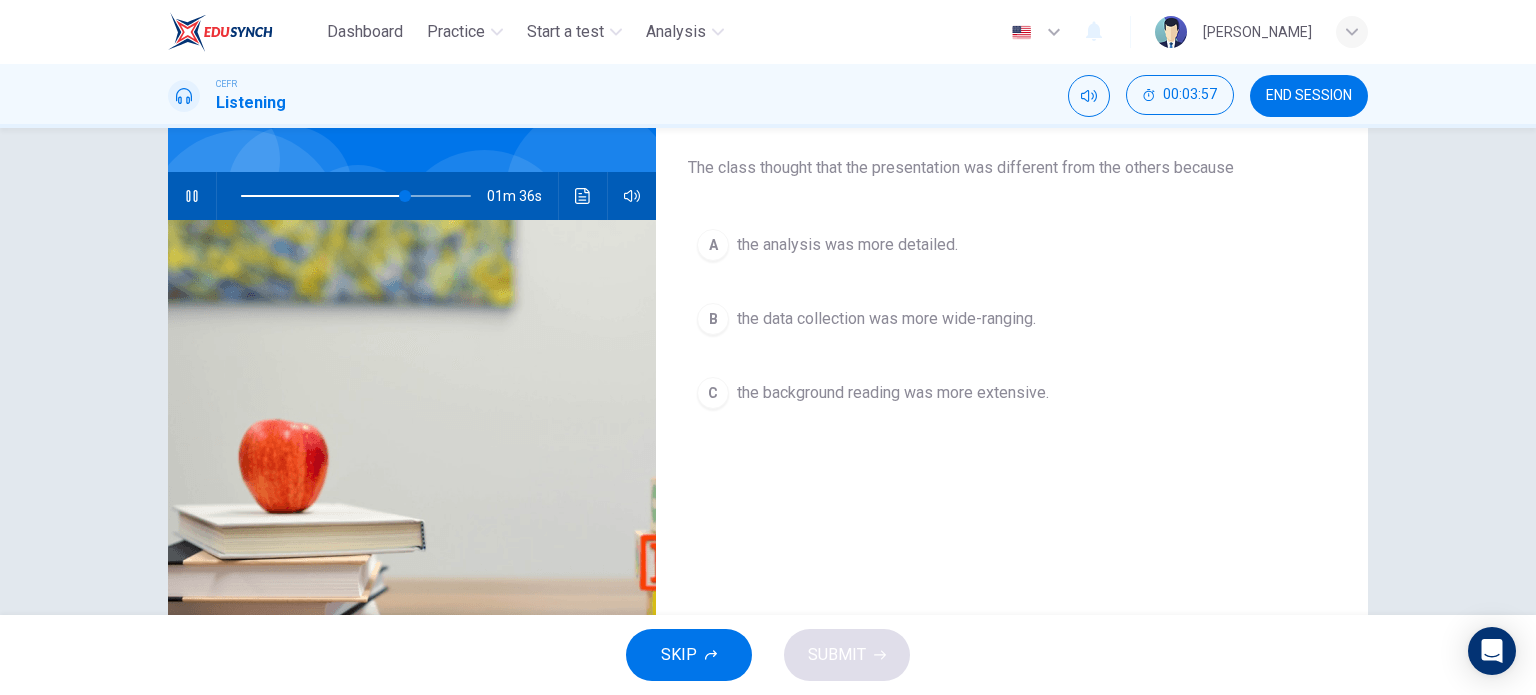 click on "the analysis was more detailed." at bounding box center [847, 245] 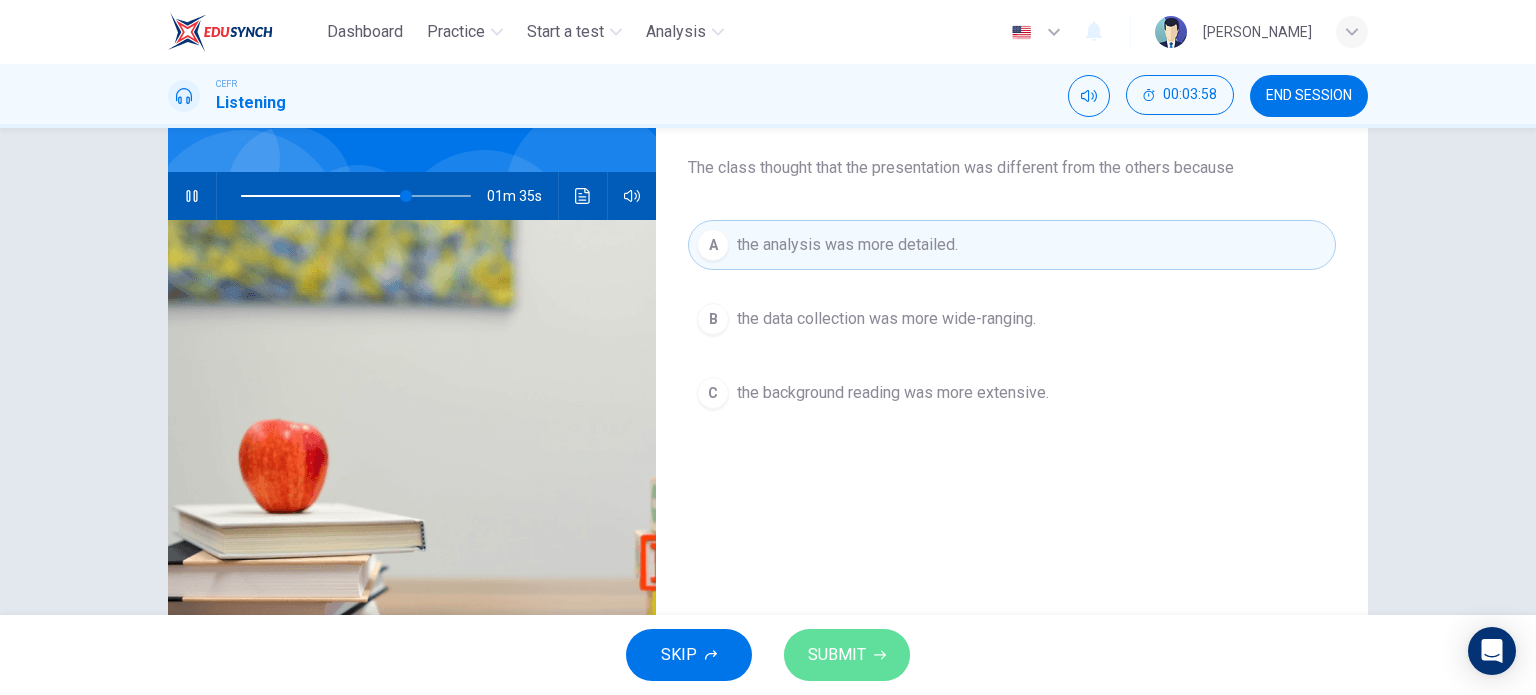 click on "SUBMIT" at bounding box center [837, 655] 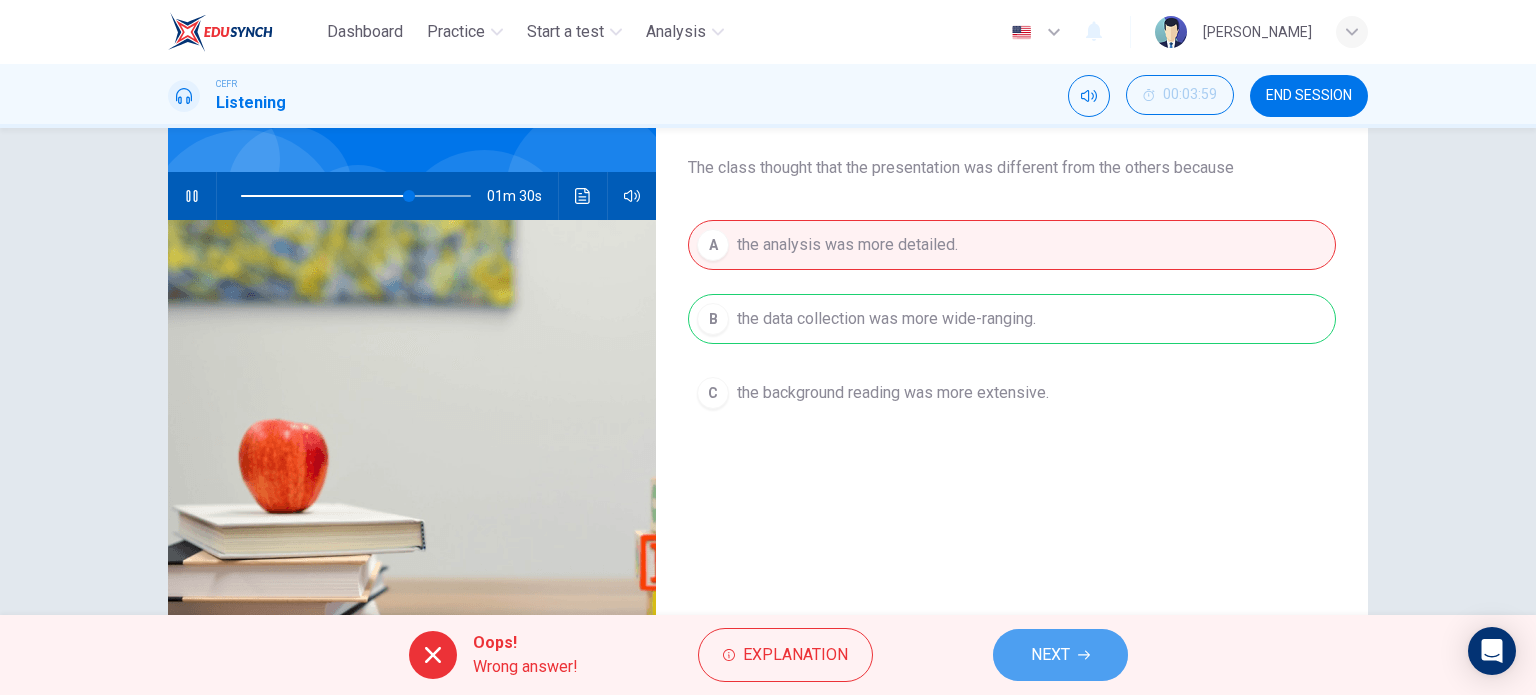 click on "NEXT" at bounding box center [1060, 655] 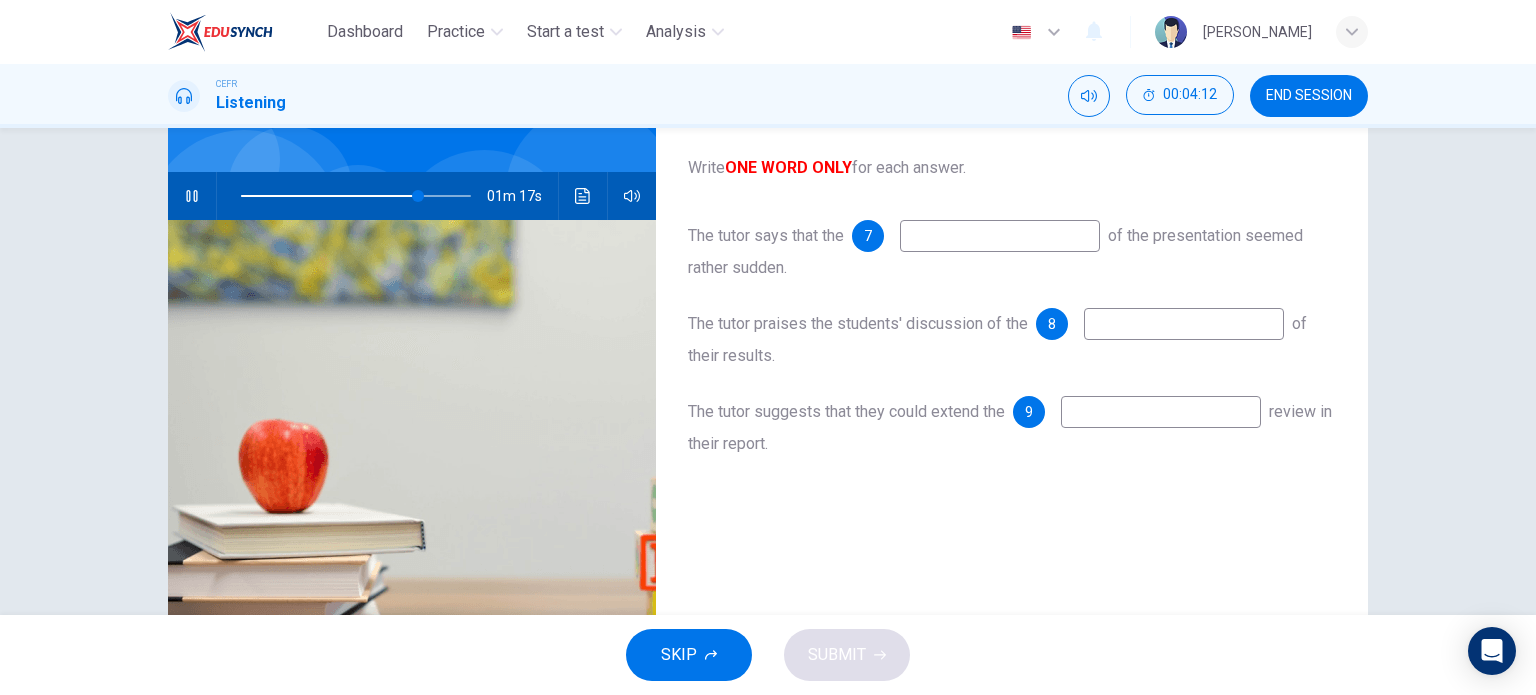 click at bounding box center (1000, 236) 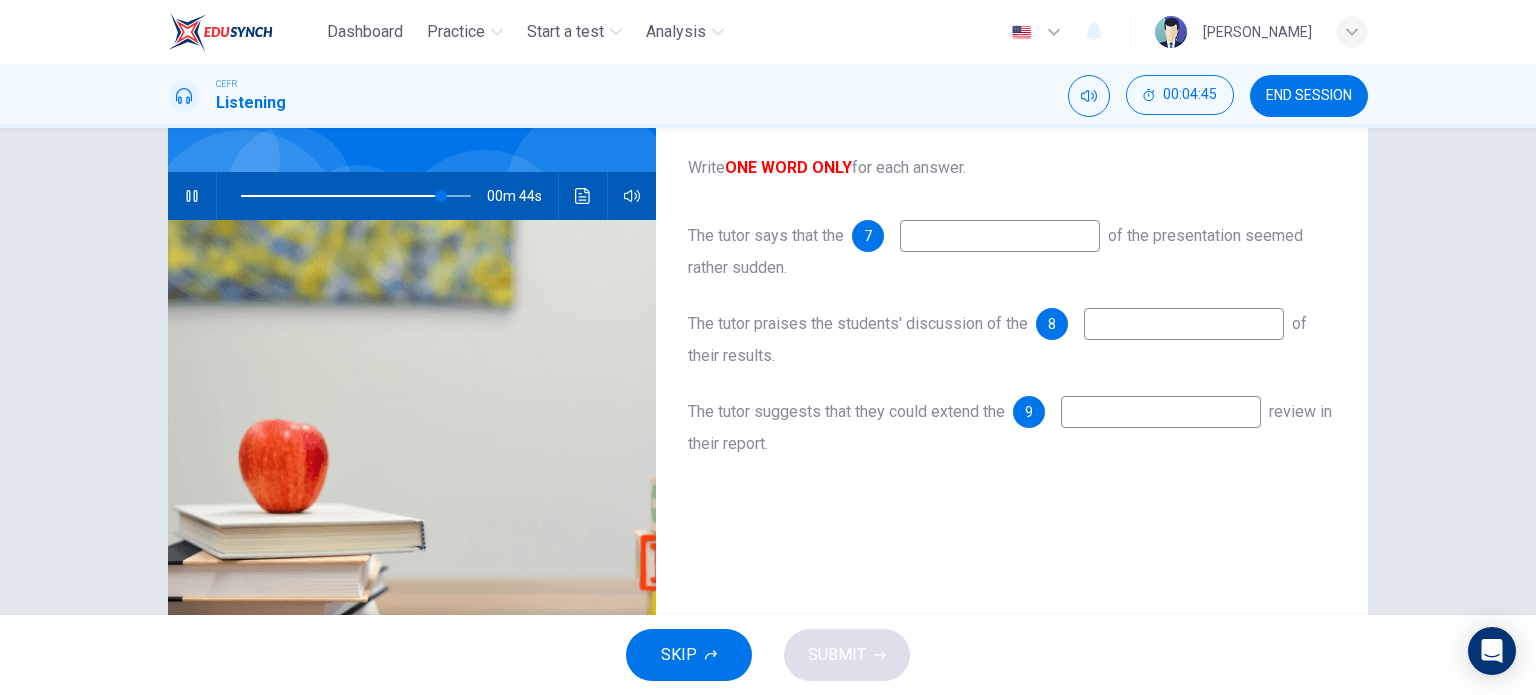type on "87" 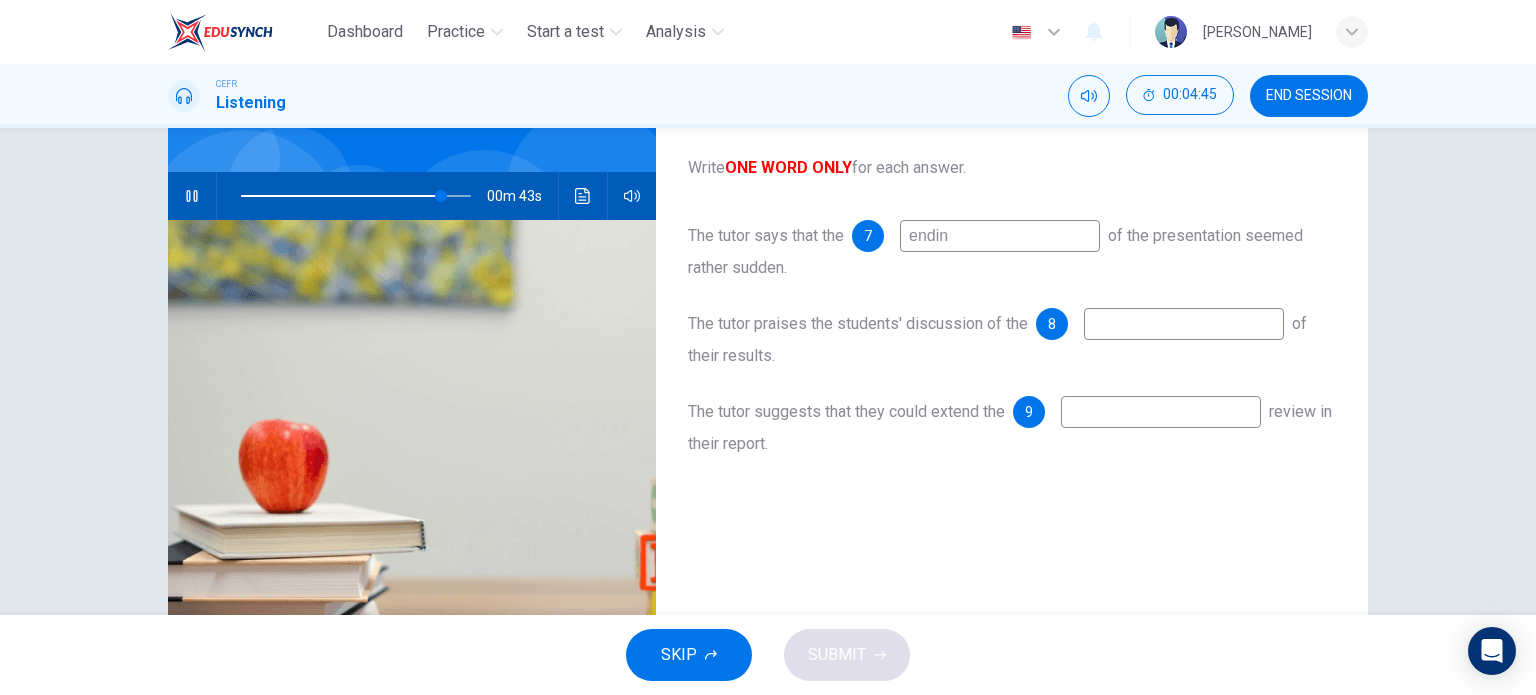type on "ending" 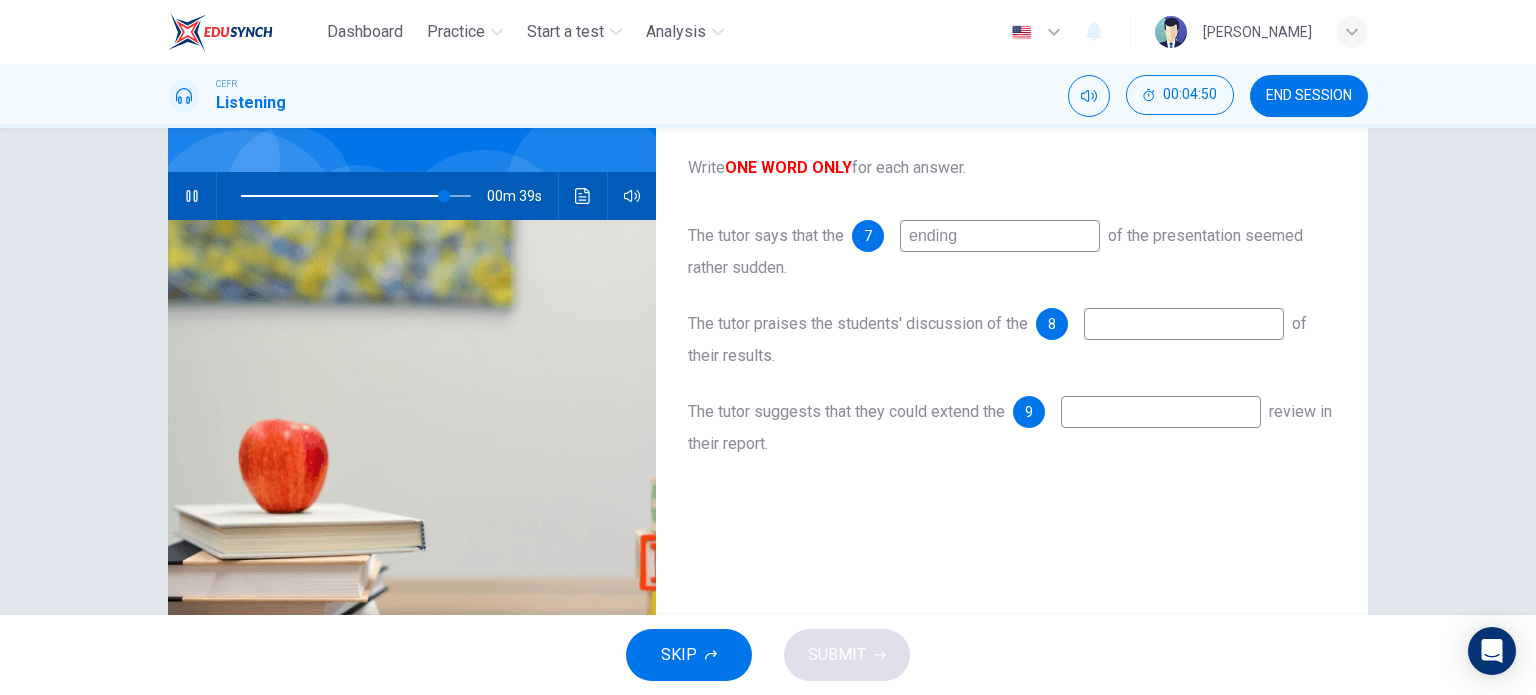 type on "89" 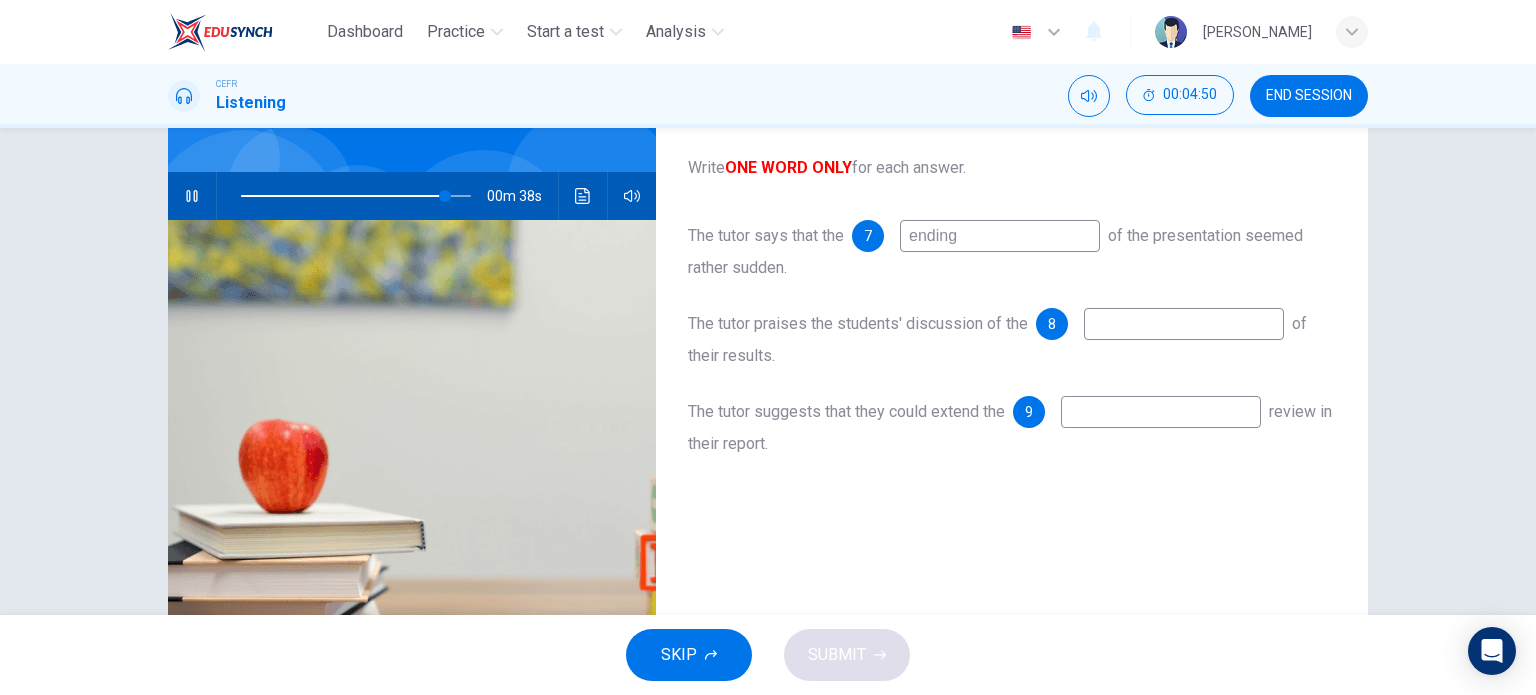 type on "ending" 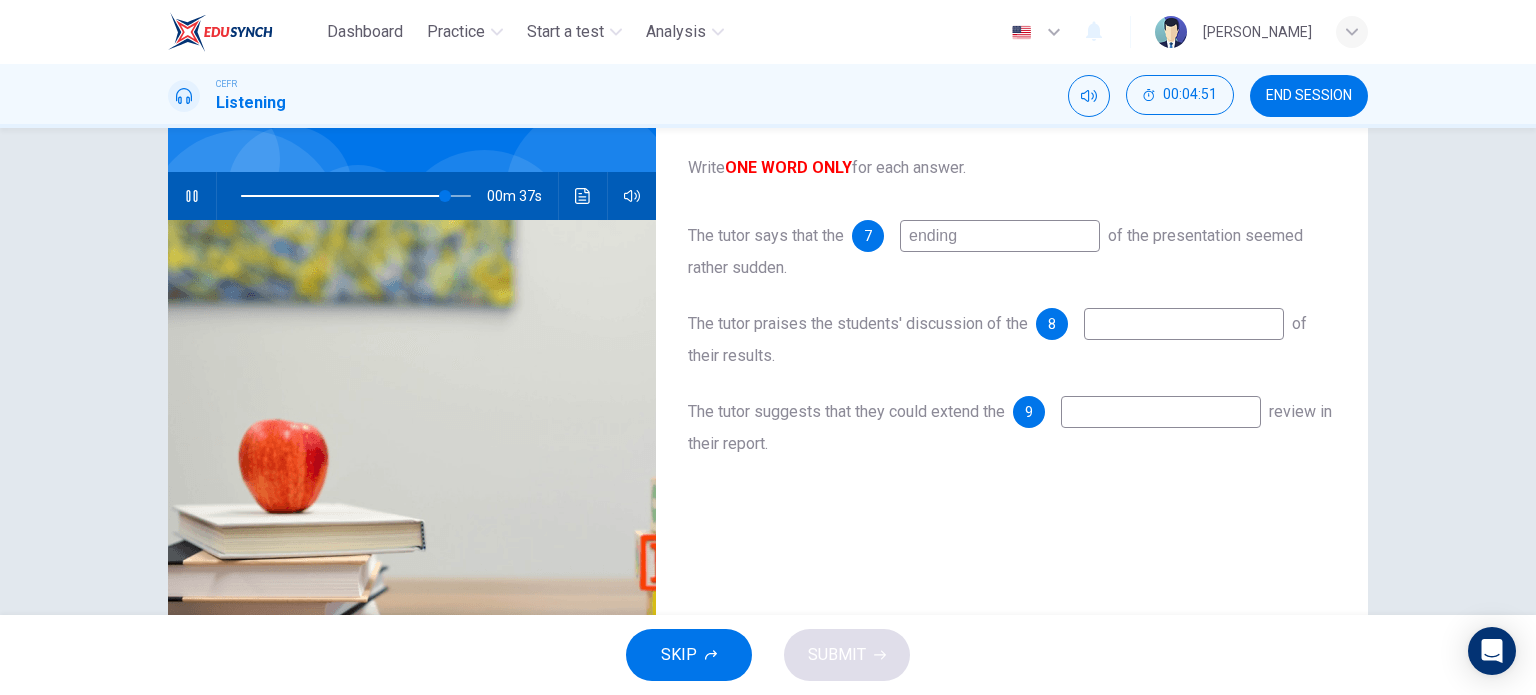click at bounding box center [1184, 324] 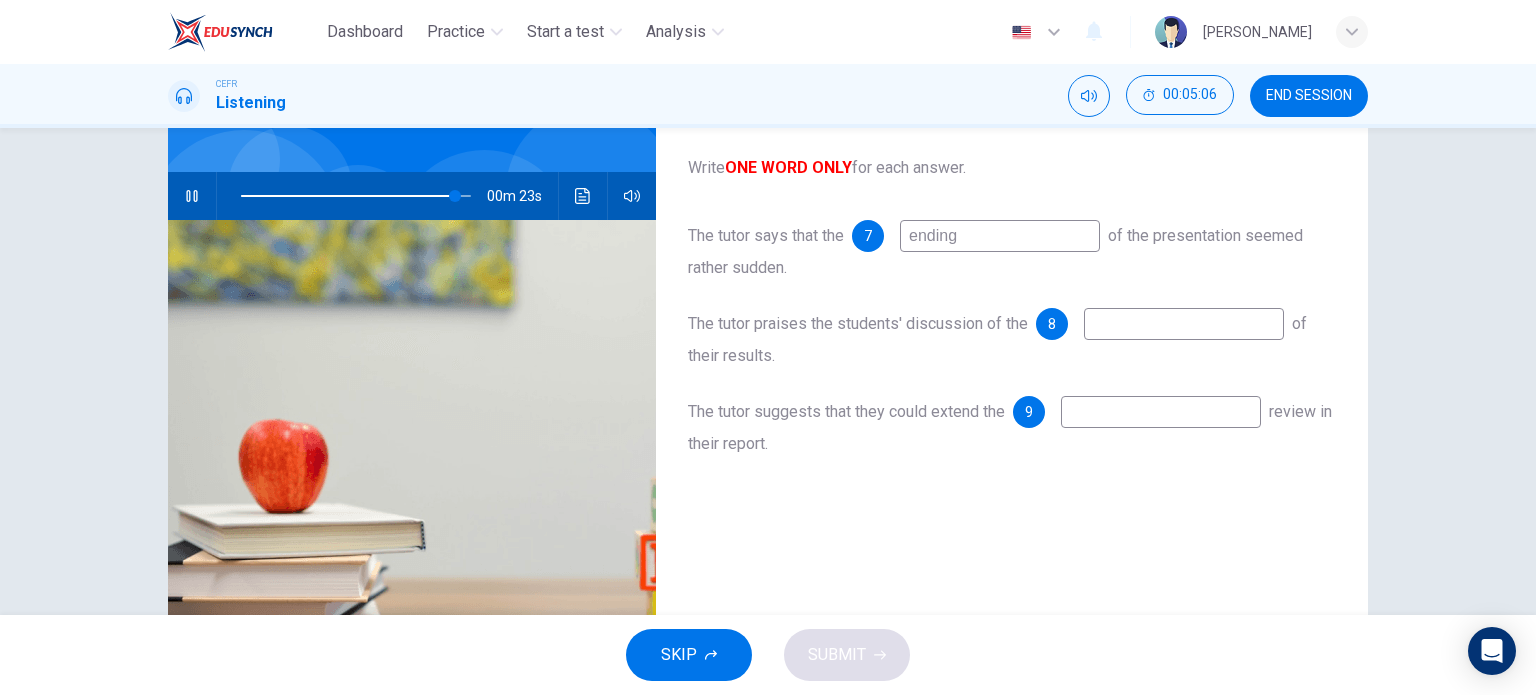 type on "93" 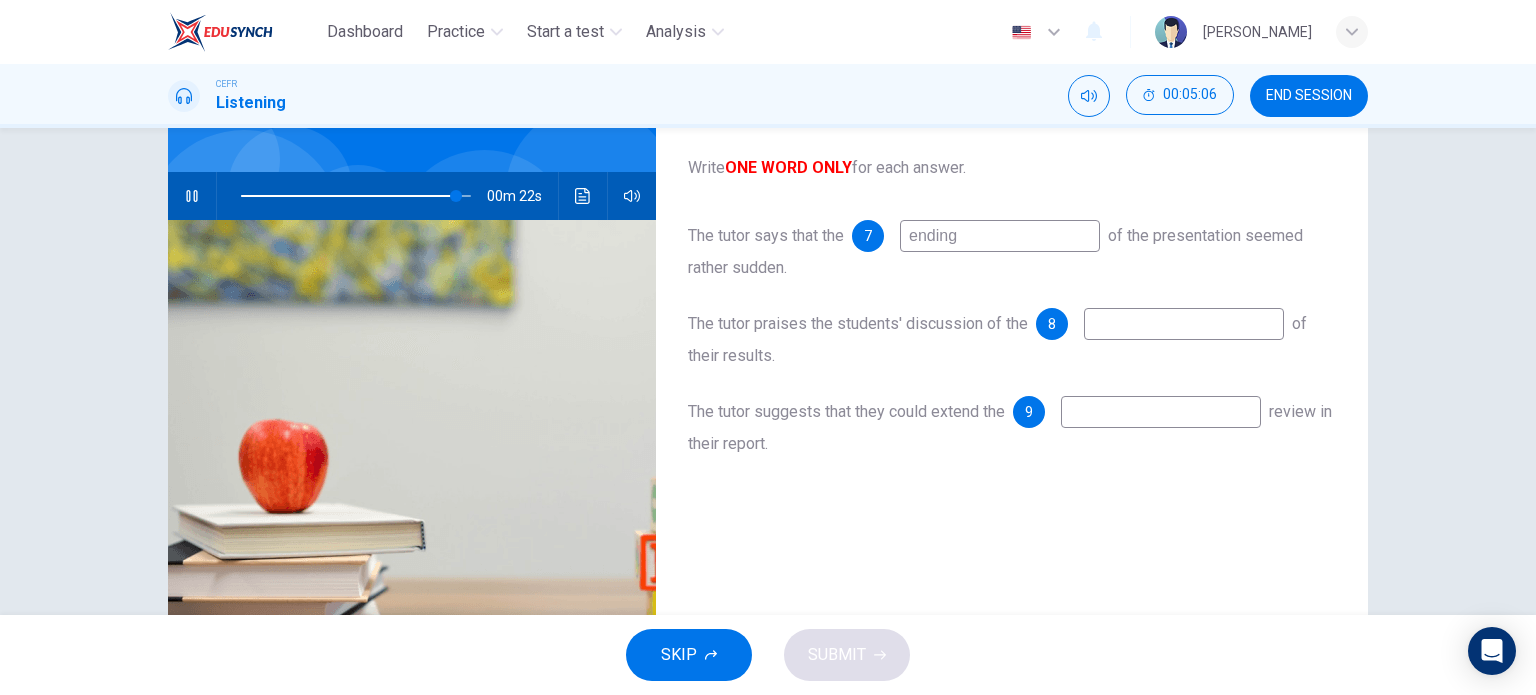 type on "e" 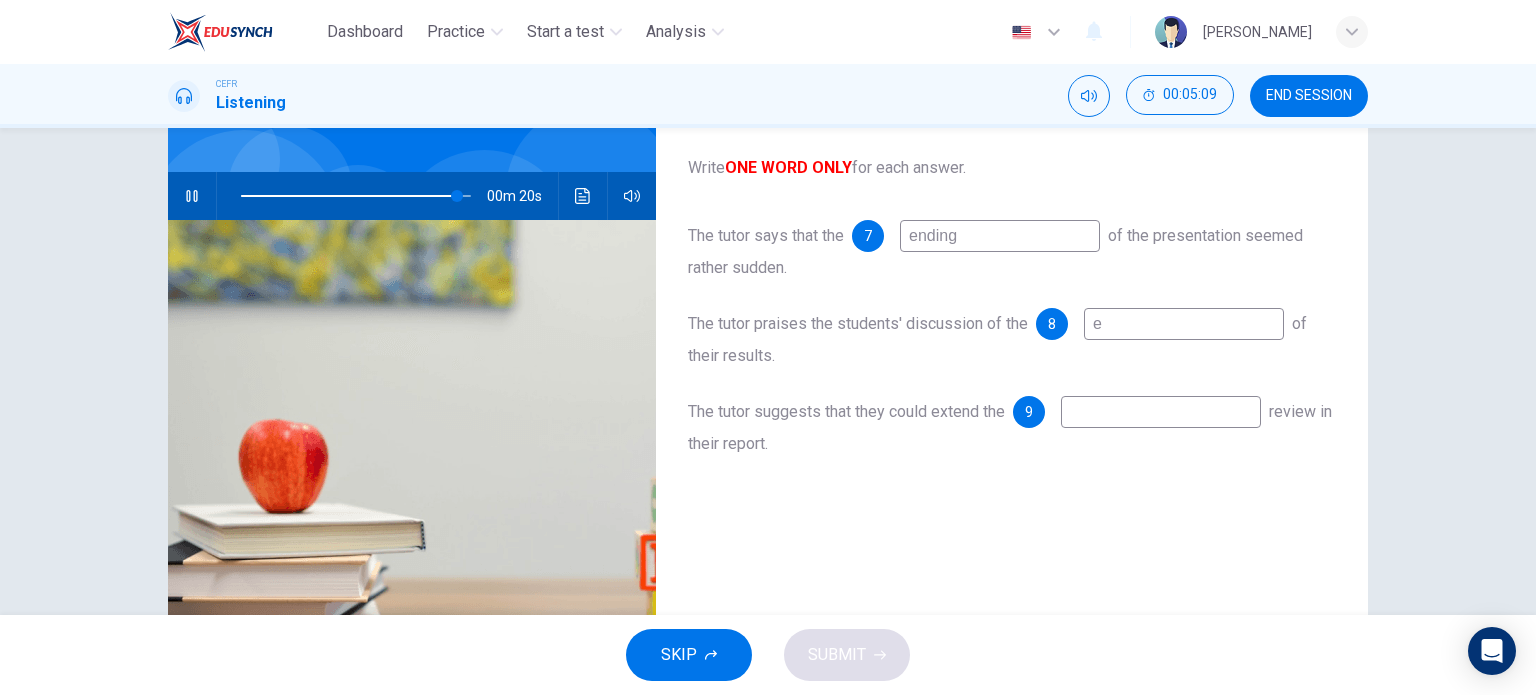 type on "94" 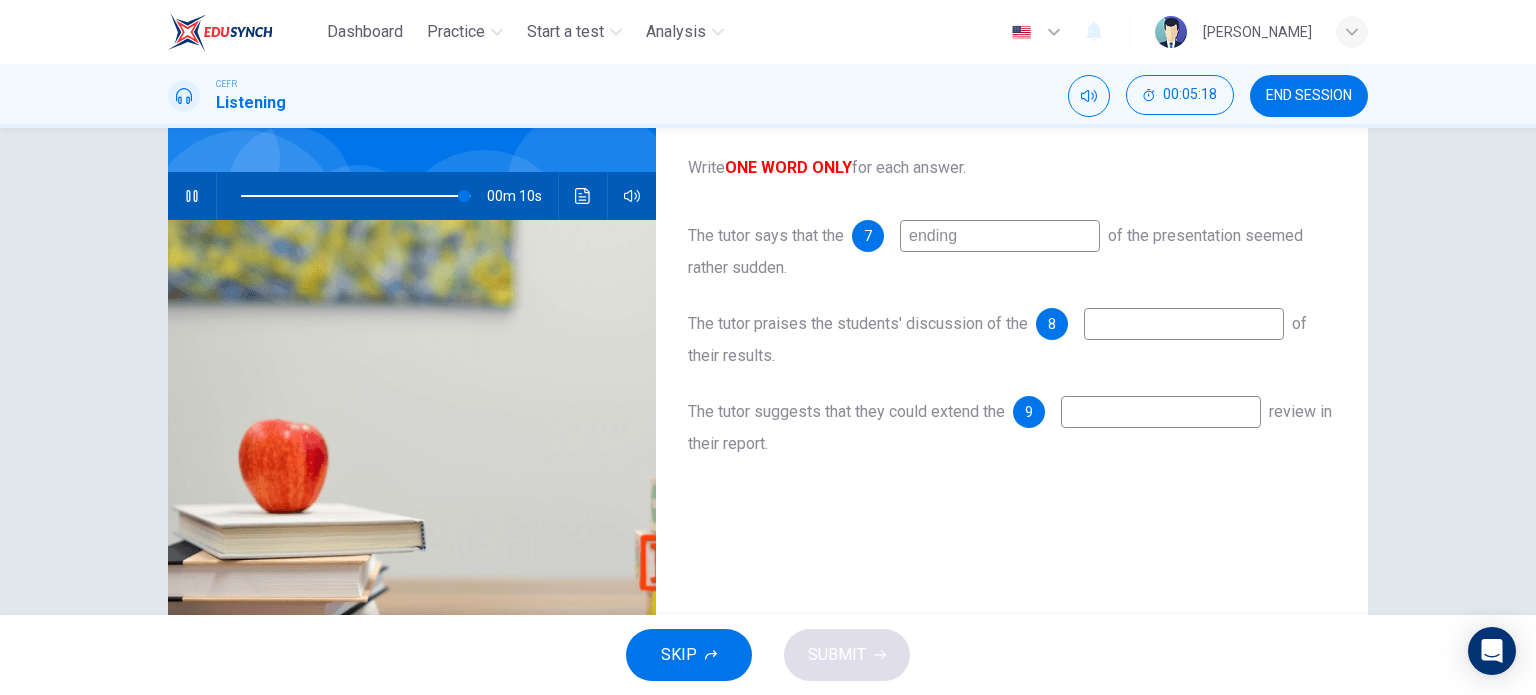 click at bounding box center (1161, 412) 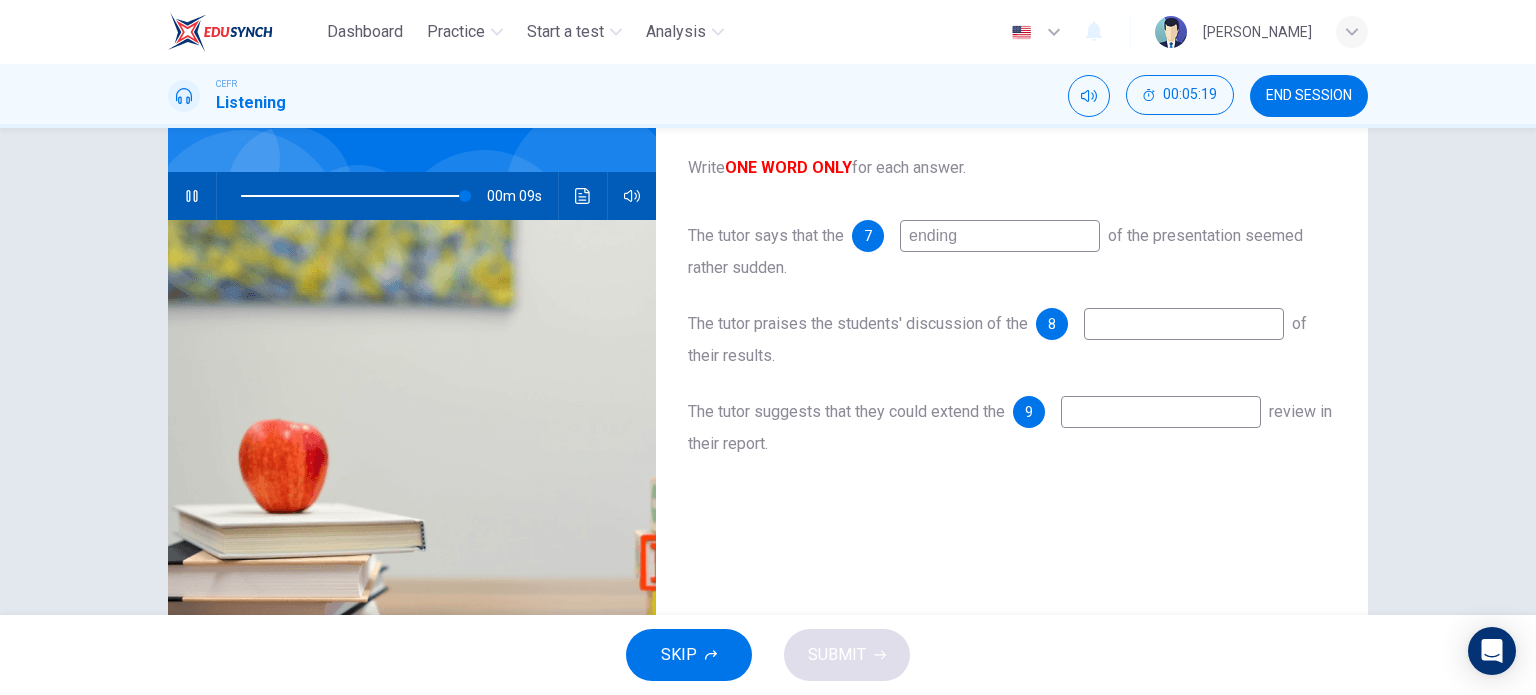 type on "97" 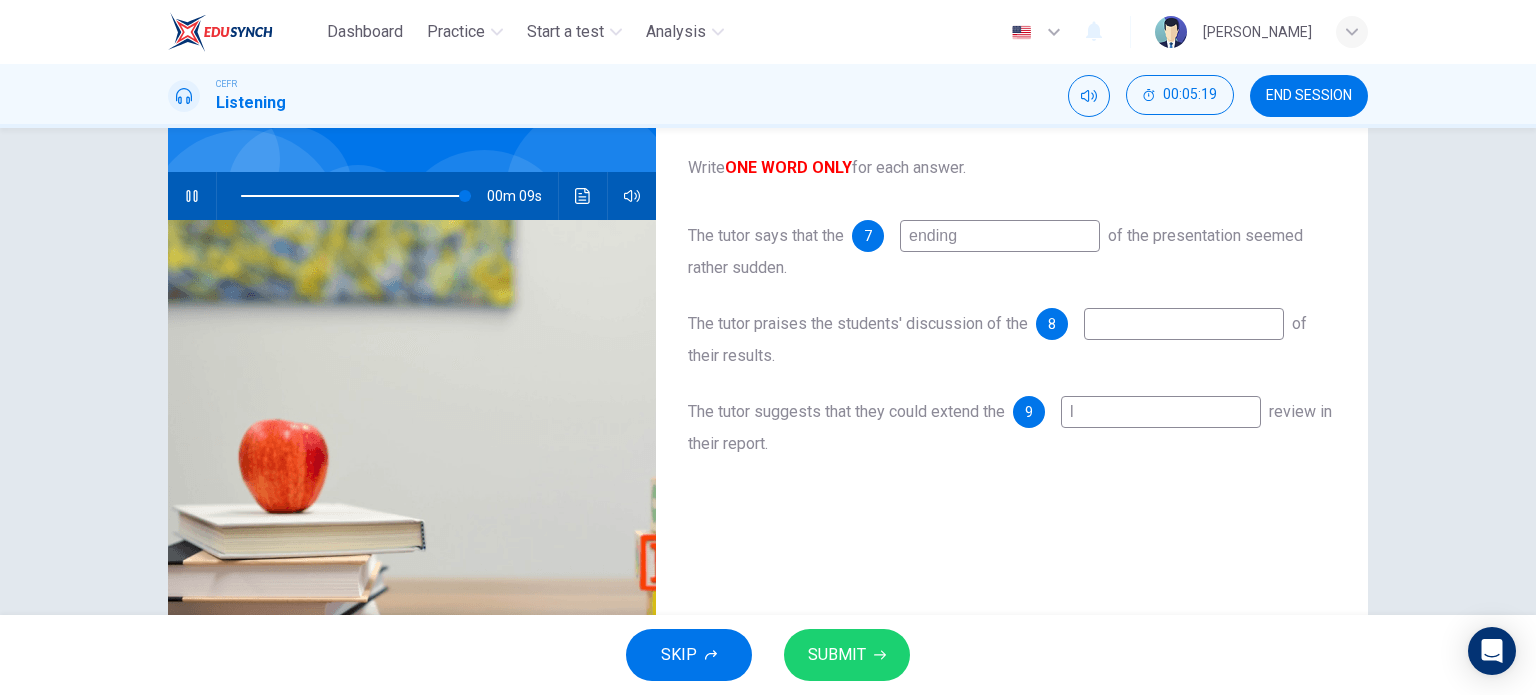 type on "li" 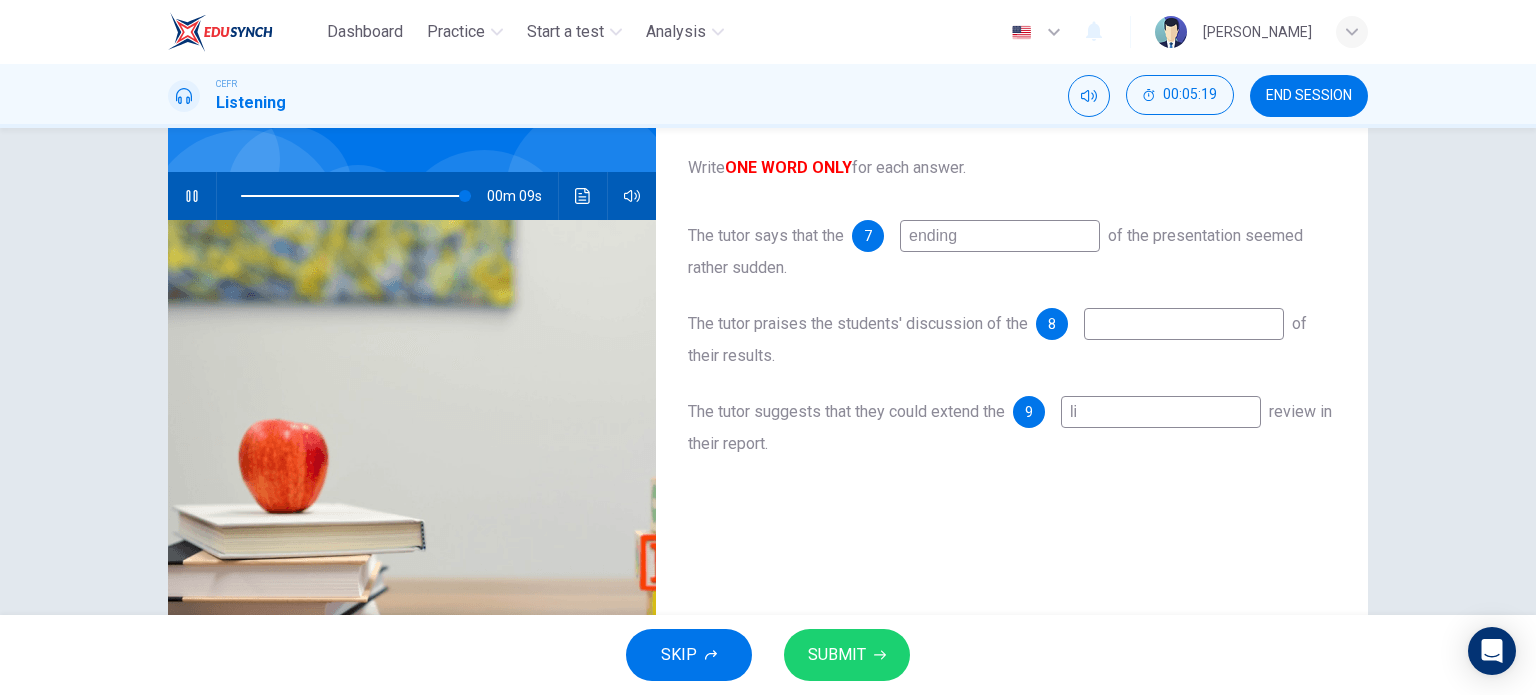 type on "97" 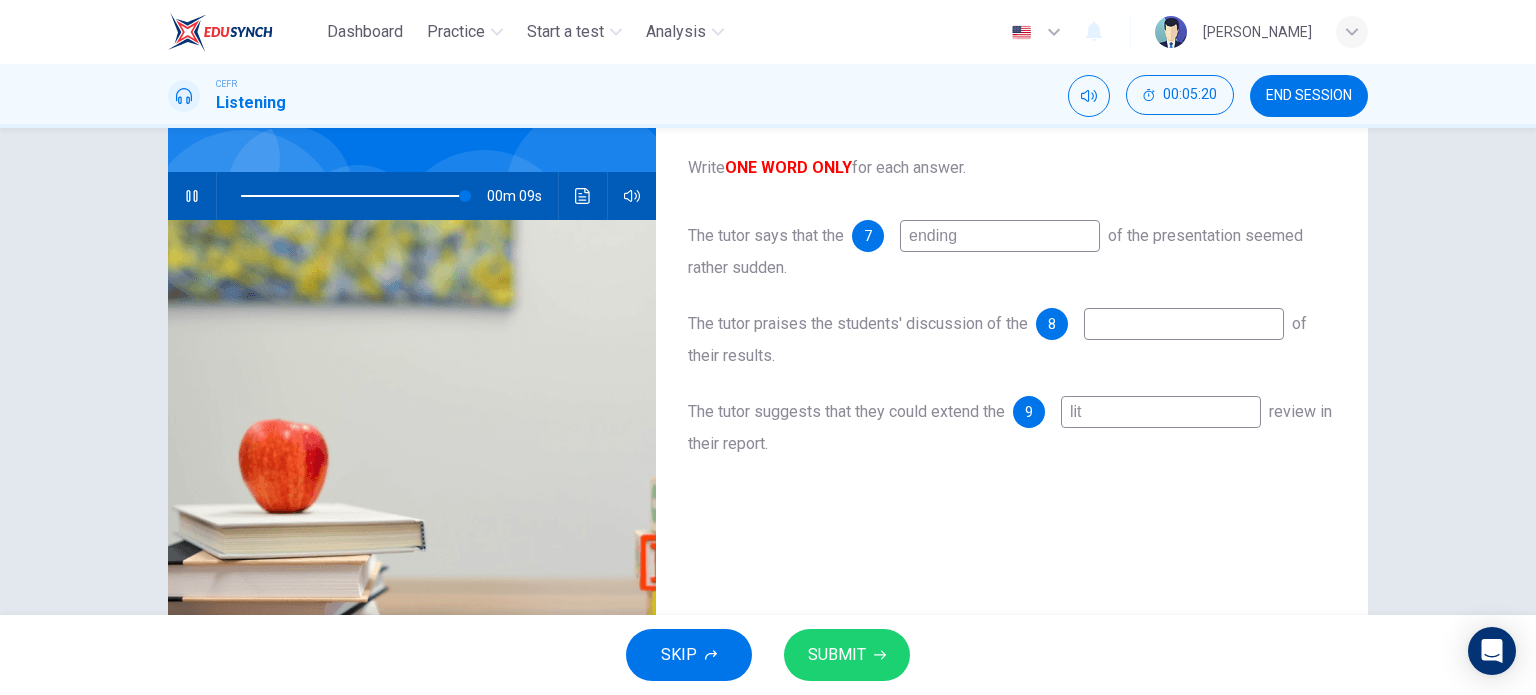 type on "97" 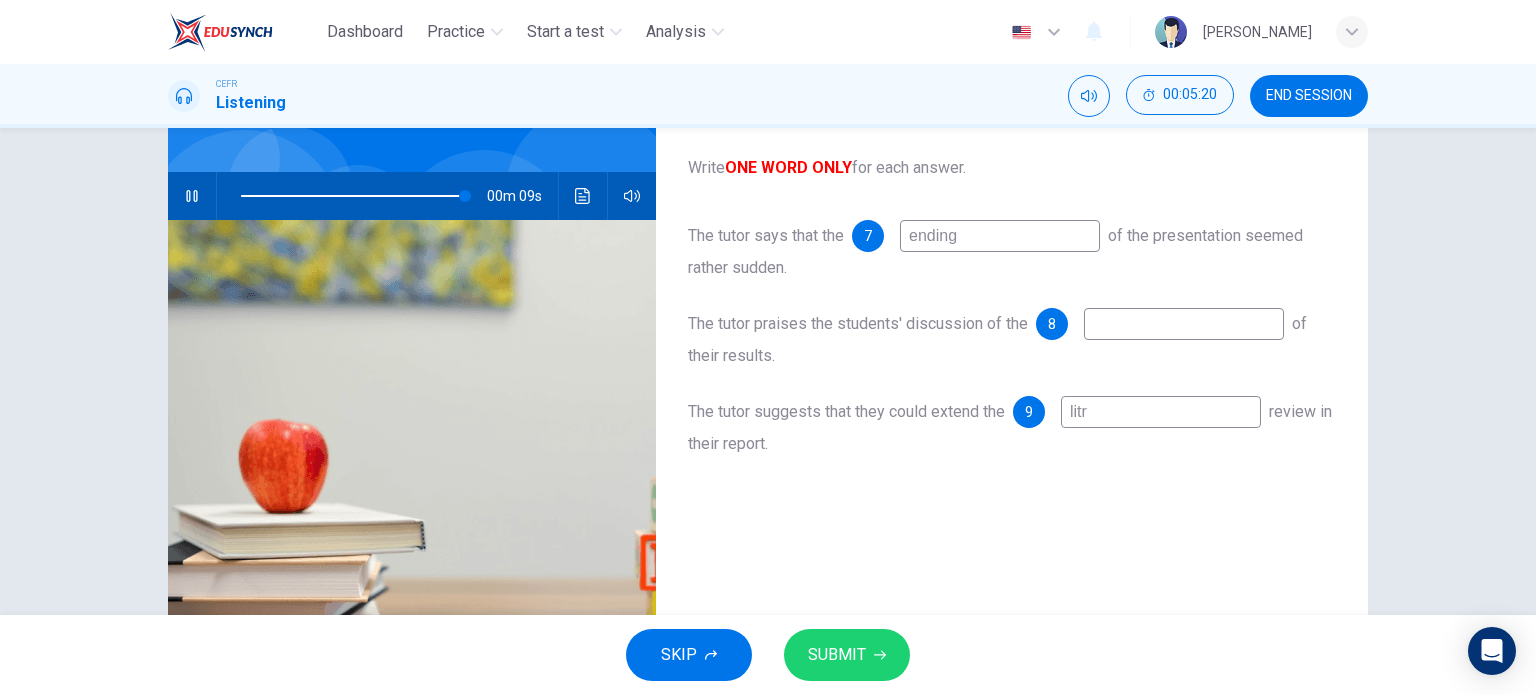 type on "98" 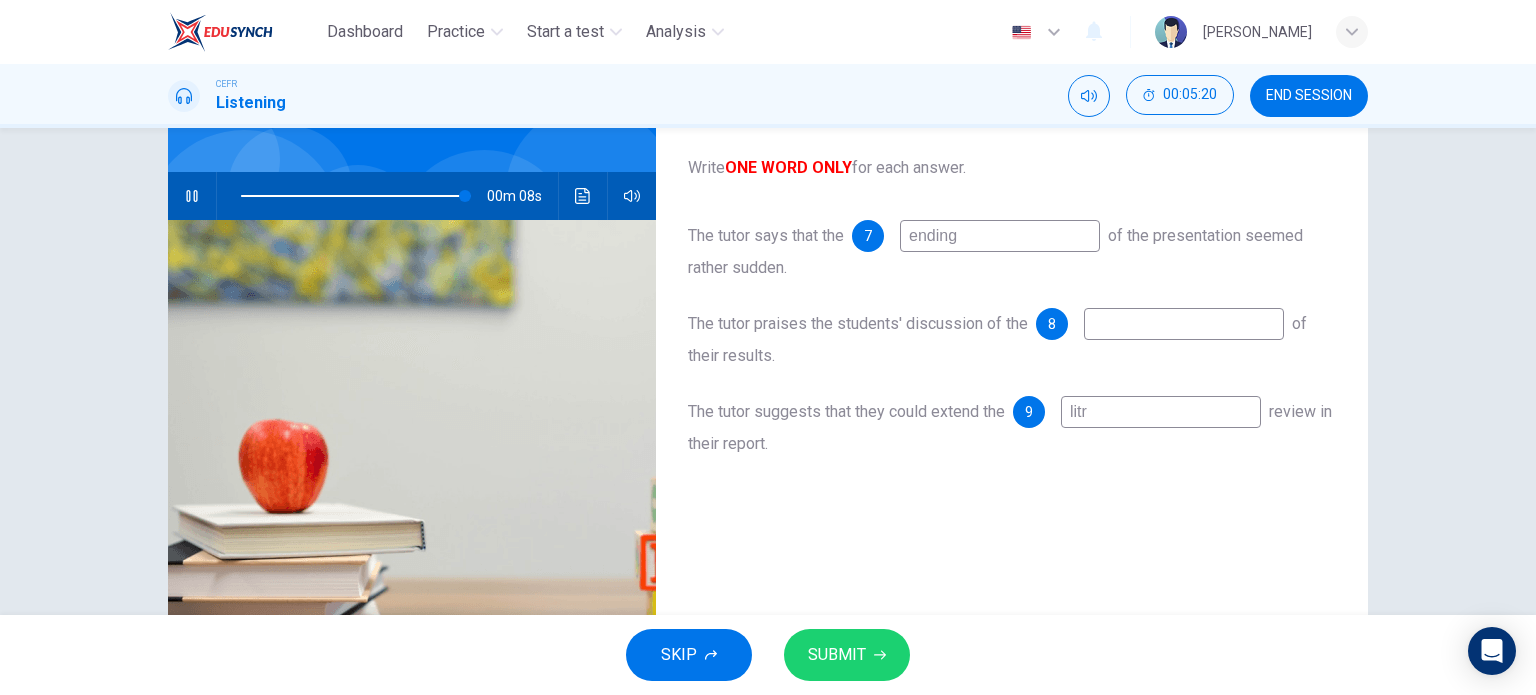 type on "lit" 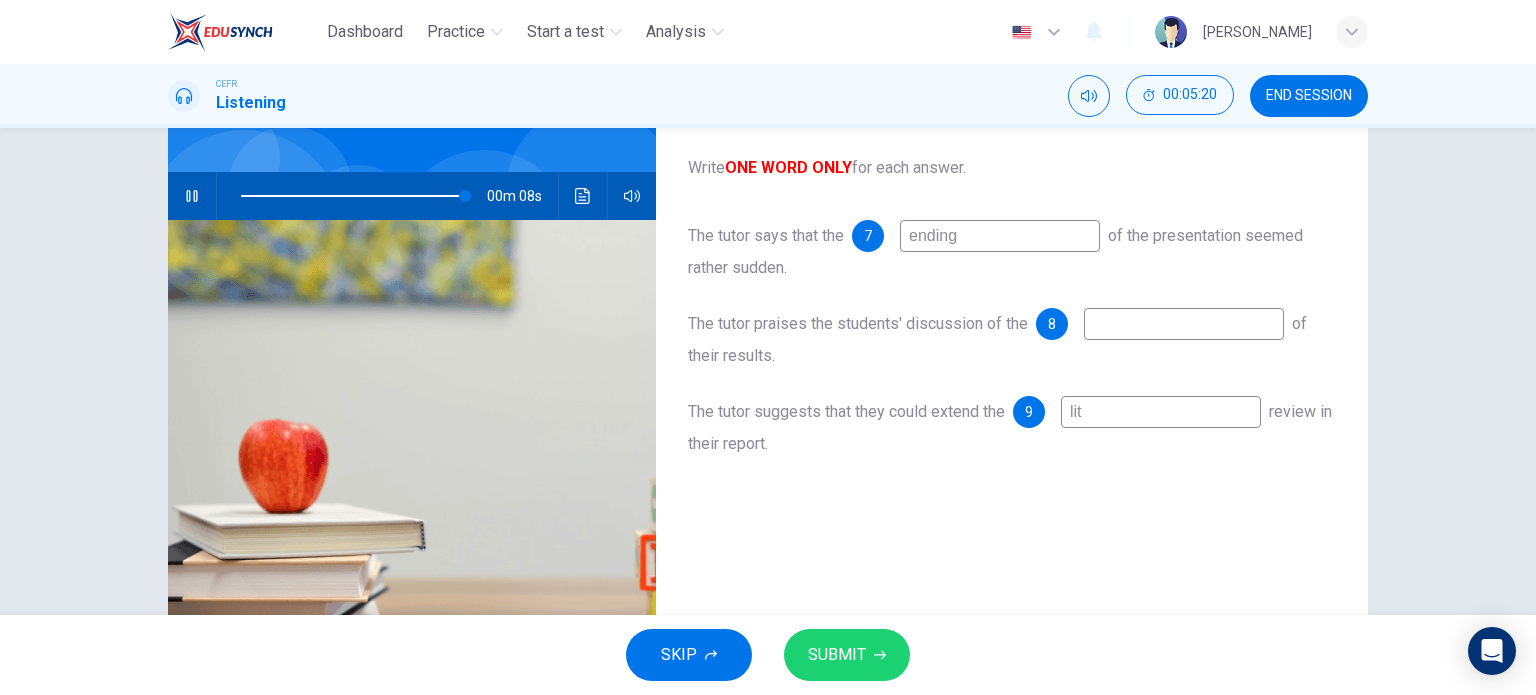 type on "98" 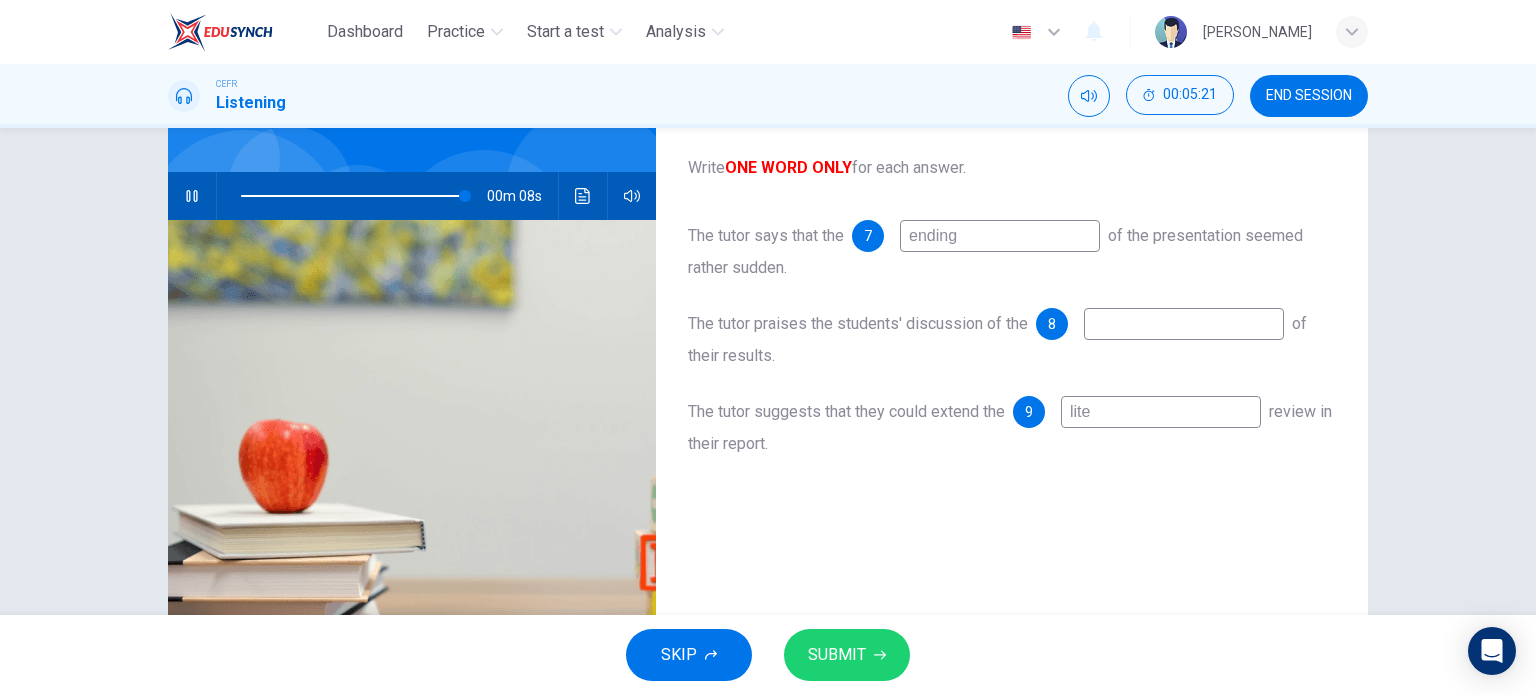 type on "98" 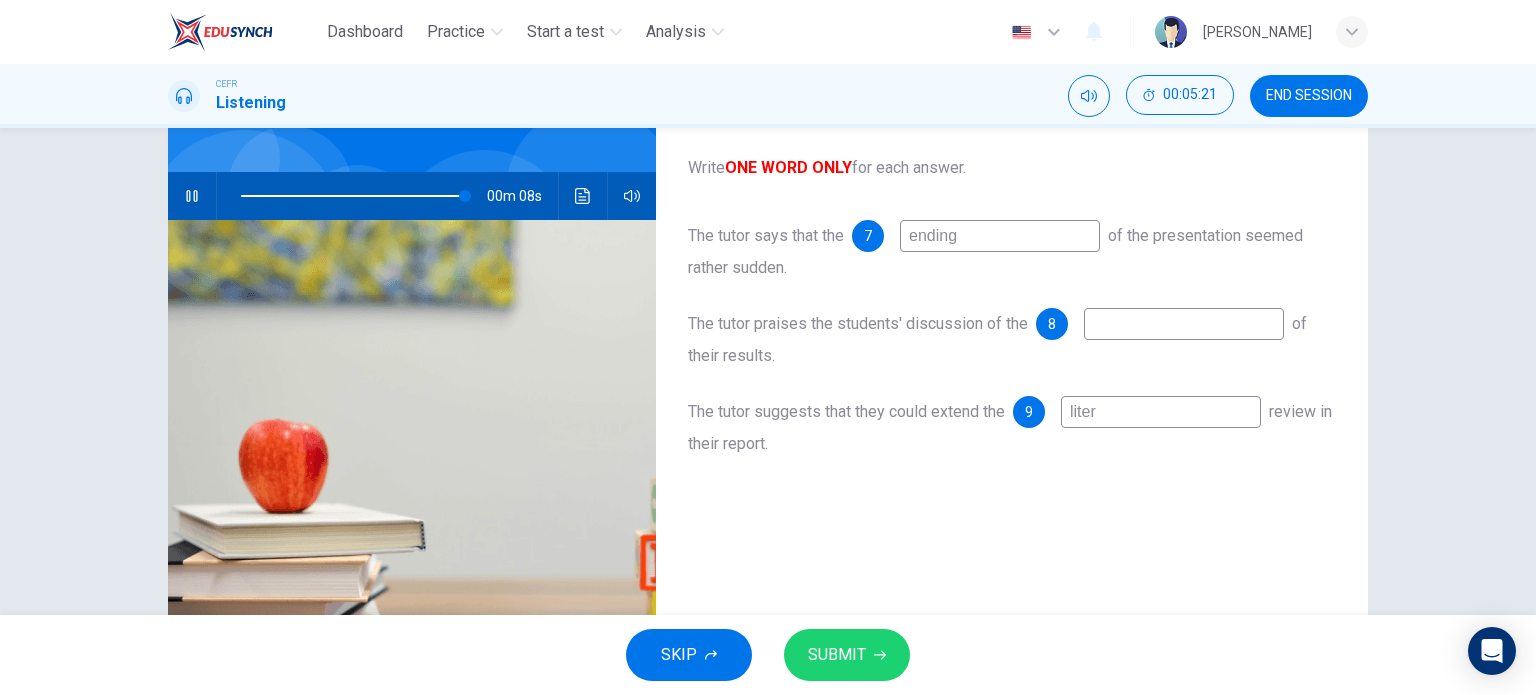type on "98" 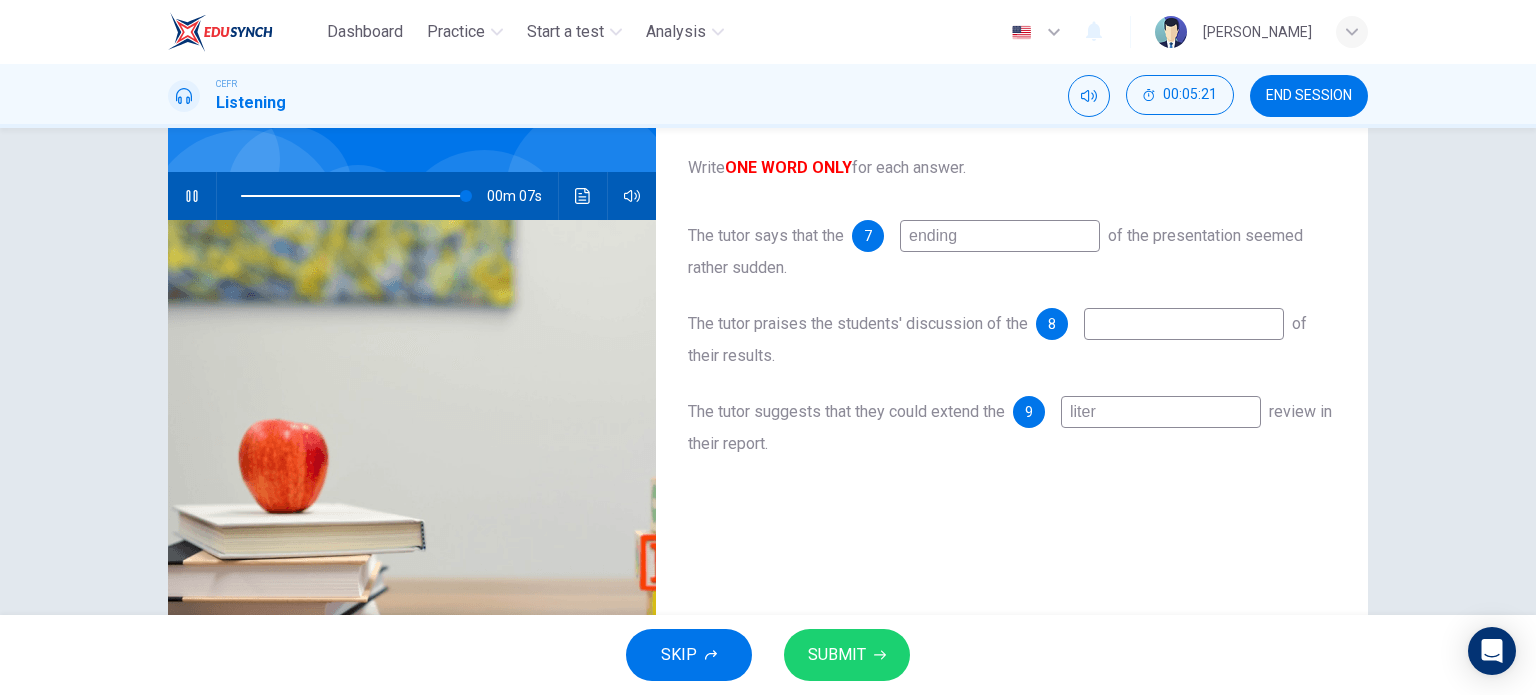 type on "litera" 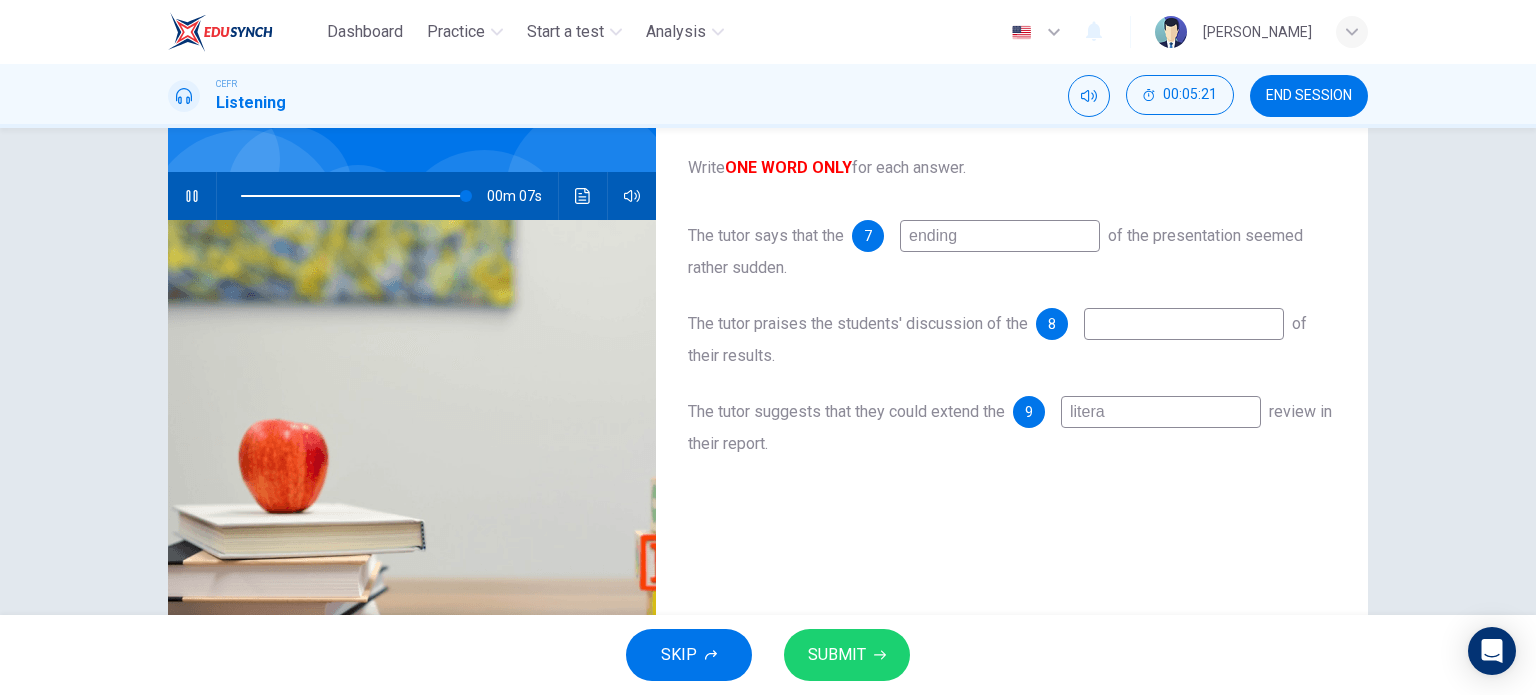 type on "98" 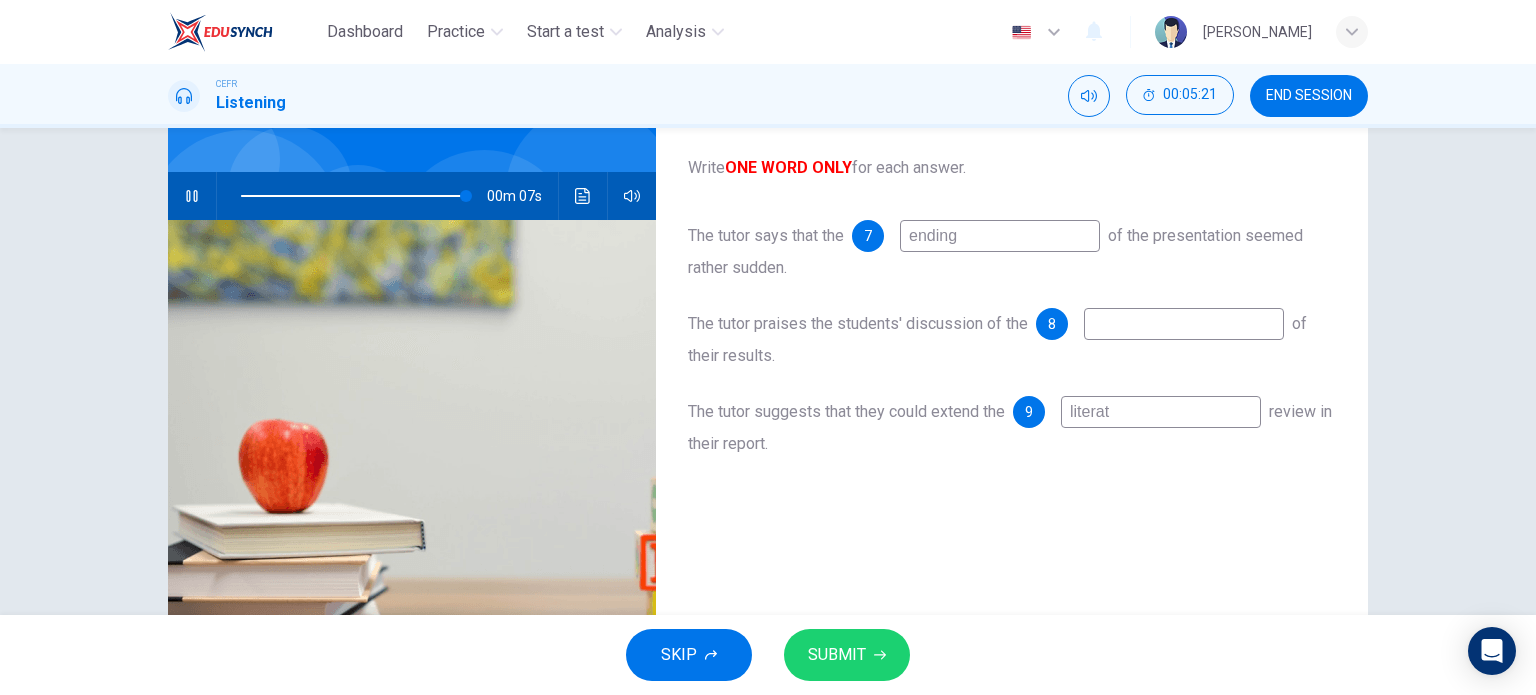 type on "98" 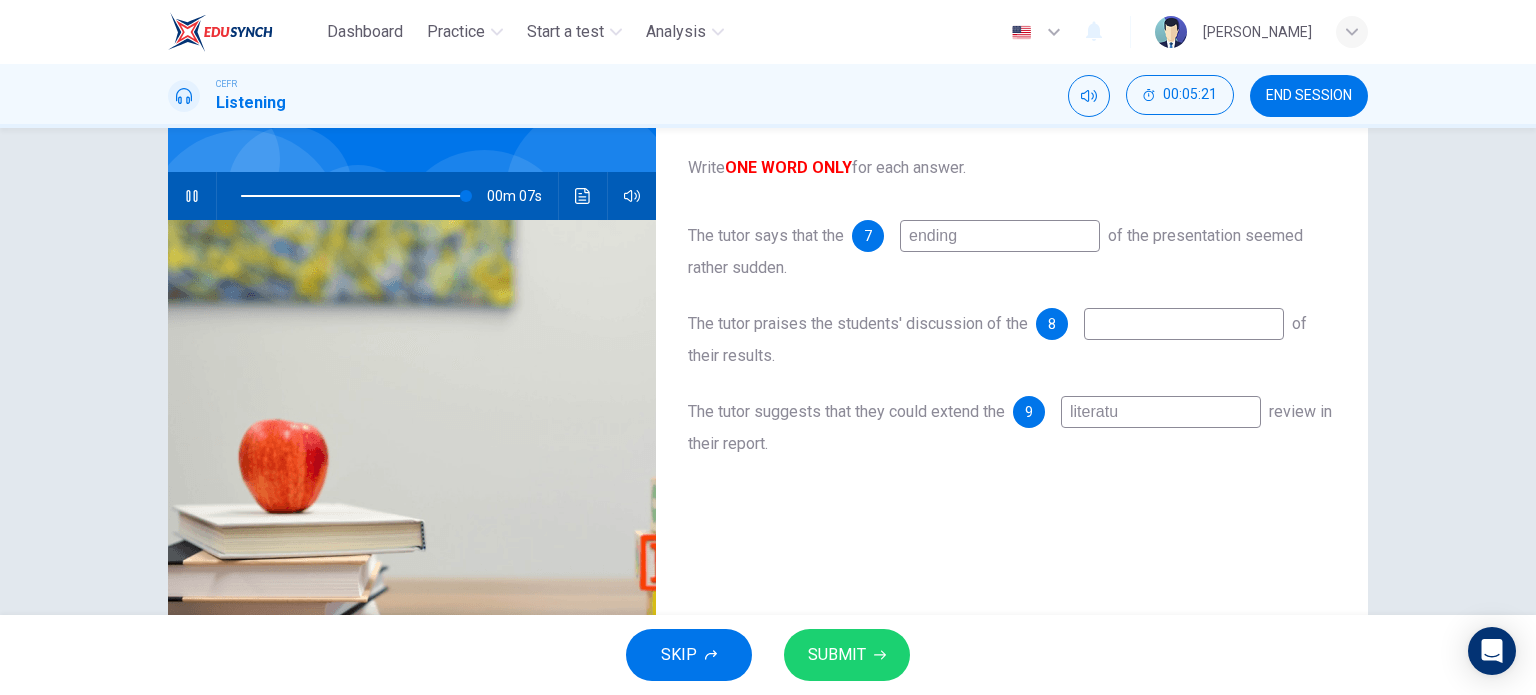 type on "98" 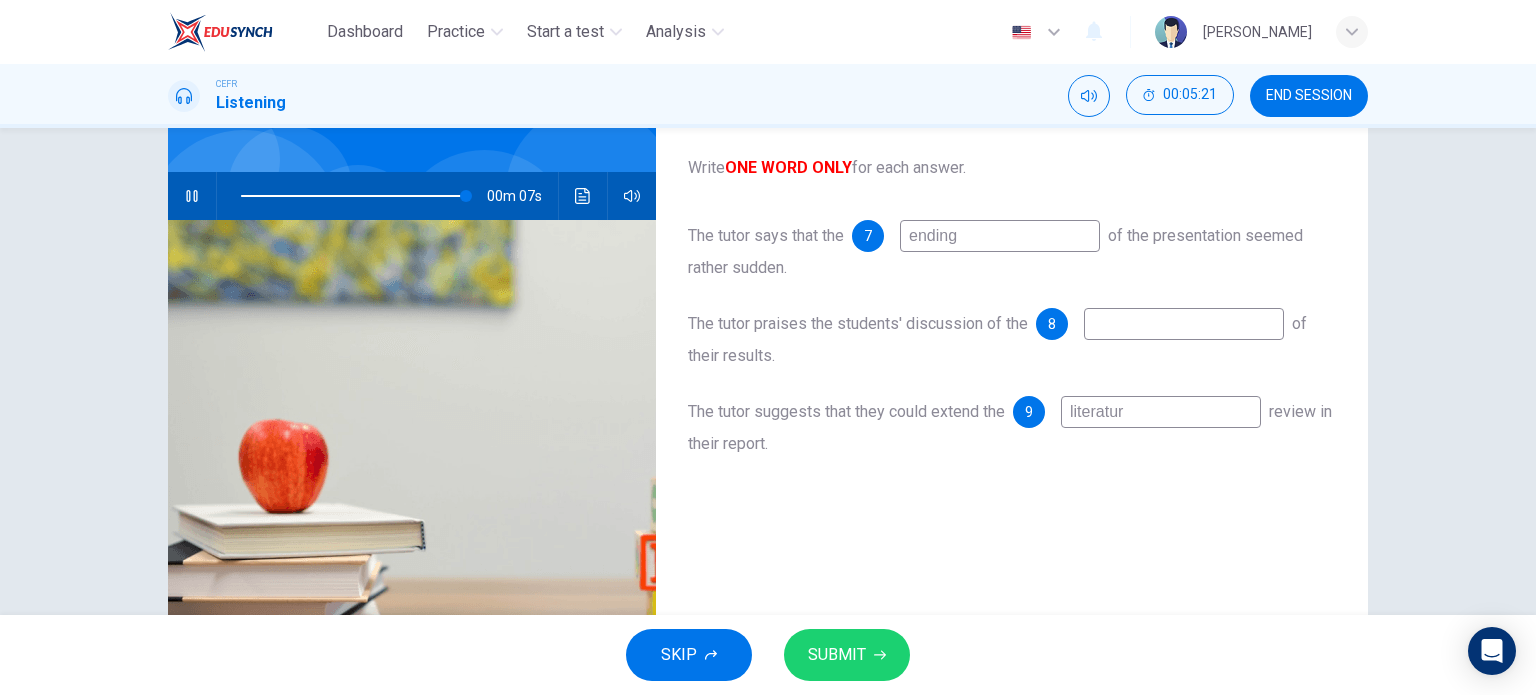 type on "98" 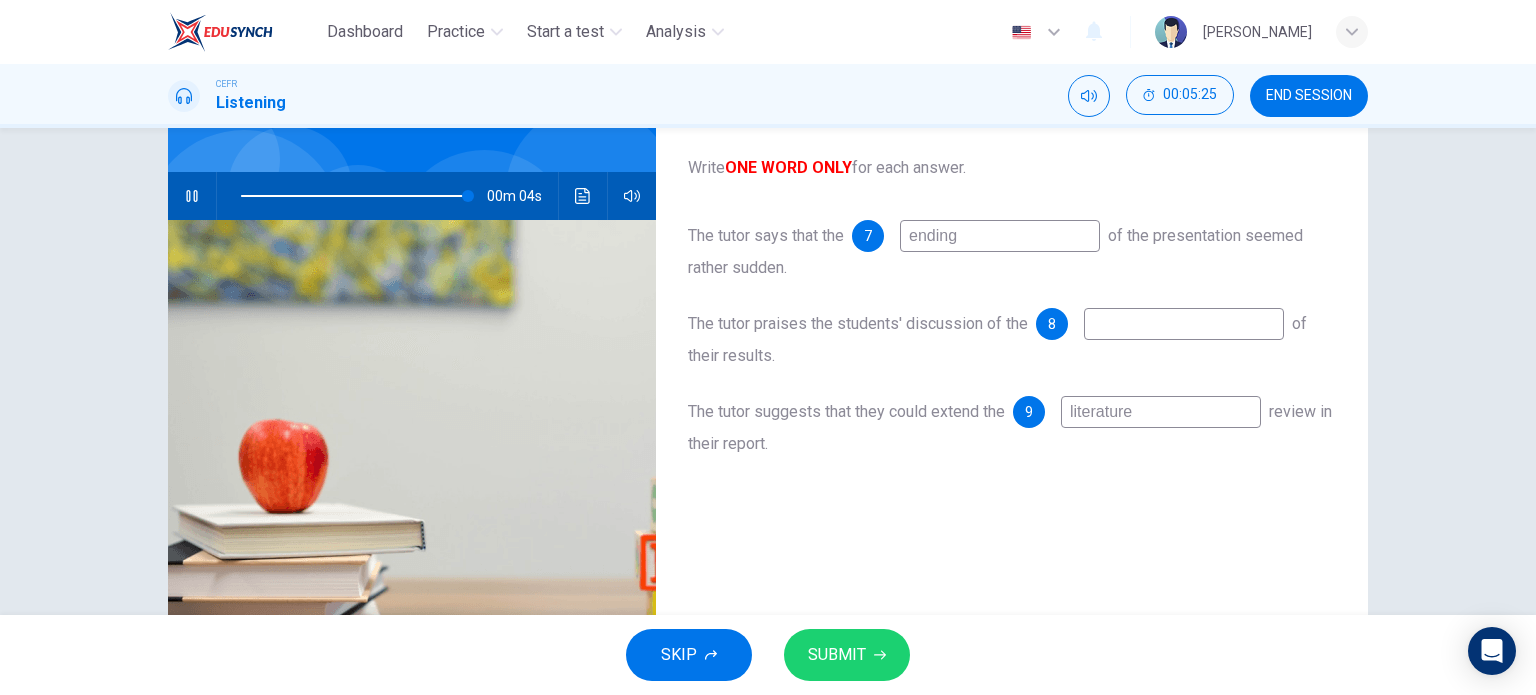 type on "99" 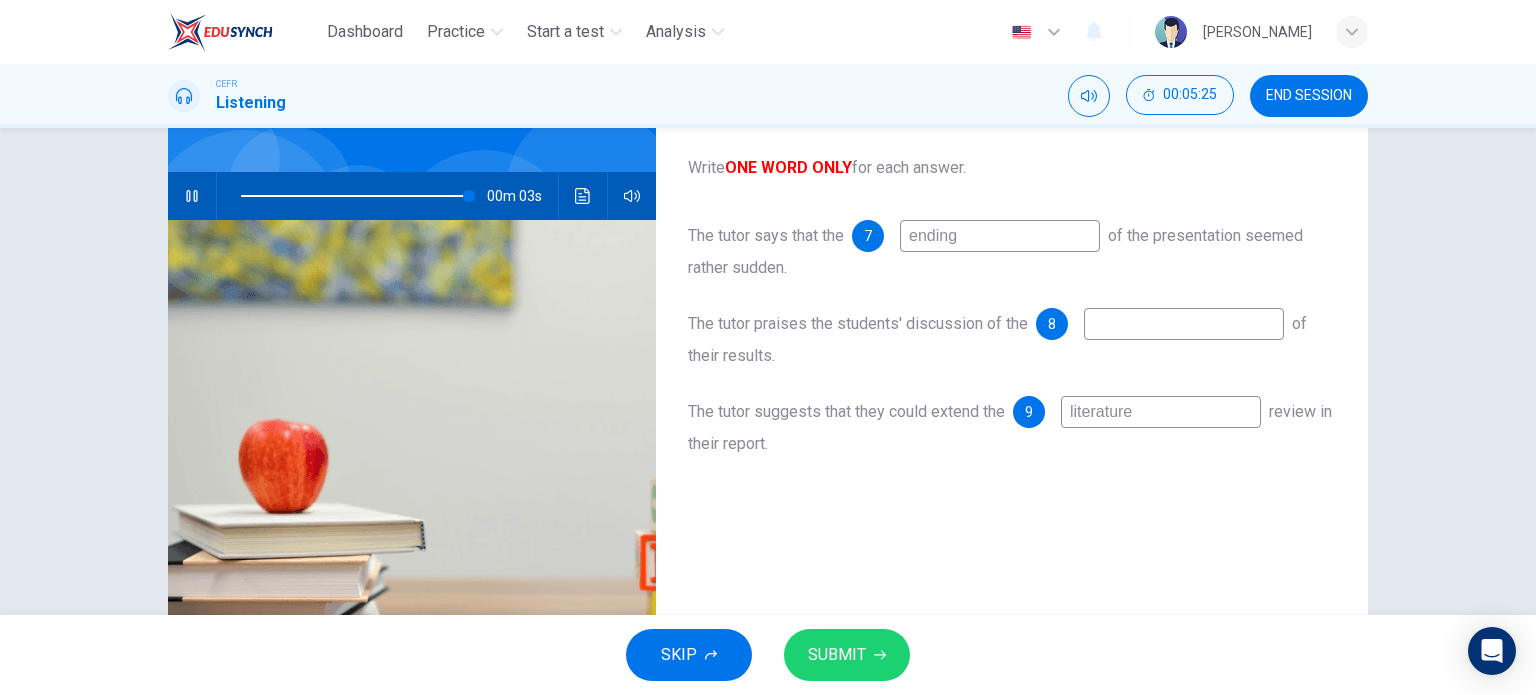 type on "literature" 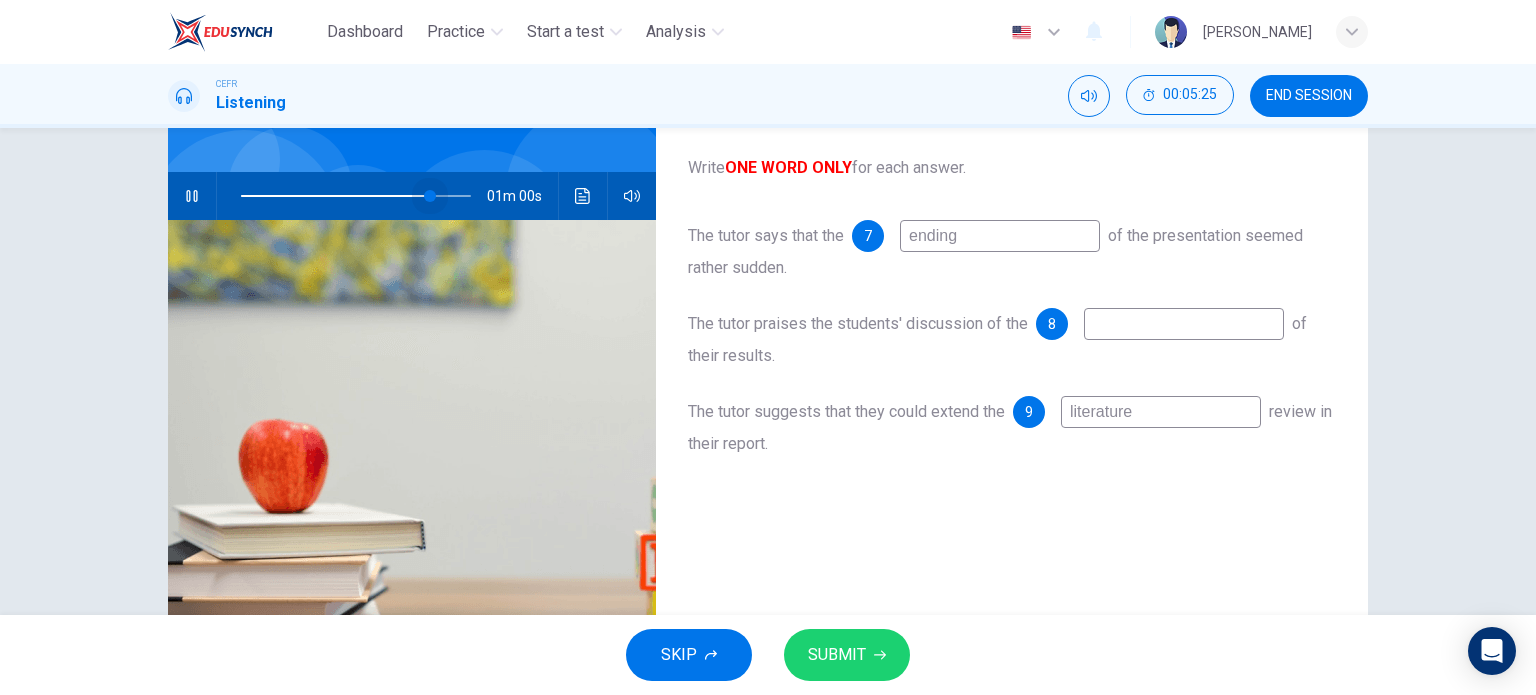click at bounding box center (356, 196) 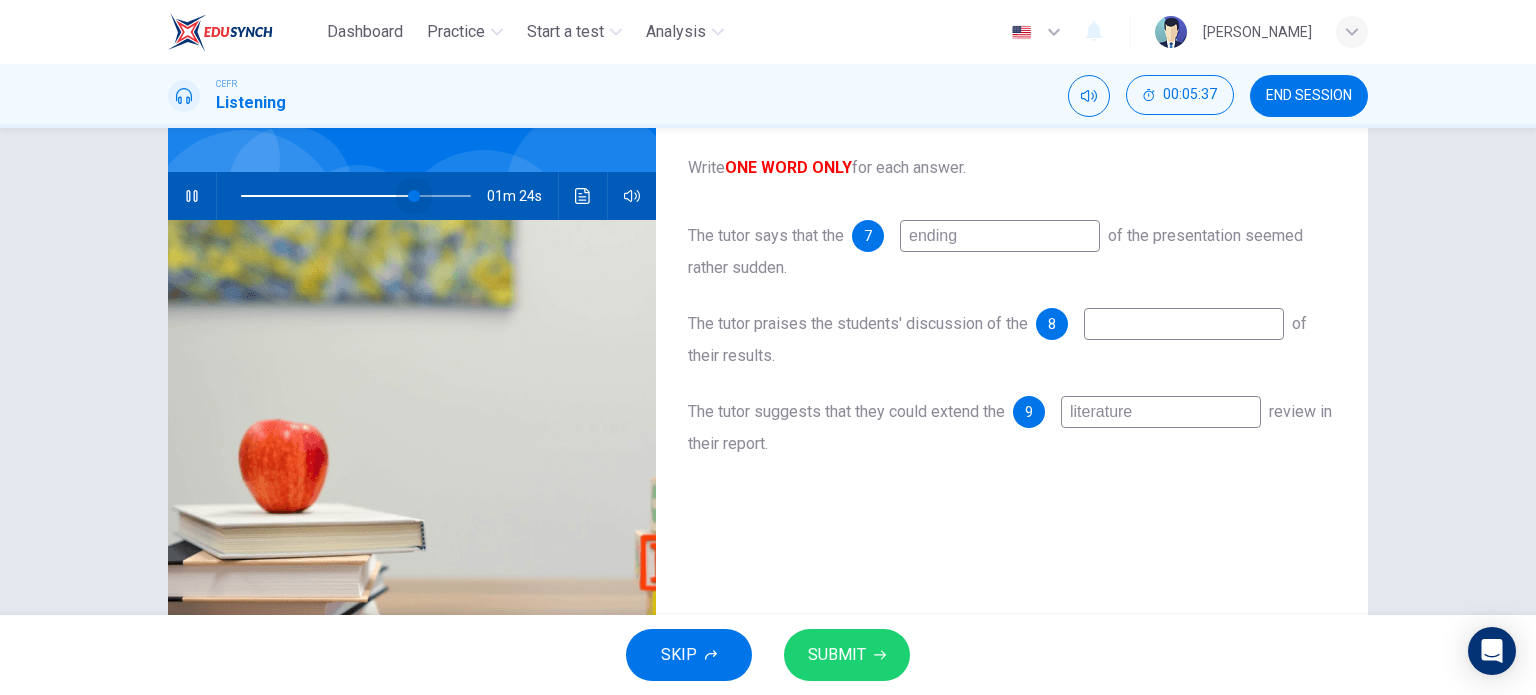 click at bounding box center (356, 196) 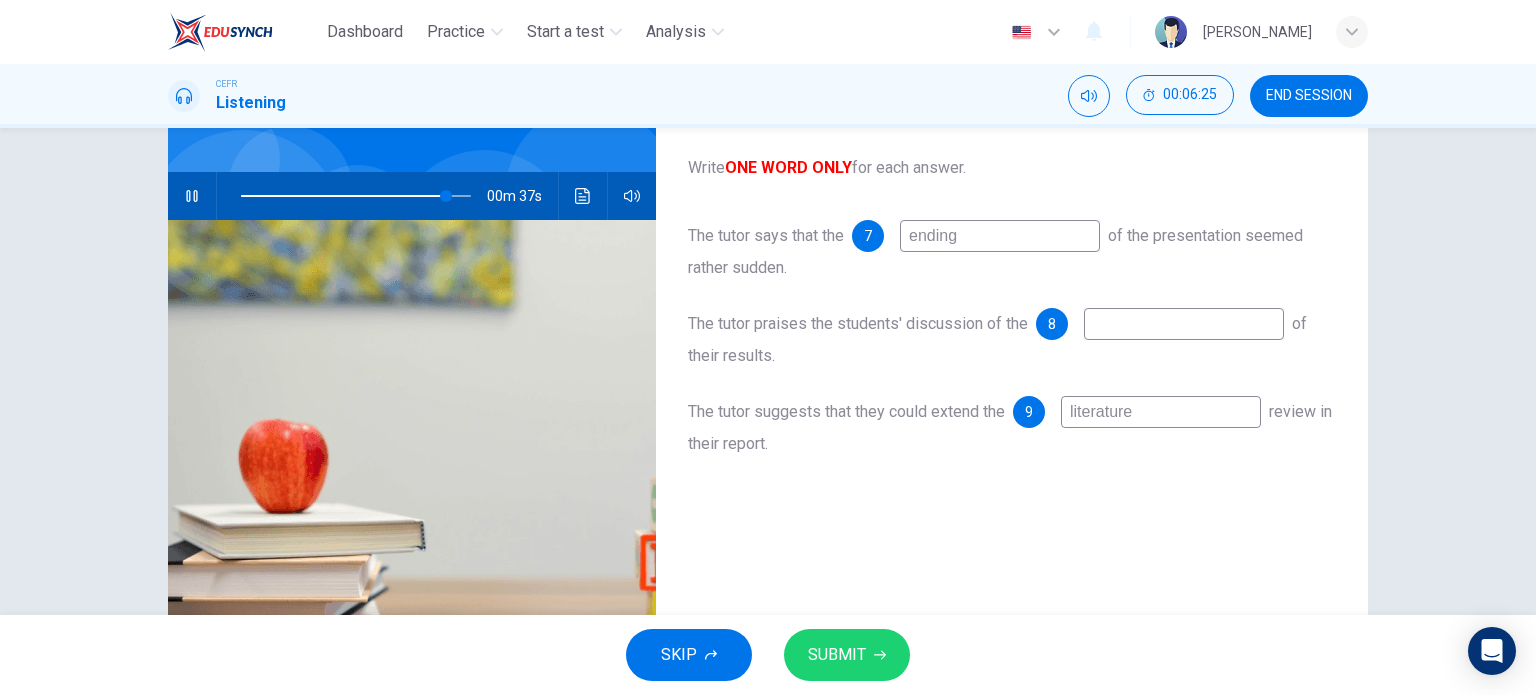 click at bounding box center (1184, 324) 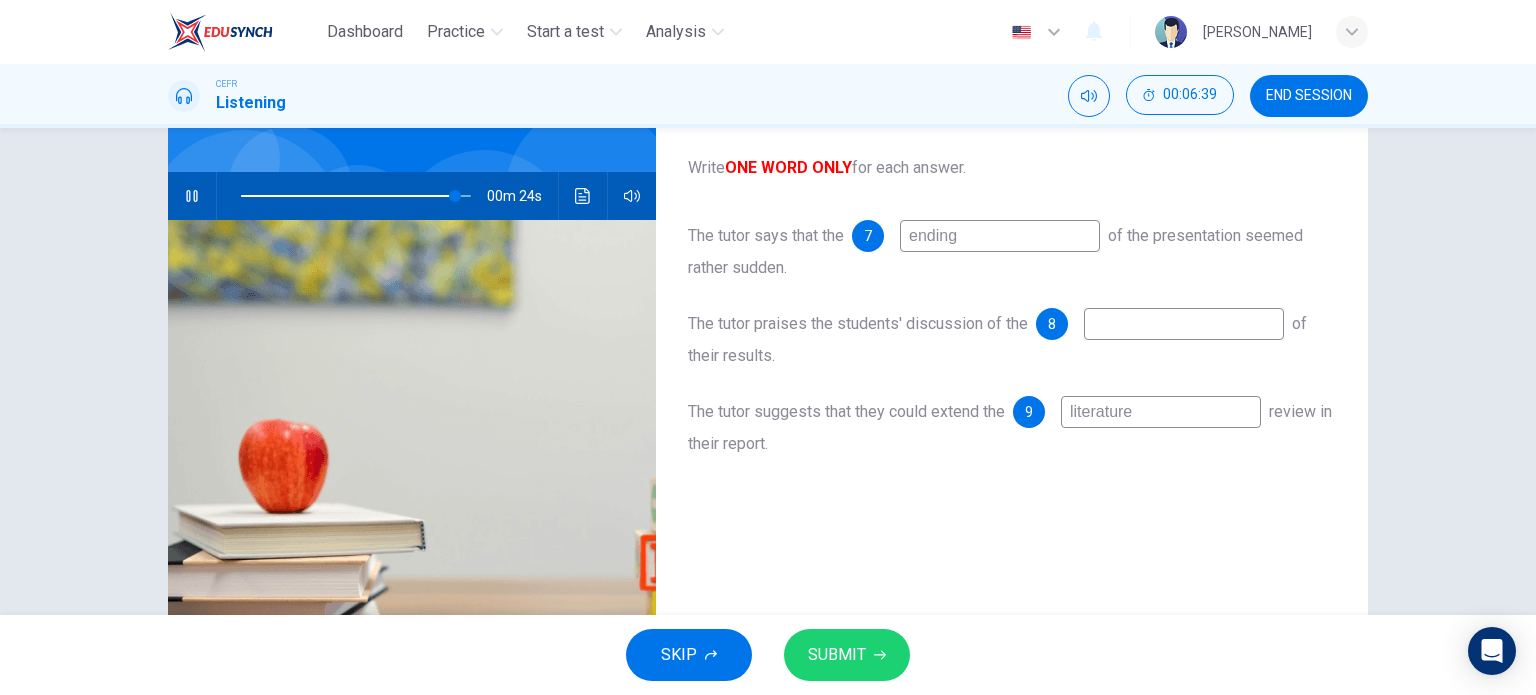type on "93" 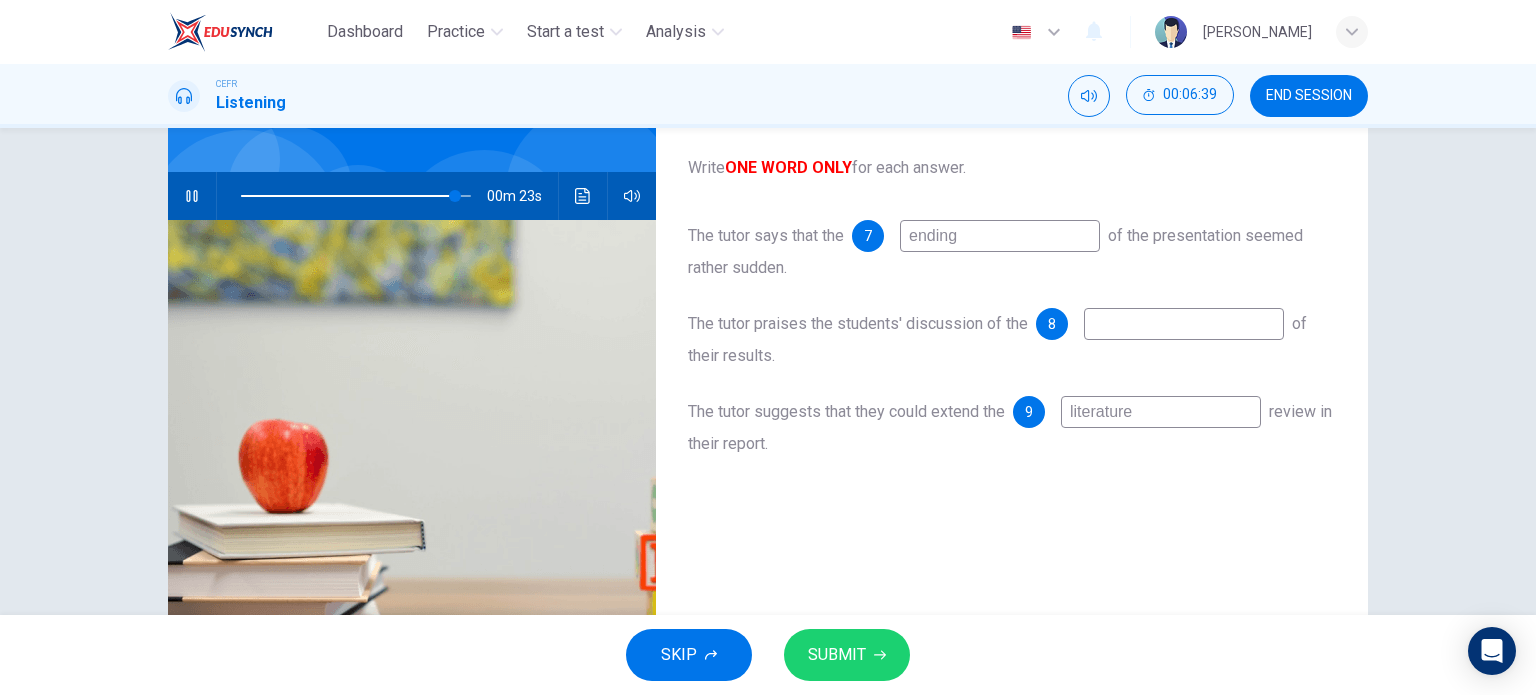 type on "l" 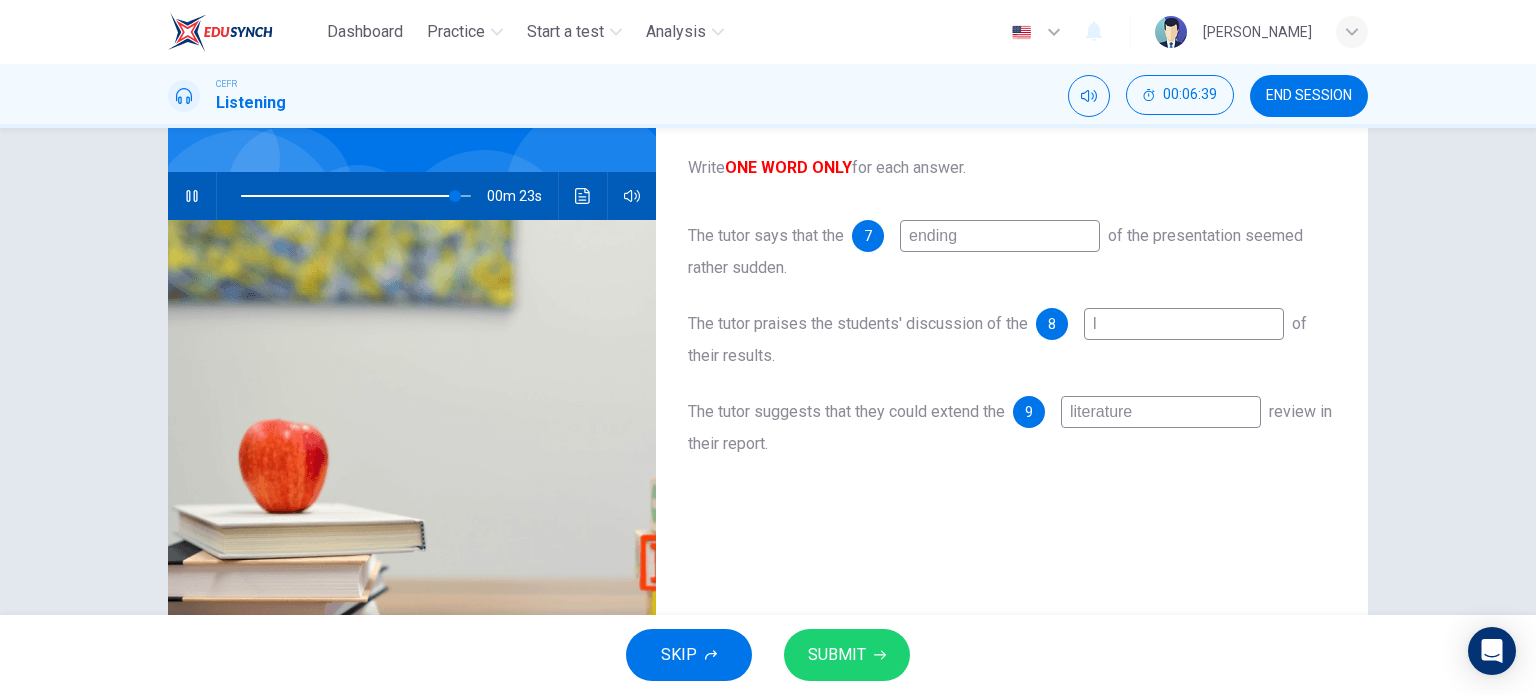 type on "93" 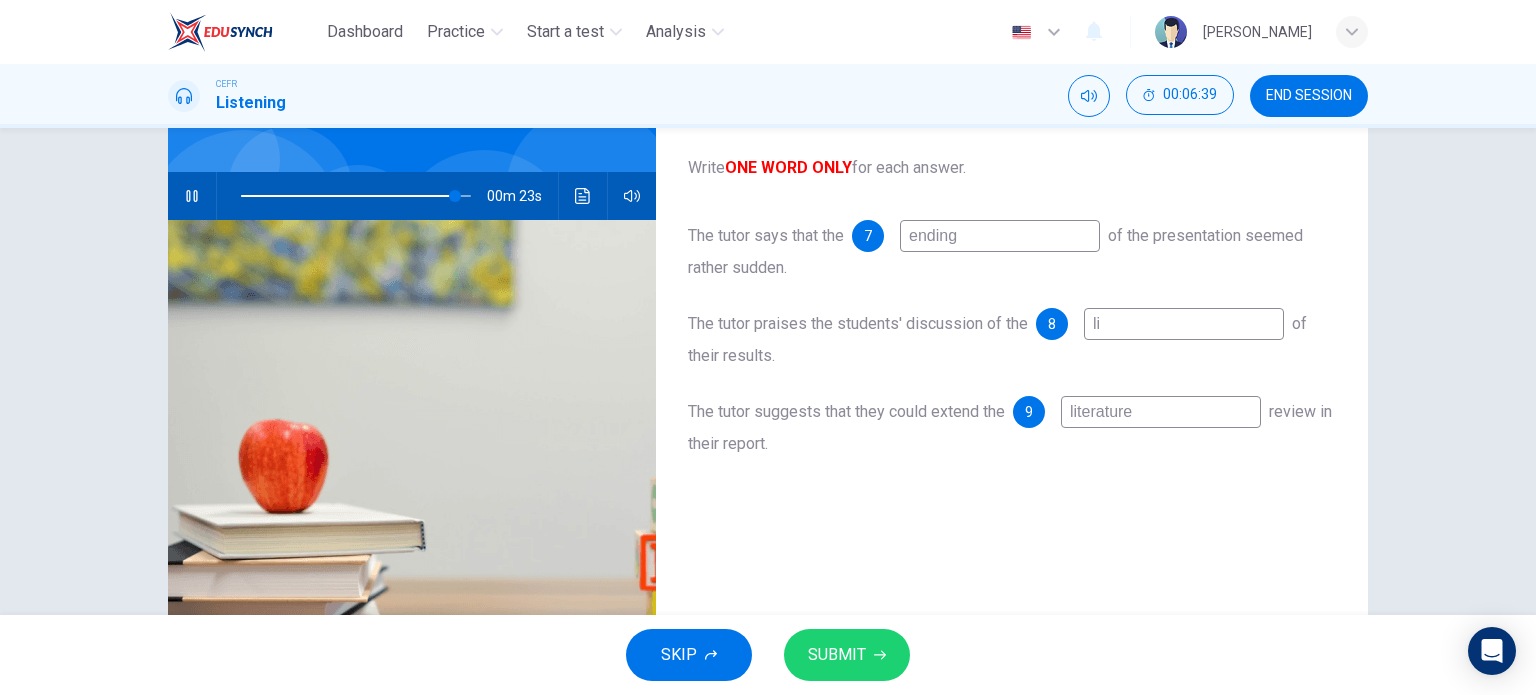 type on "93" 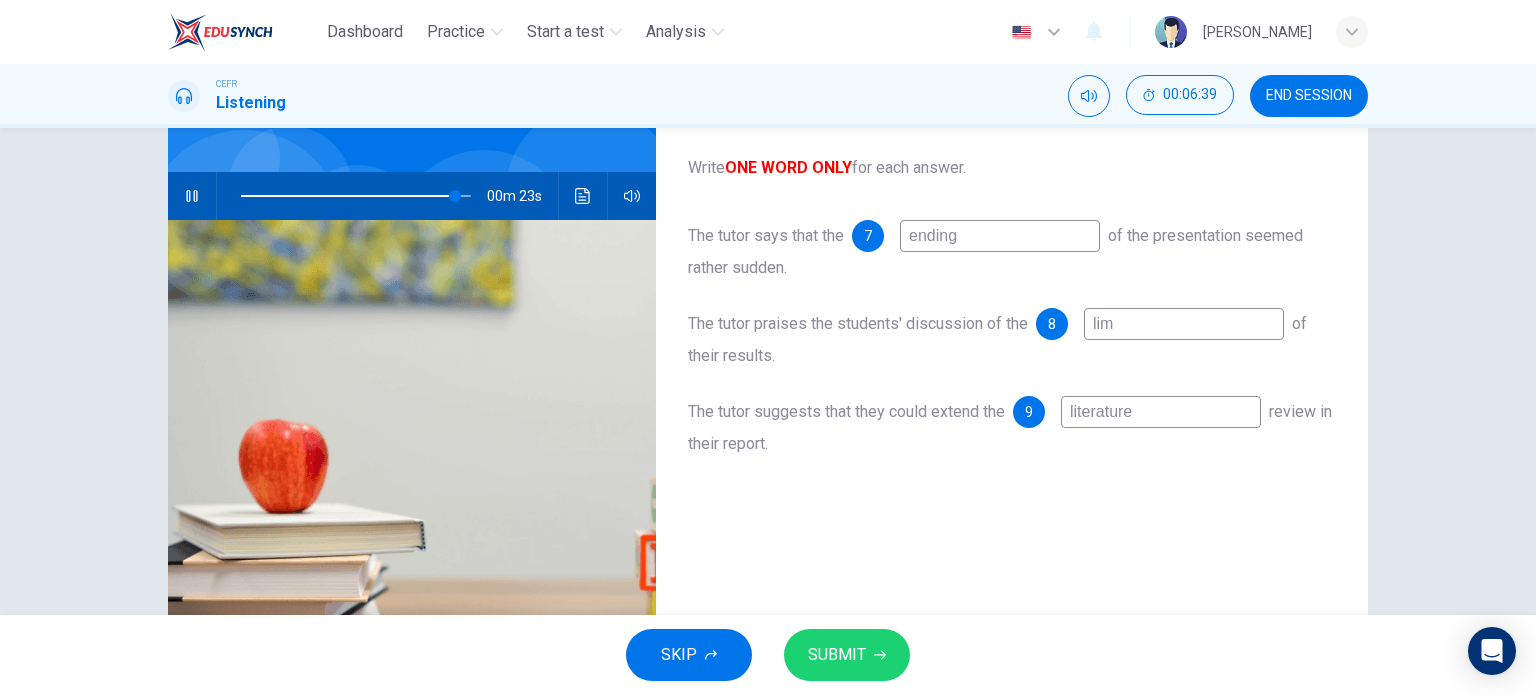 type on "93" 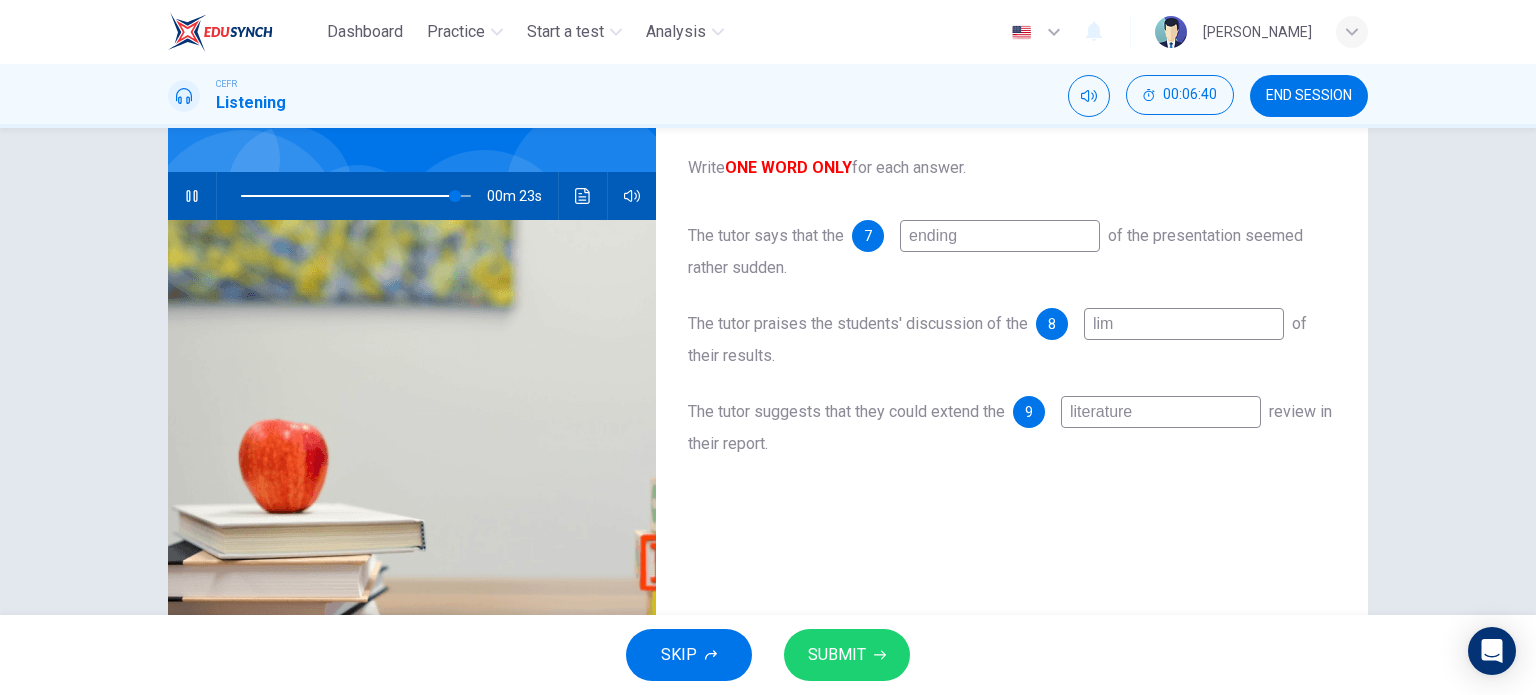type on "limi" 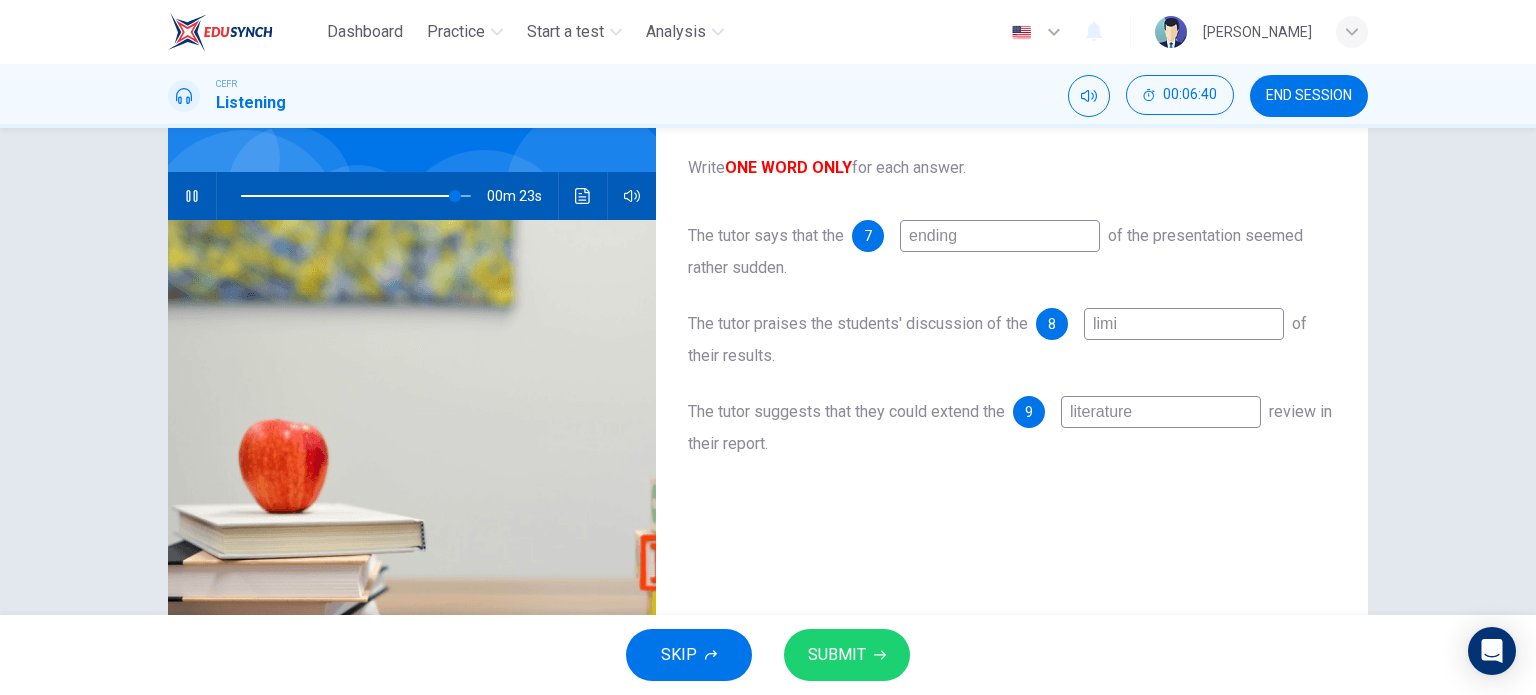 type on "93" 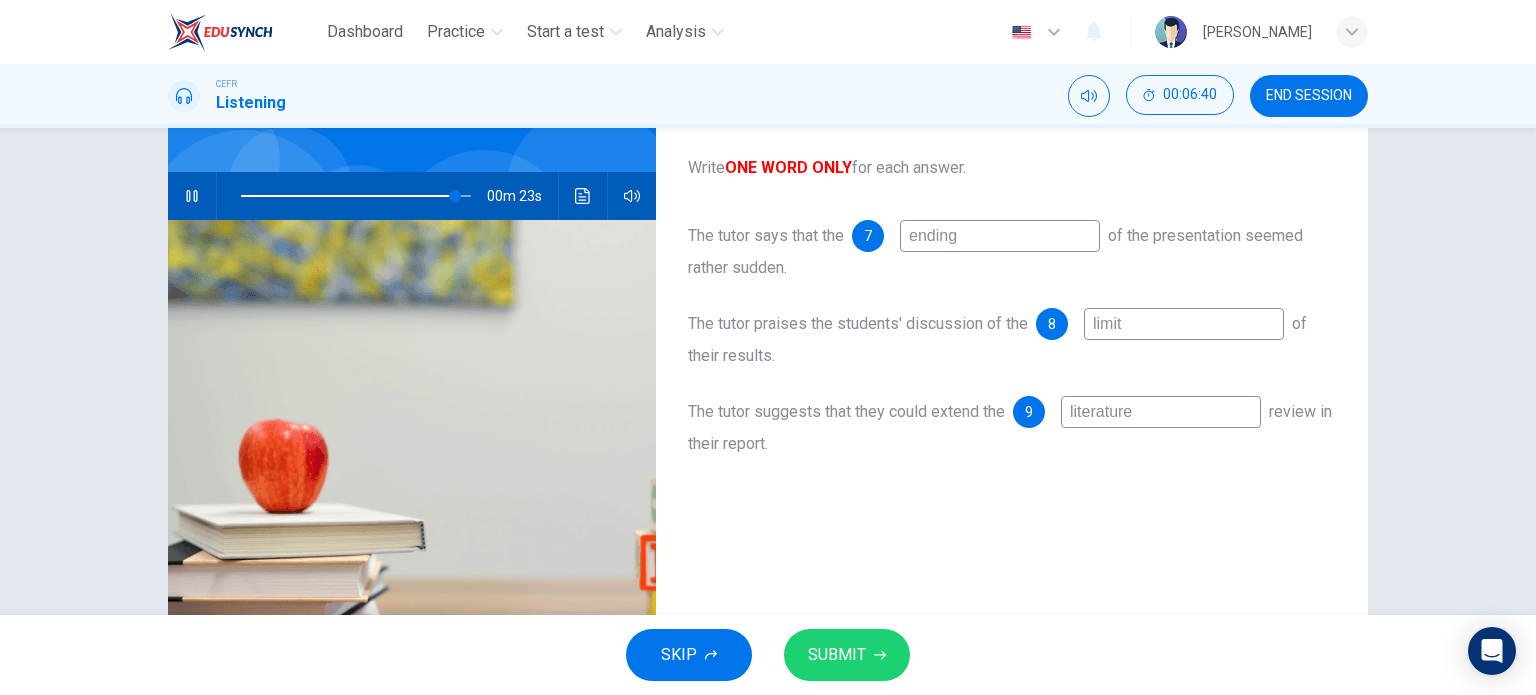 type on "93" 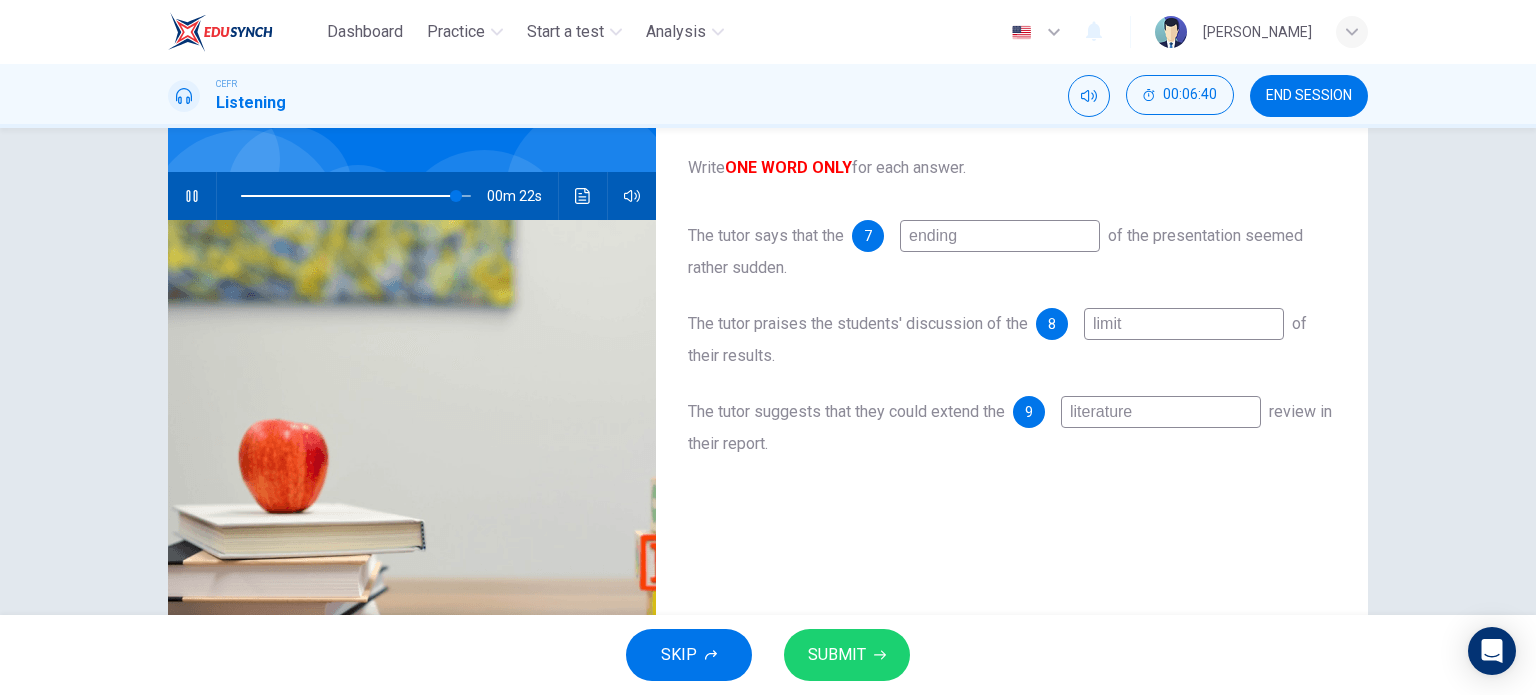 type on "limita" 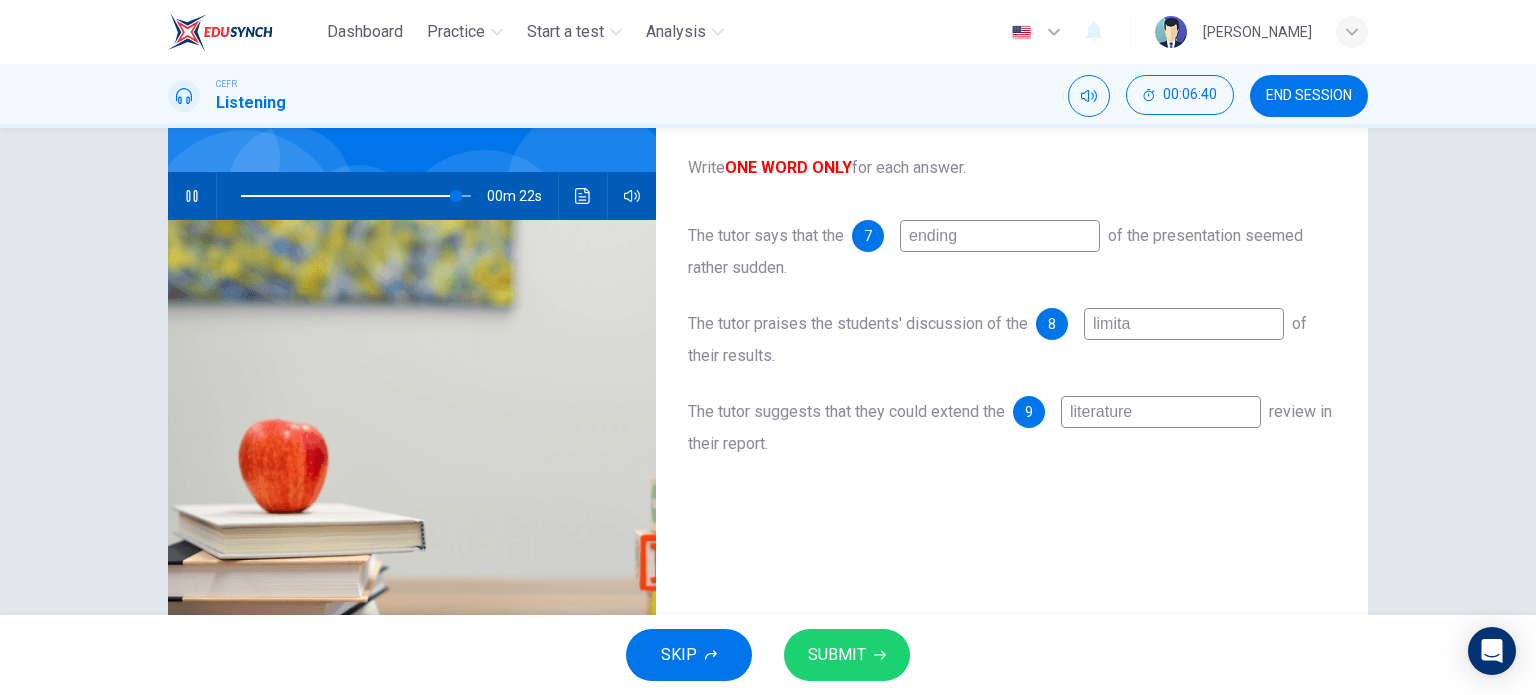 type on "93" 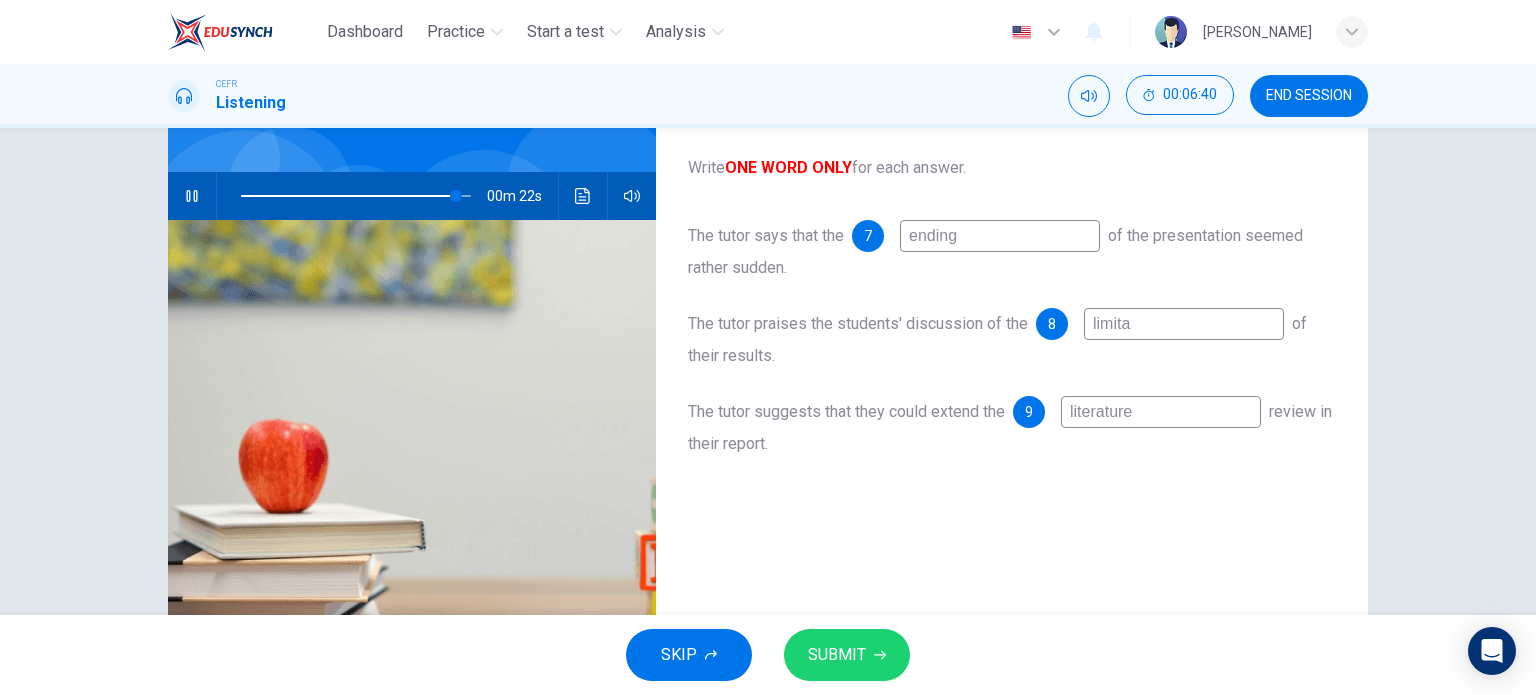 type on "limitat" 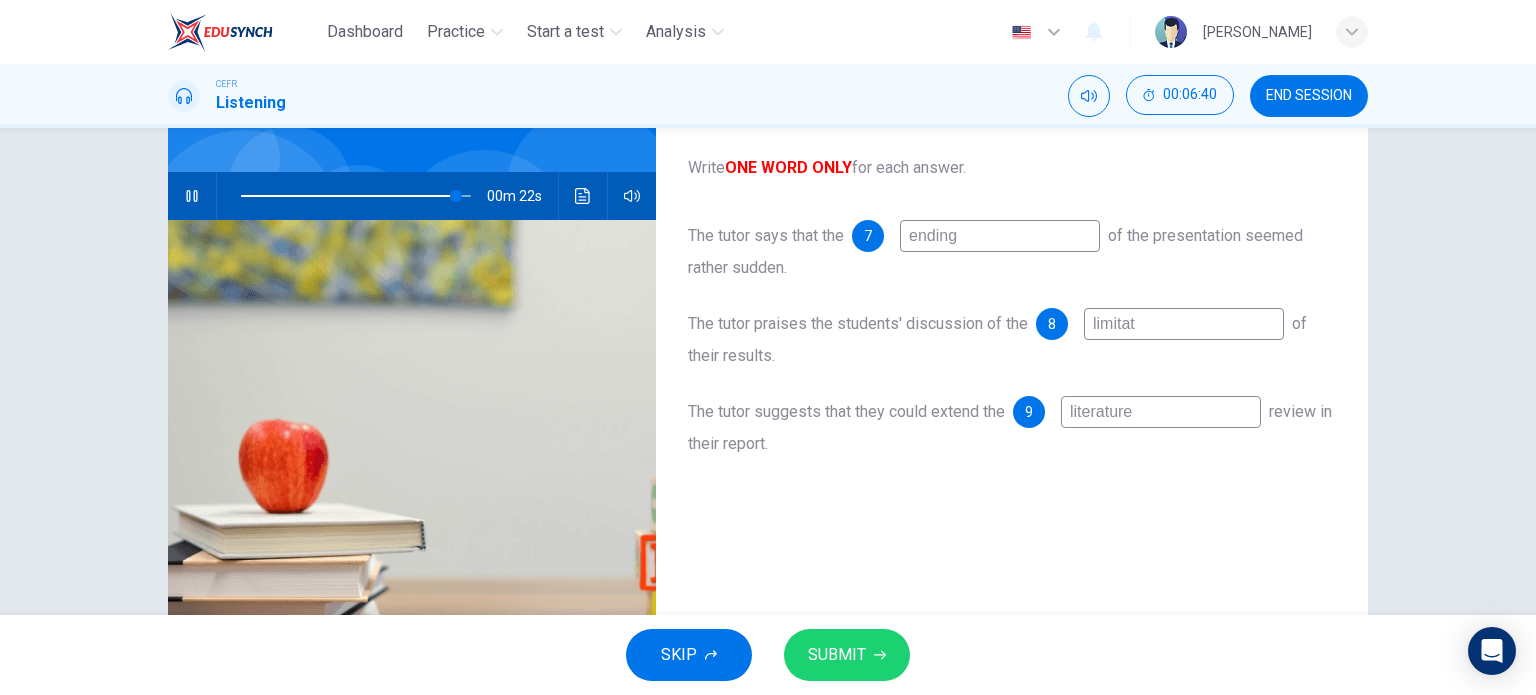 type on "93" 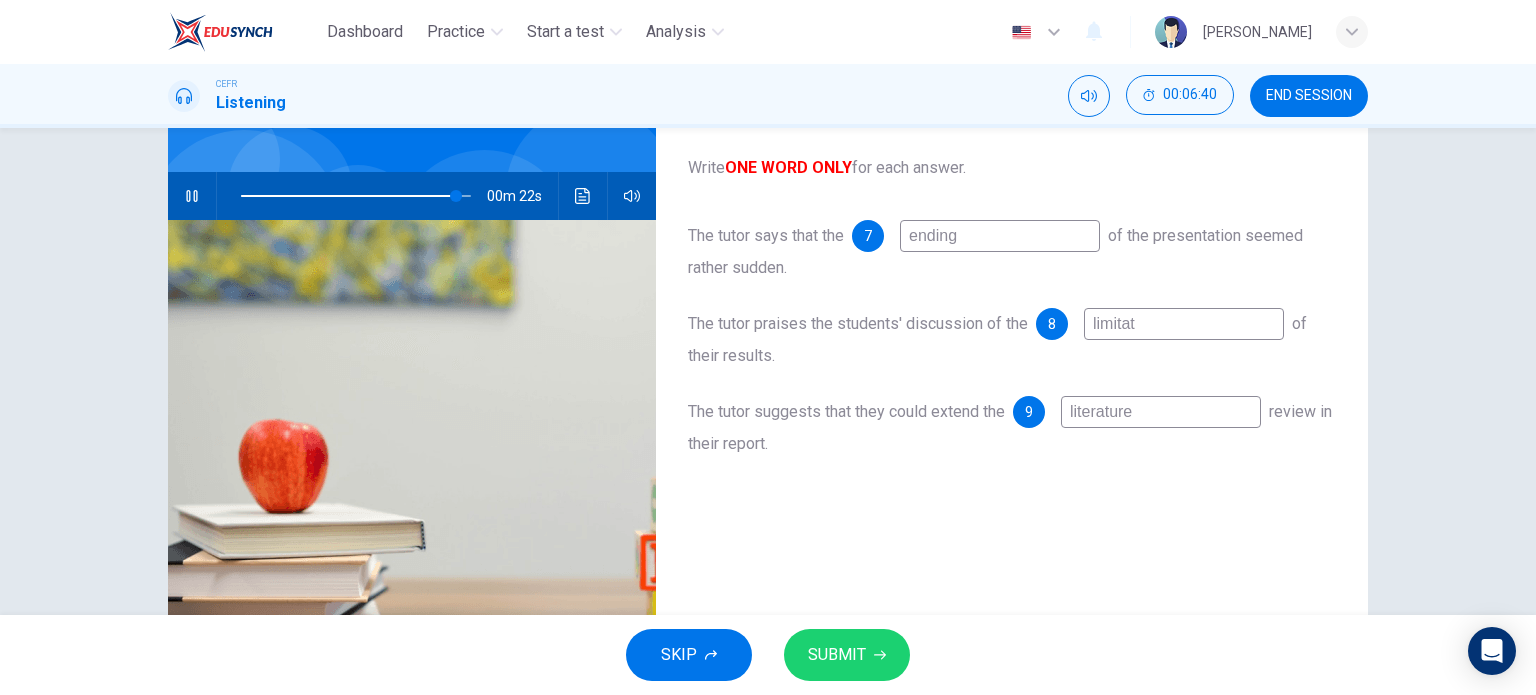 type on "limitati" 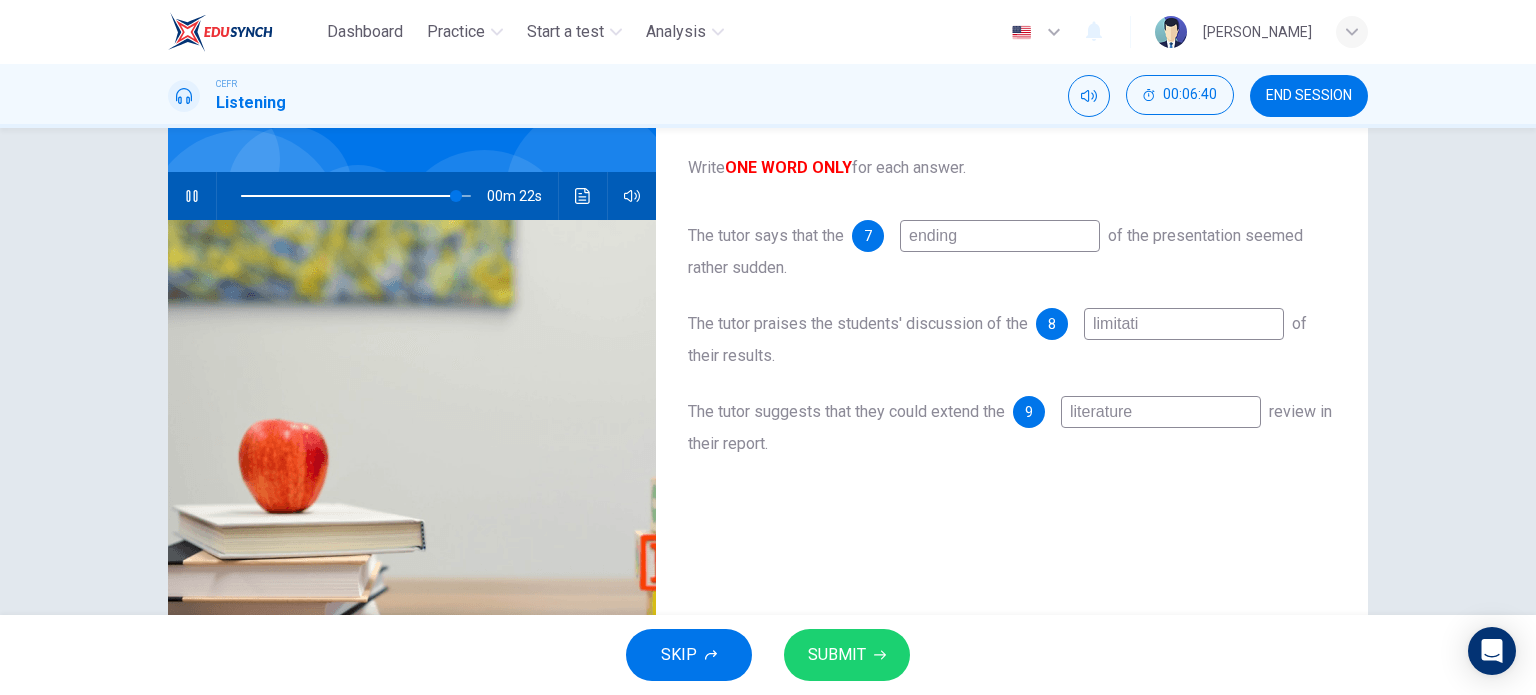 type on "93" 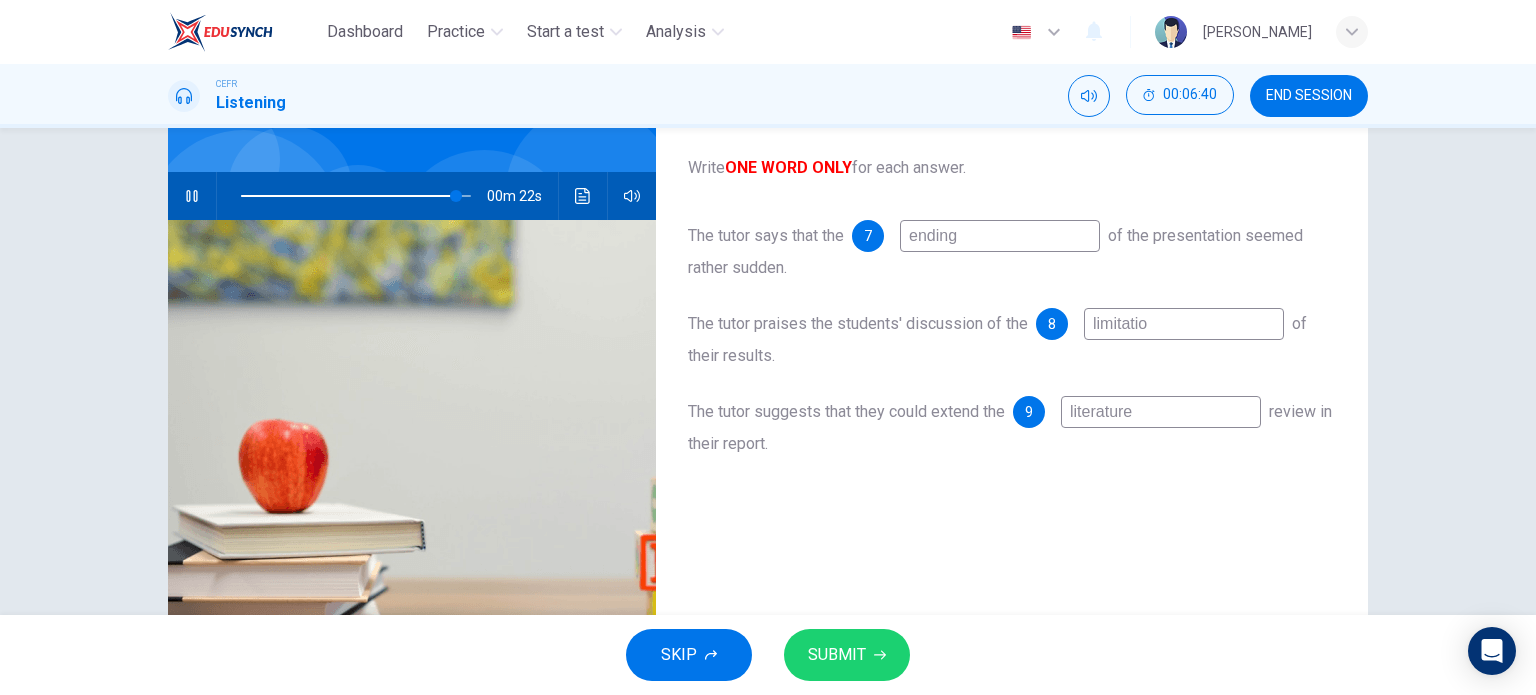 type on "93" 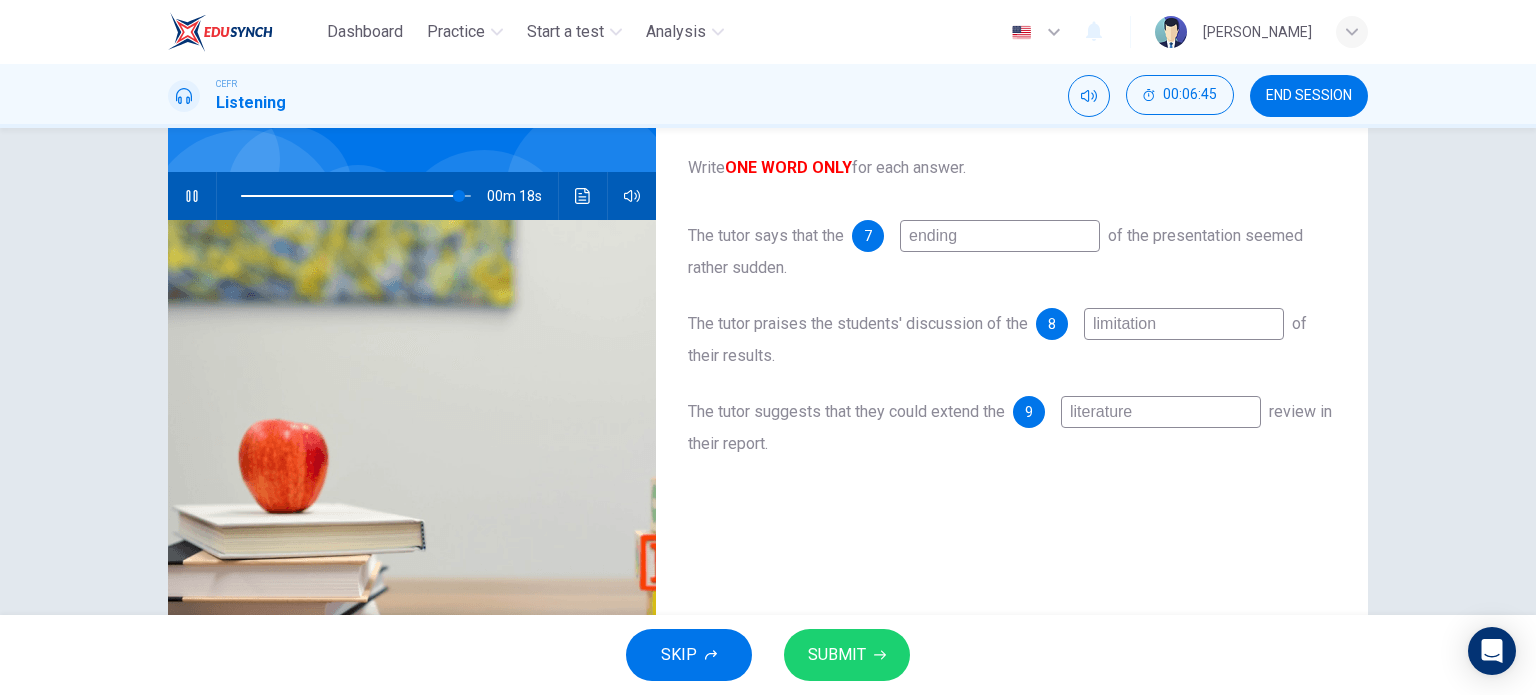 type on "95" 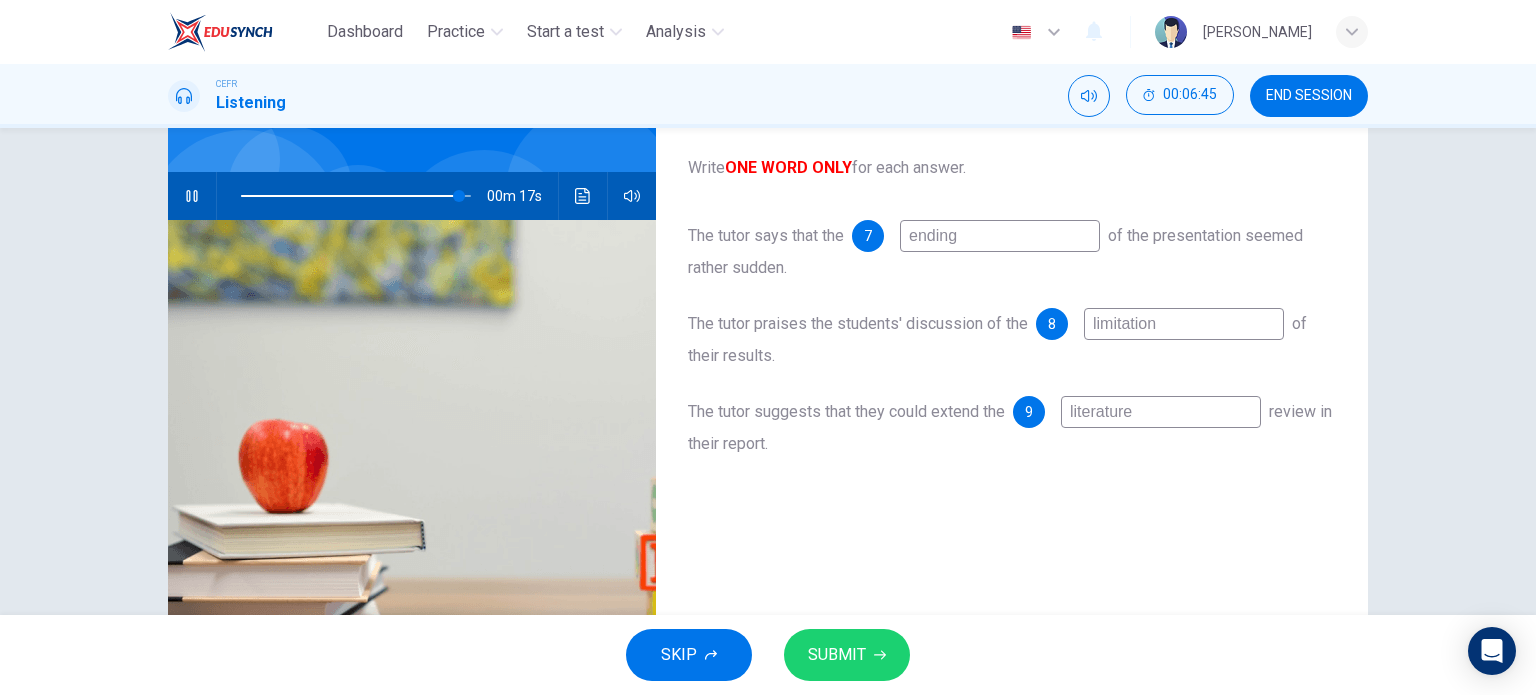 type on "limitation" 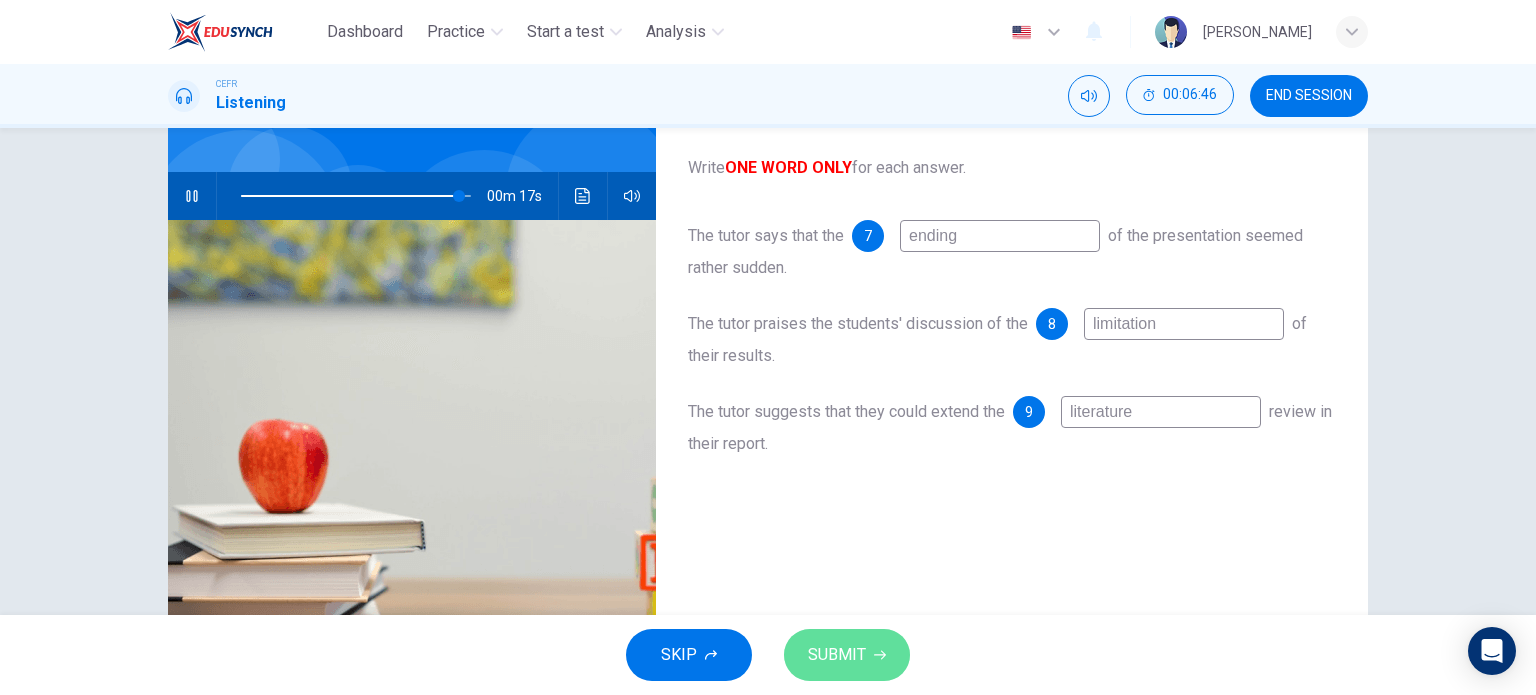 click on "SUBMIT" at bounding box center (837, 655) 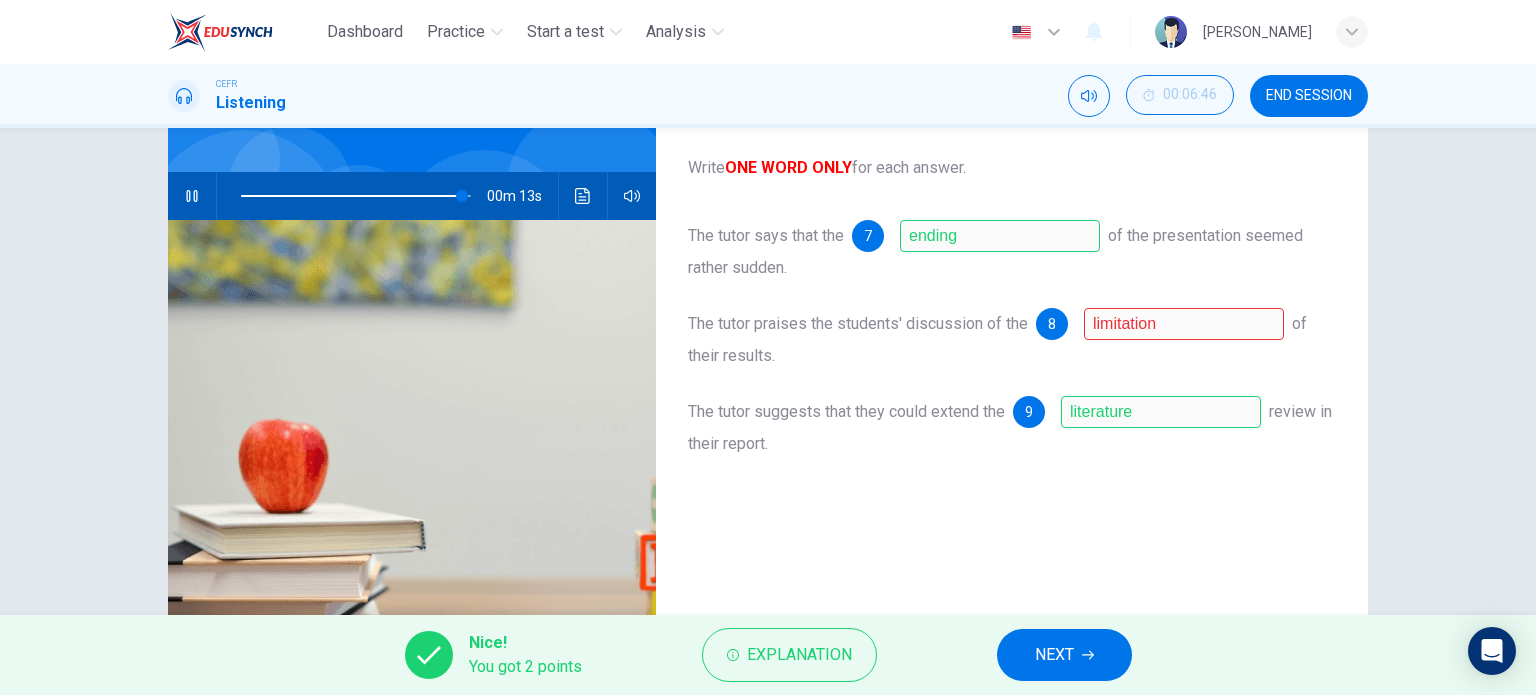 type on "96" 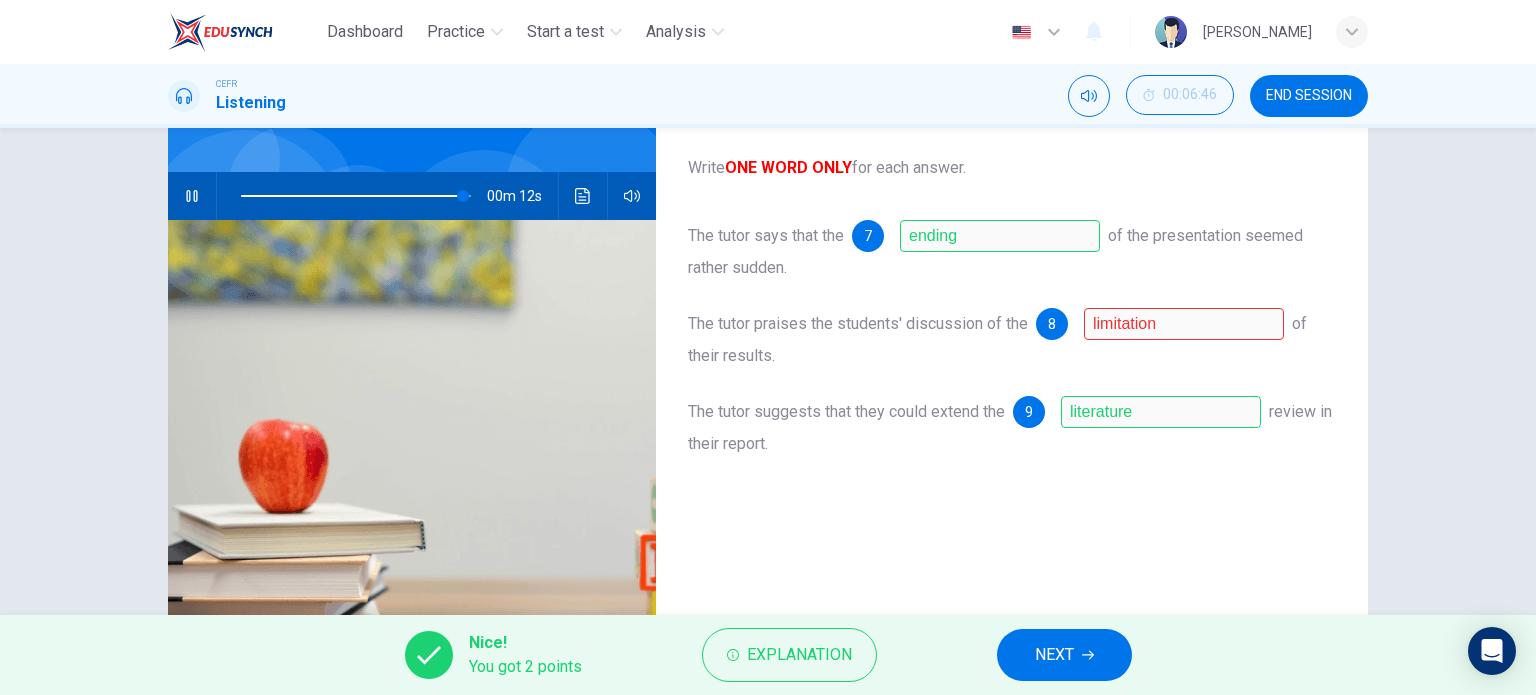 click on "NEXT" at bounding box center (1054, 655) 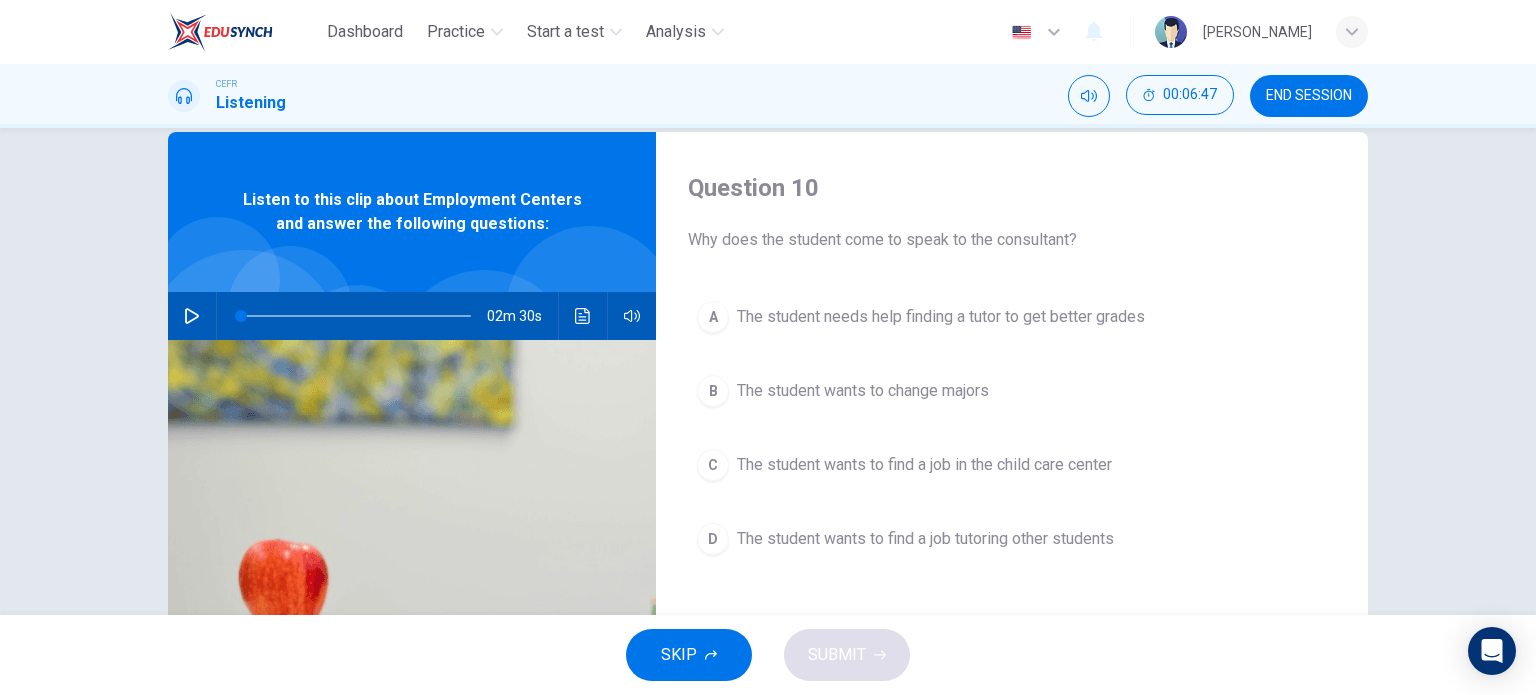 scroll, scrollTop: 55, scrollLeft: 0, axis: vertical 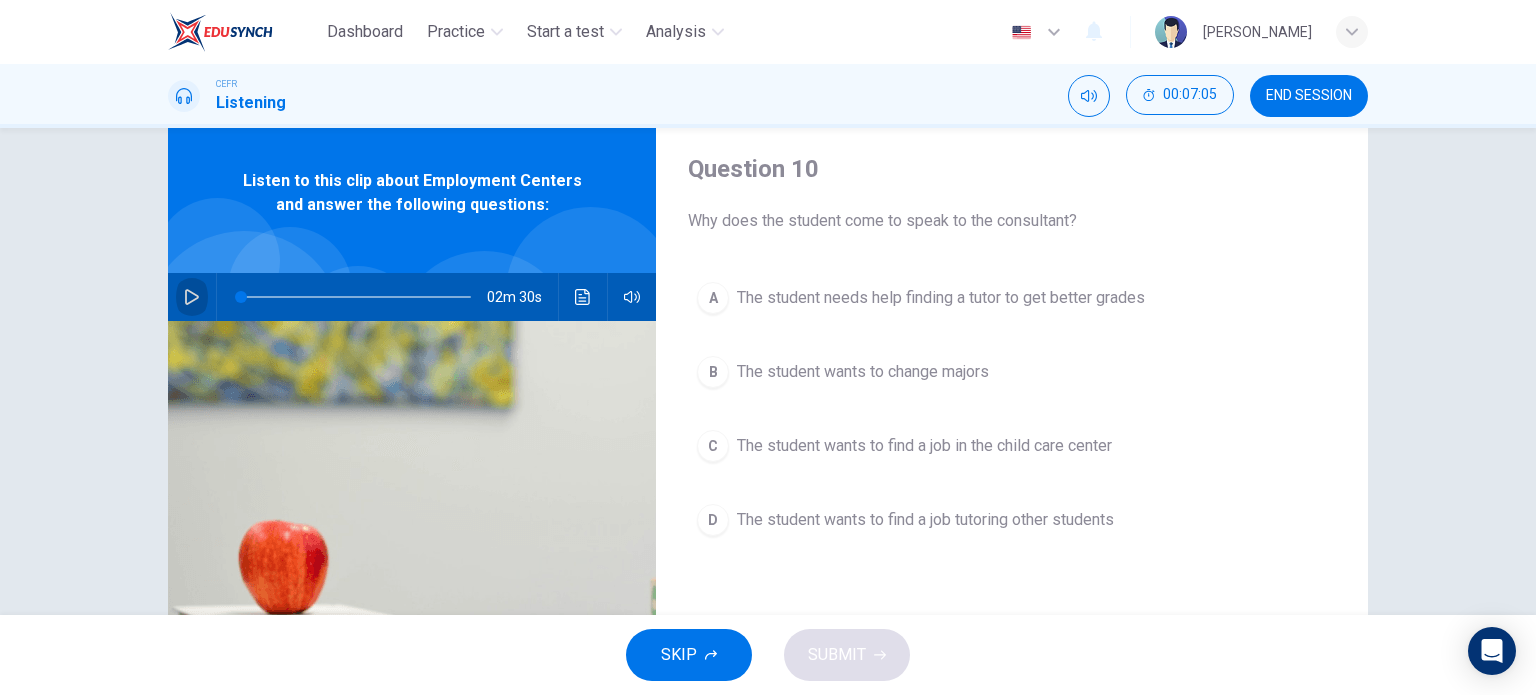 click 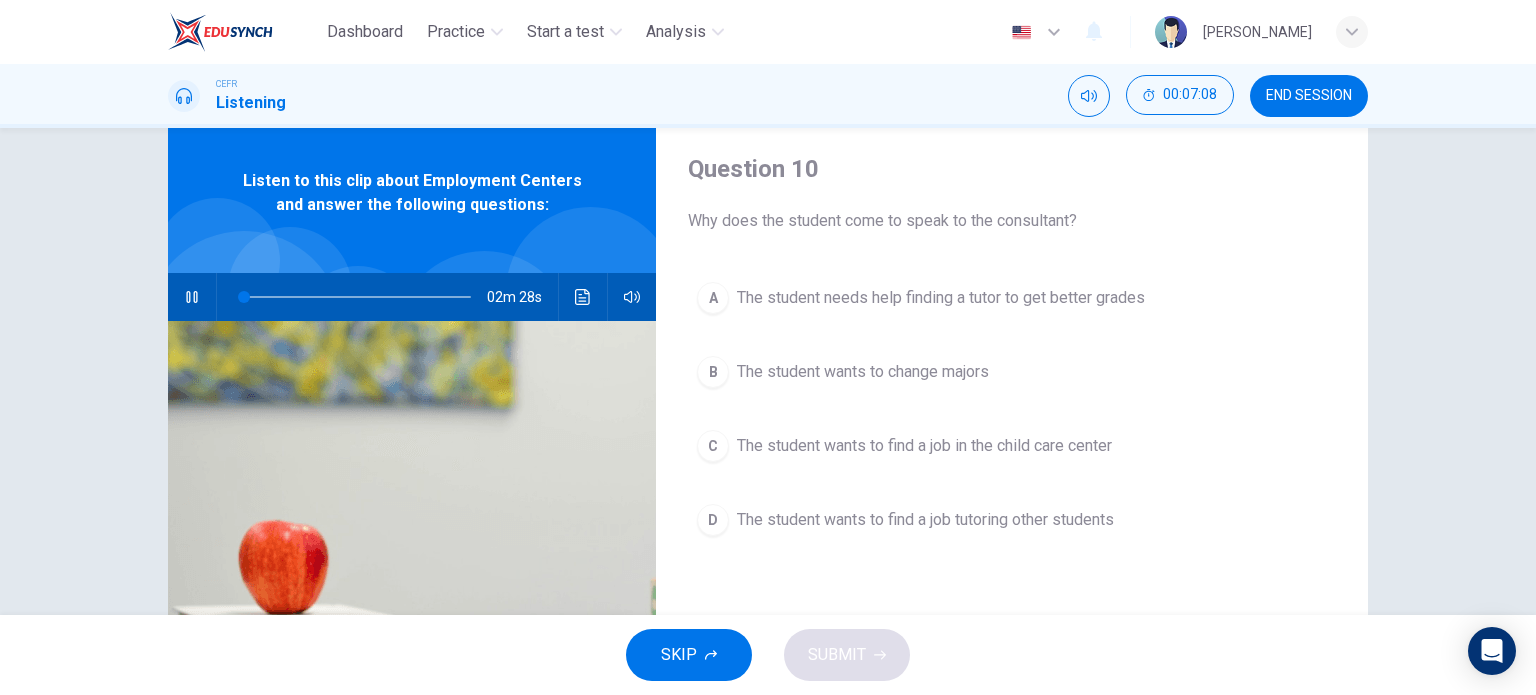 type on "2" 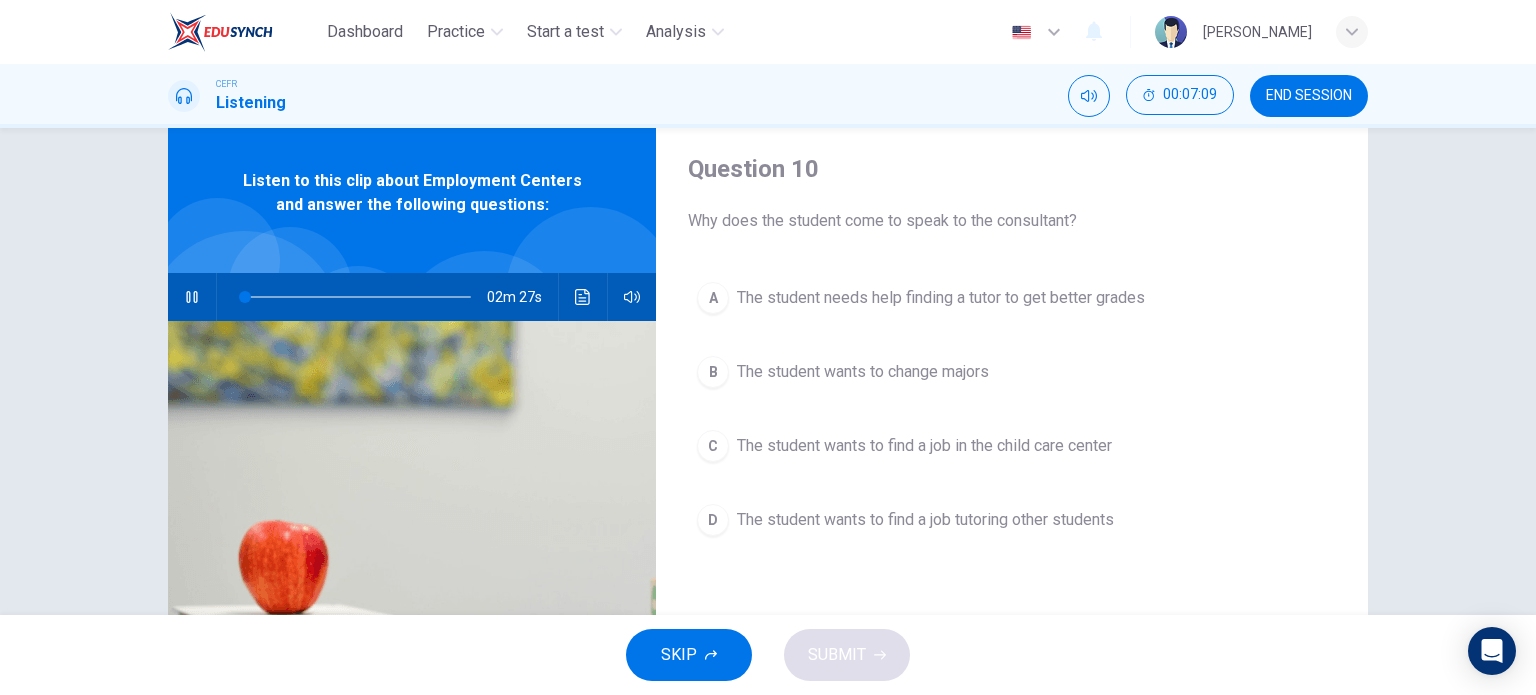 type 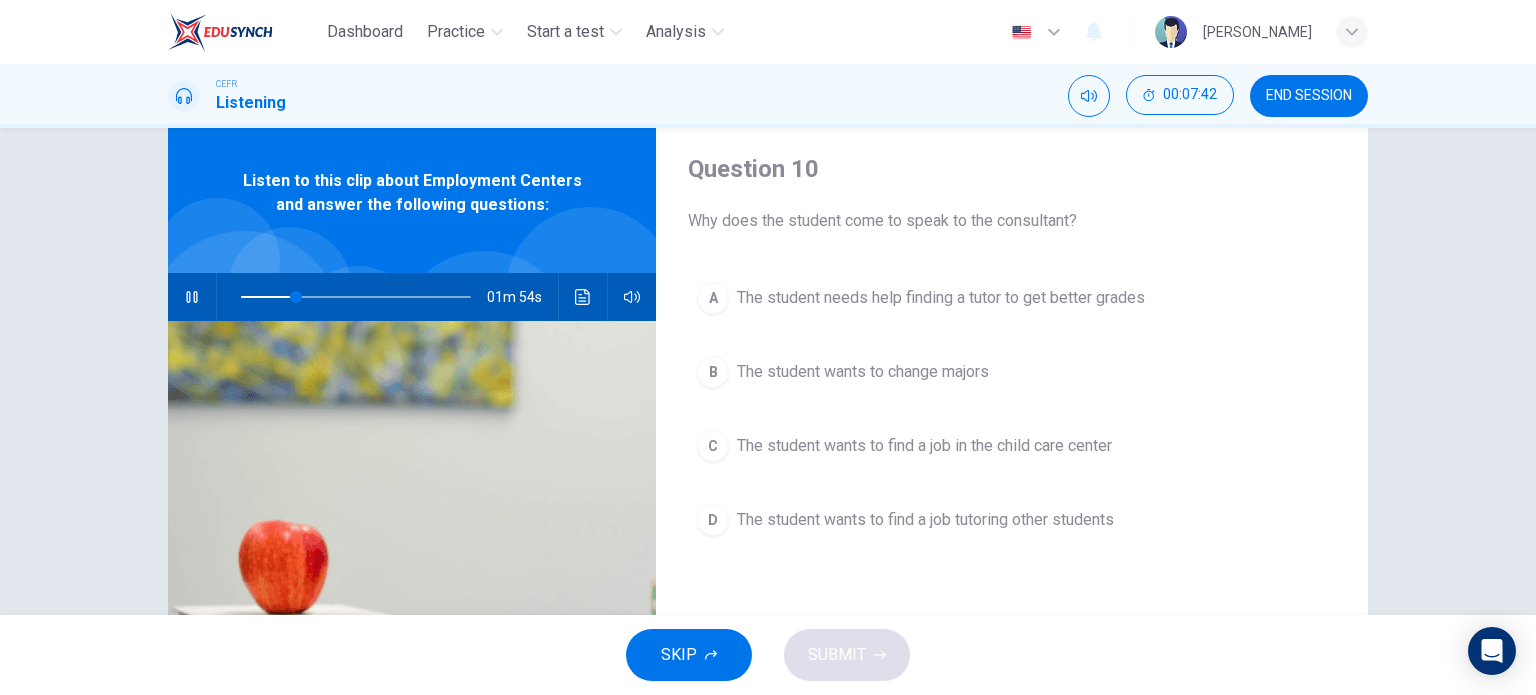 click on "C The student wants to find a job in the child care center" at bounding box center [1012, 446] 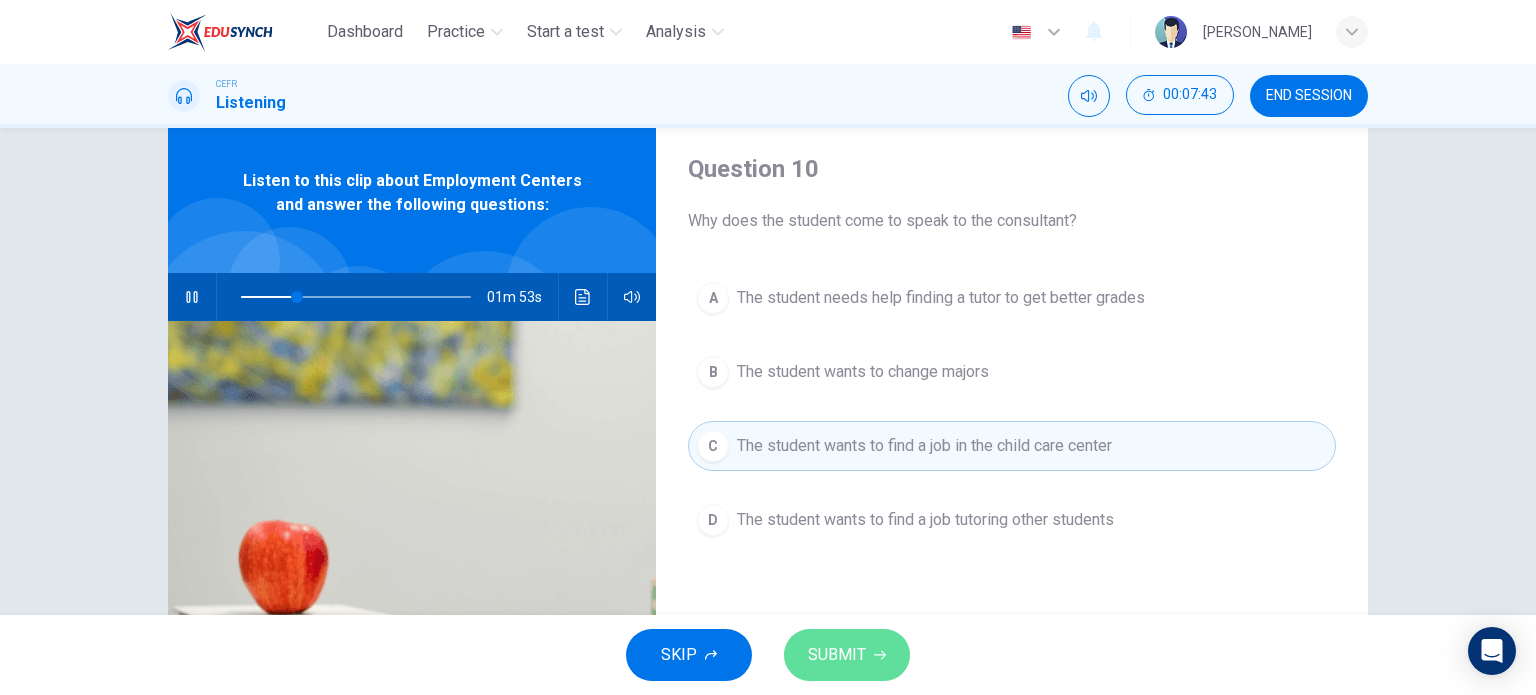 click on "SUBMIT" at bounding box center (847, 655) 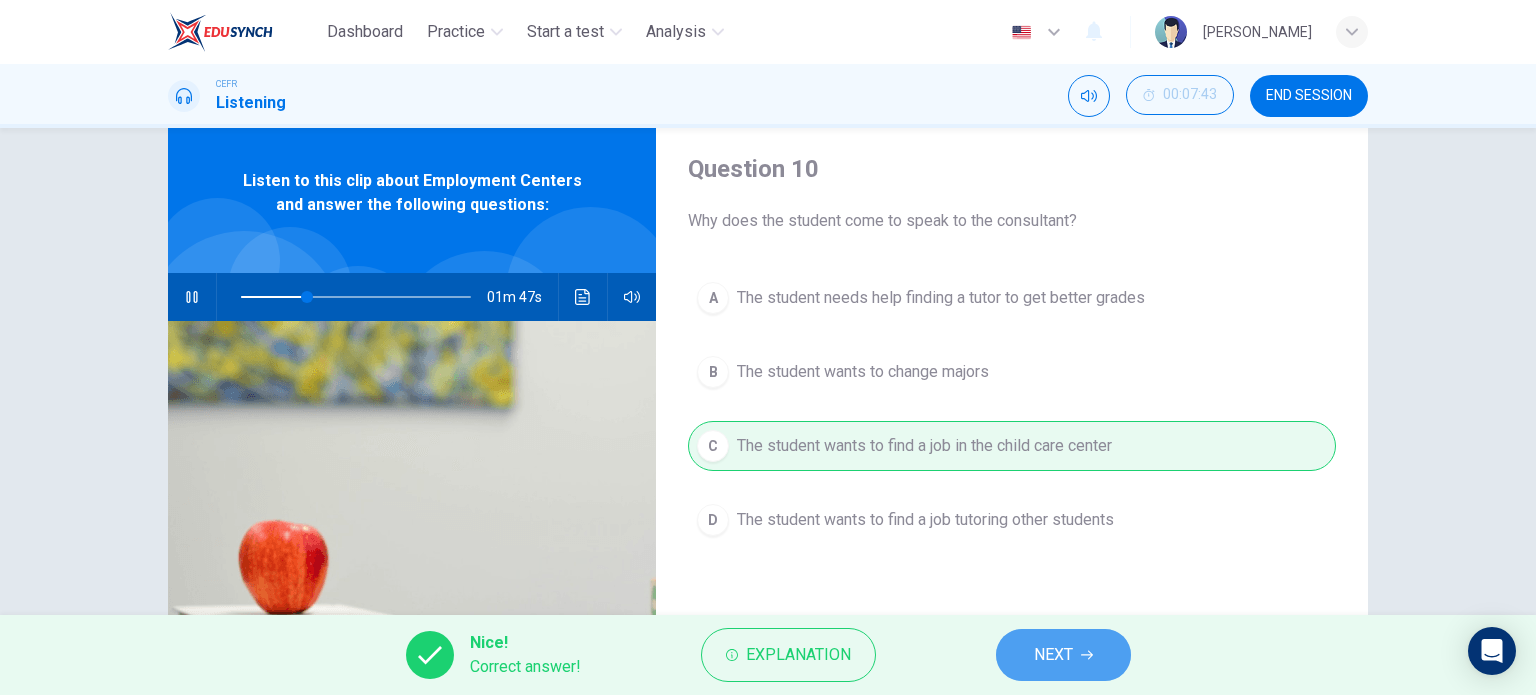 click on "NEXT" at bounding box center (1063, 655) 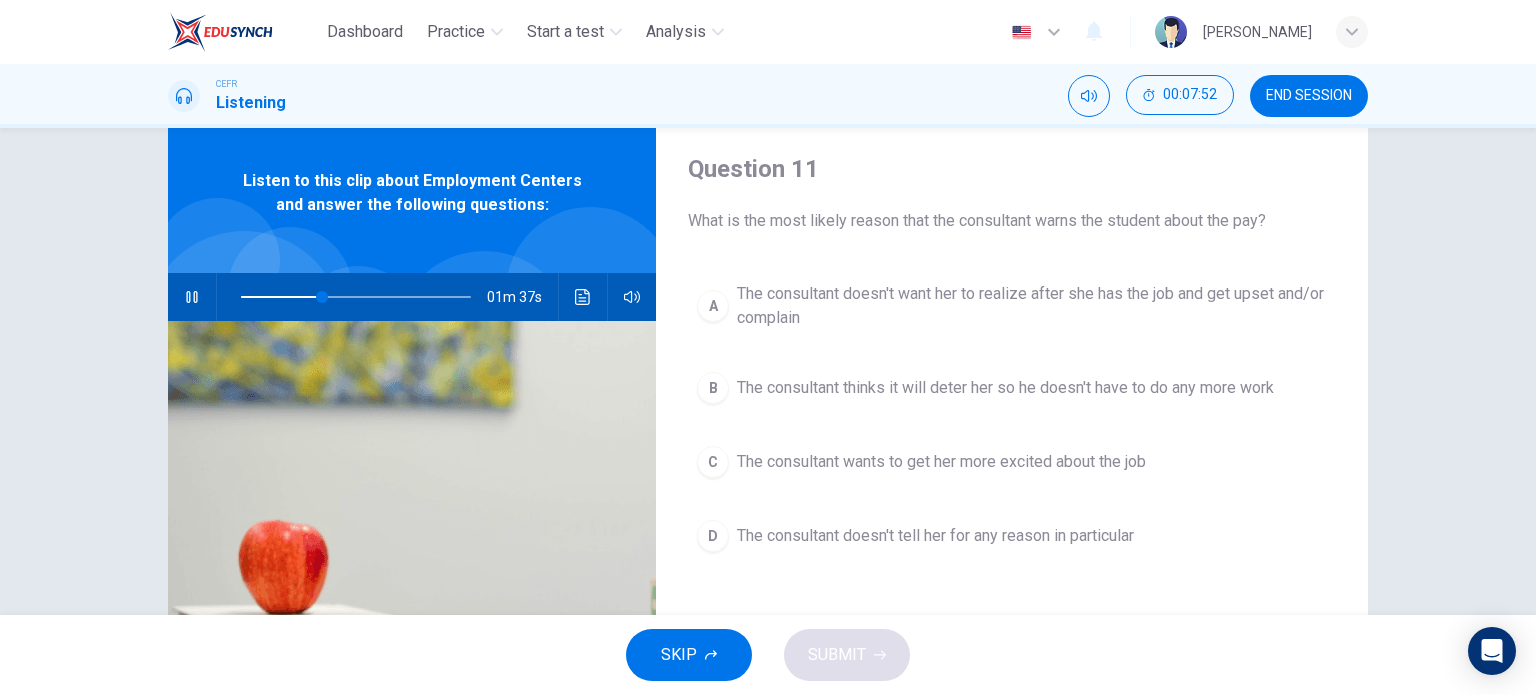 click on "The consultant doesn't want her to realize after she has the job and get upset and/or complain" at bounding box center (1032, 306) 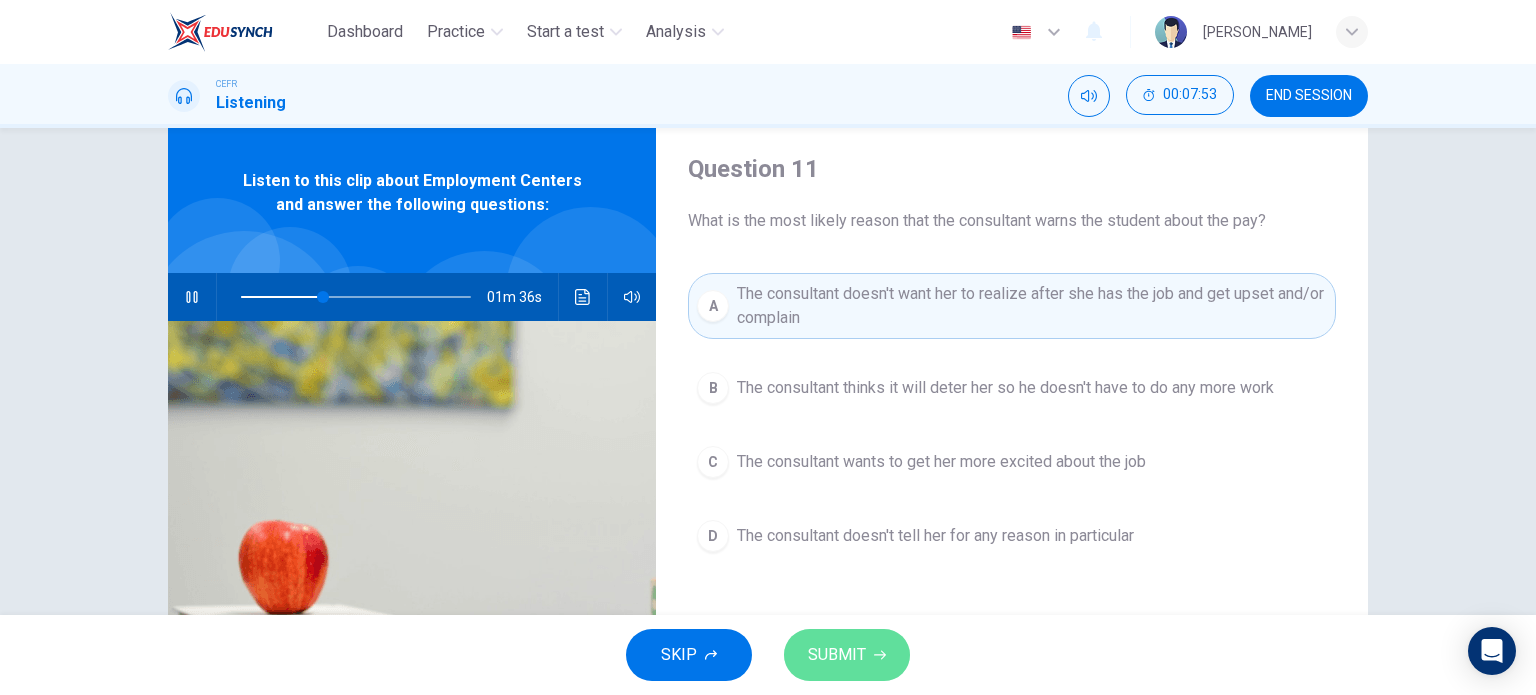 click on "SUBMIT" at bounding box center [837, 655] 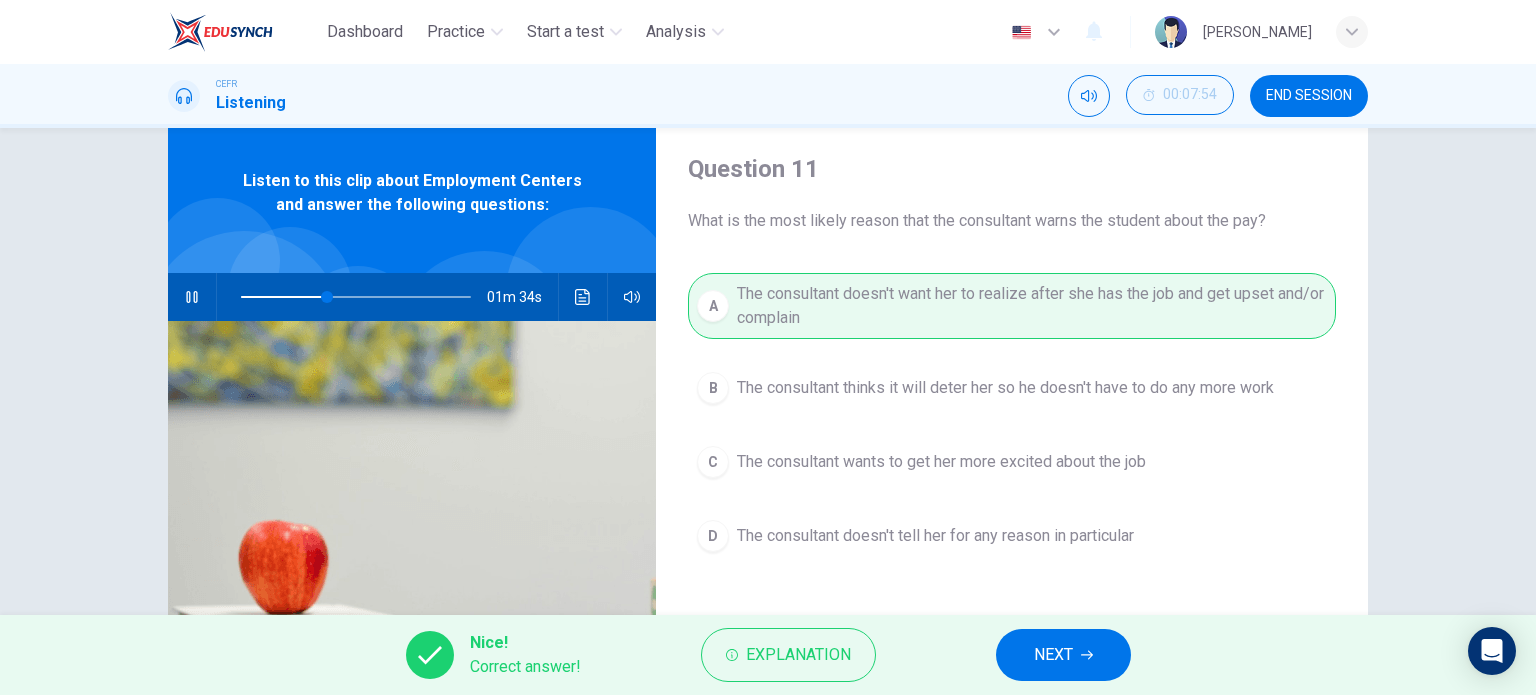 click on "Nice! Correct answer! Explanation NEXT" at bounding box center [768, 655] 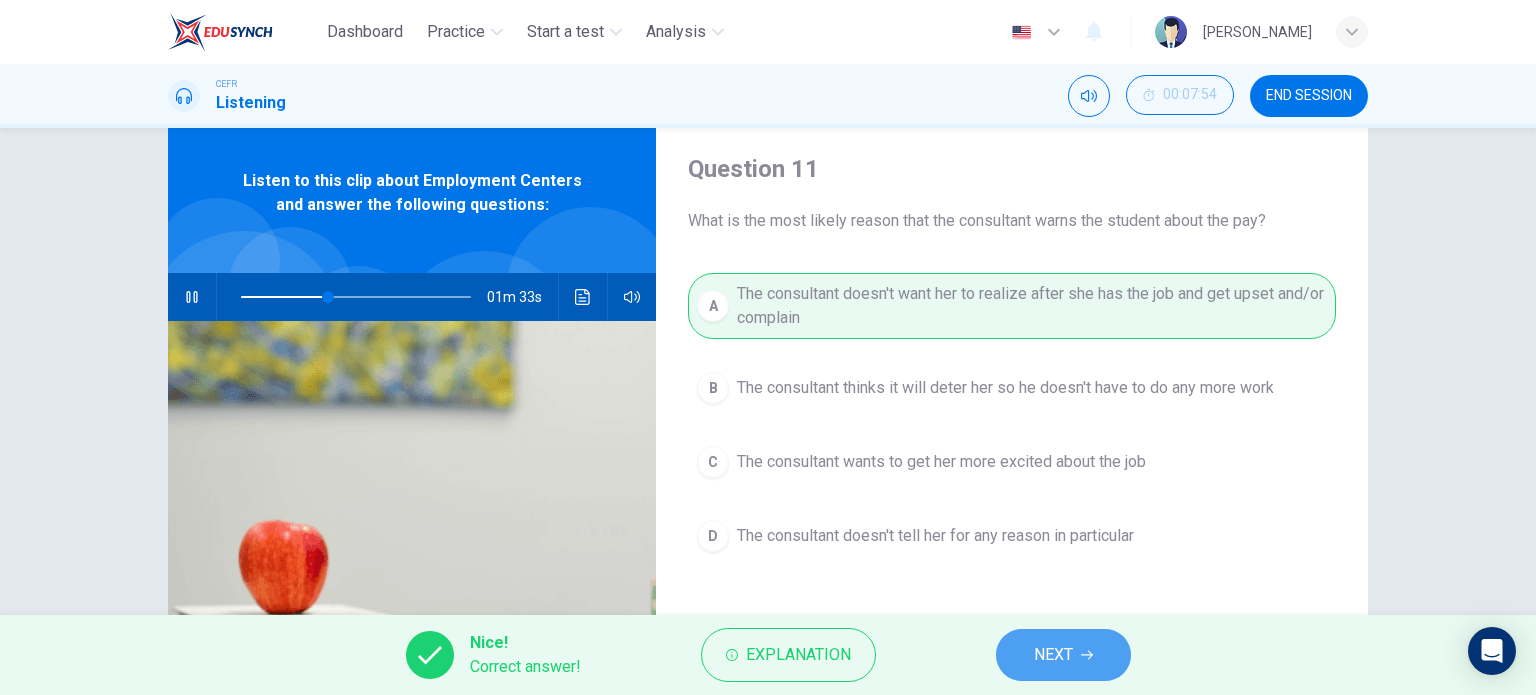 click on "NEXT" at bounding box center [1053, 655] 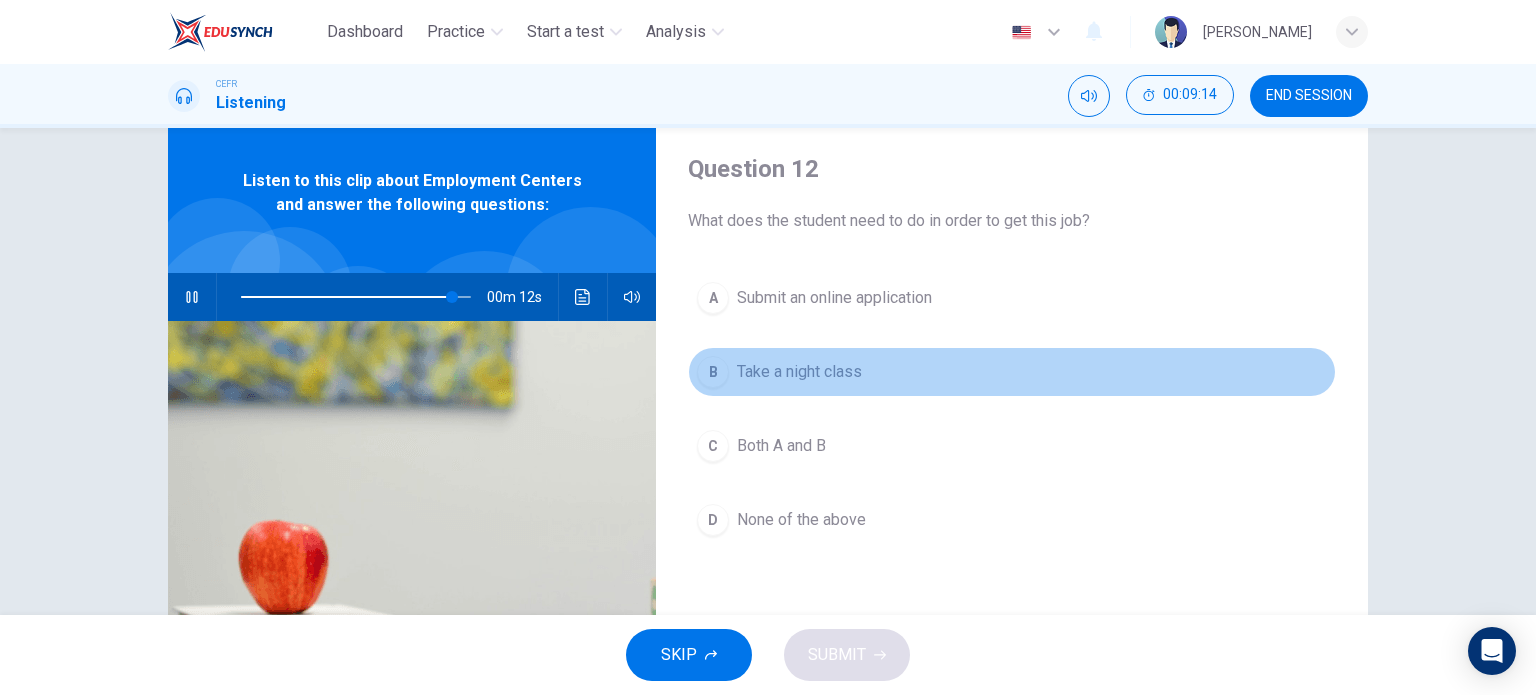 click on "B Take a night class" at bounding box center (1012, 372) 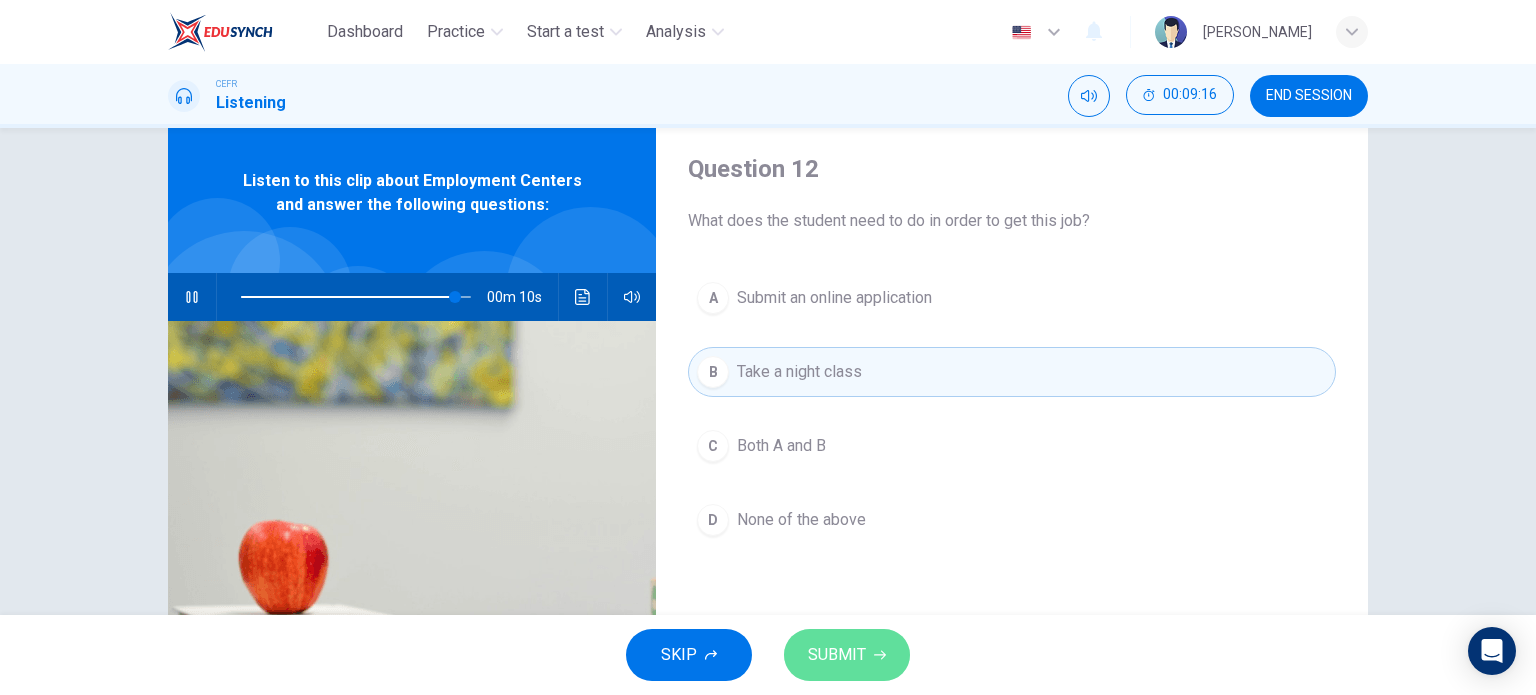 click on "SUBMIT" at bounding box center [837, 655] 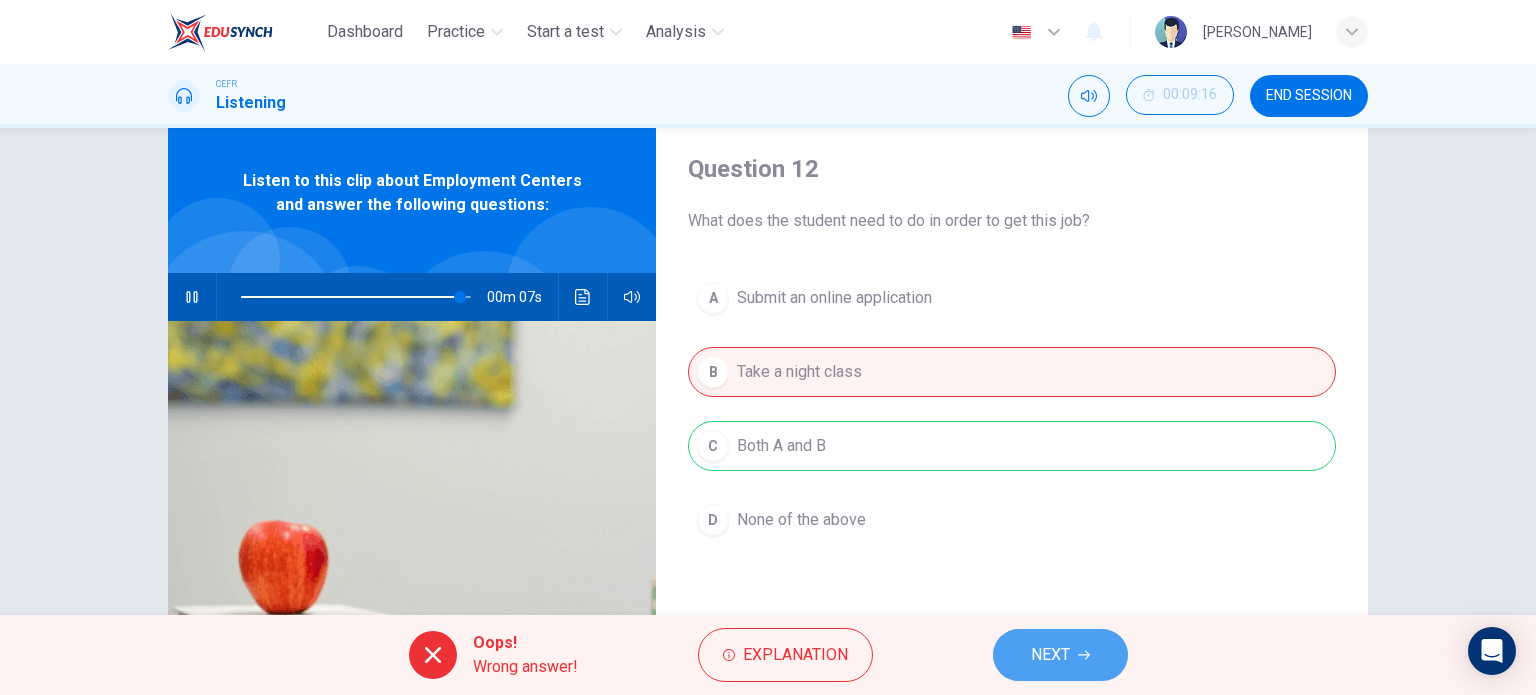 click on "NEXT" at bounding box center (1050, 655) 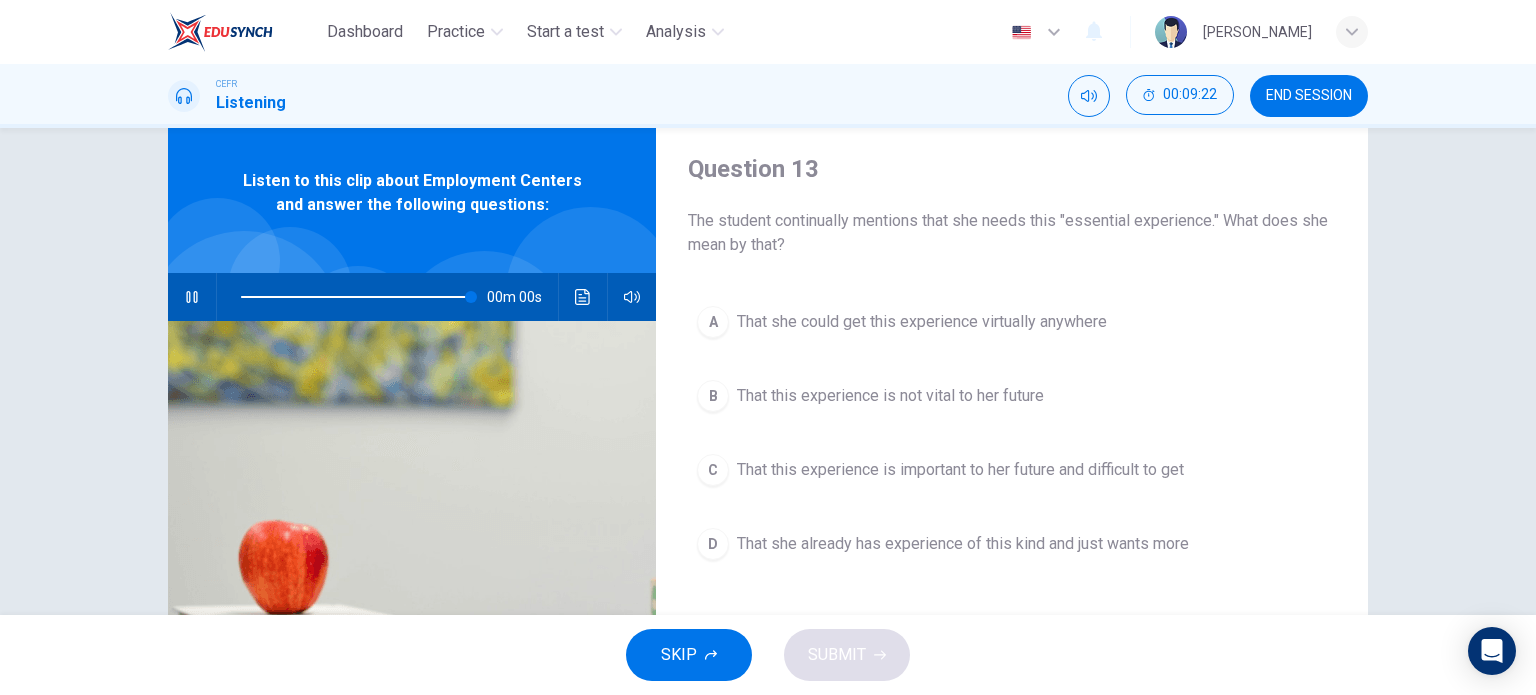type on "0" 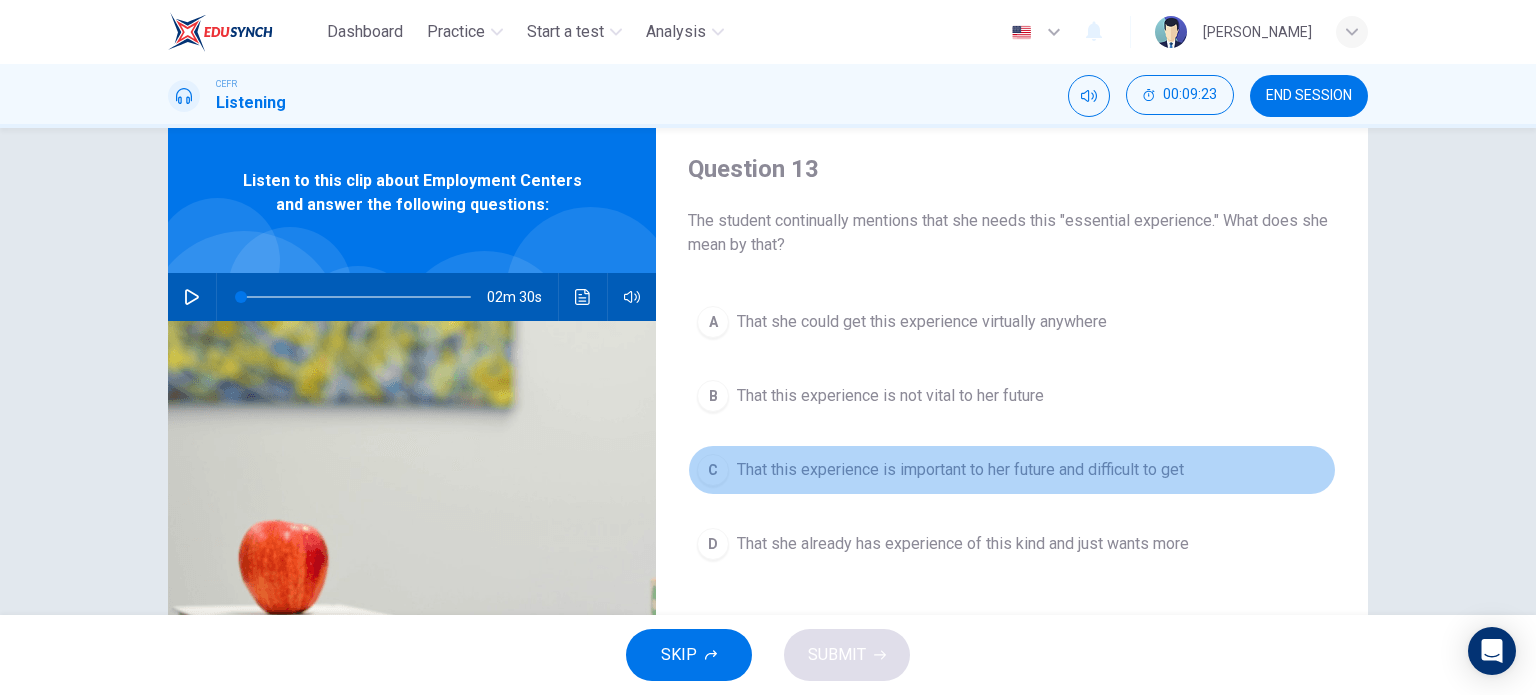 click on "That this experience is important to her future and difficult to get" at bounding box center (960, 470) 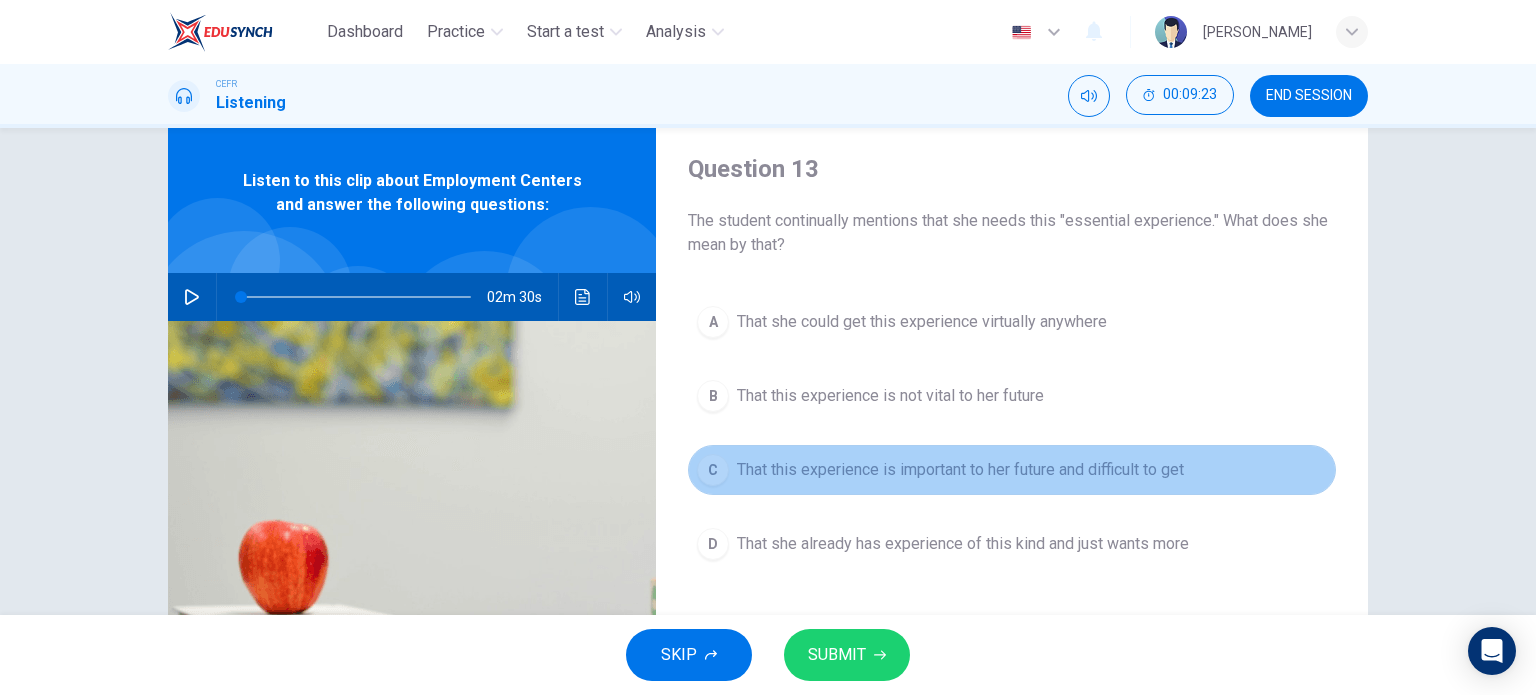 click on "That this experience is important to her future and difficult to get" at bounding box center (960, 470) 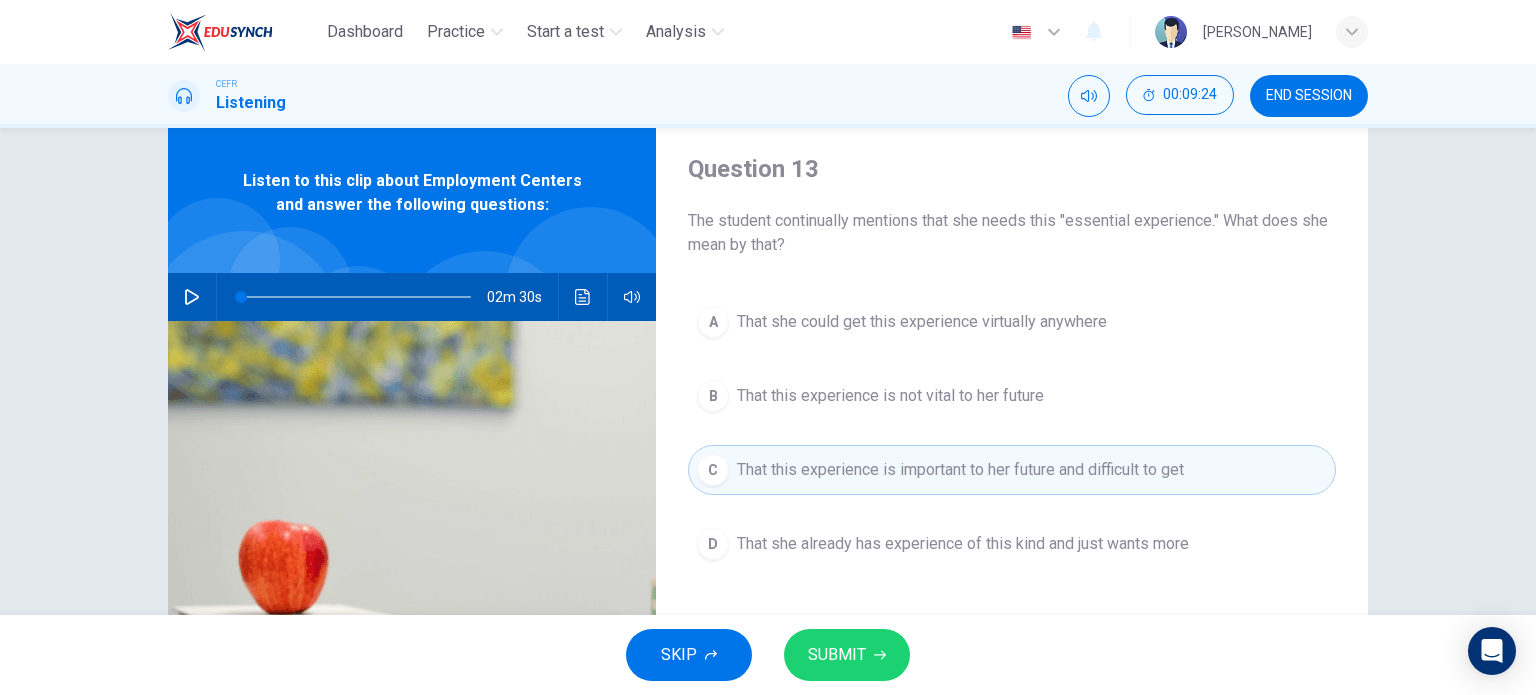 click on "SUBMIT" at bounding box center [837, 655] 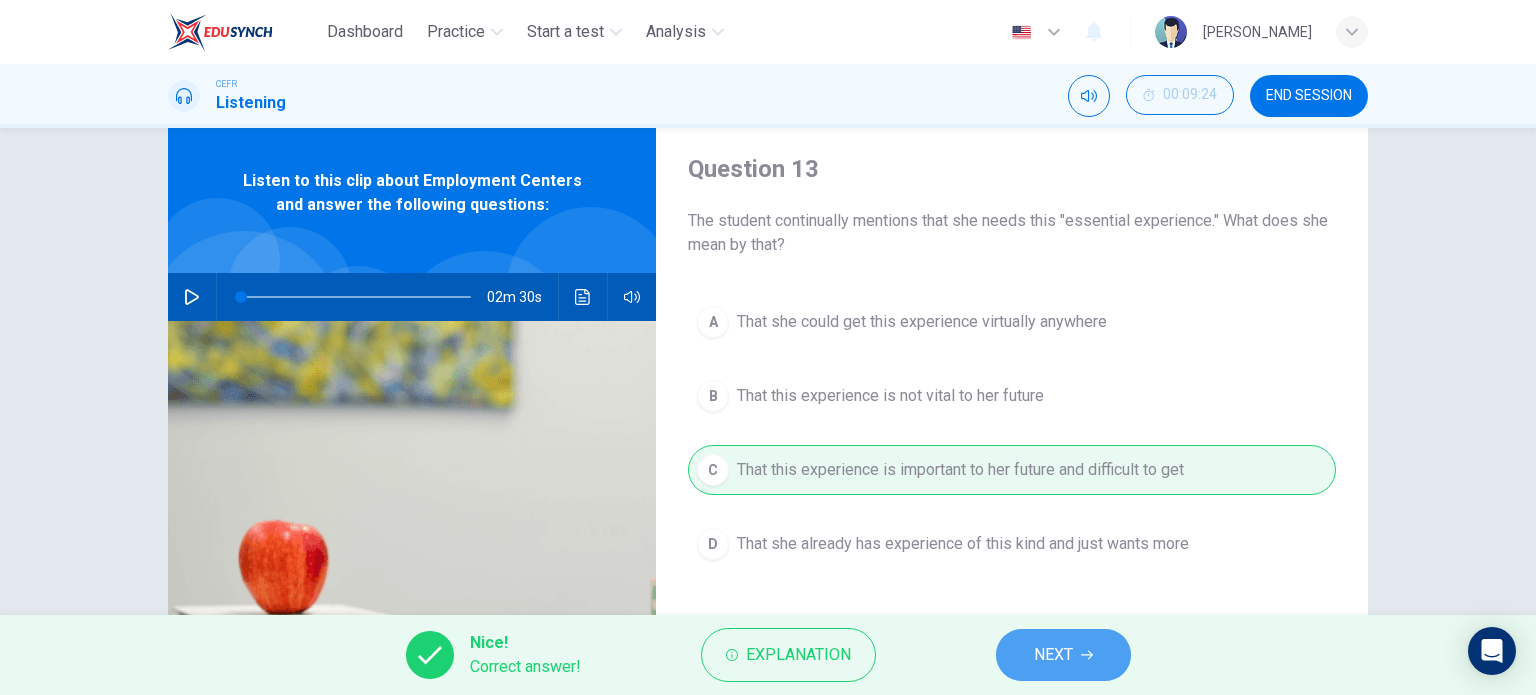 click on "NEXT" at bounding box center [1053, 655] 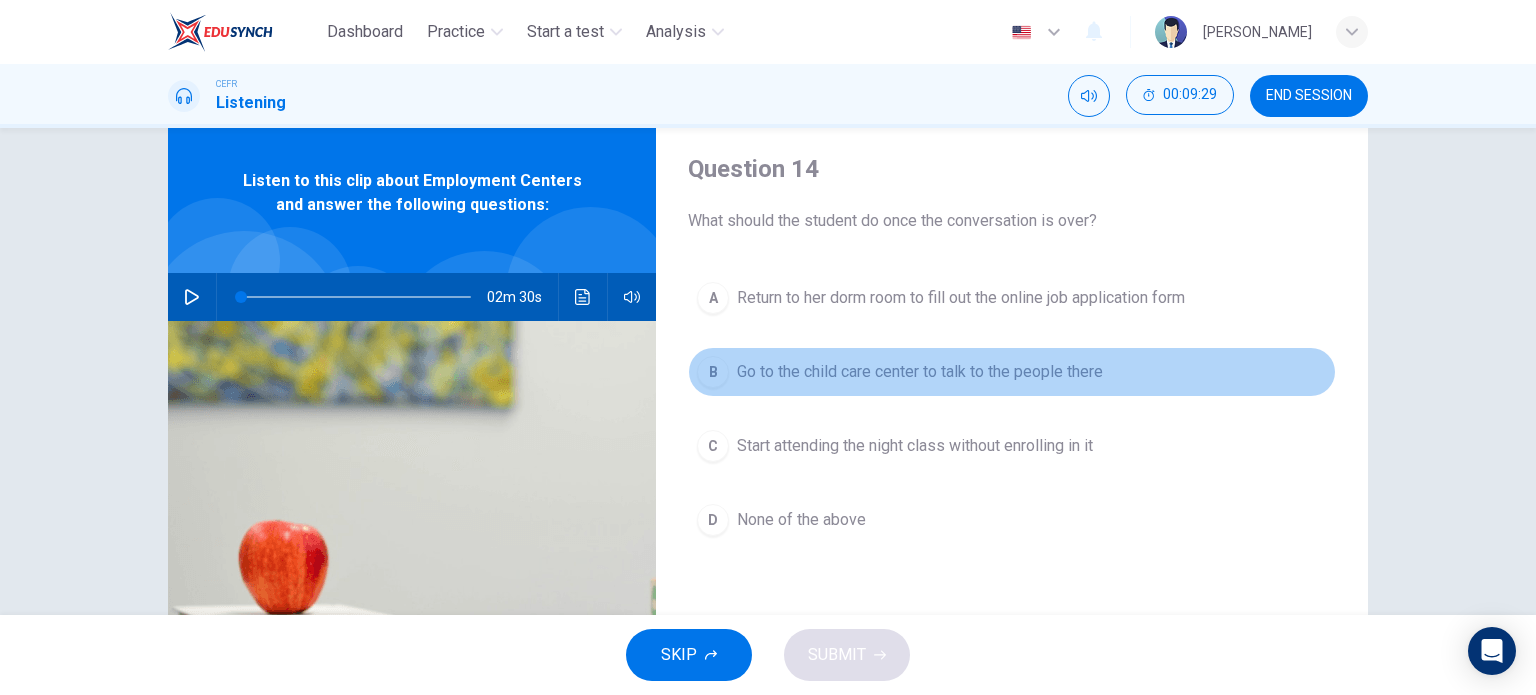 click on "Go to the child care center to talk to the people there" at bounding box center [920, 372] 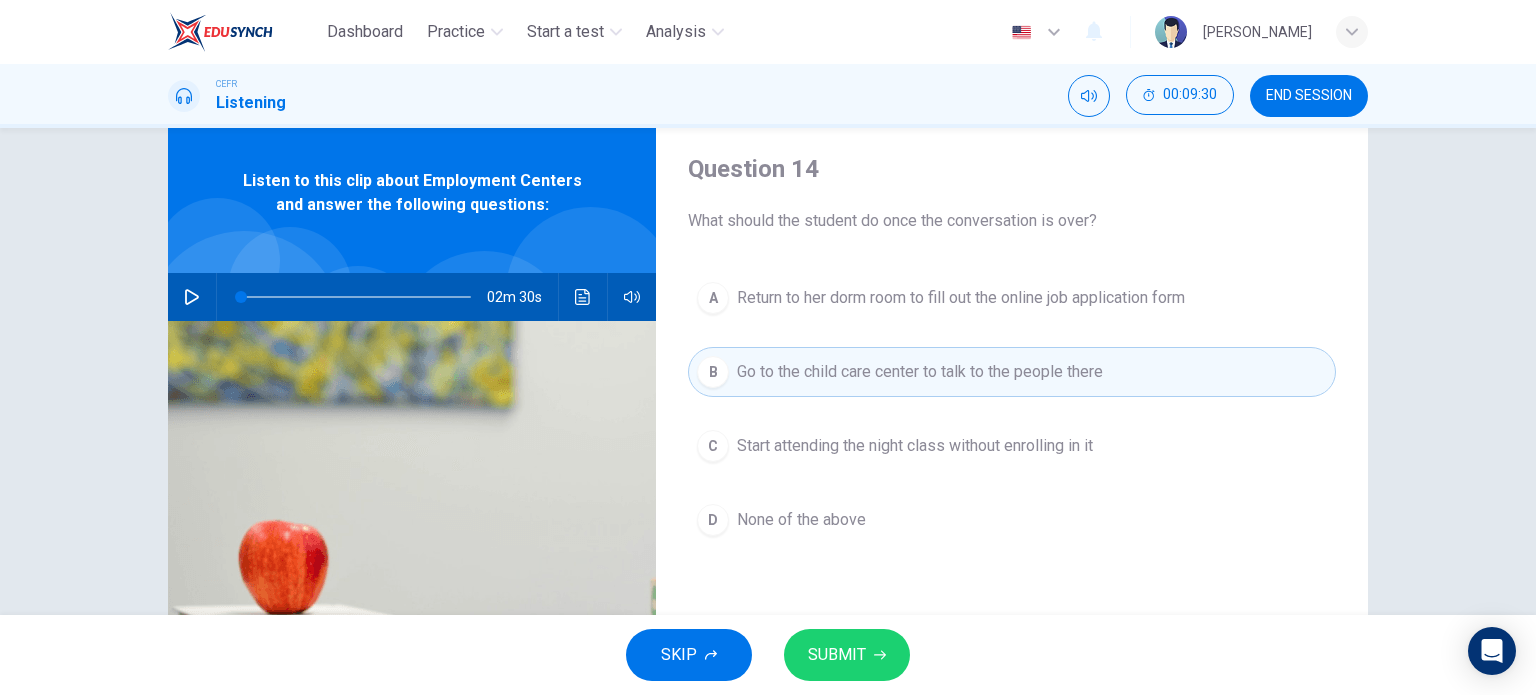 click on "SUBMIT" at bounding box center [847, 655] 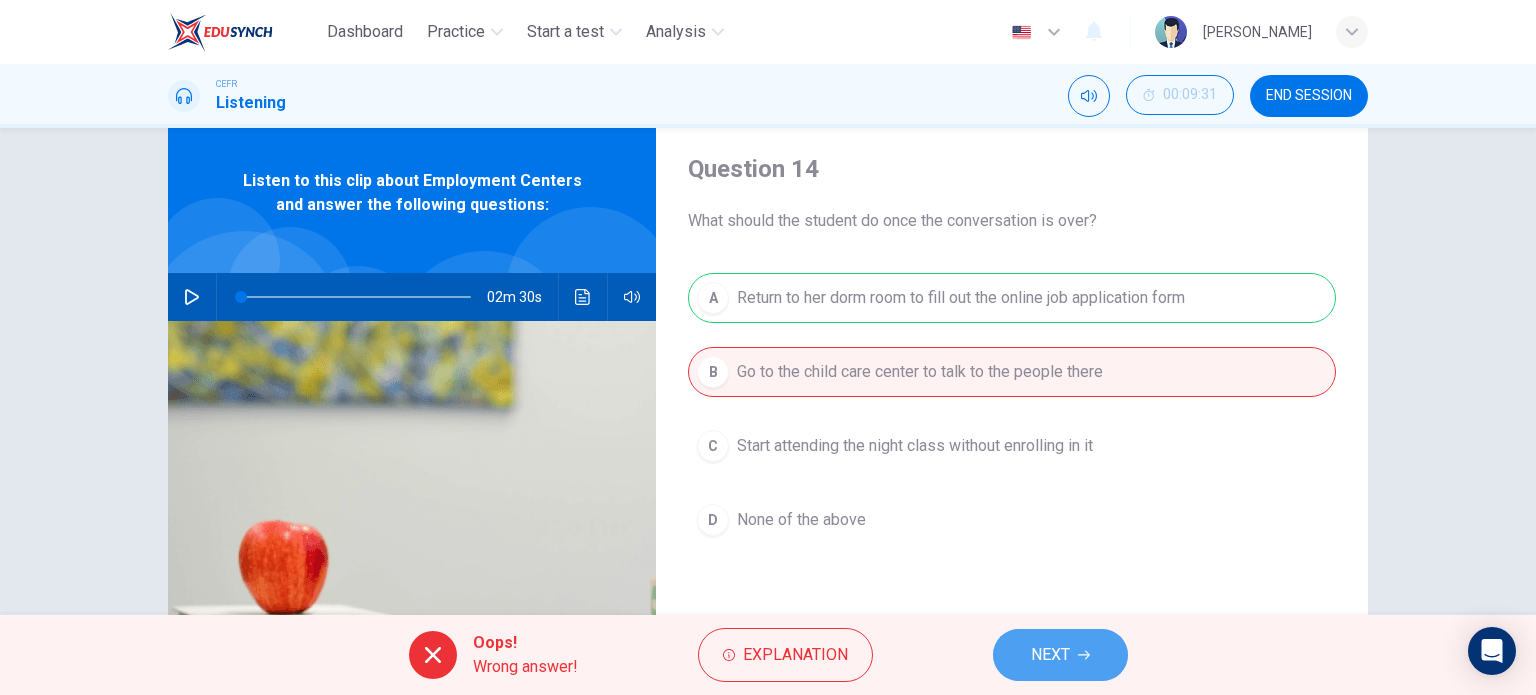 click on "NEXT" at bounding box center [1060, 655] 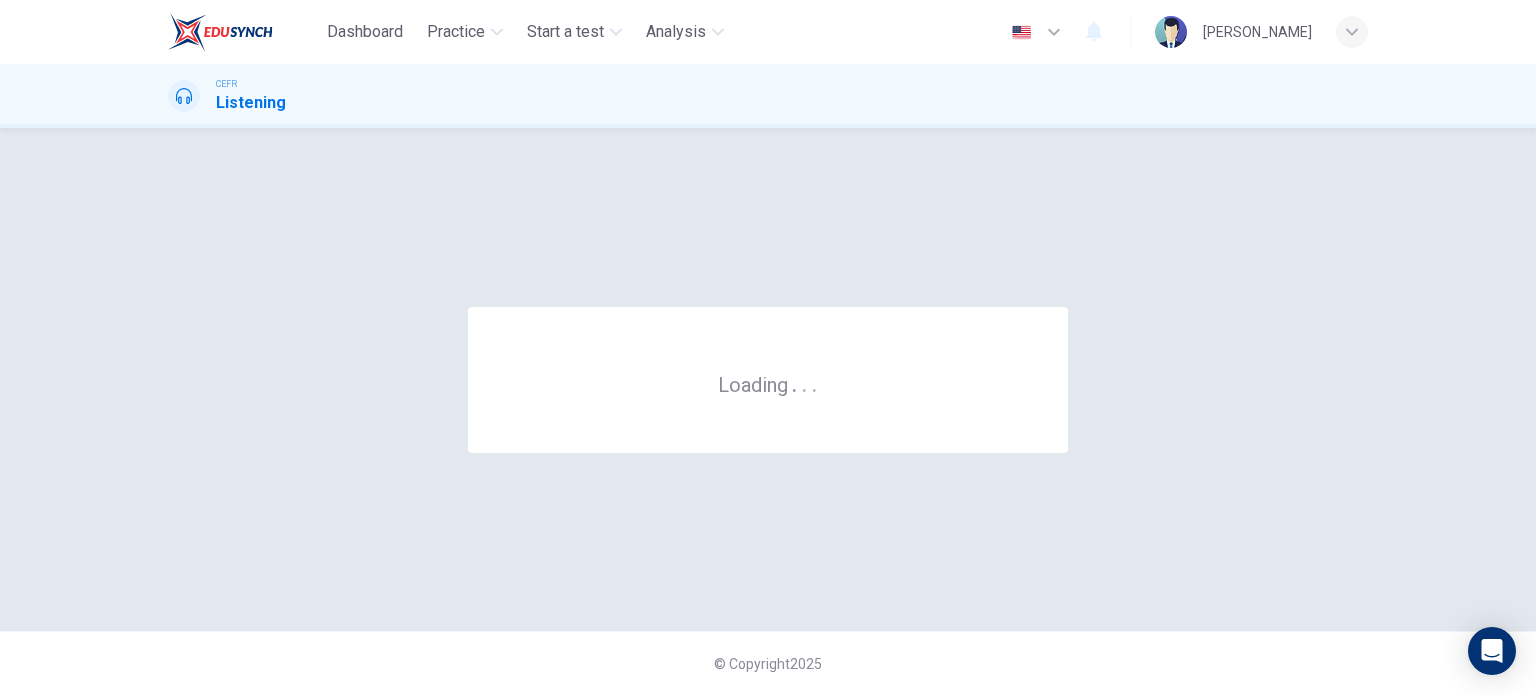 scroll, scrollTop: 0, scrollLeft: 0, axis: both 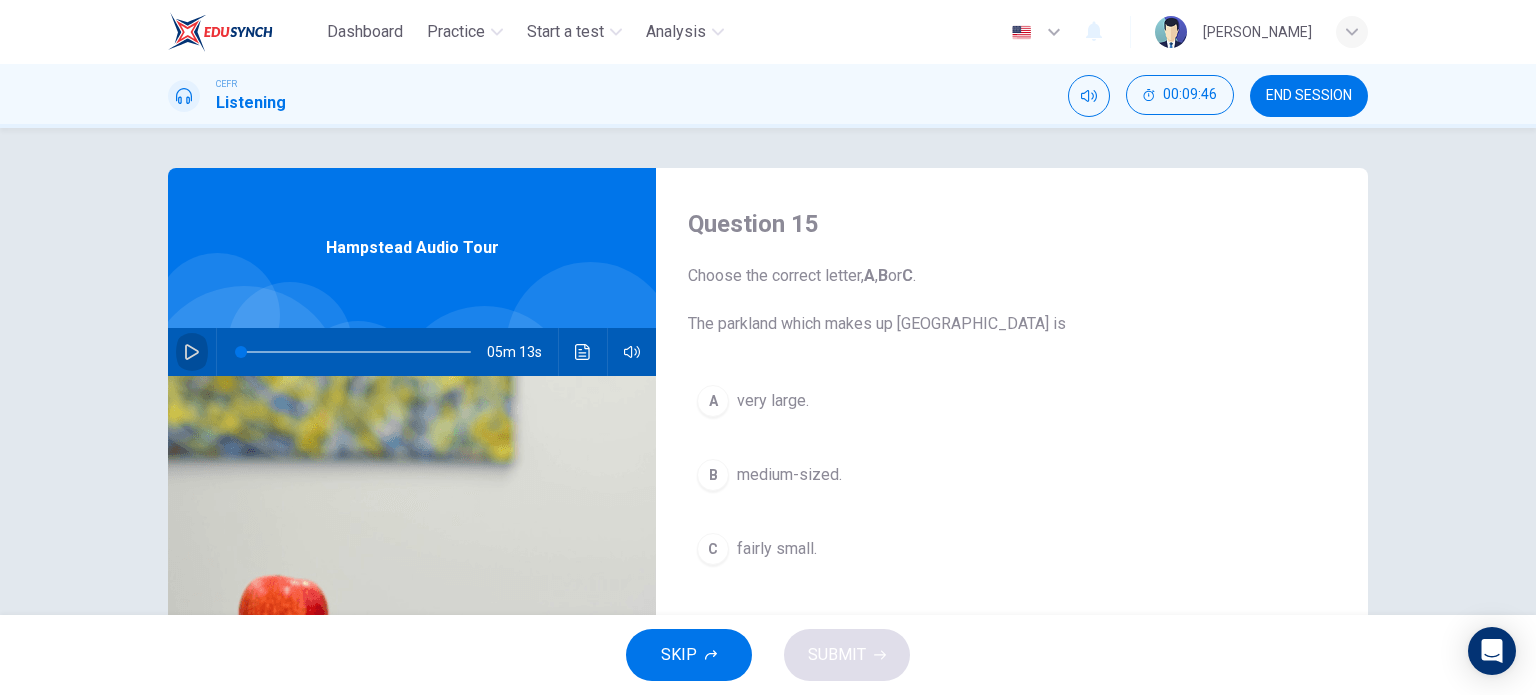 click at bounding box center [192, 352] 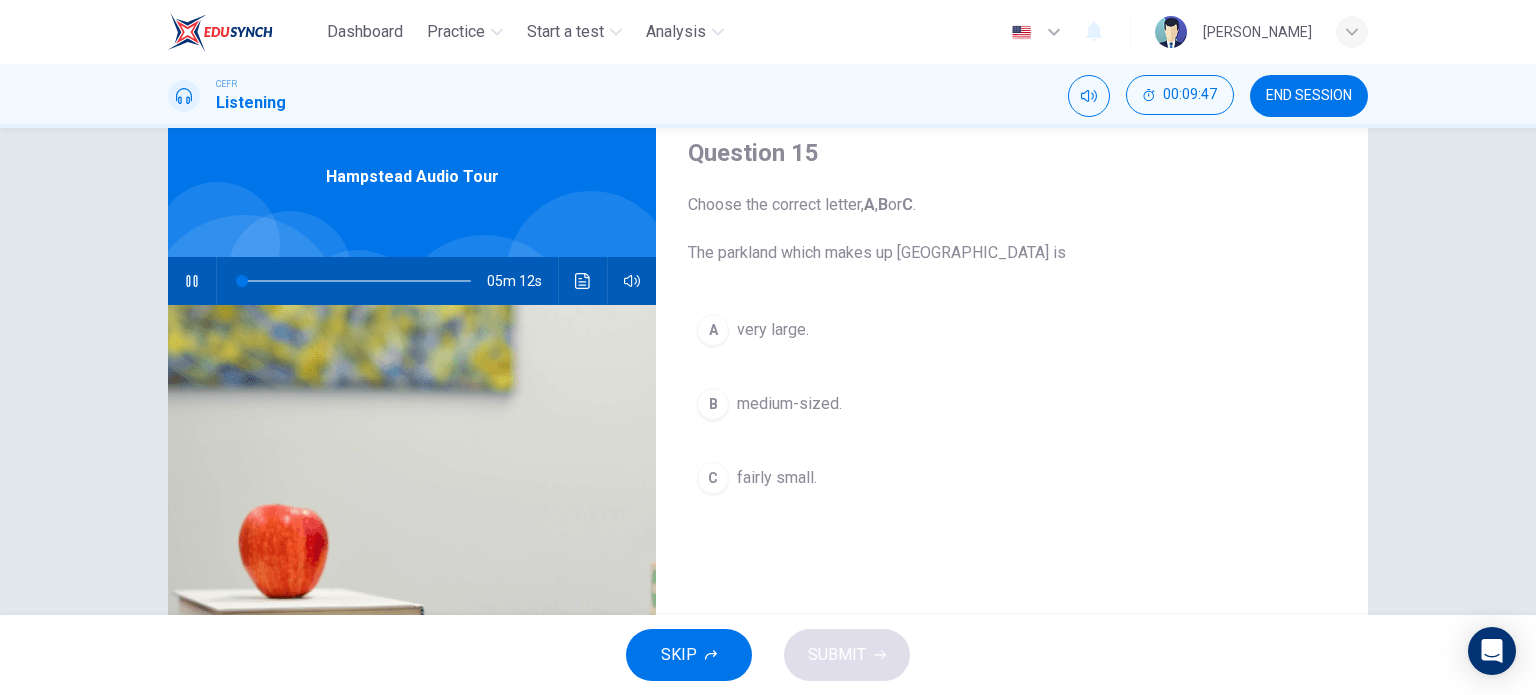 scroll, scrollTop: 70, scrollLeft: 0, axis: vertical 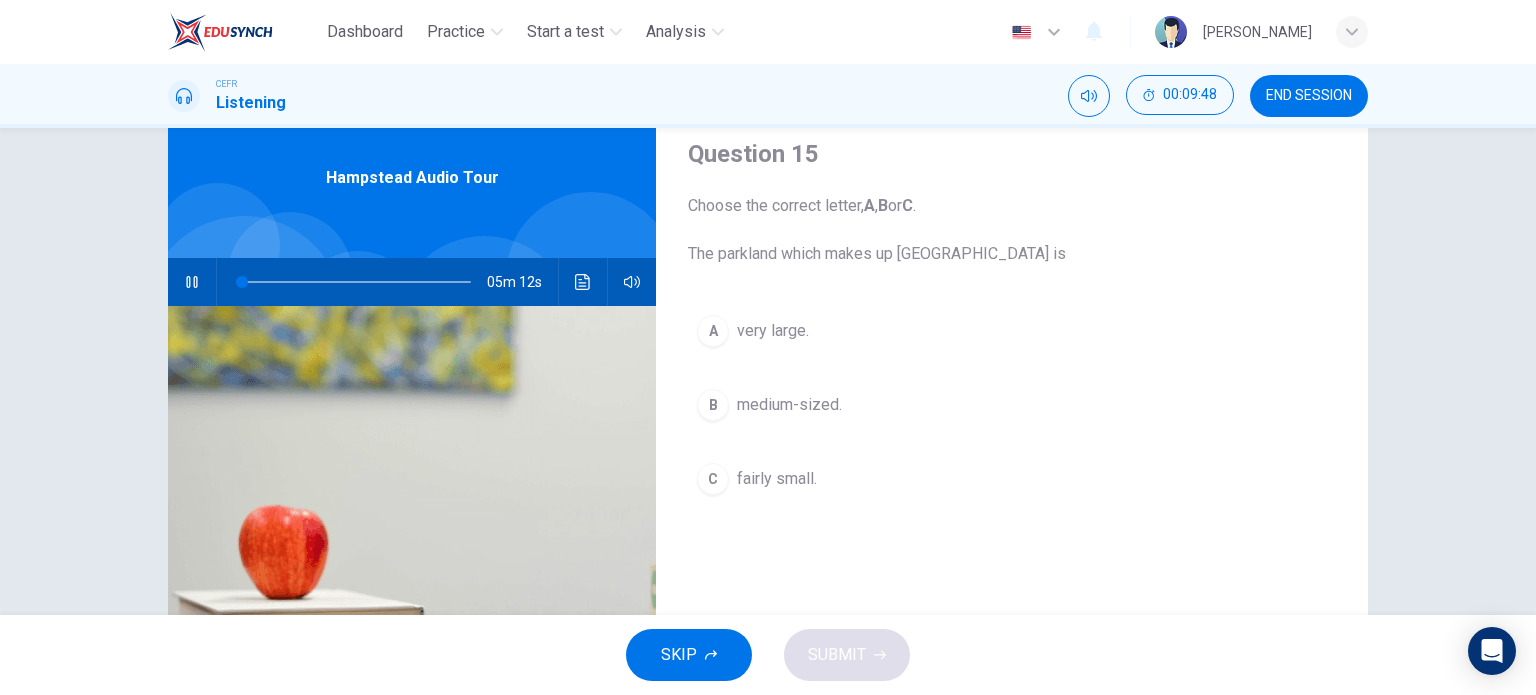 type on "1" 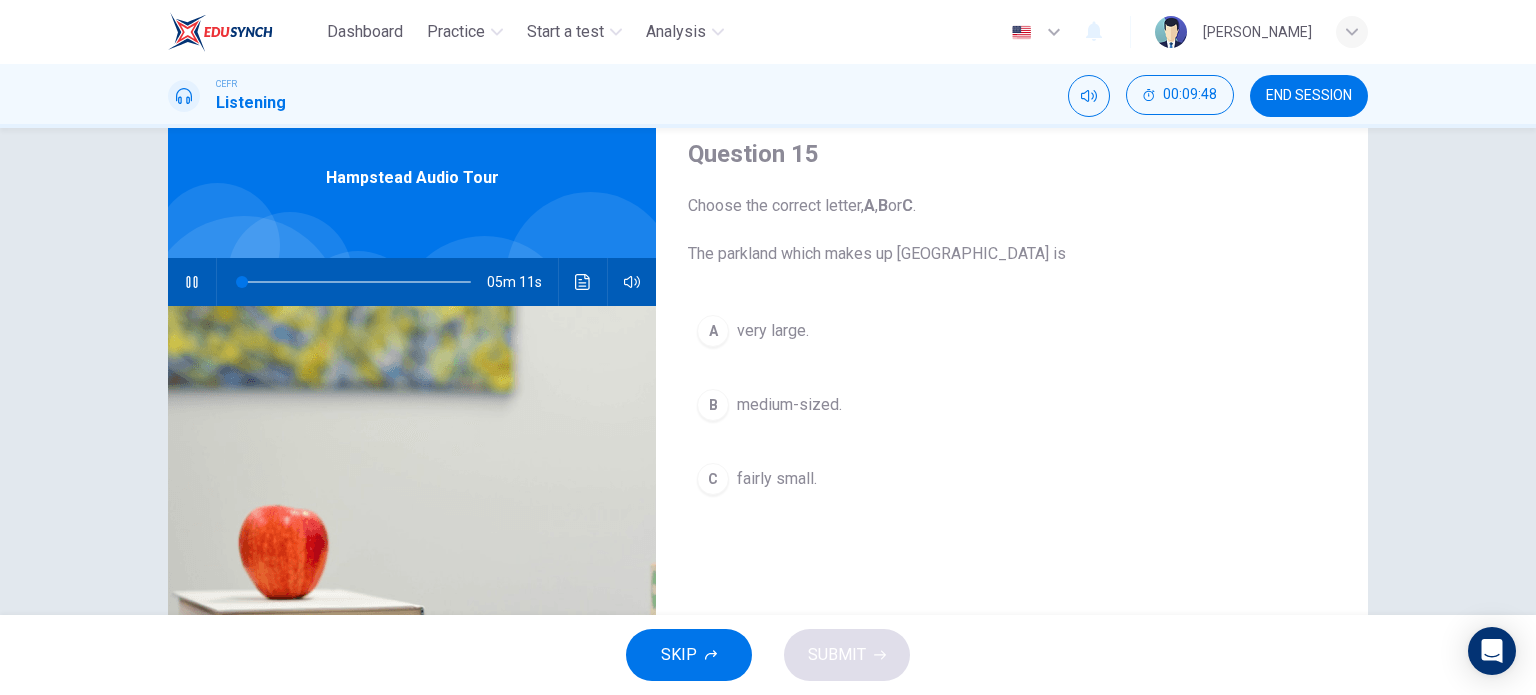 type 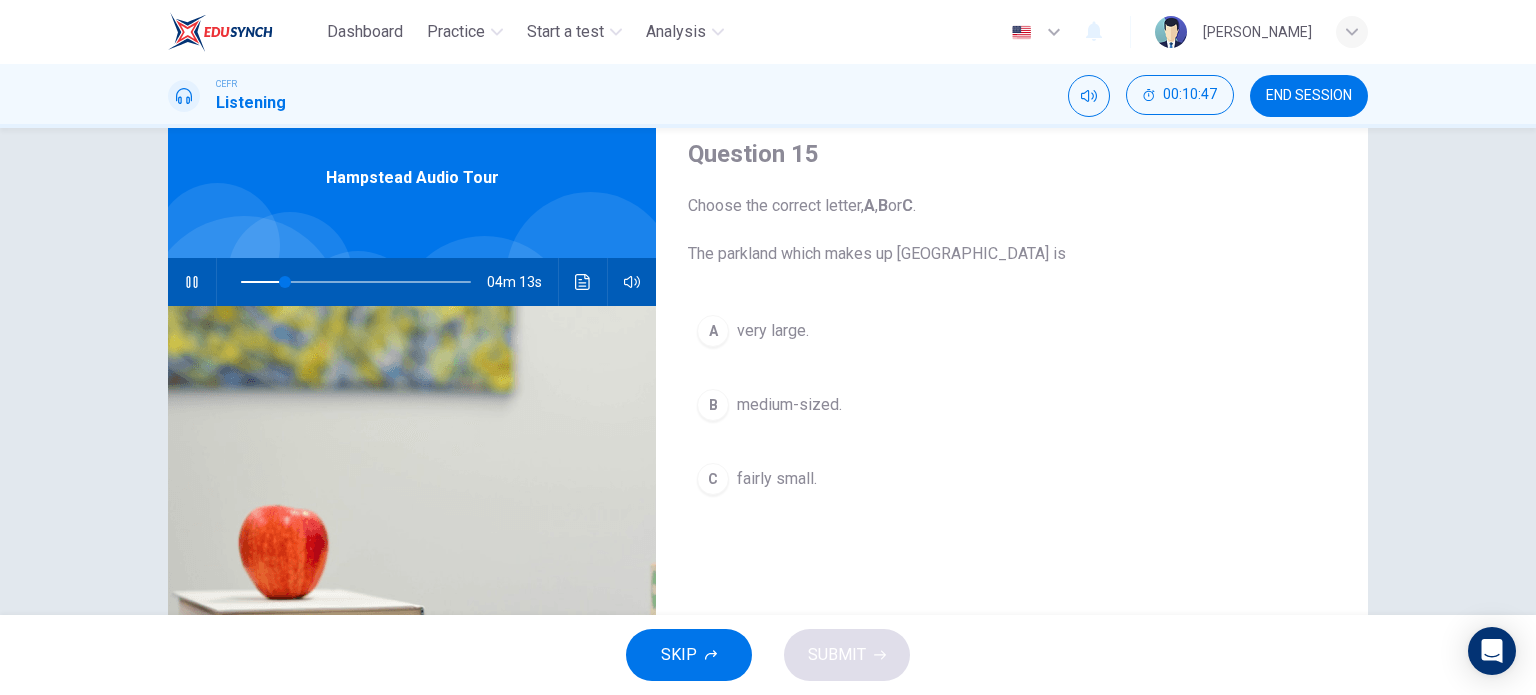 click on "A very large. B medium-sized. C fairly small." at bounding box center [1012, 425] 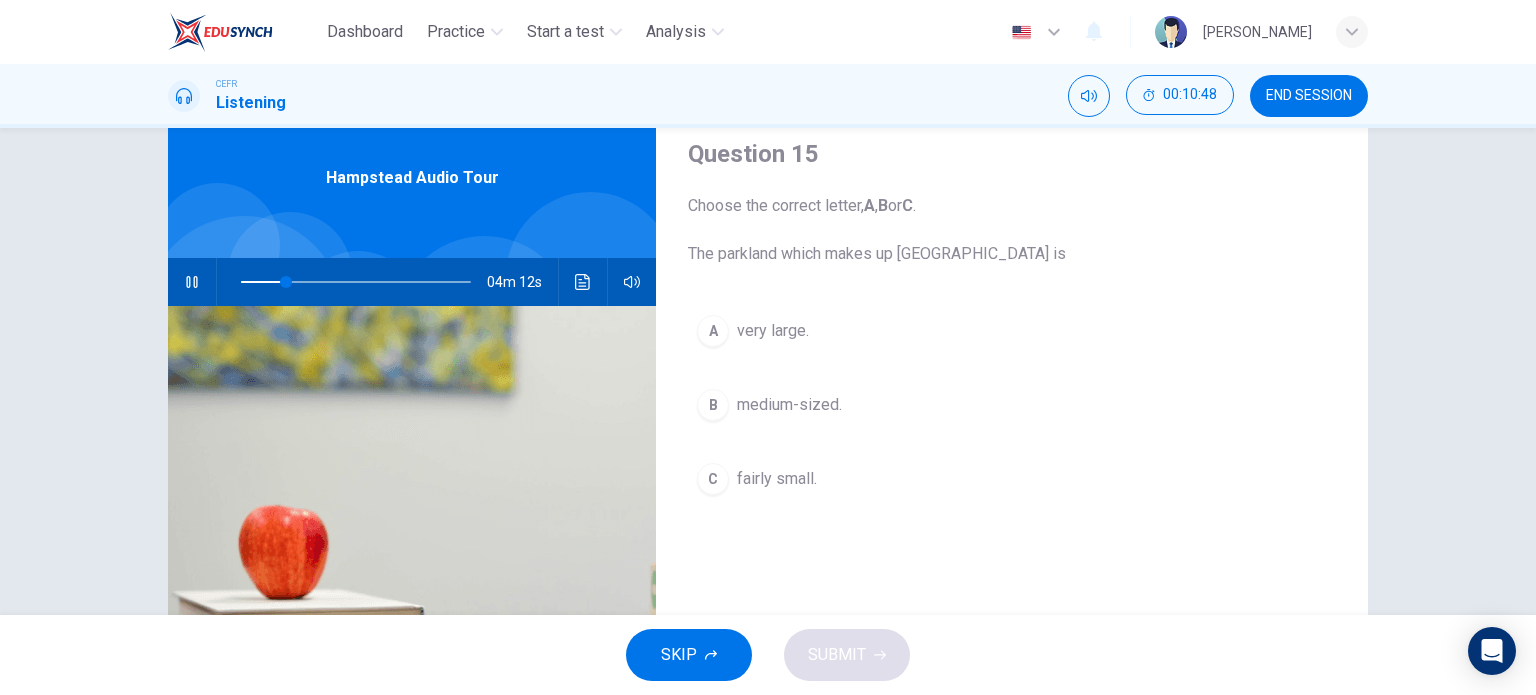 click on "A very large." at bounding box center [1012, 331] 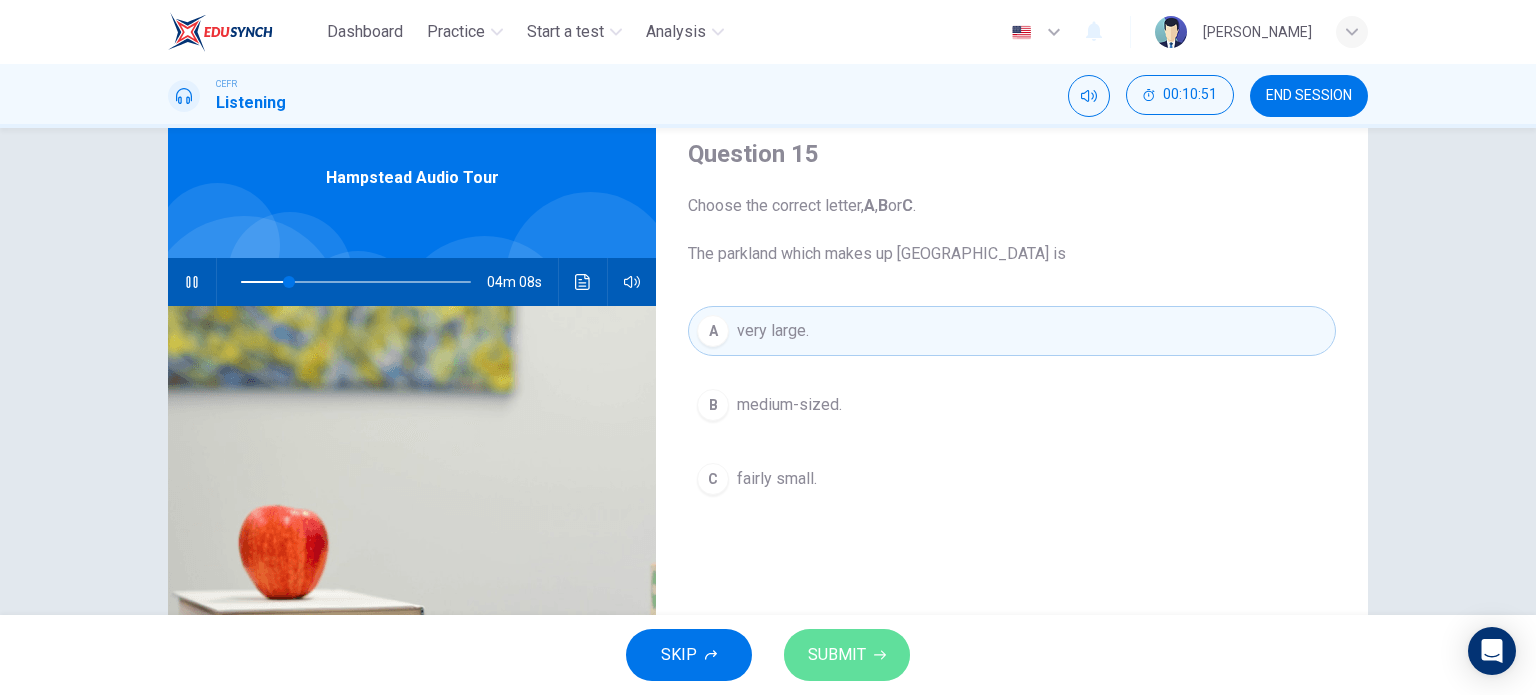 click on "SUBMIT" at bounding box center (847, 655) 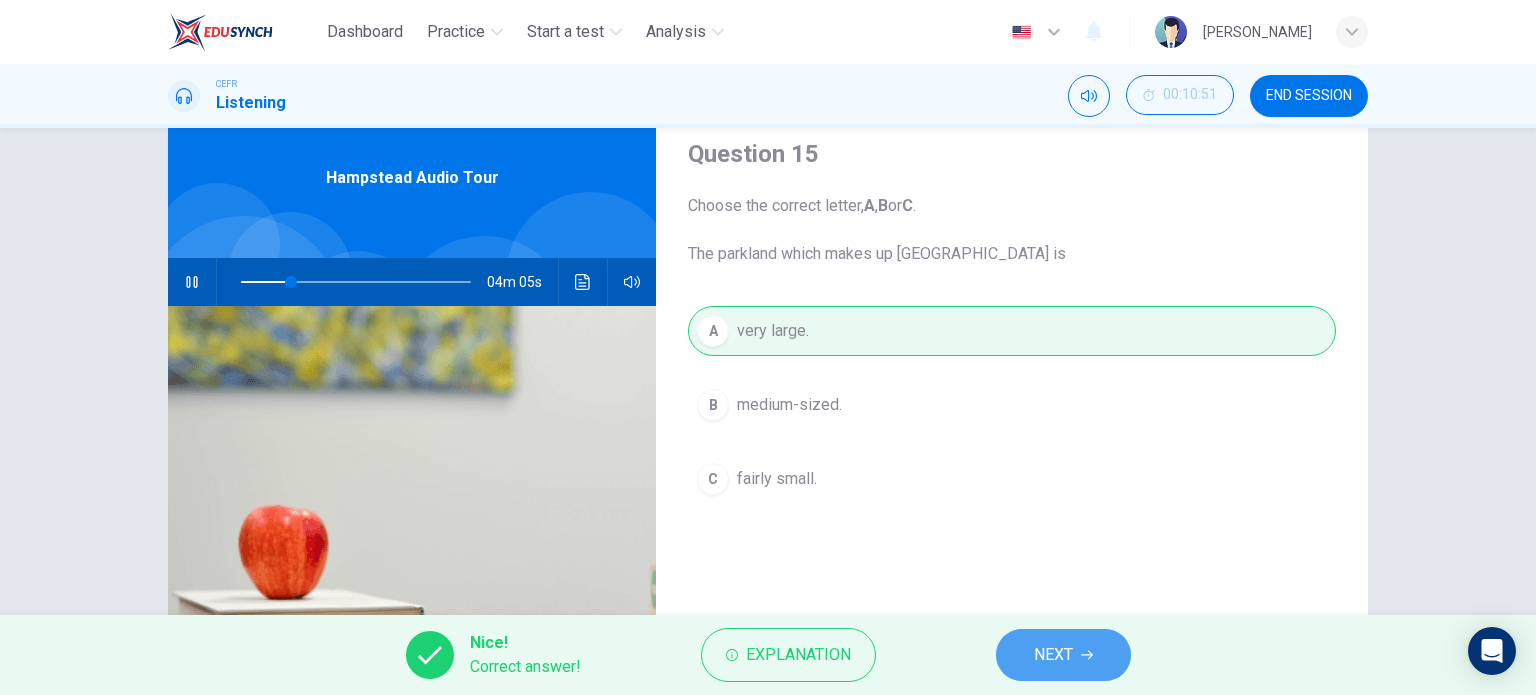 click on "NEXT" at bounding box center [1053, 655] 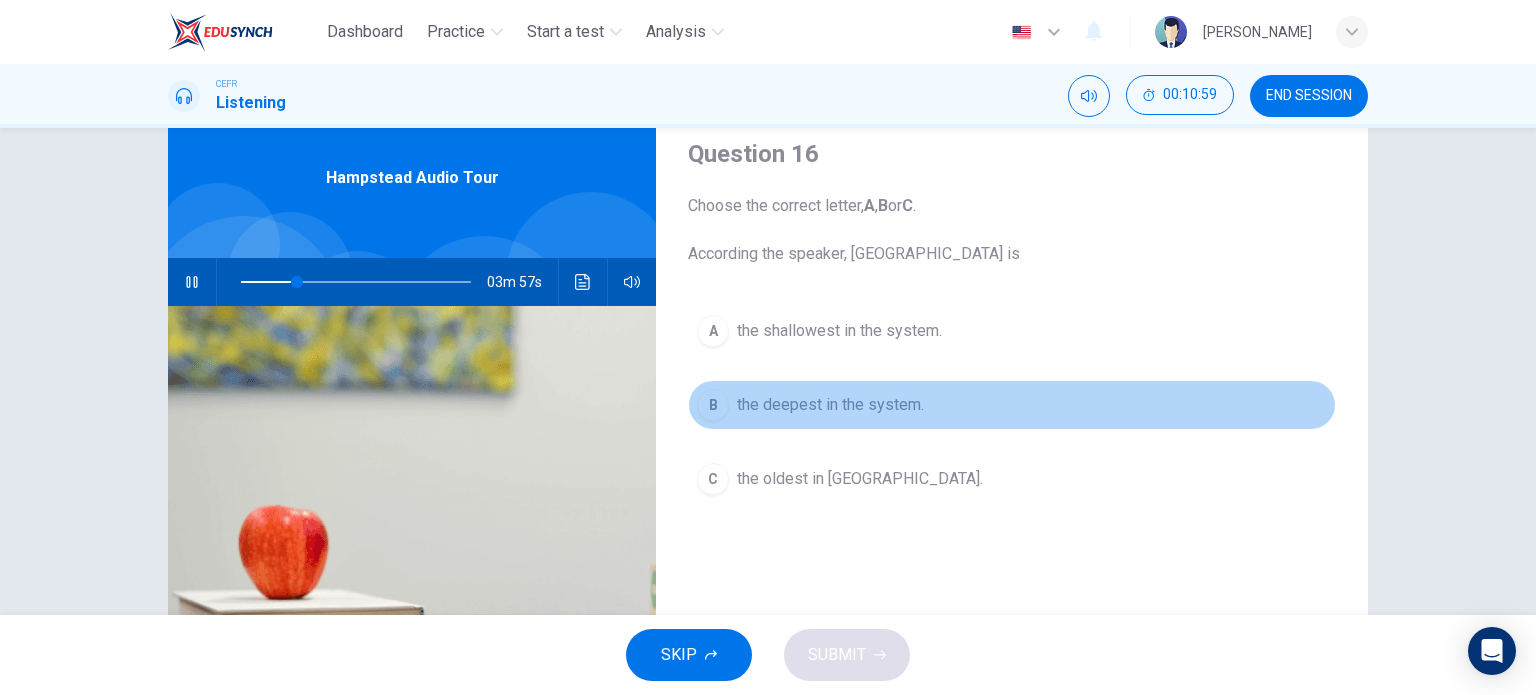 click on "the deepest in the system." at bounding box center [830, 405] 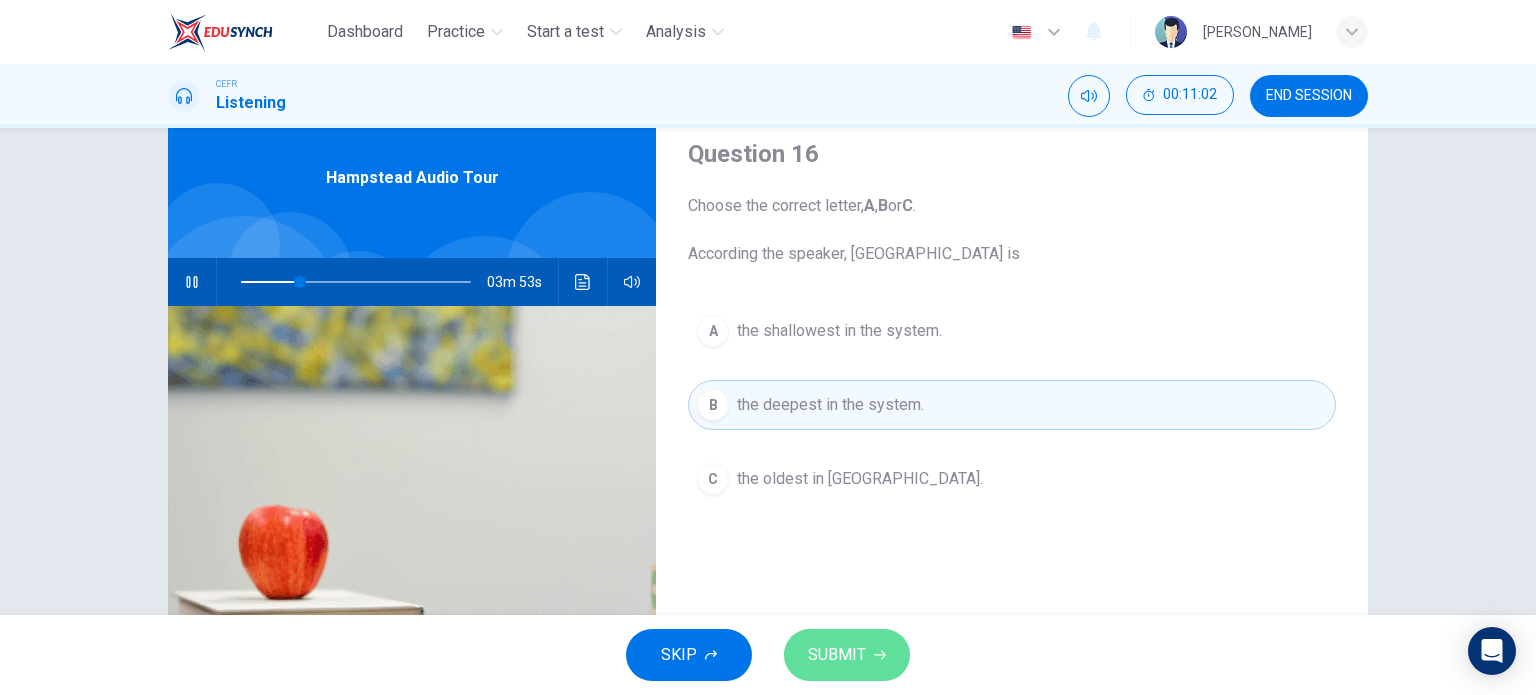click on "SUBMIT" at bounding box center (837, 655) 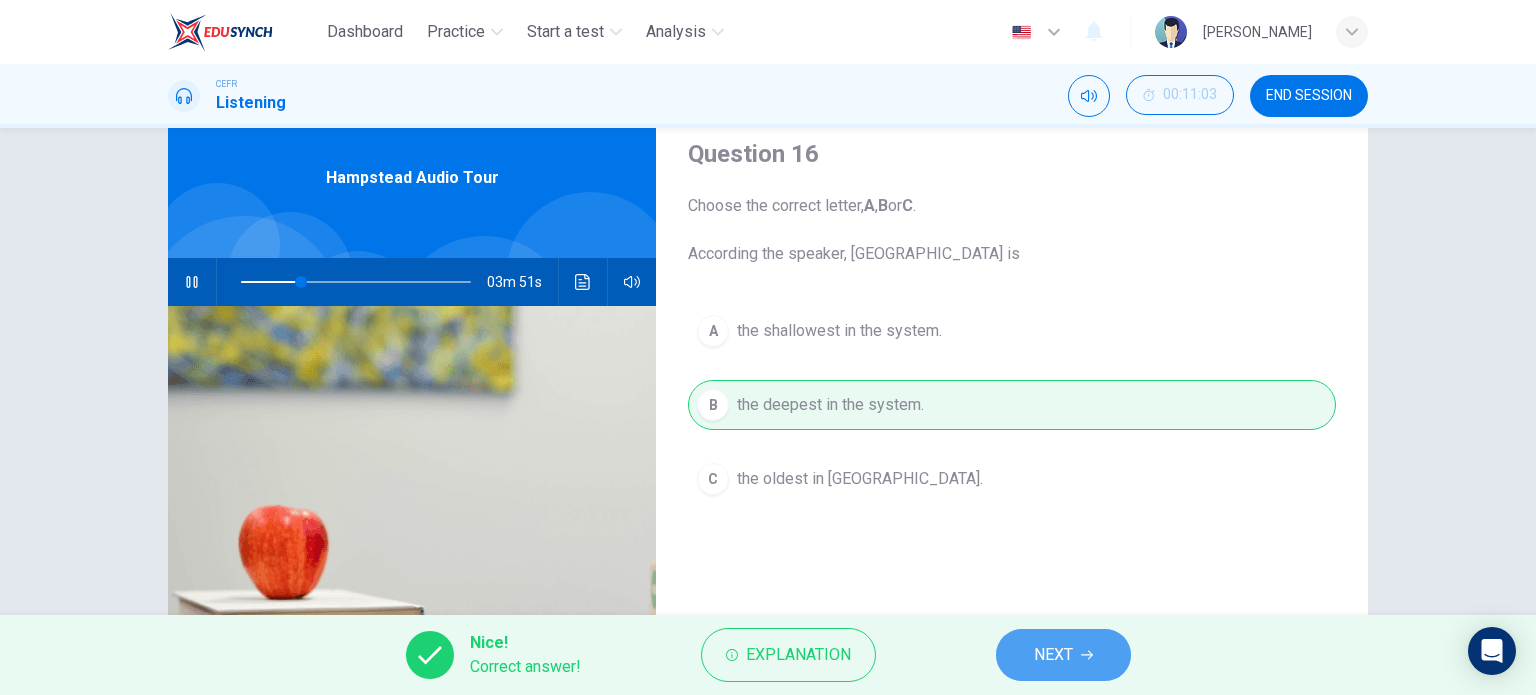 click on "NEXT" at bounding box center (1053, 655) 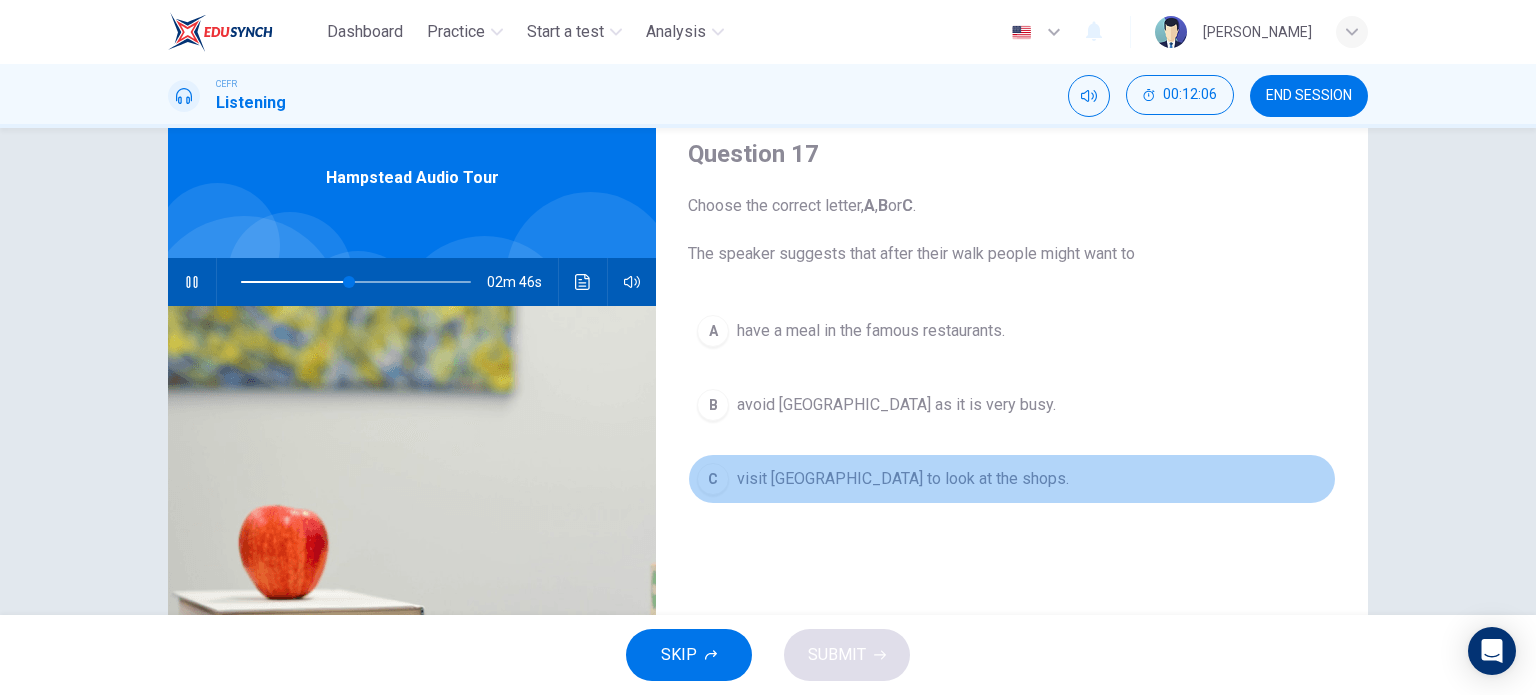 click on "visit Hampstead village to look at the shops." at bounding box center [903, 479] 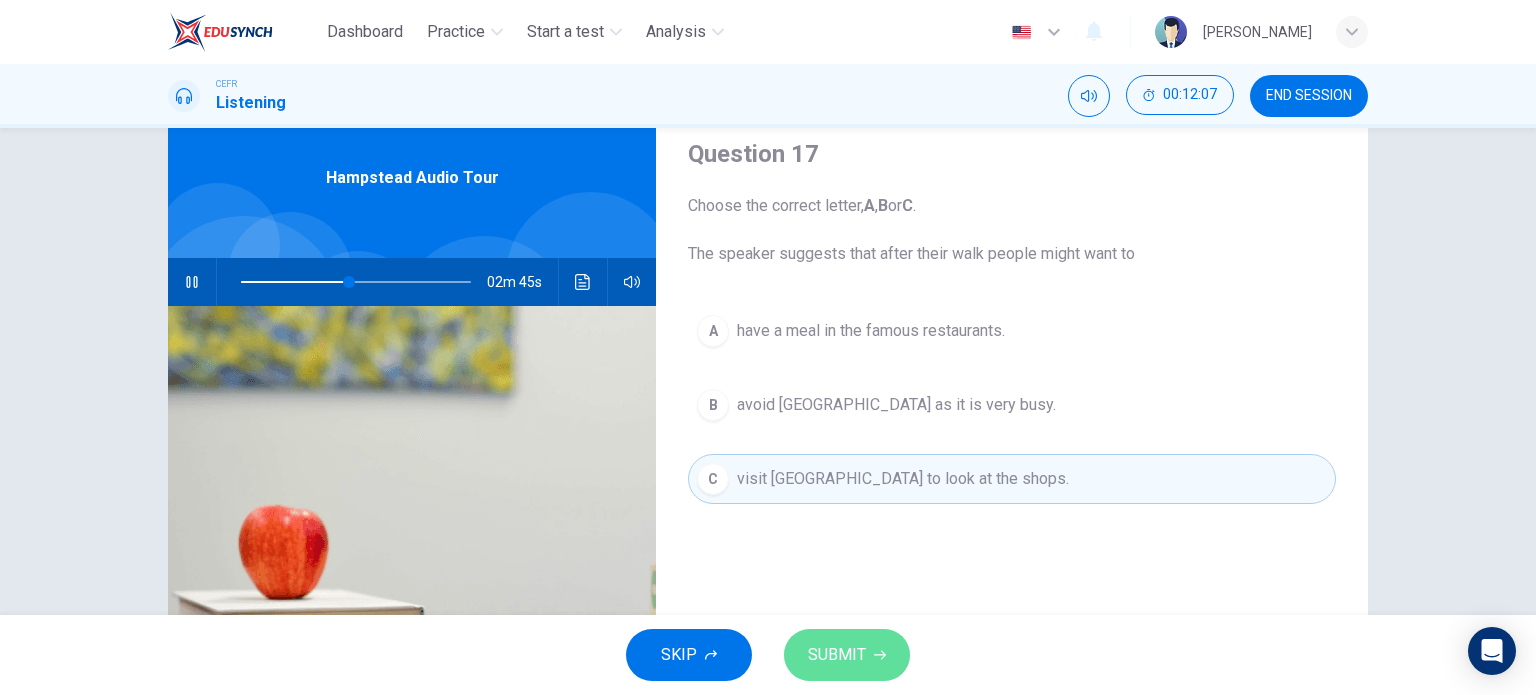 click on "SUBMIT" at bounding box center (847, 655) 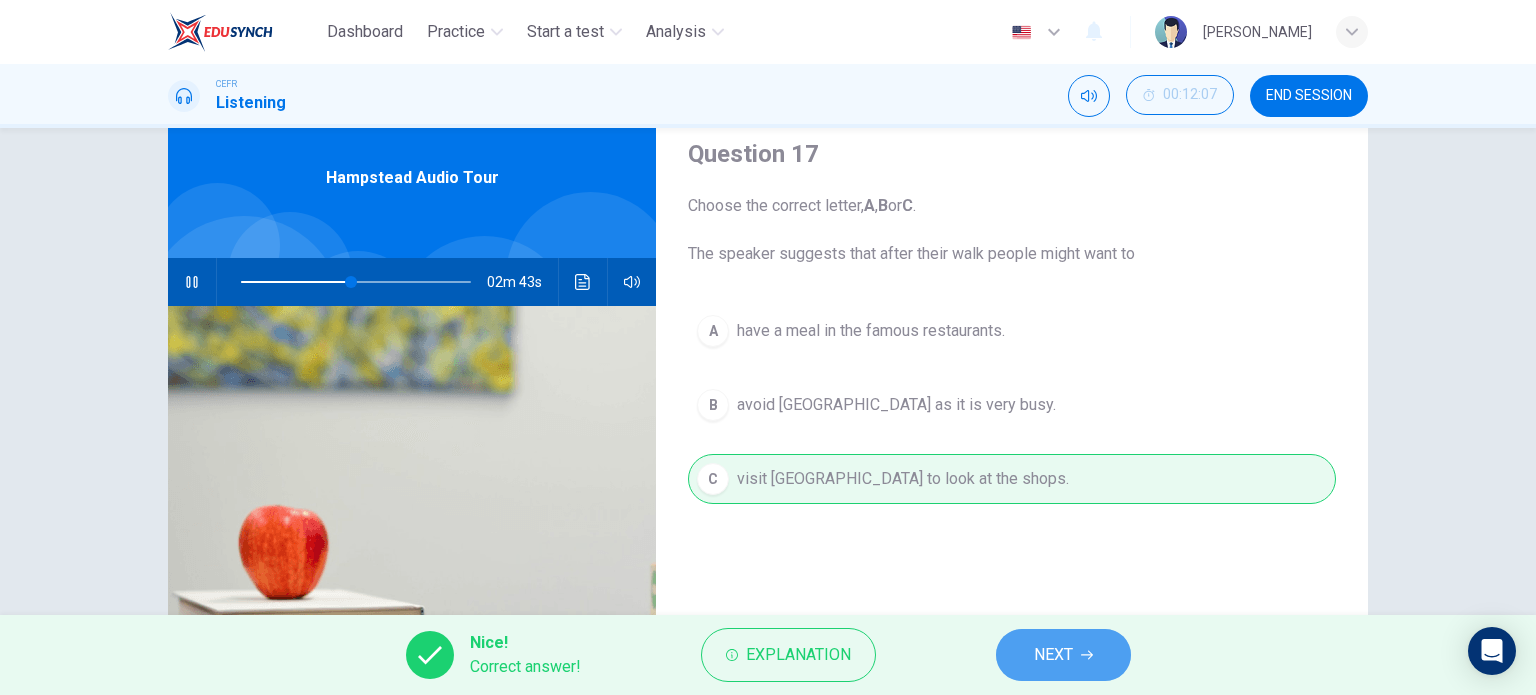 click on "NEXT" at bounding box center (1053, 655) 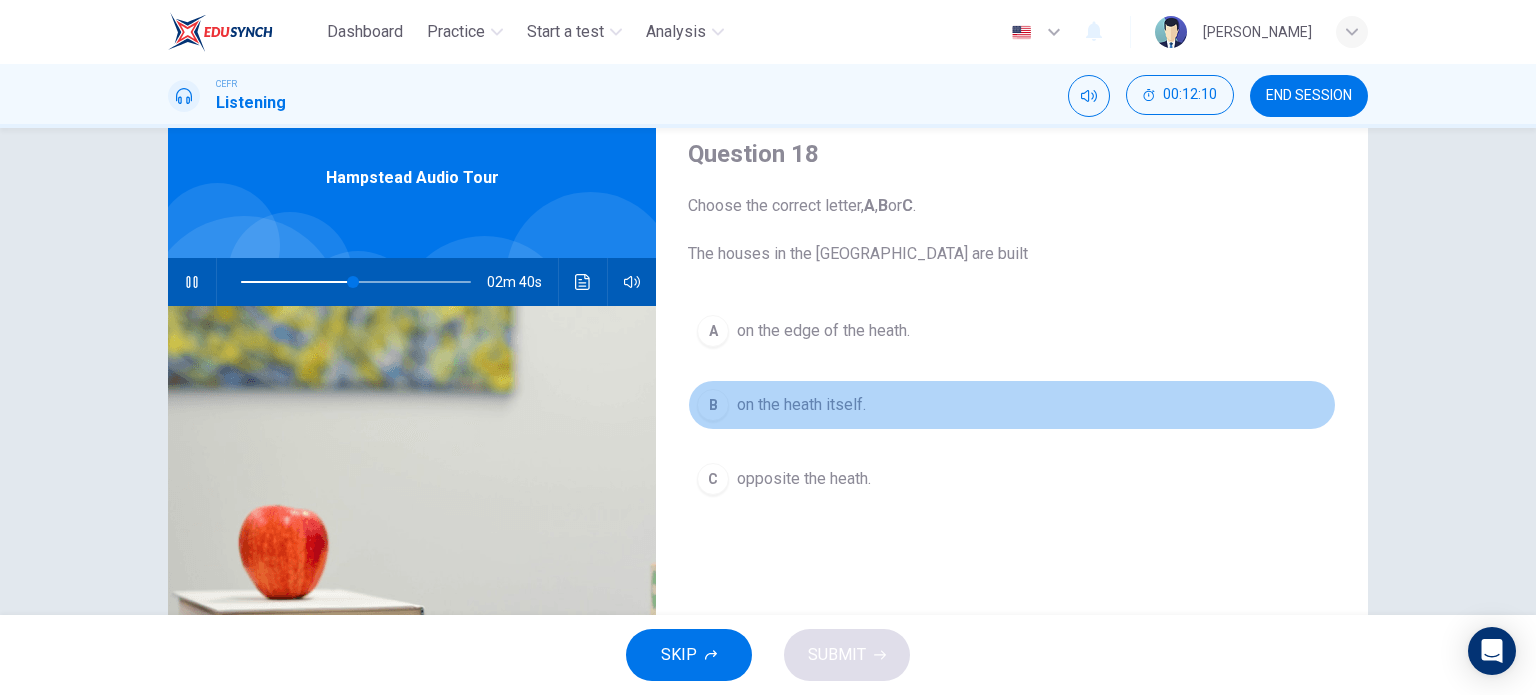 click on "on the heath itself." at bounding box center [801, 405] 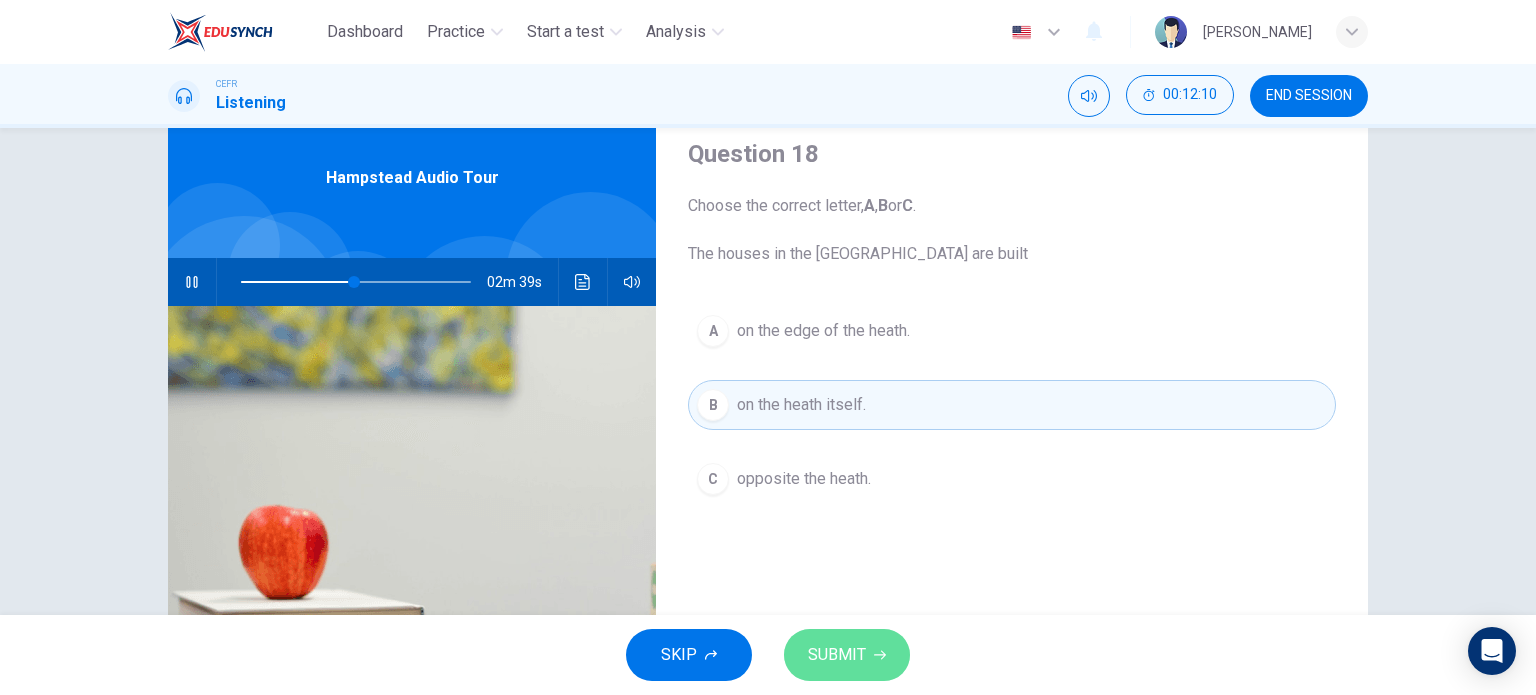 click on "SUBMIT" at bounding box center (847, 655) 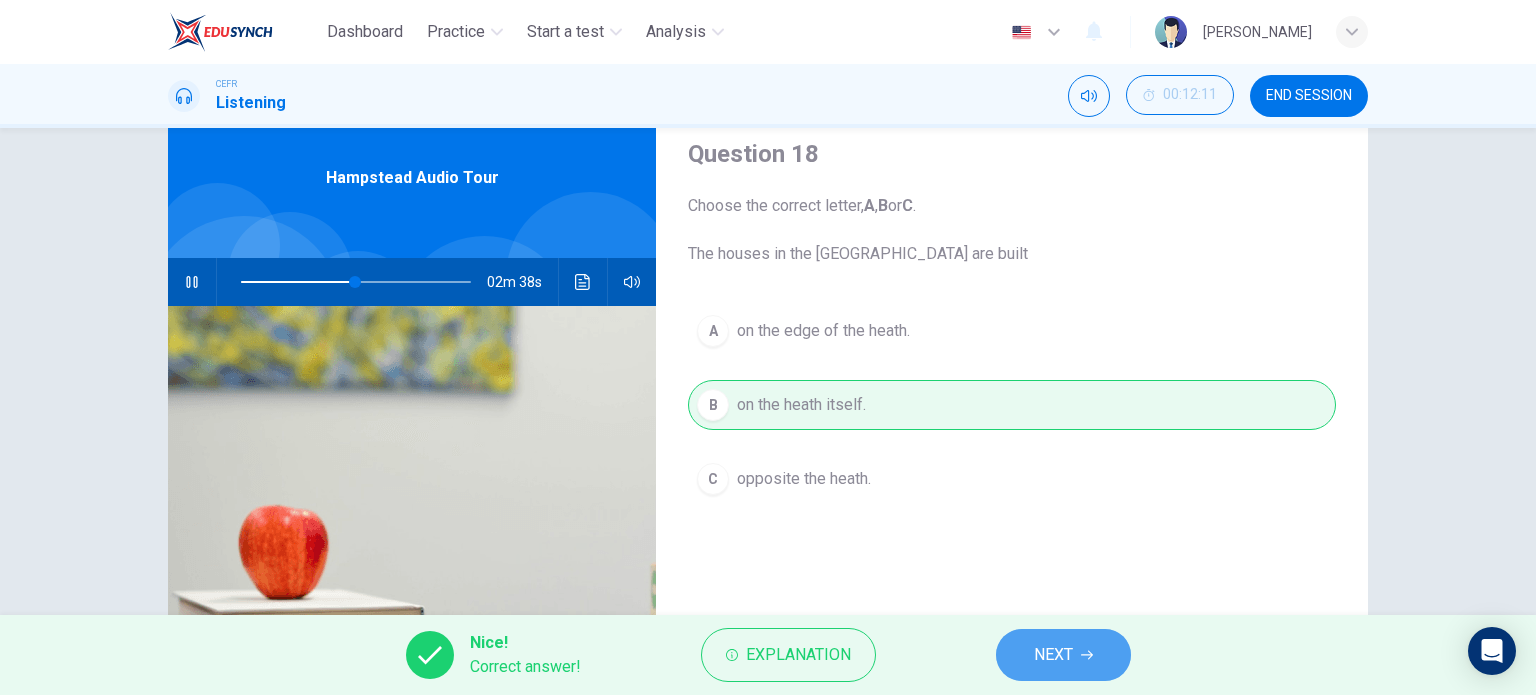 click on "NEXT" at bounding box center (1053, 655) 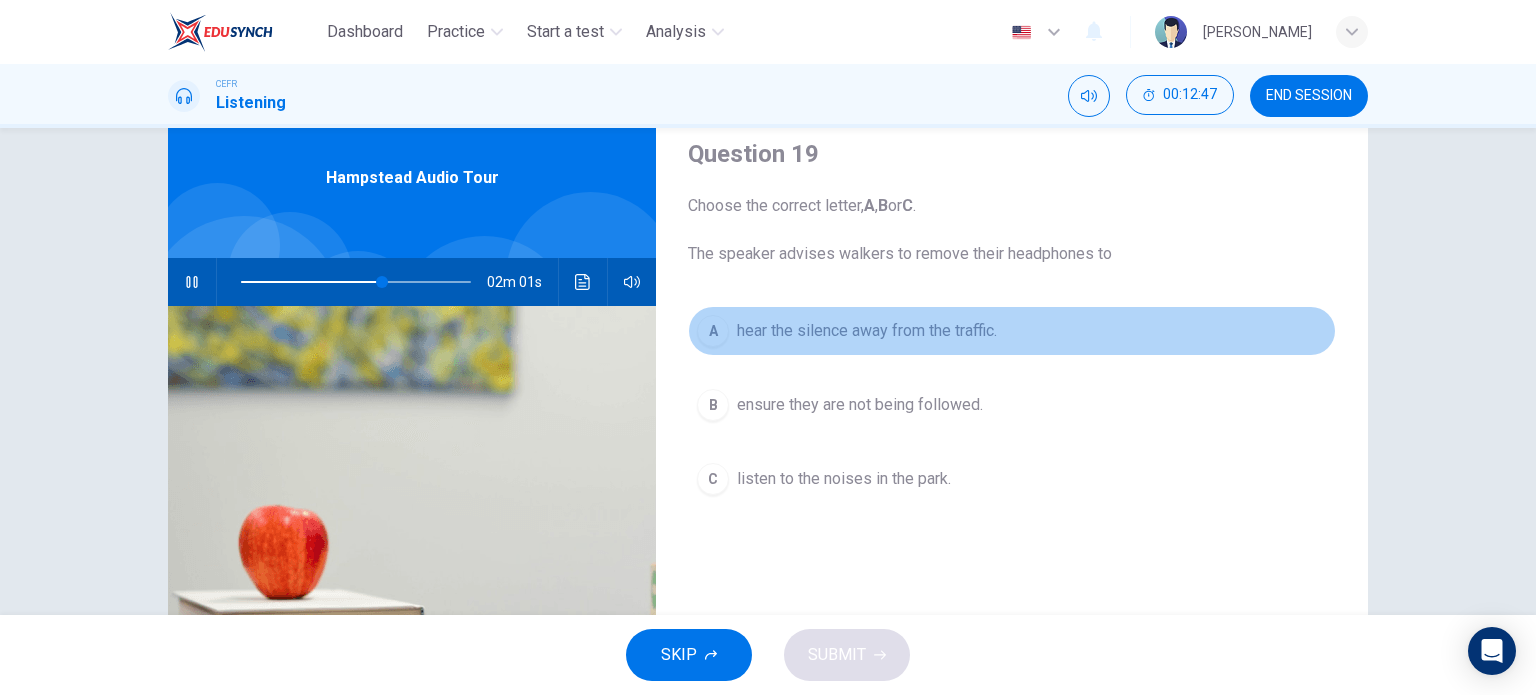 click on "hear the silence away from the traffic." at bounding box center (867, 331) 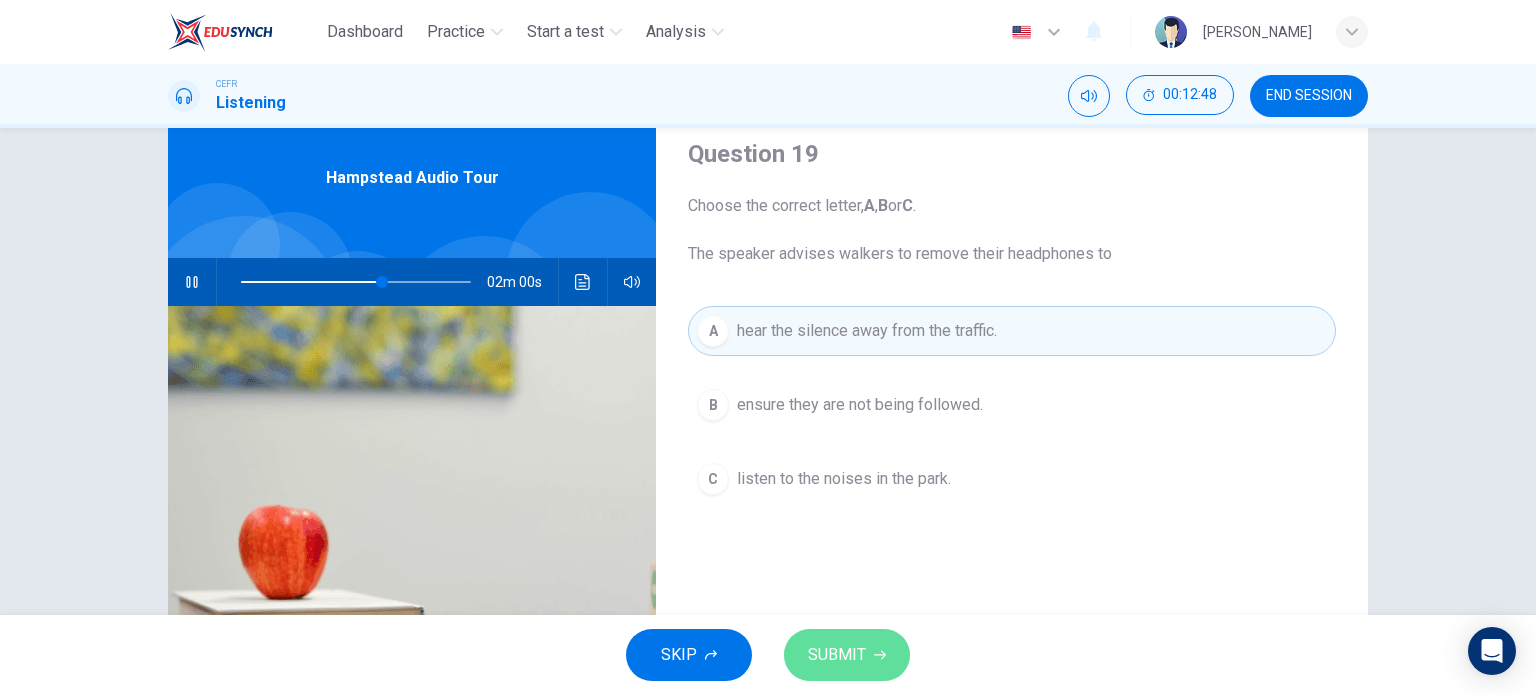 click on "SUBMIT" at bounding box center [837, 655] 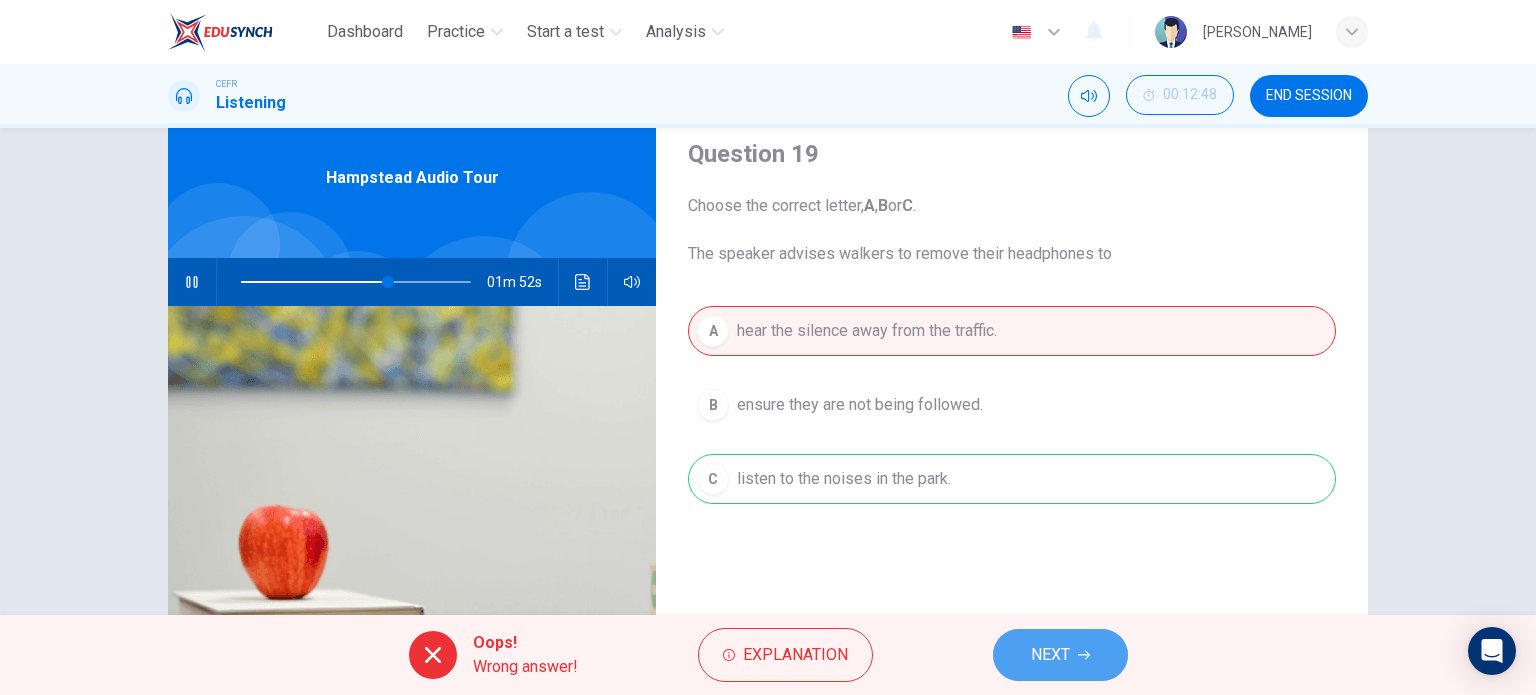 click on "NEXT" at bounding box center (1050, 655) 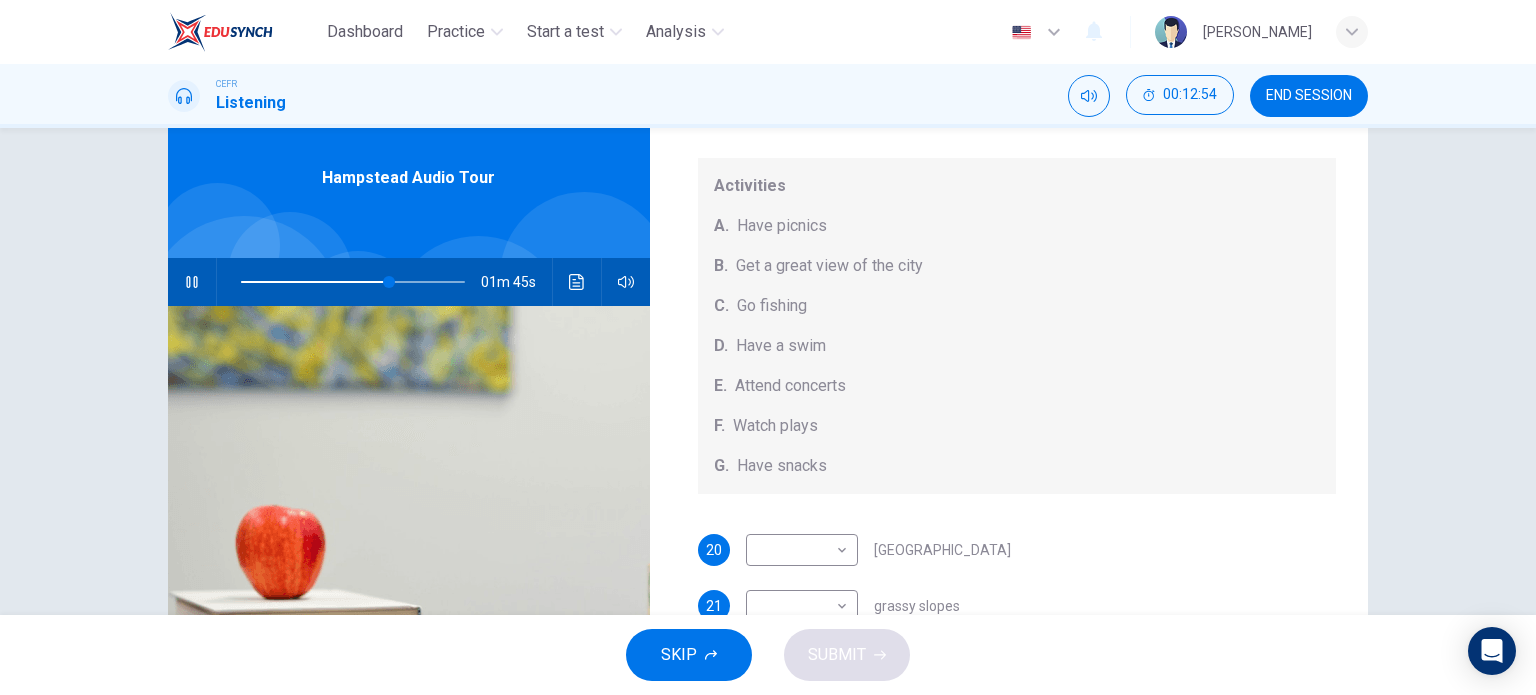 scroll, scrollTop: 184, scrollLeft: 0, axis: vertical 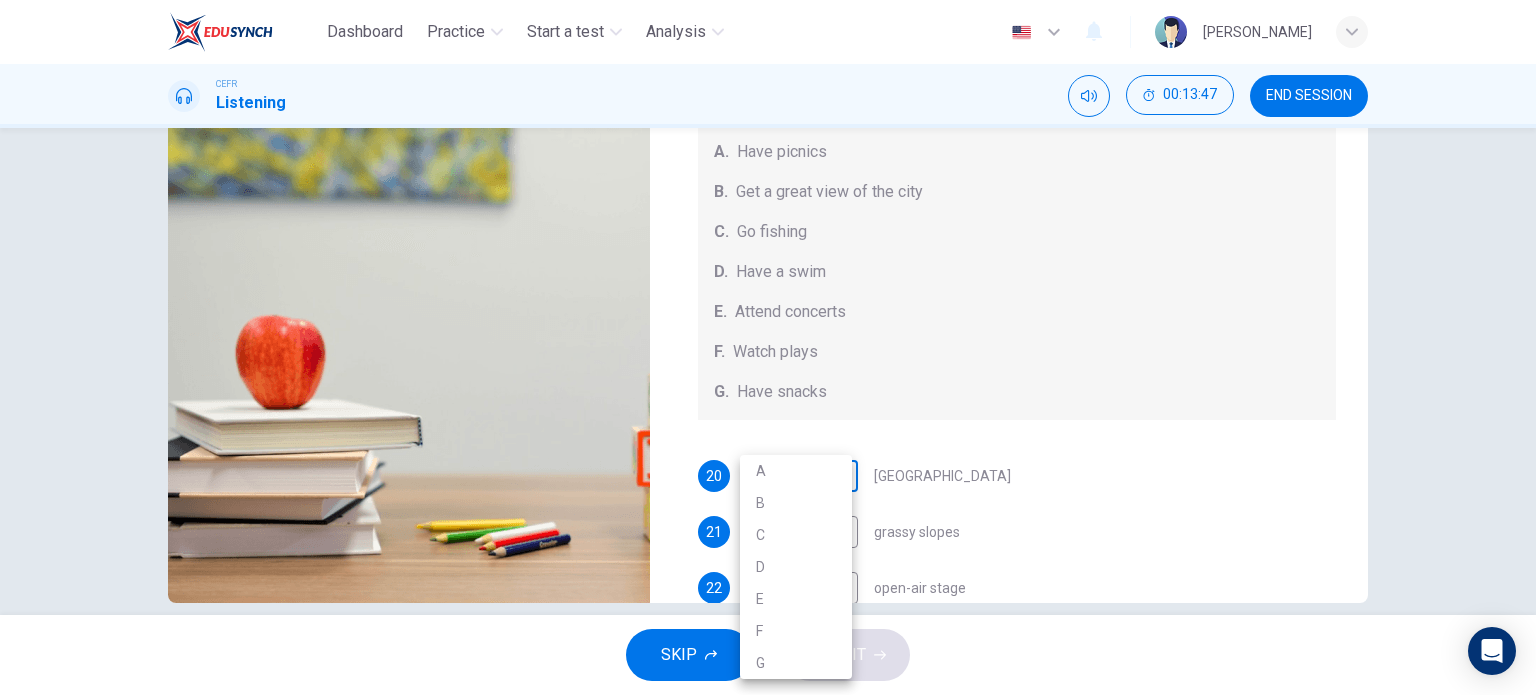 click on "Dashboard Practice Start a test Analysis English en ​ NURAFIQAH BINTI ASRUL EFFENDI CEFR Listening 00:13:47 END SESSION Questions 20 - 24 Which activity can be done at each of the following locations on the heath? Choose  FIVE  answers below and select the correct letter,  A-G , next to the questions. Activities A. Have picnics B. Get a great view of the city C. Go fishing D. Have a swim E. Attend concerts F. Watch plays G. Have snacks 20 ​ ​ Kenwood House 21 ​ ​ grassy slopes 22 ​ ​ open-air stage 23 ​ ​ ponds 24 ​ ​ Parliament Hill Hampstead Audio Tour 00m 52s SKIP SUBMIT EduSynch - Online Language Proficiency Testing
Dashboard Practice Start a test Analysis Notifications © Copyright  2025 A B C D E F G" at bounding box center [768, 347] 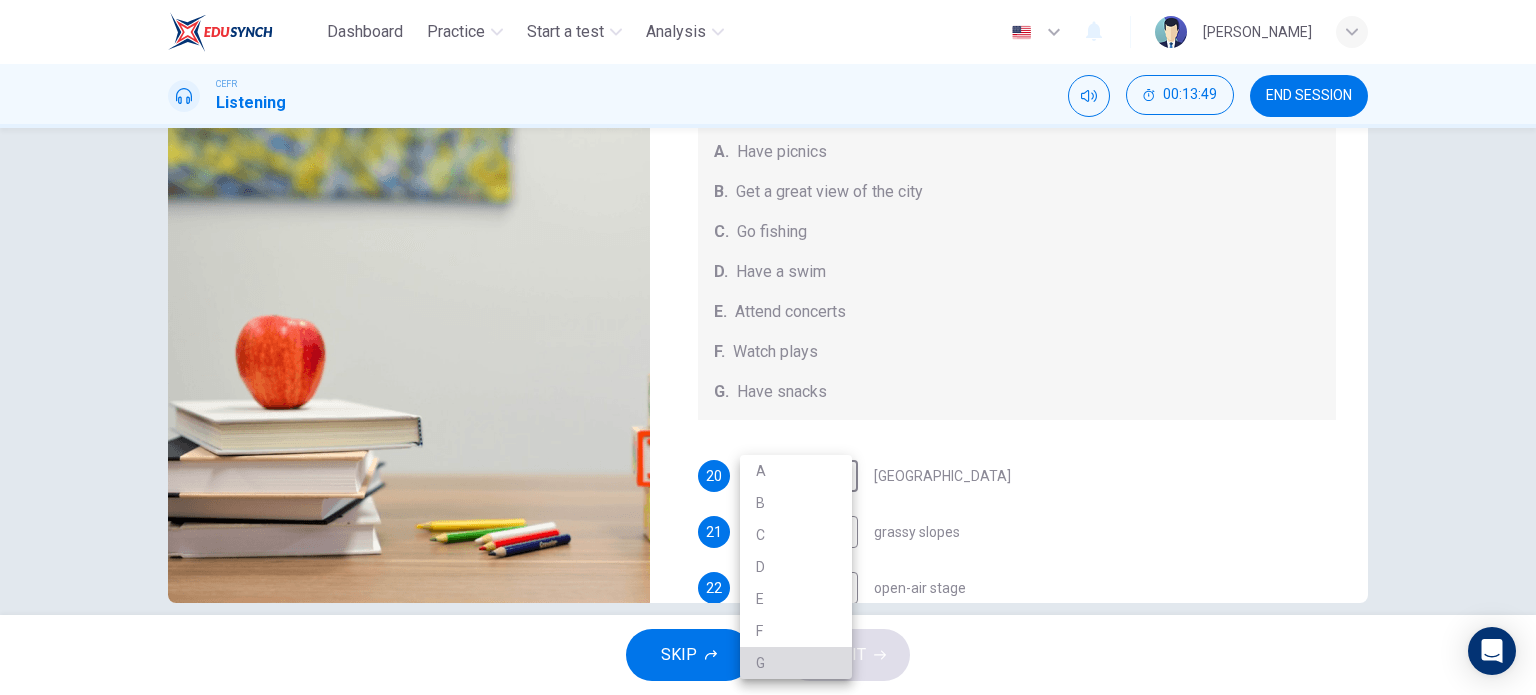 click on "G" at bounding box center [796, 663] 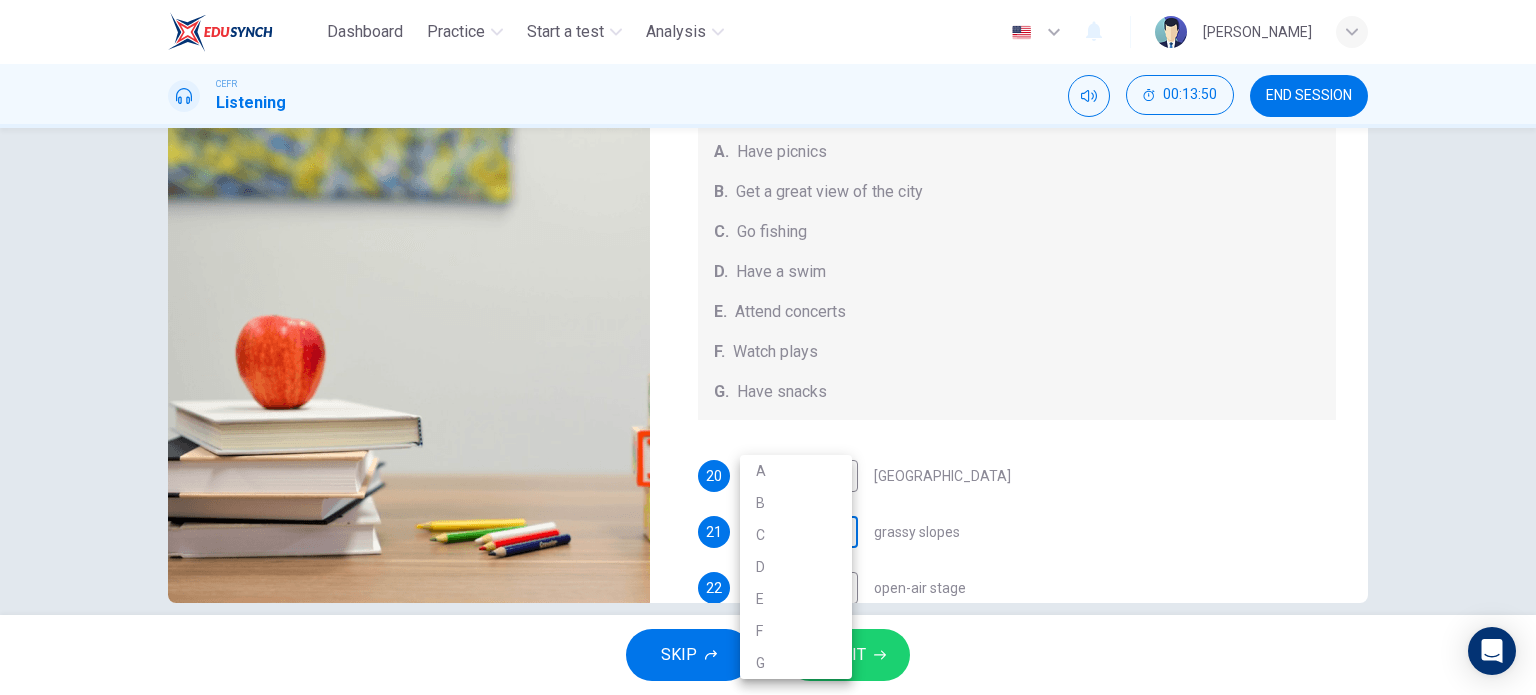 click on "Dashboard Practice Start a test Analysis English en ​ NURAFIQAH BINTI ASRUL EFFENDI CEFR Listening 00:13:50 END SESSION Questions 20 - 24 Which activity can be done at each of the following locations on the heath? Choose  FIVE  answers below and select the correct letter,  A-G , next to the questions. Activities A. Have picnics B. Get a great view of the city C. Go fishing D. Have a swim E. Attend concerts F. Watch plays G. Have snacks 20 G G ​ Kenwood House 21 ​ ​ grassy slopes 22 ​ ​ open-air stage 23 ​ ​ ponds 24 ​ ​ Parliament Hill Hampstead Audio Tour 00m 49s SKIP SUBMIT EduSynch - Online Language Proficiency Testing
Dashboard Practice Start a test Analysis Notifications © Copyright  2025 A B C D E F G" at bounding box center [768, 347] 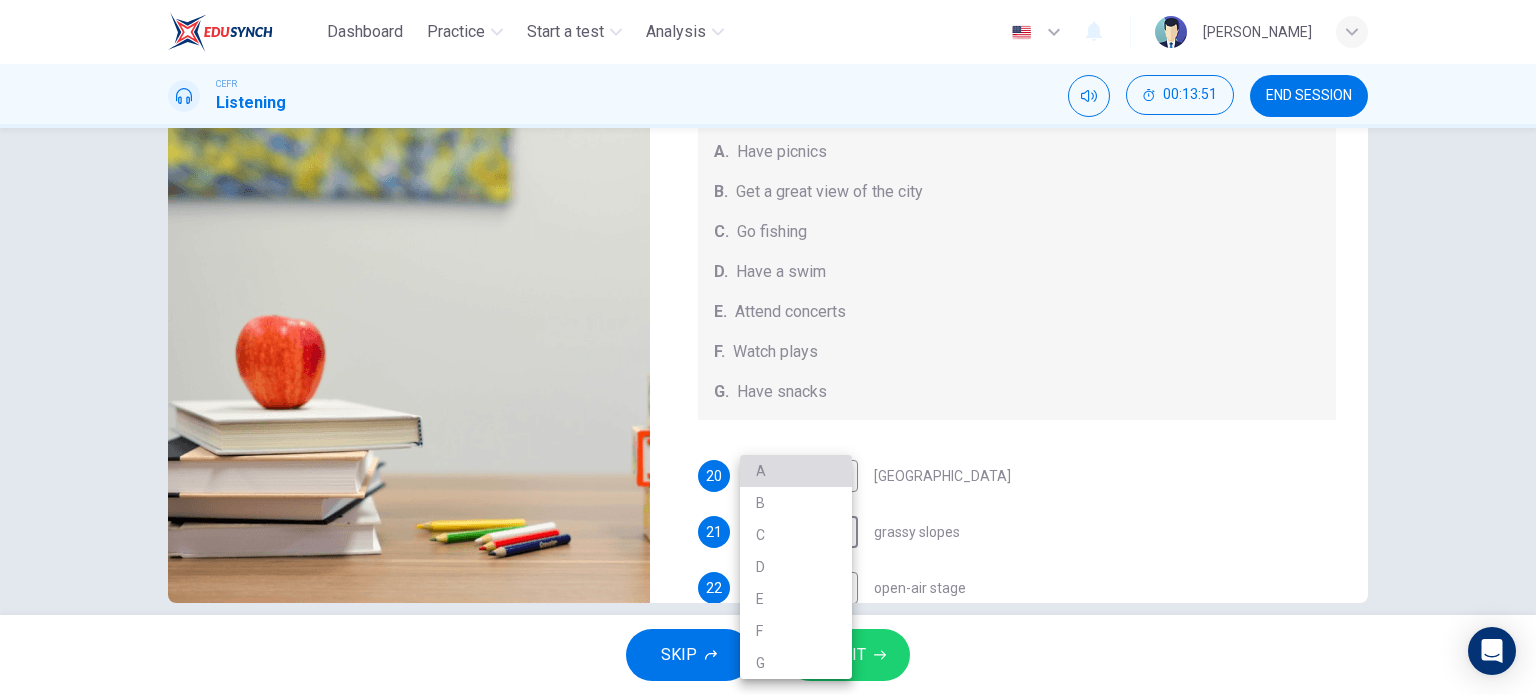 click on "A" at bounding box center (796, 471) 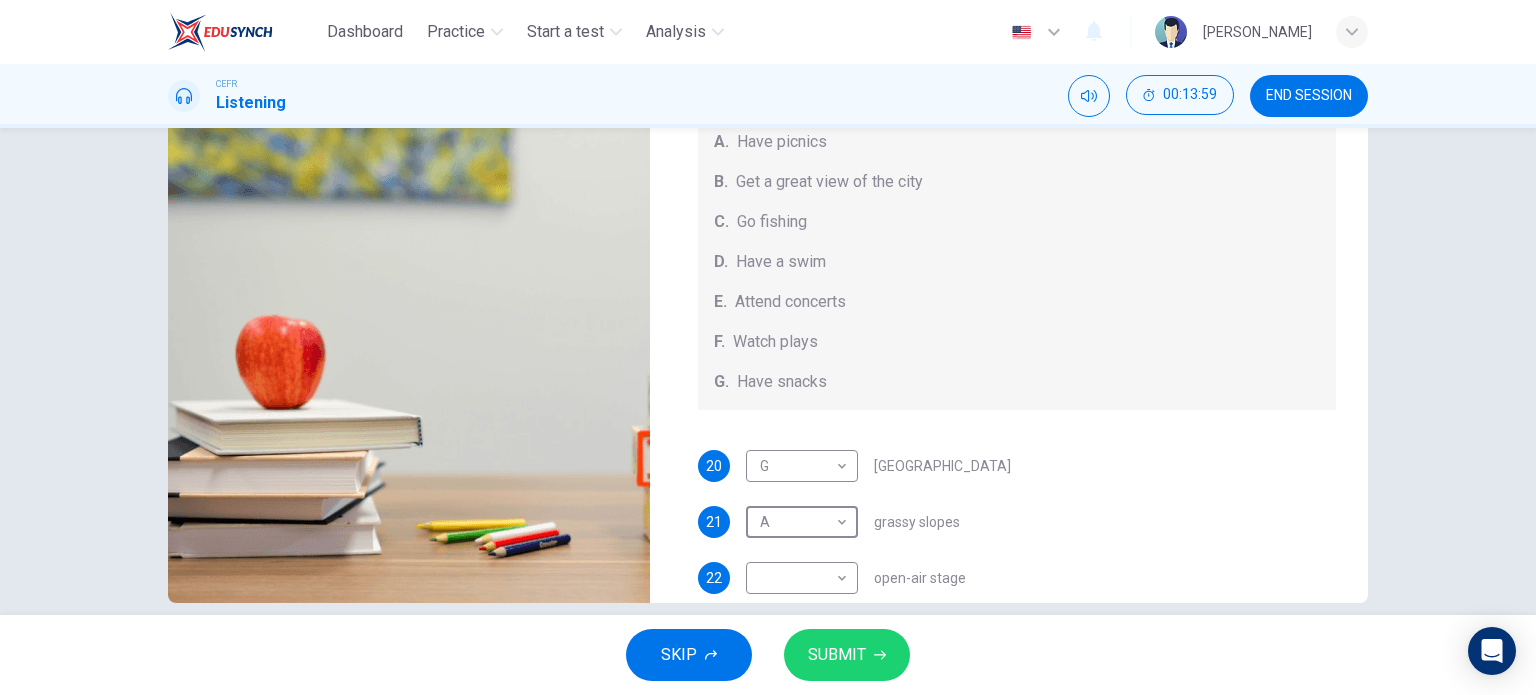 scroll, scrollTop: 42, scrollLeft: 0, axis: vertical 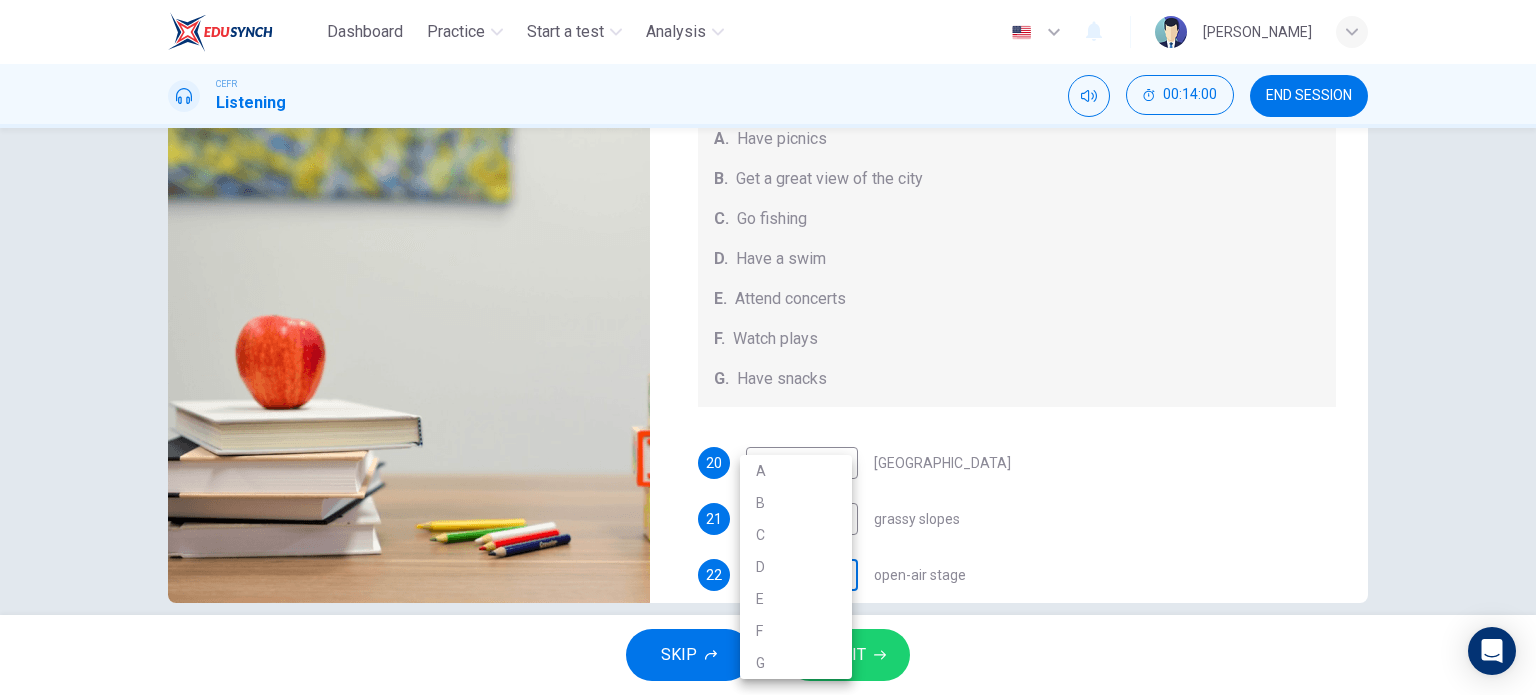 click on "Dashboard Practice Start a test Analysis English en ​ NURAFIQAH BINTI ASRUL EFFENDI CEFR Listening 00:14:00 END SESSION Questions 20 - 24 Which activity can be done at each of the following locations on the heath? Choose  FIVE  answers below and select the correct letter,  A-G , next to the questions. Activities A. Have picnics B. Get a great view of the city C. Go fishing D. Have a swim E. Attend concerts F. Watch plays G. Have snacks 20 G G ​ Kenwood House 21 A A ​ grassy slopes 22 ​ ​ open-air stage 23 ​ ​ ponds 24 ​ ​ Parliament Hill Hampstead Audio Tour 00m 39s SKIP SUBMIT EduSynch - Online Language Proficiency Testing
Dashboard Practice Start a test Analysis Notifications © Copyright  2025 A B C D E F G" at bounding box center [768, 347] 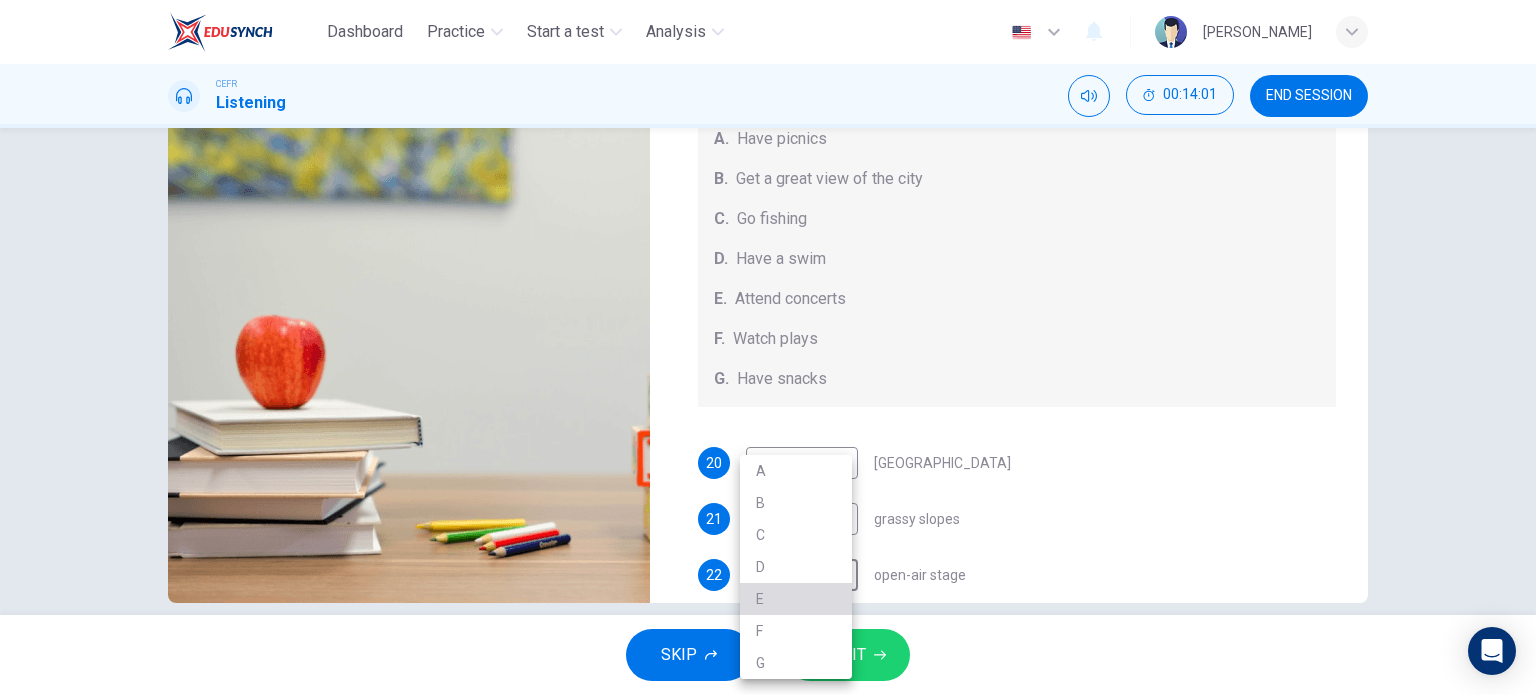 click on "E" at bounding box center (796, 599) 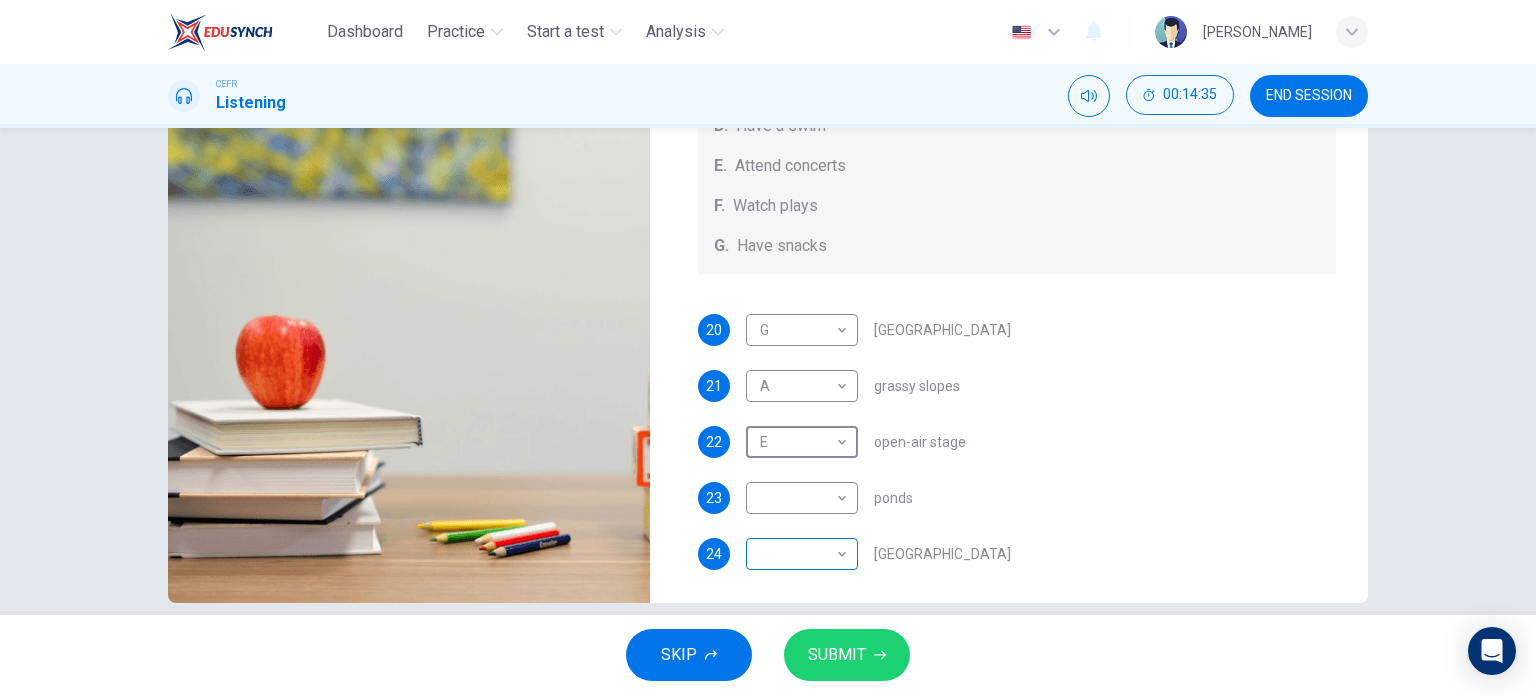scroll, scrollTop: 184, scrollLeft: 0, axis: vertical 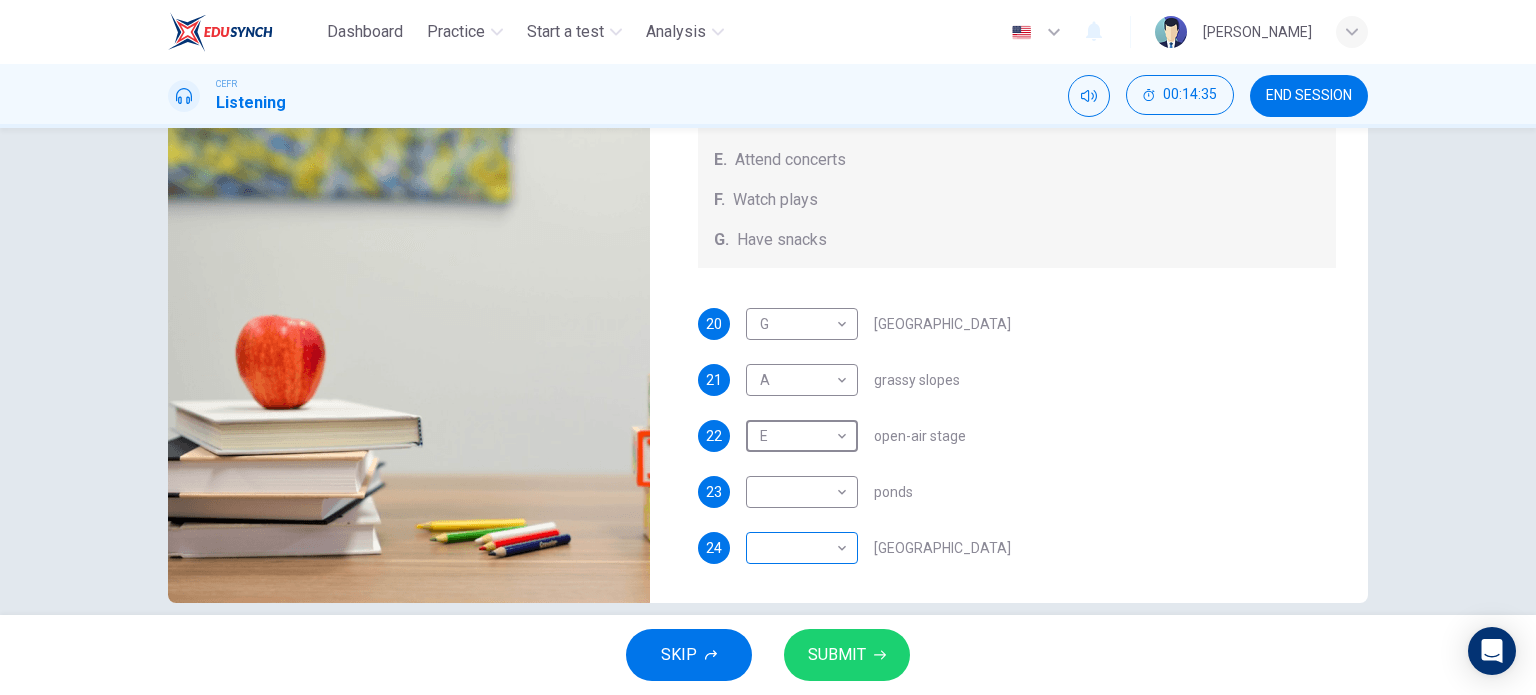 click on "Dashboard Practice Start a test Analysis English en ​ NURAFIQAH BINTI ASRUL EFFENDI CEFR Listening 00:14:35 END SESSION Questions 20 - 24 Which activity can be done at each of the following locations on the heath? Choose  FIVE  answers below and select the correct letter,  A-G , next to the questions. Activities A. Have picnics B. Get a great view of the city C. Go fishing D. Have a swim E. Attend concerts F. Watch plays G. Have snacks 20 G G ​ Kenwood House 21 A A ​ grassy slopes 22 E E ​ open-air stage 23 ​ ​ ponds 24 ​ ​ Parliament Hill Hampstead Audio Tour 00m 04s SKIP SUBMIT EduSynch - Online Language Proficiency Testing
Dashboard Practice Start a test Analysis Notifications © Copyright  2025" at bounding box center (768, 347) 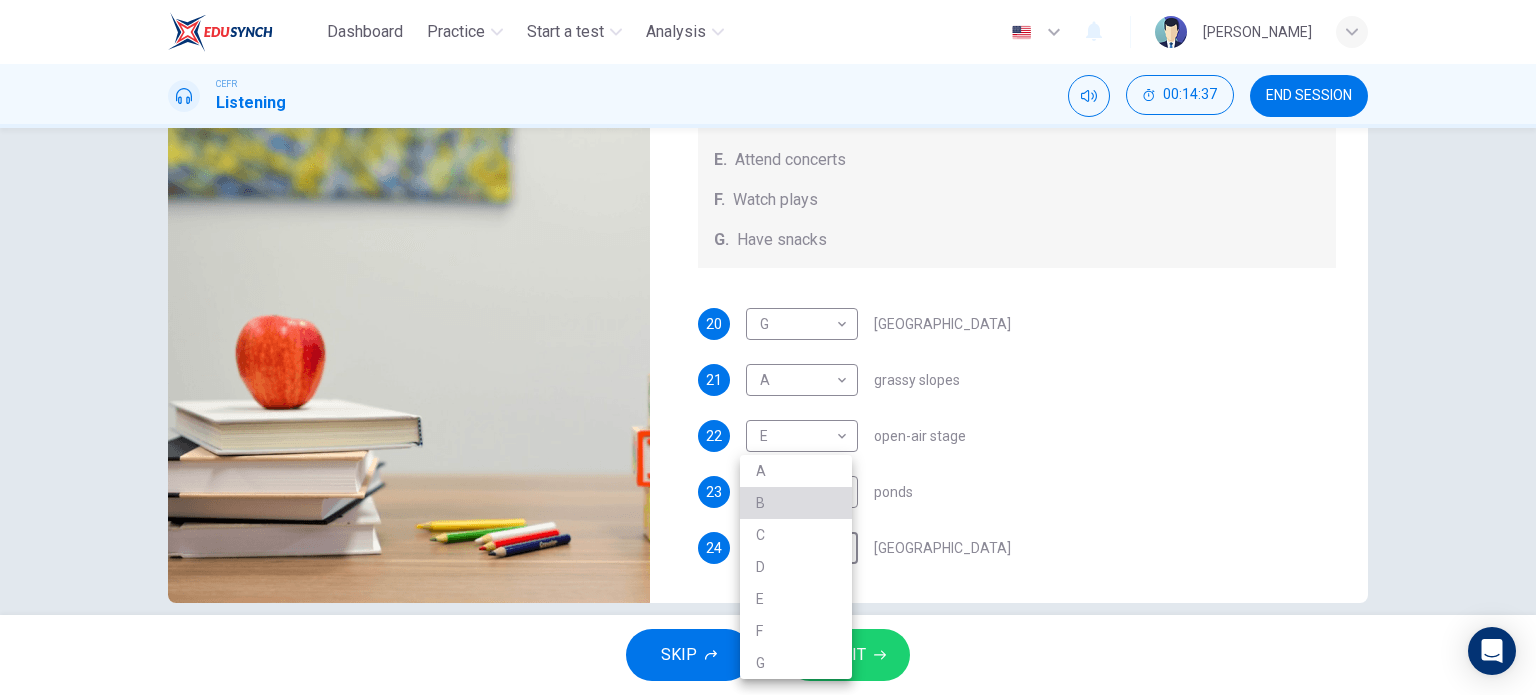 click on "B" at bounding box center (796, 503) 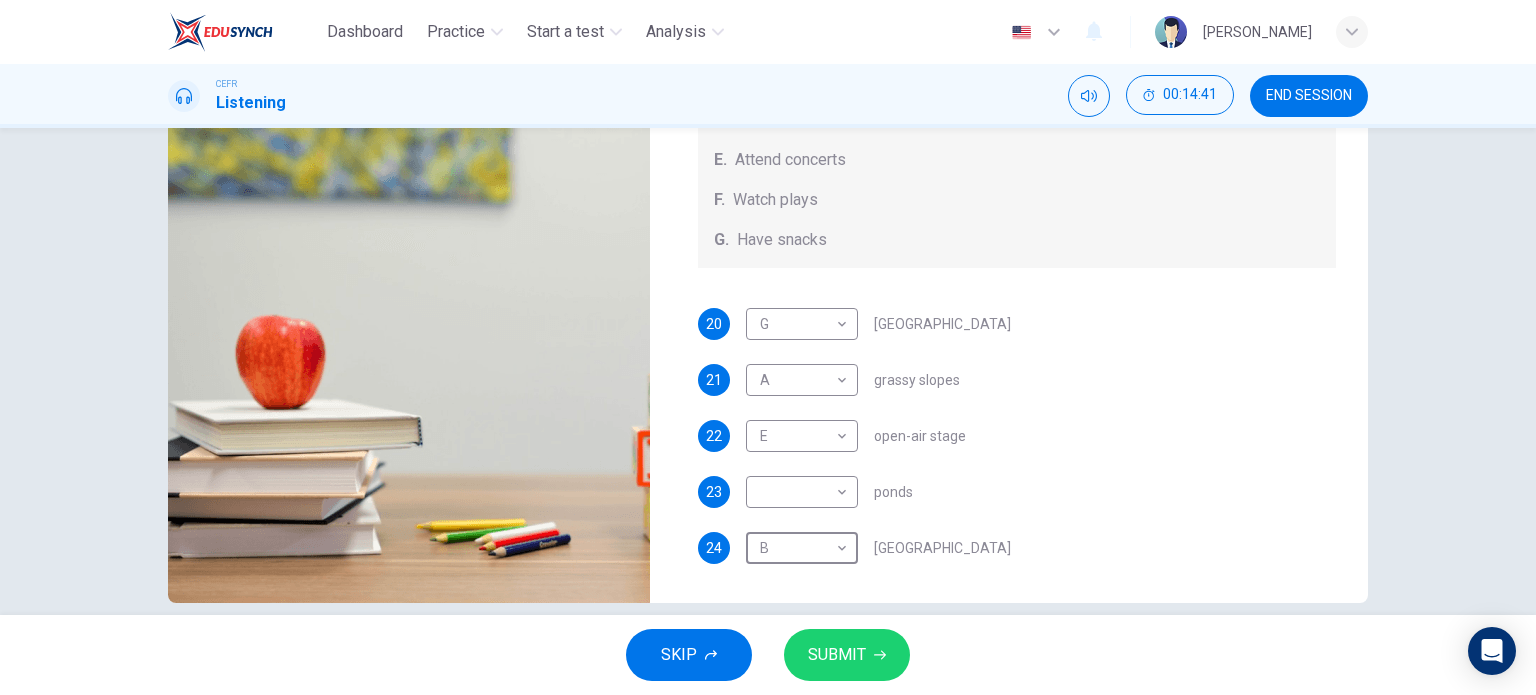 scroll, scrollTop: 0, scrollLeft: 0, axis: both 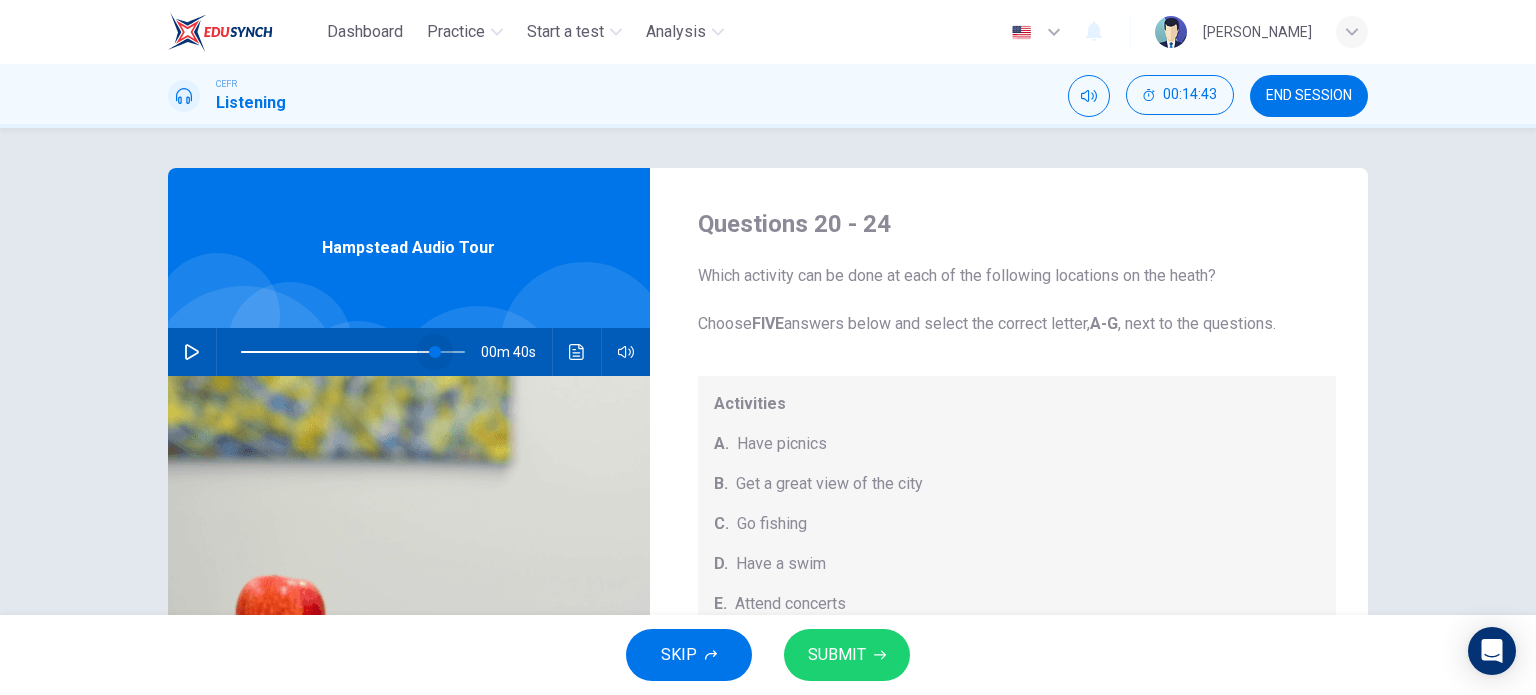 click at bounding box center (353, 352) 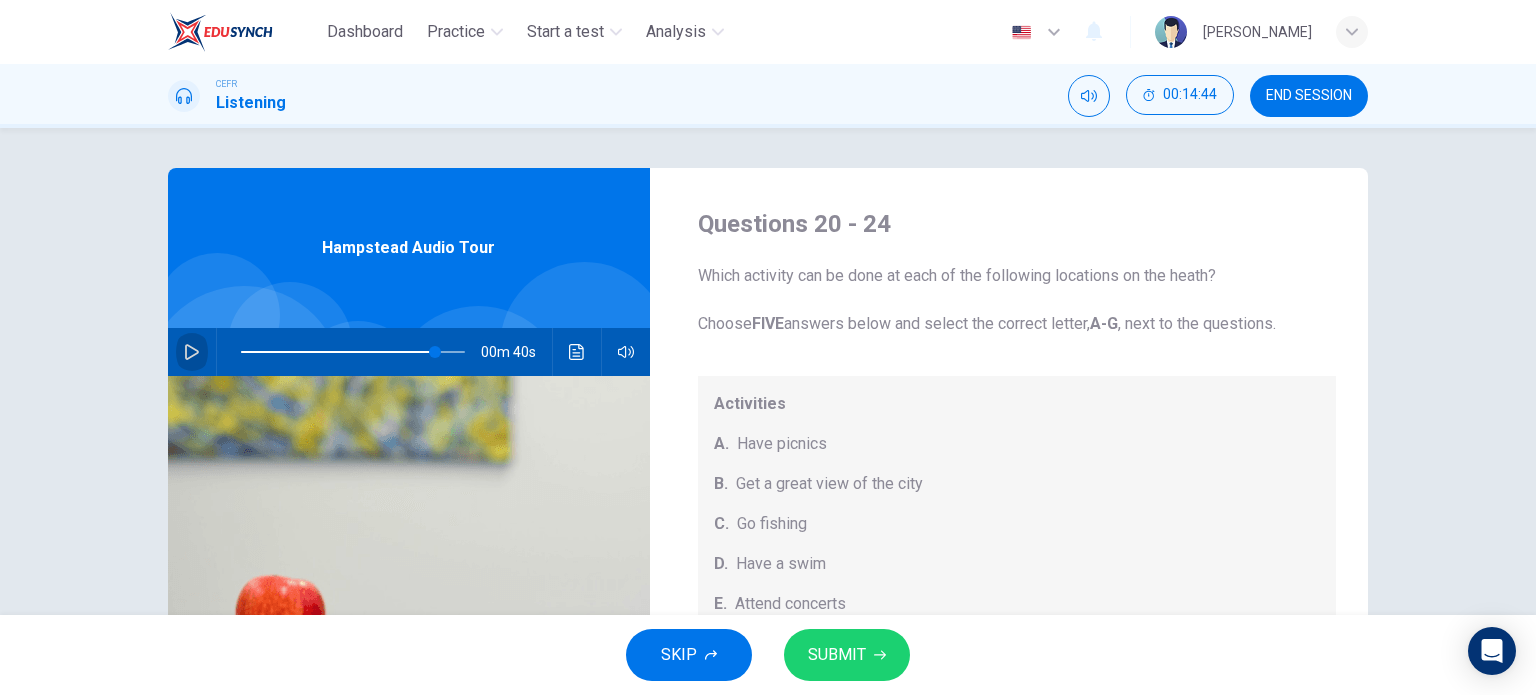 click 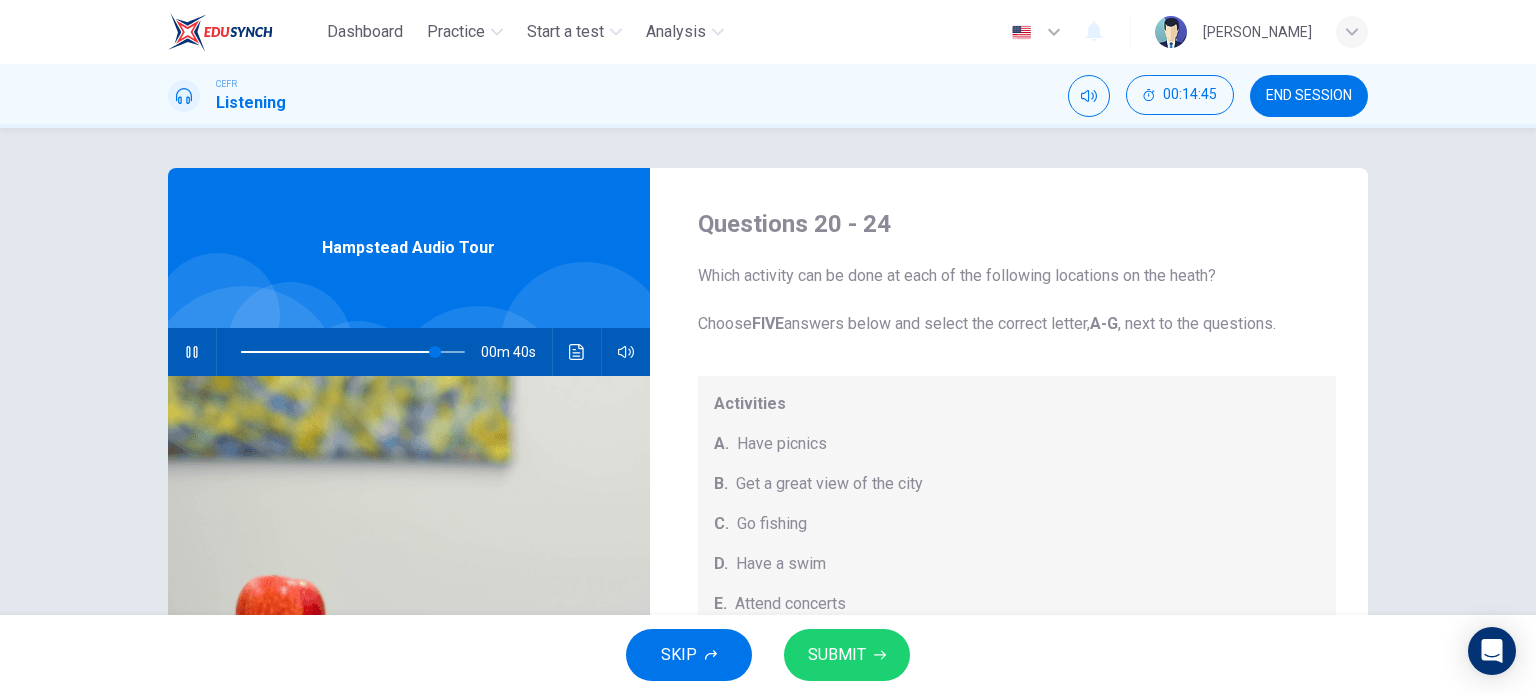 scroll, scrollTop: 184, scrollLeft: 0, axis: vertical 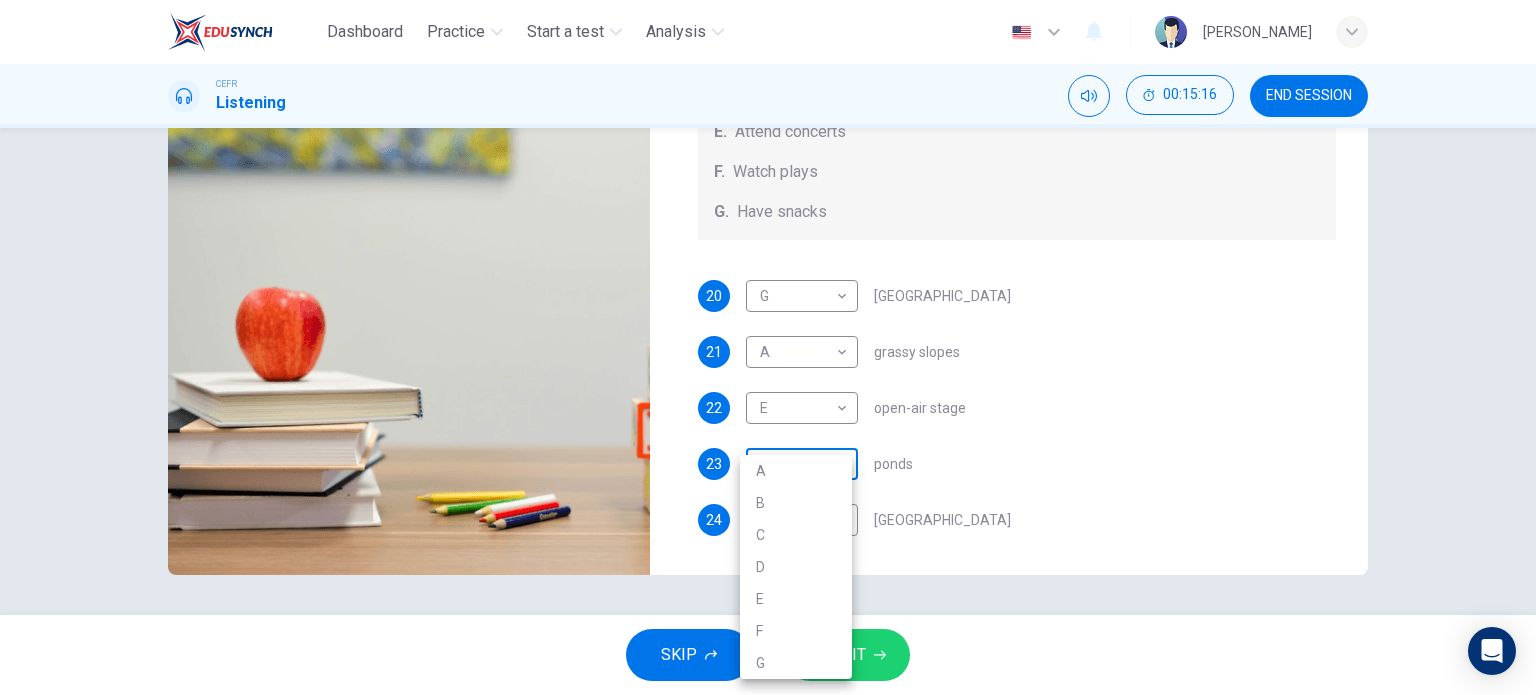 click on "Dashboard Practice Start a test Analysis English en ​ NURAFIQAH BINTI ASRUL EFFENDI CEFR Listening 00:15:16 END SESSION Questions 20 - 24 Which activity can be done at each of the following locations on the heath? Choose  FIVE  answers below and select the correct letter,  A-G , next to the questions. Activities A. Have picnics B. Get a great view of the city C. Go fishing D. Have a swim E. Attend concerts F. Watch plays G. Have snacks 20 G G ​ Kenwood House 21 A A ​ grassy slopes 22 E E ​ open-air stage 23 ​ ​ ponds 24 B B ​ Parliament Hill Hampstead Audio Tour 00m 09s SKIP SUBMIT EduSynch - Online Language Proficiency Testing
Dashboard Practice Start a test Analysis Notifications © Copyright  2025 A B C D E F G" at bounding box center (768, 347) 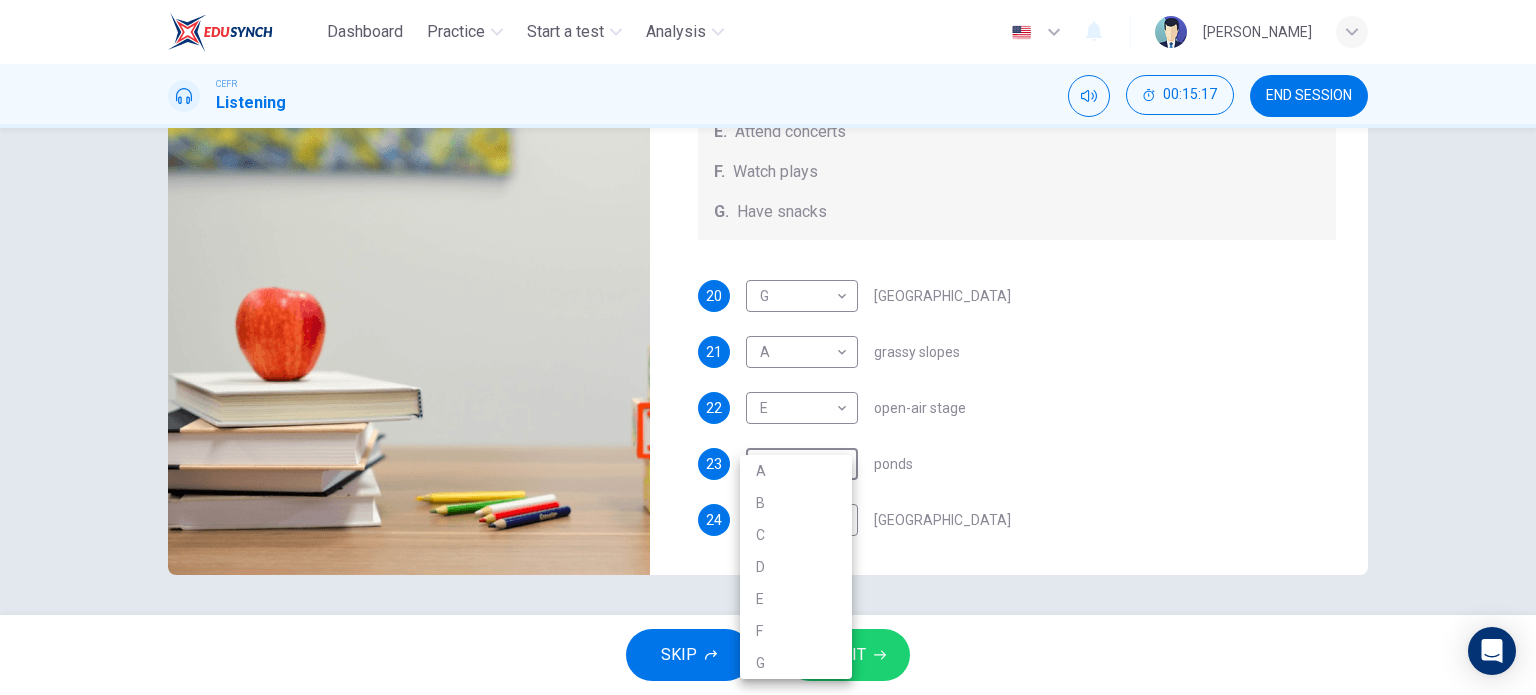 click at bounding box center (768, 347) 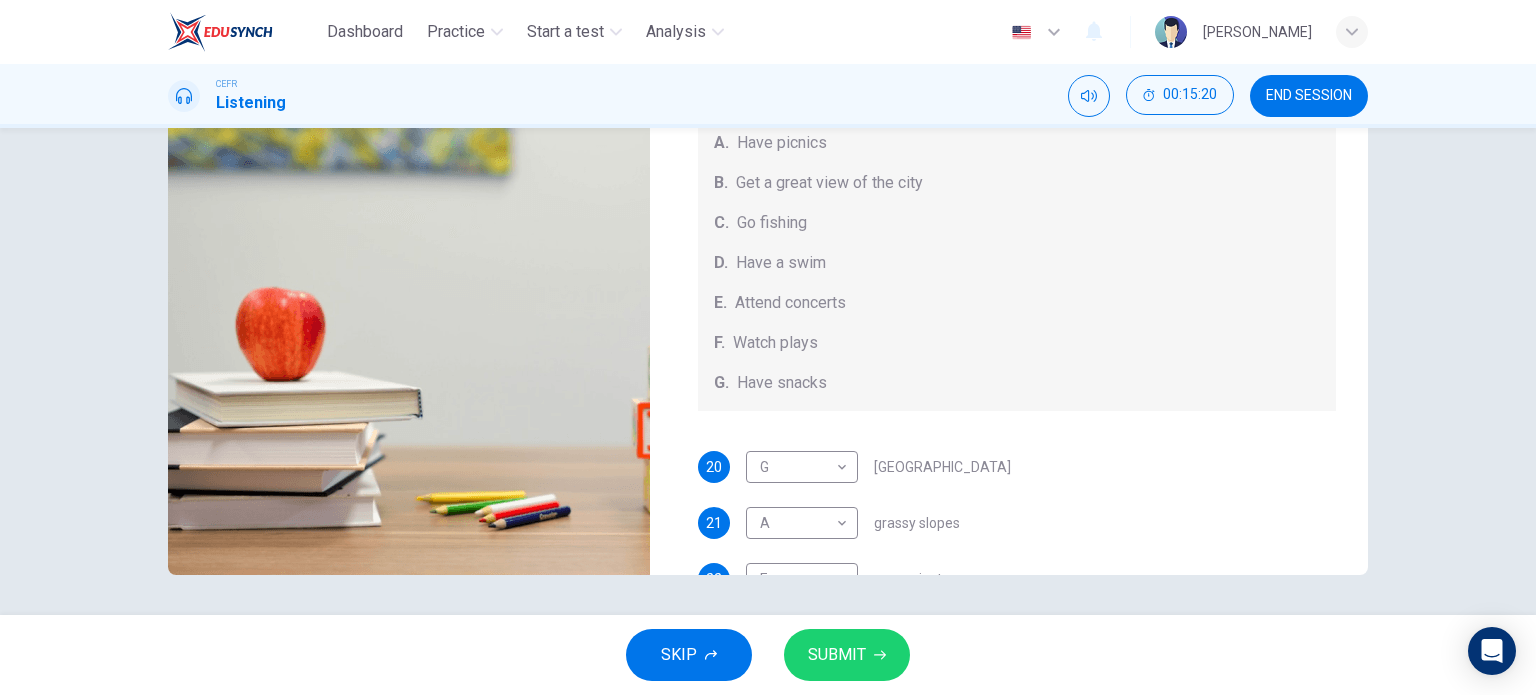 scroll, scrollTop: 0, scrollLeft: 0, axis: both 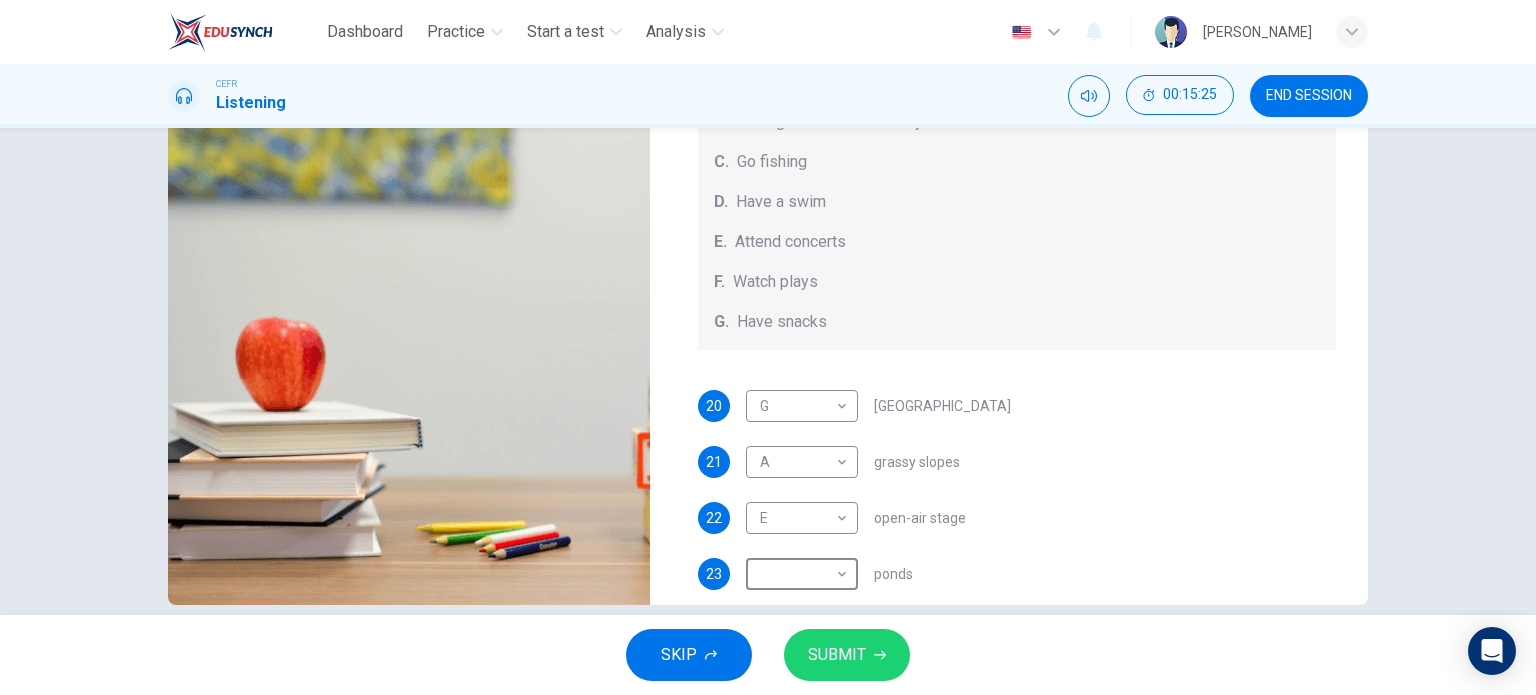 type on "0" 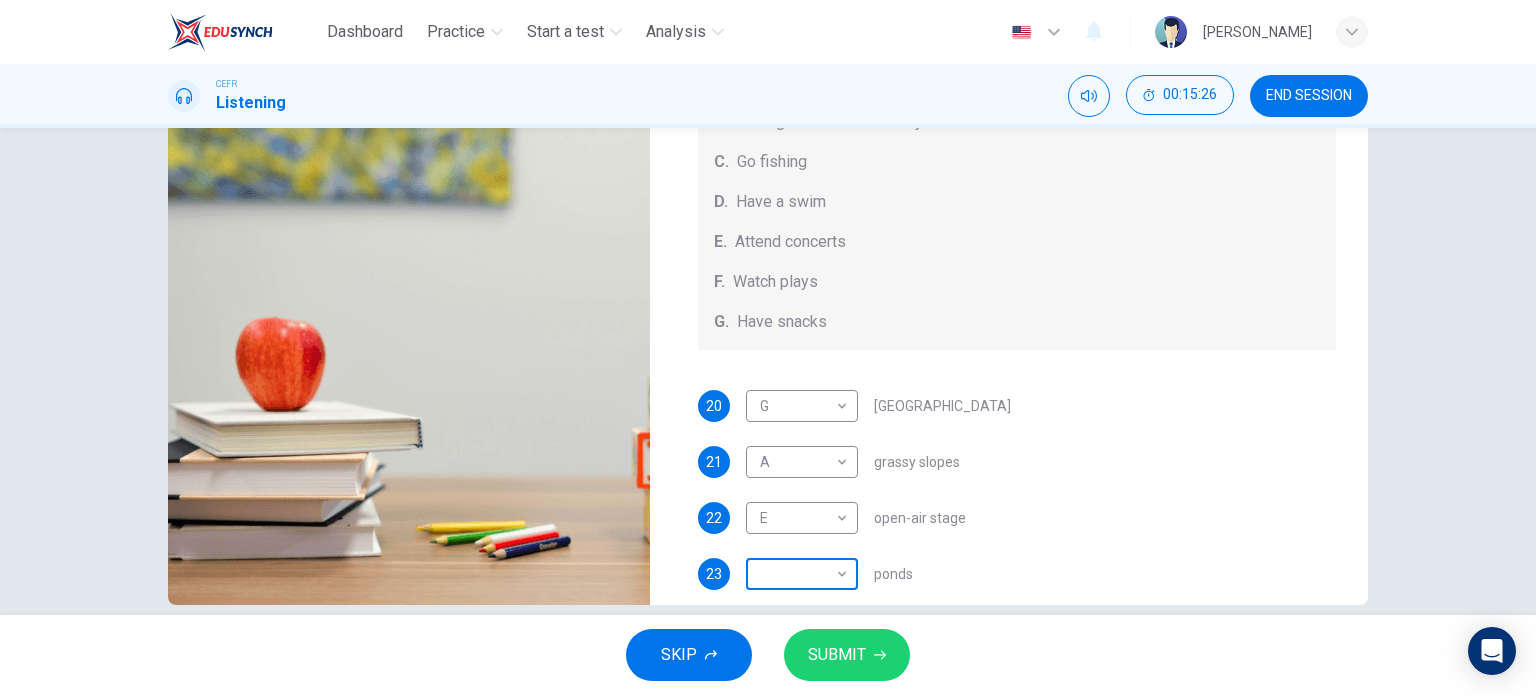 click on "Dashboard Practice Start a test Analysis English en ​ NURAFIQAH BINTI ASRUL EFFENDI CEFR Listening 00:15:26 END SESSION Questions 20 - 24 Which activity can be done at each of the following locations on the heath? Choose  FIVE  answers below and select the correct letter,  A-G , next to the questions. Activities A. Have picnics B. Get a great view of the city C. Go fishing D. Have a swim E. Attend concerts F. Watch plays G. Have snacks 20 G G ​ Kenwood House 21 A A ​ grassy slopes 22 E E ​ open-air stage 23 ​ ​ ponds 24 B B ​ Parliament Hill Hampstead Audio Tour 05m 13s SKIP SUBMIT EduSynch - Online Language Proficiency Testing
Dashboard Practice Start a test Analysis Notifications © Copyright  2025" at bounding box center (768, 347) 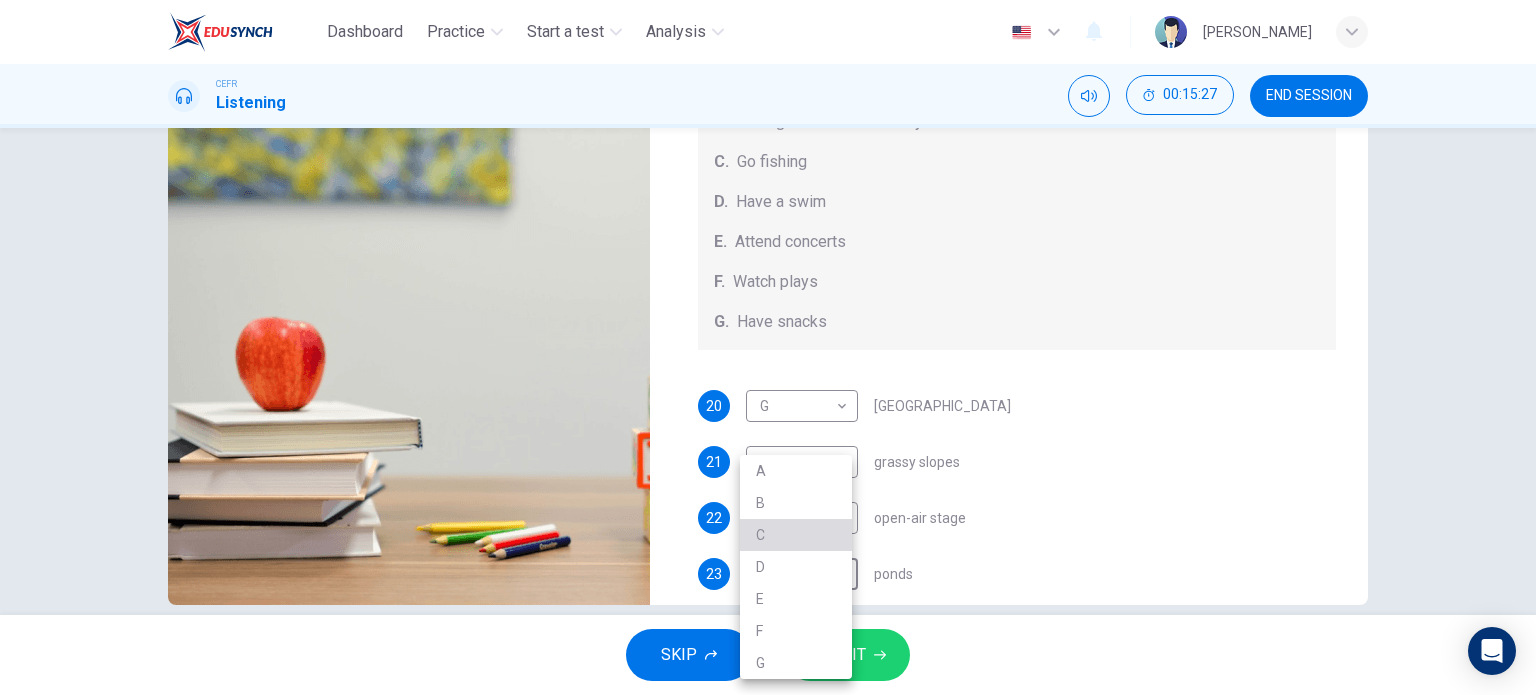 click on "C" at bounding box center (796, 535) 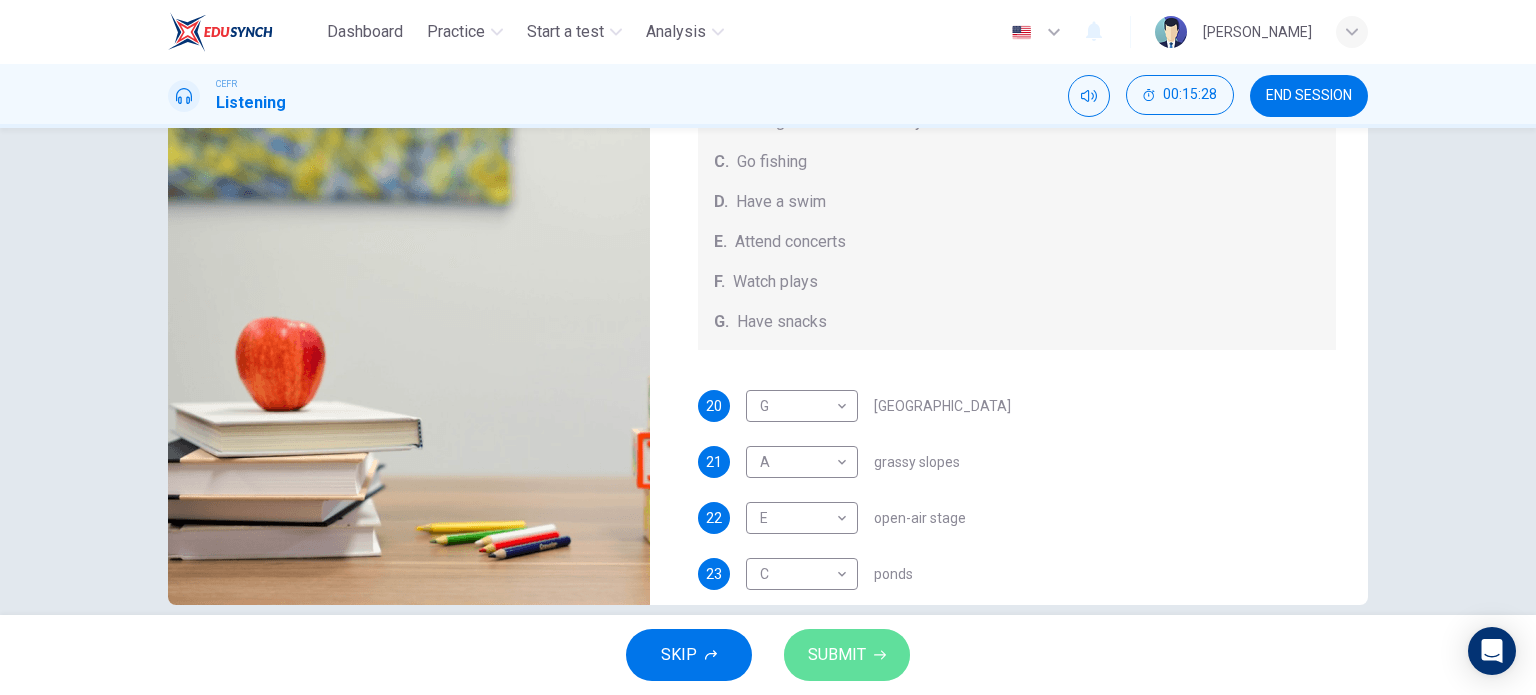 click on "SUBMIT" at bounding box center [847, 655] 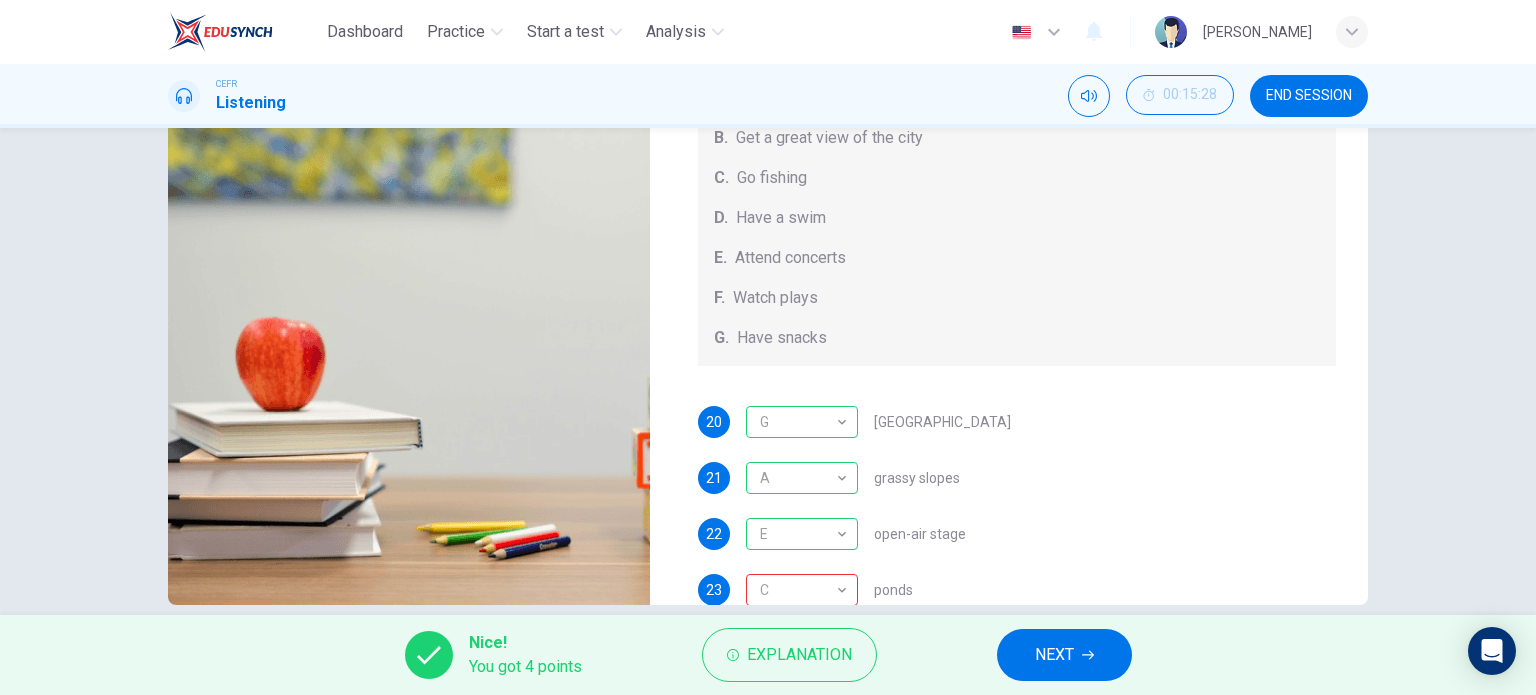 scroll, scrollTop: 184, scrollLeft: 0, axis: vertical 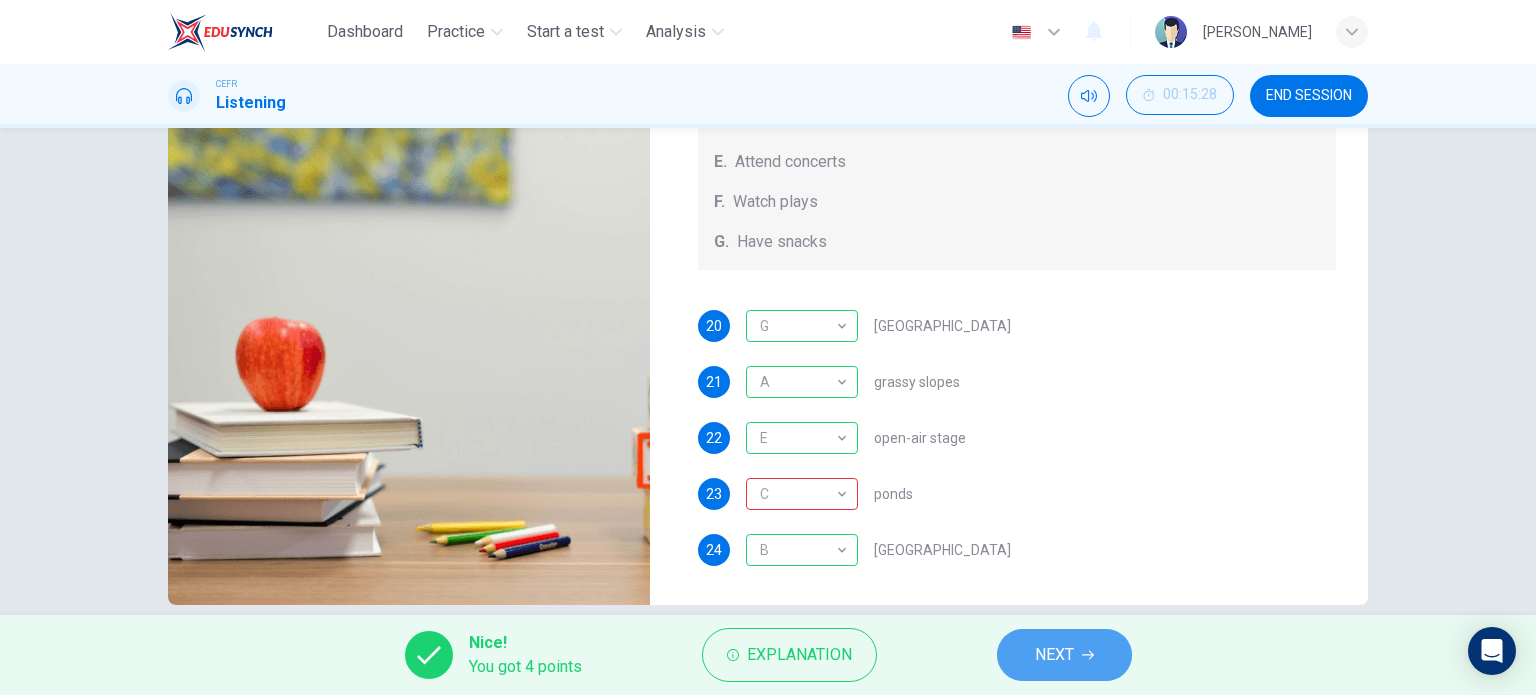 click on "NEXT" at bounding box center (1054, 655) 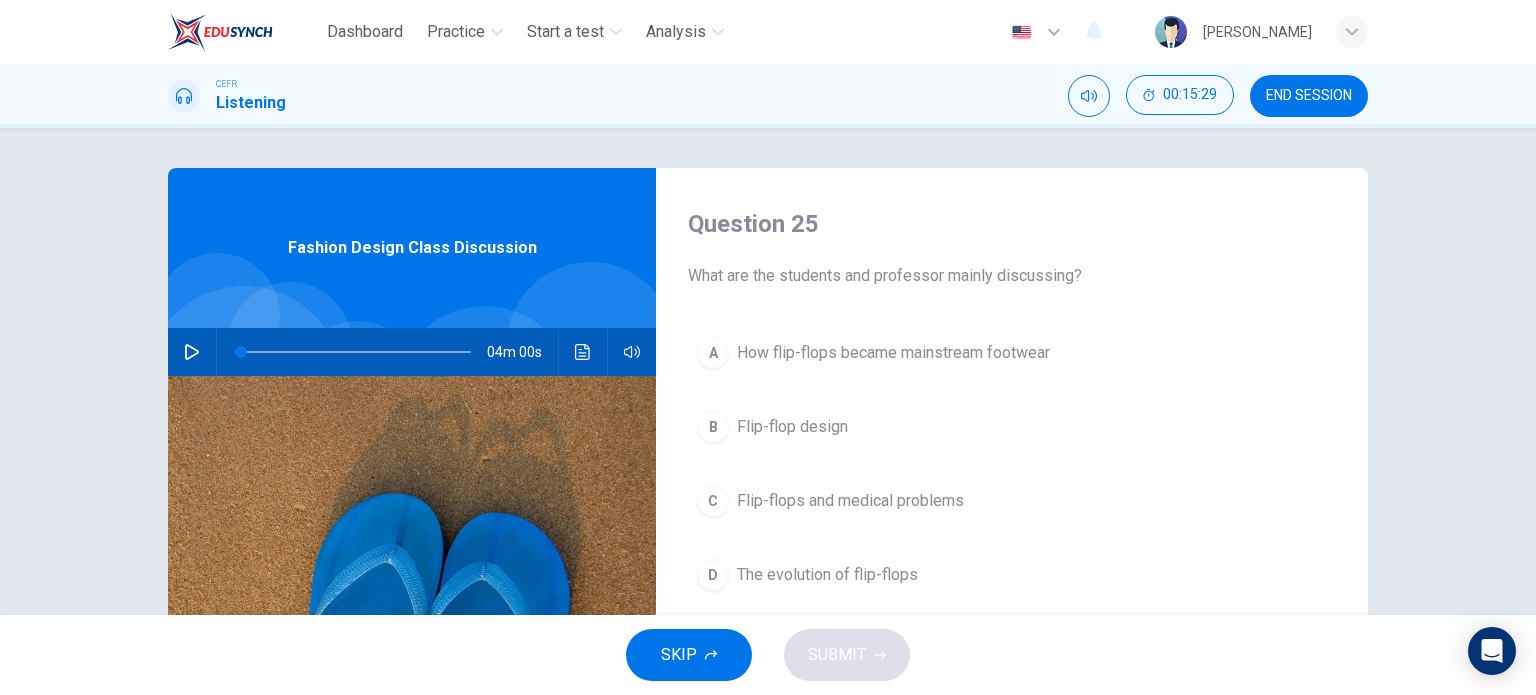 click on "END SESSION" at bounding box center [1309, 96] 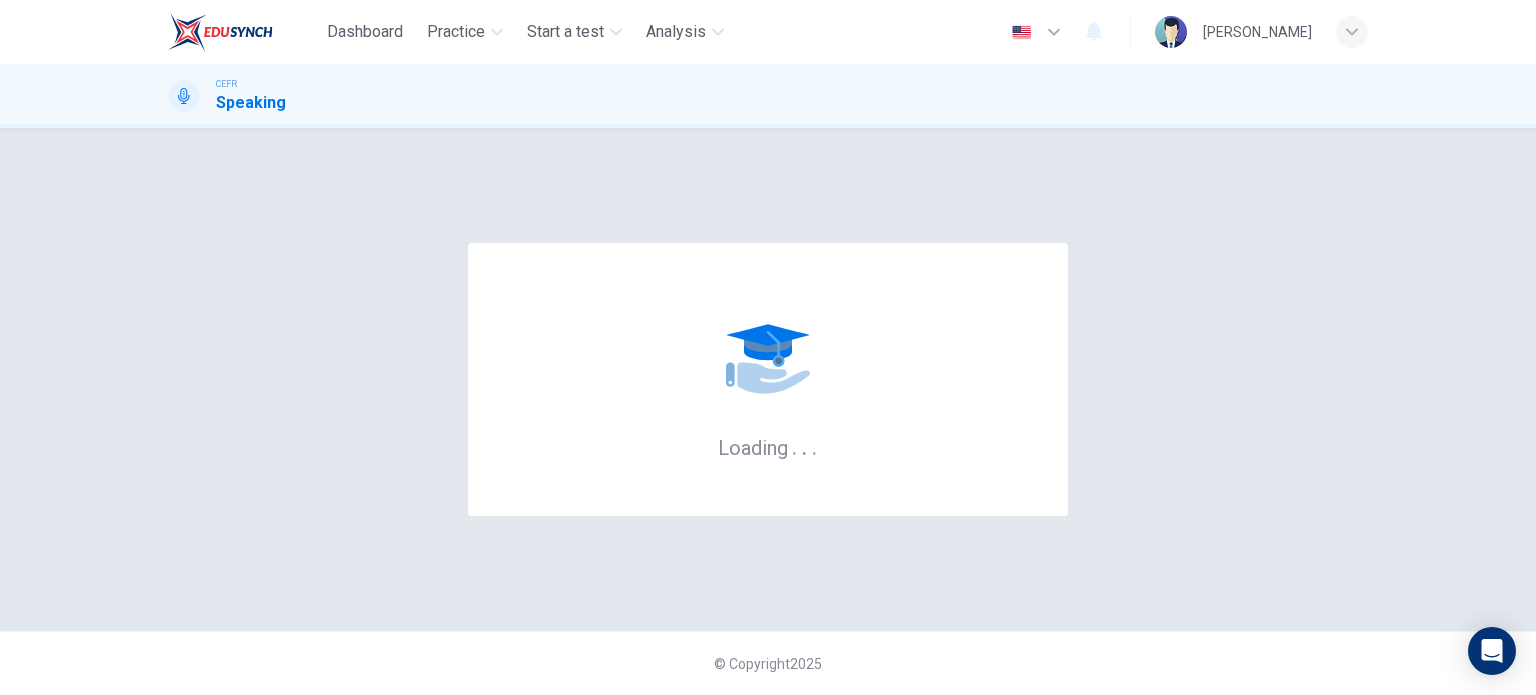 scroll, scrollTop: 0, scrollLeft: 0, axis: both 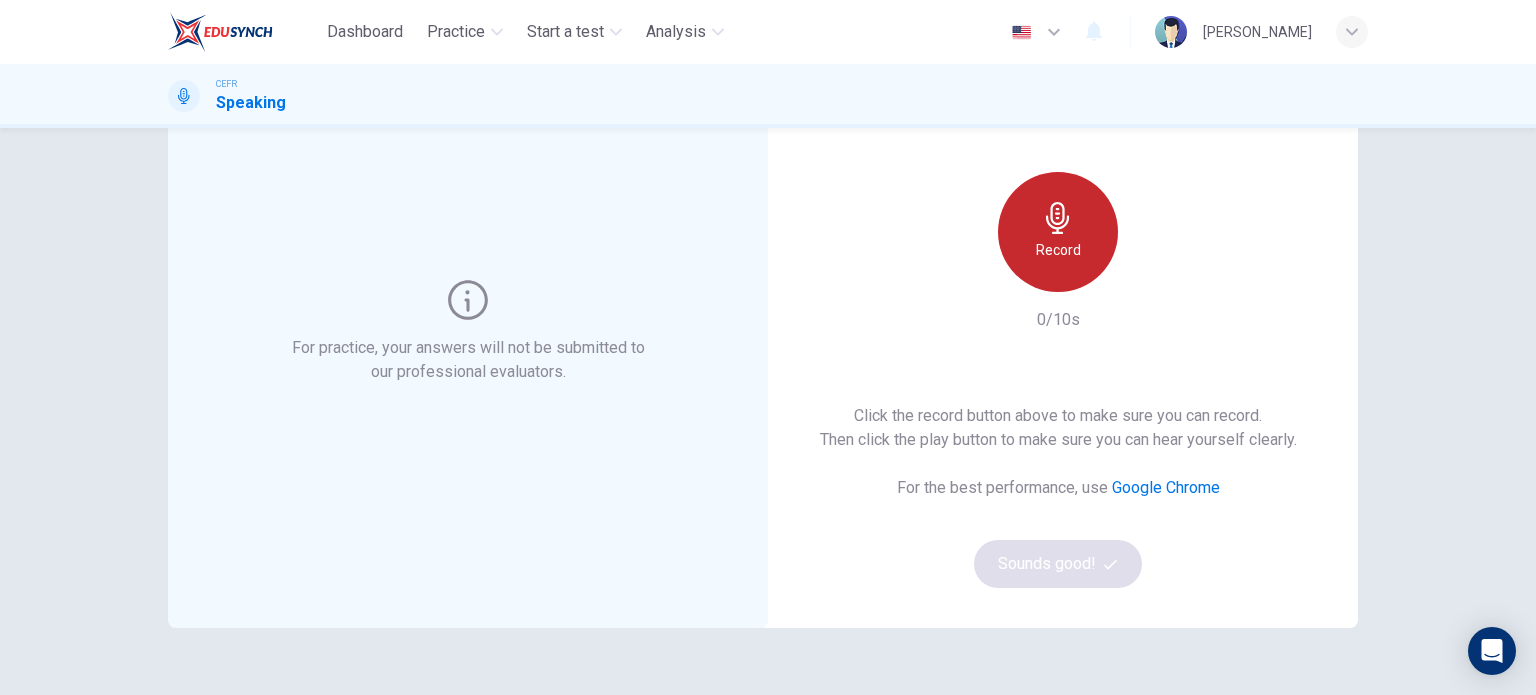 click 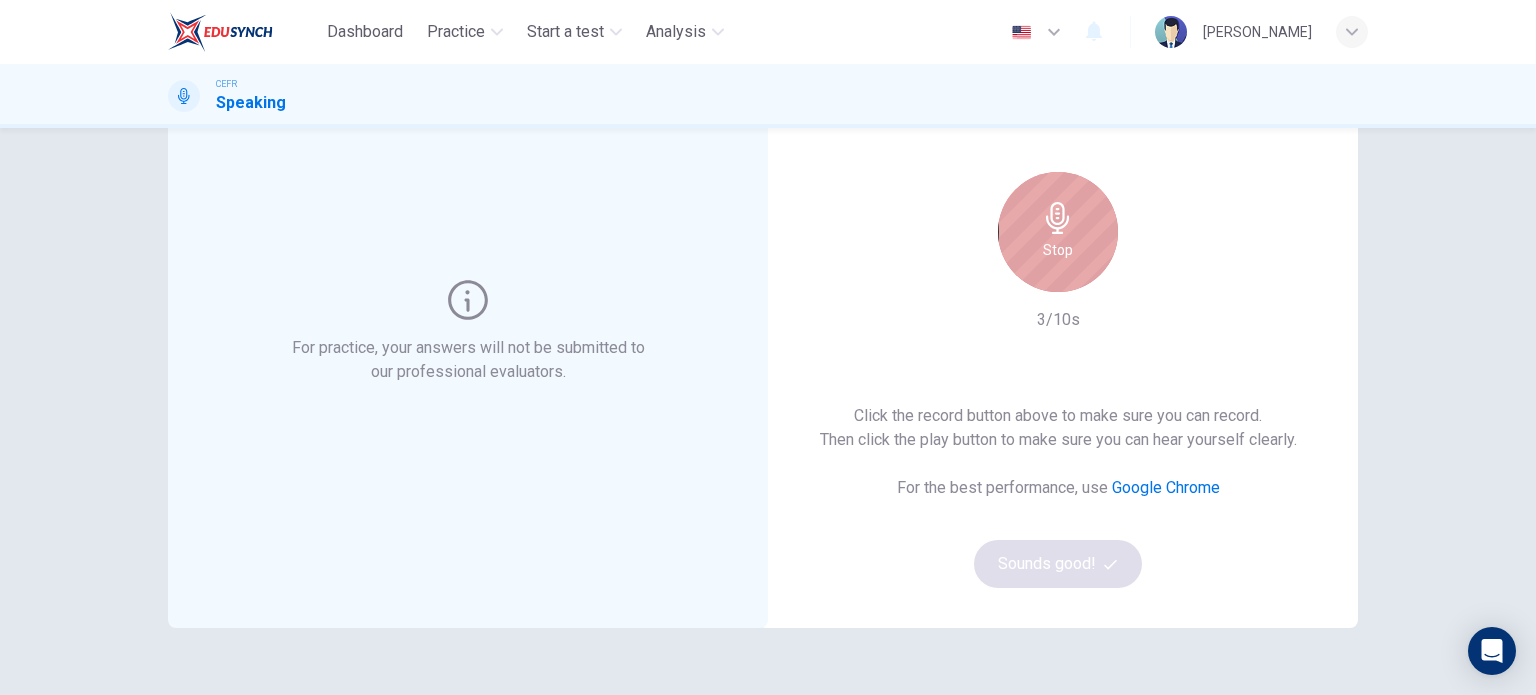 click on "Stop" at bounding box center [1058, 250] 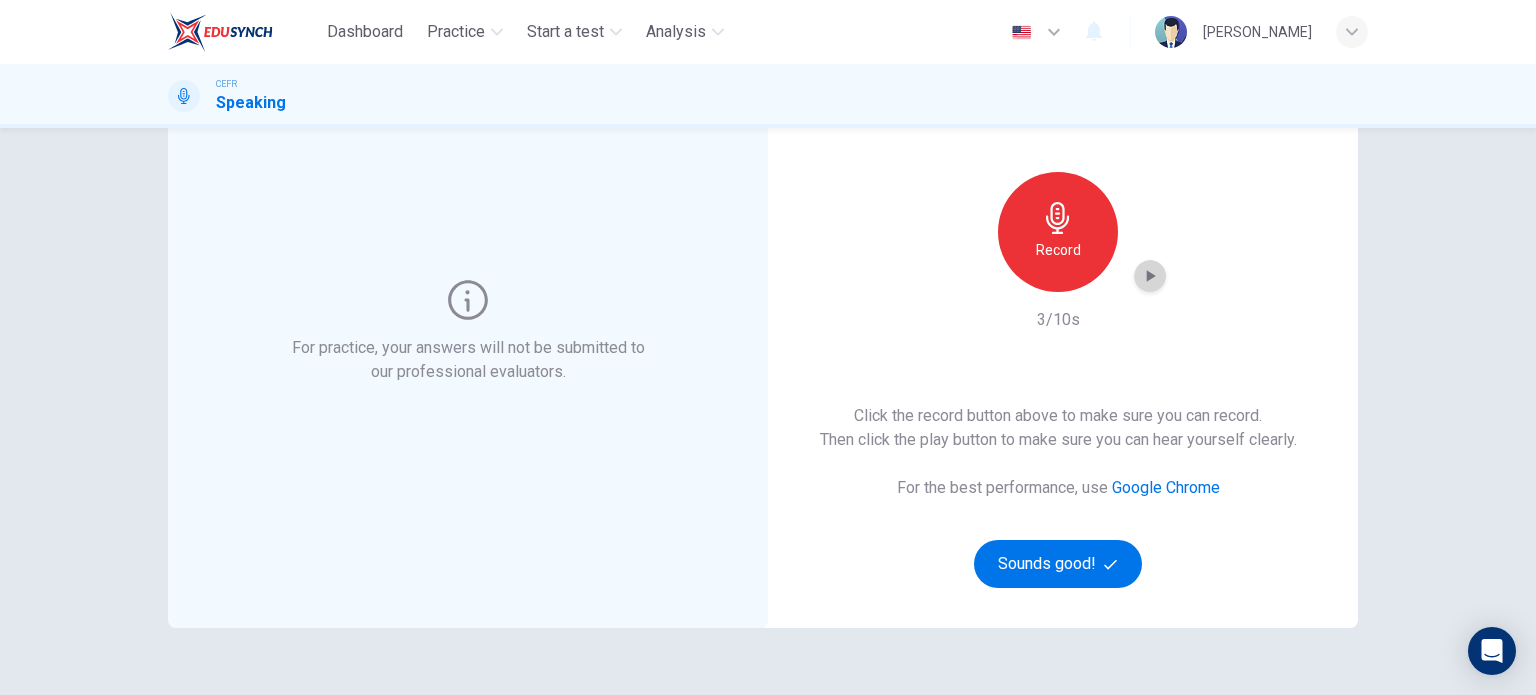 click 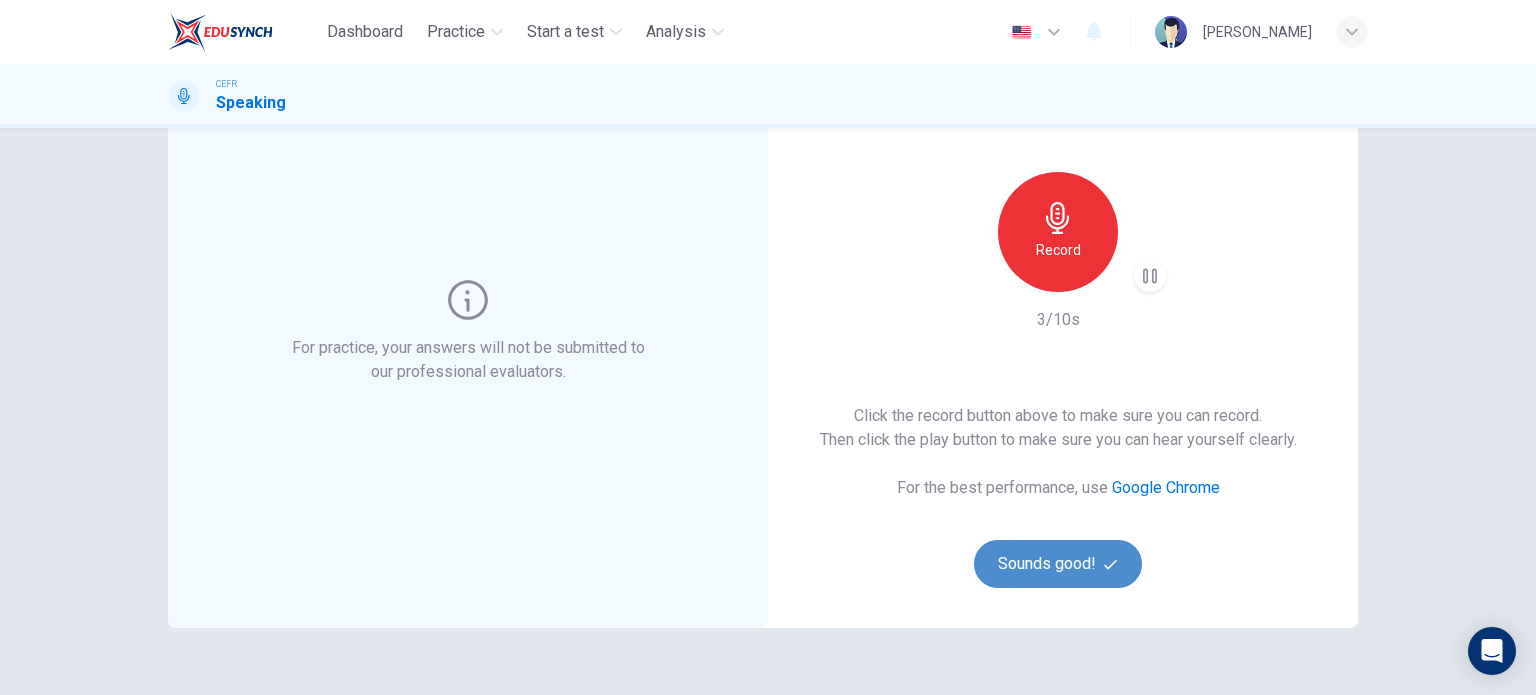 click on "Sounds good!" at bounding box center (1058, 564) 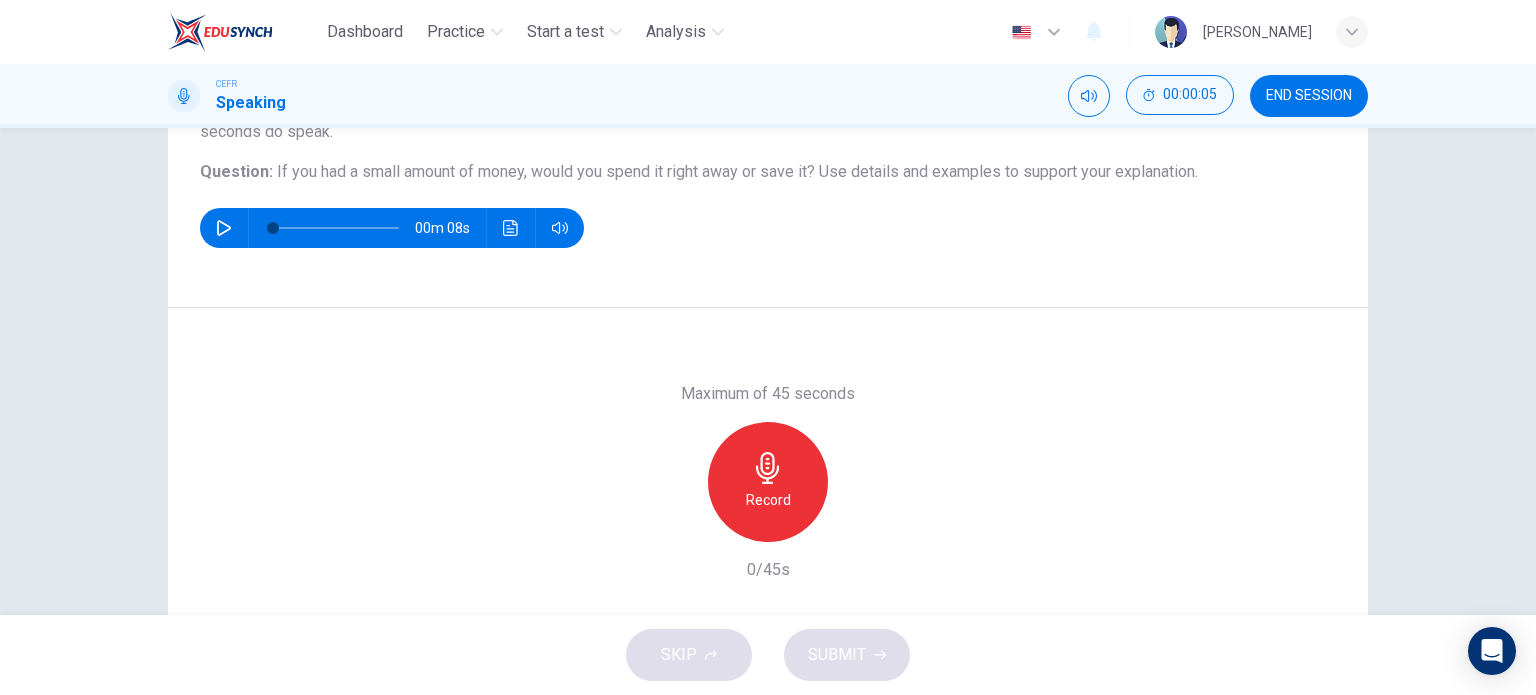 scroll, scrollTop: 210, scrollLeft: 0, axis: vertical 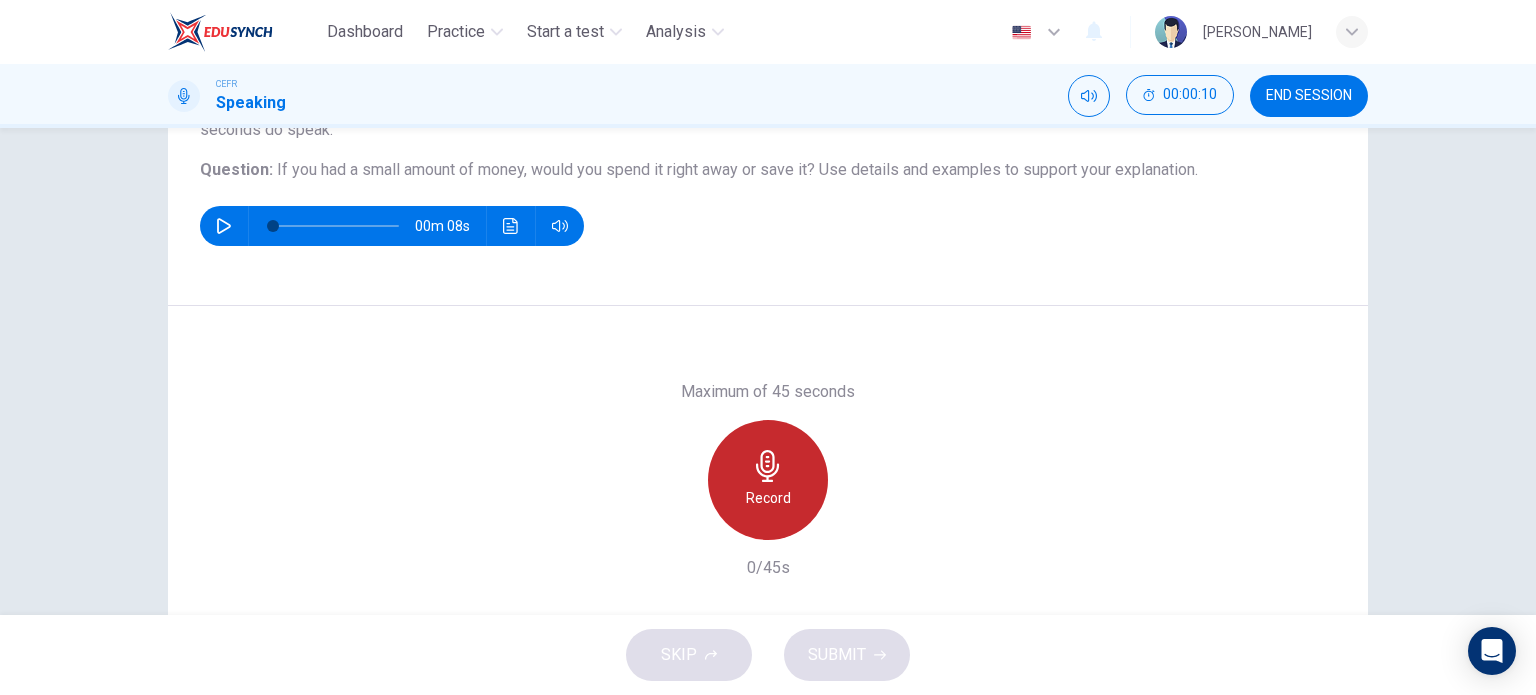 click 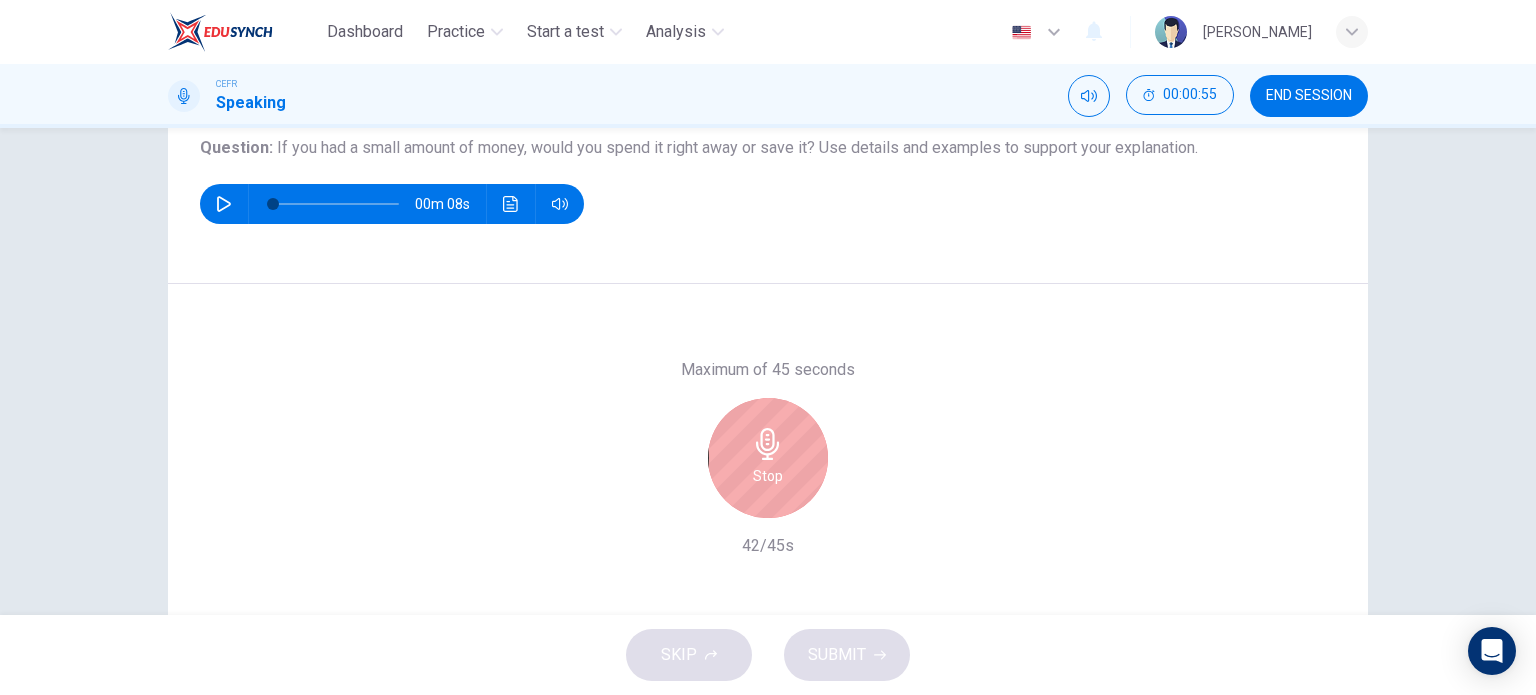 scroll, scrollTop: 231, scrollLeft: 0, axis: vertical 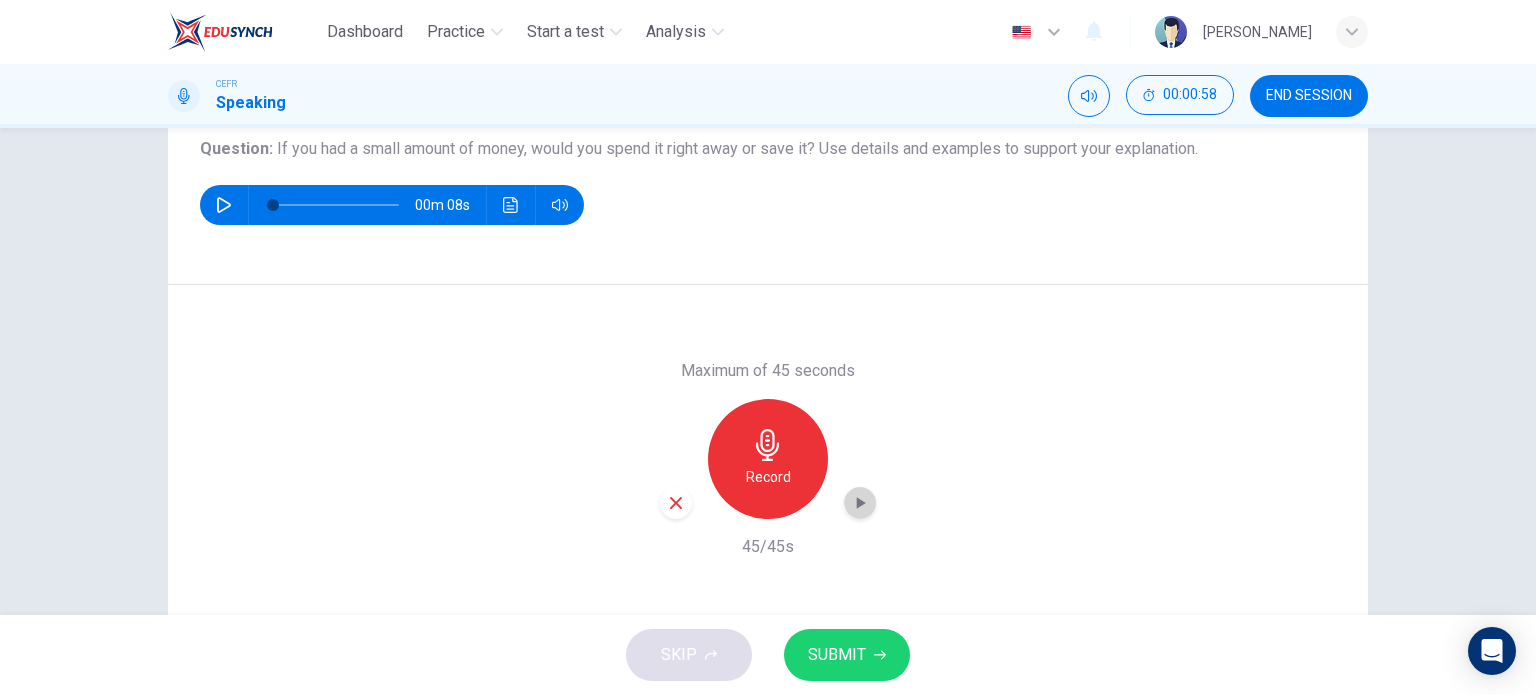 click 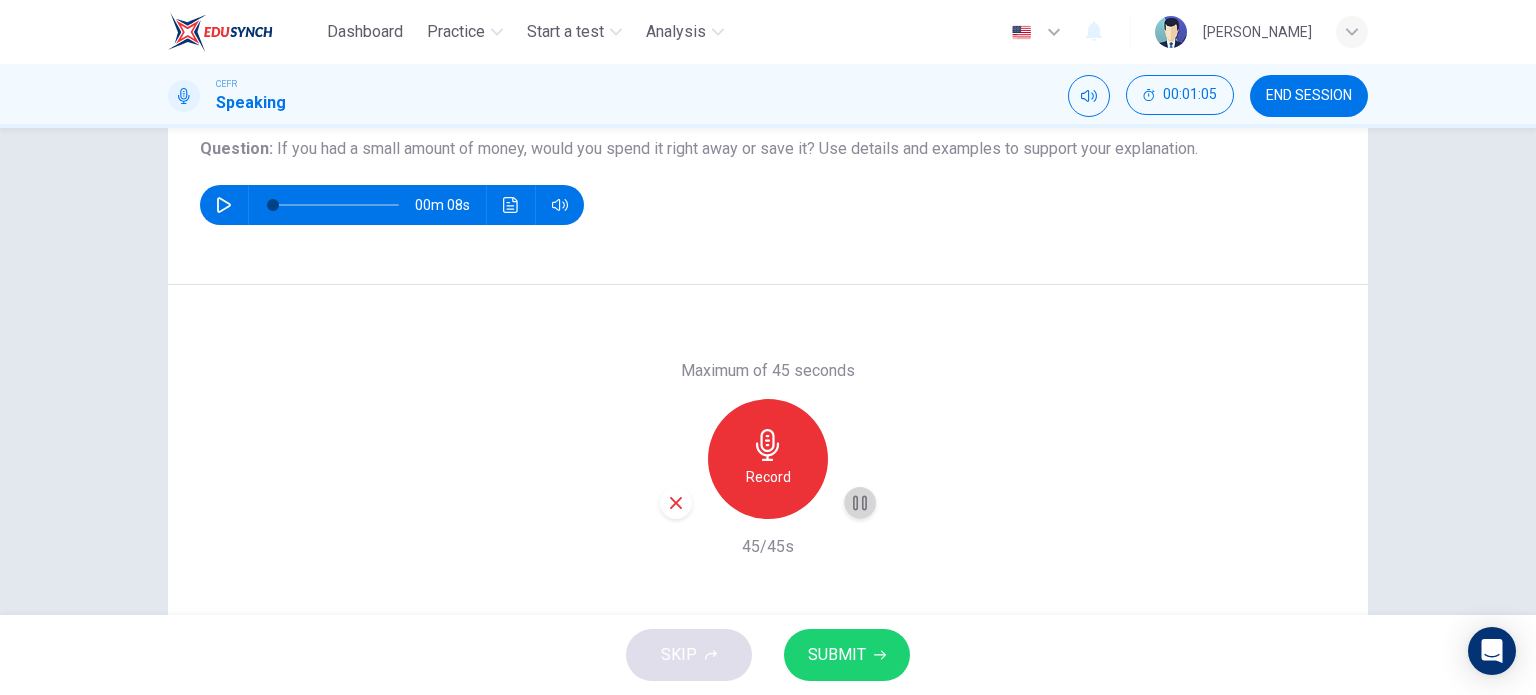 click 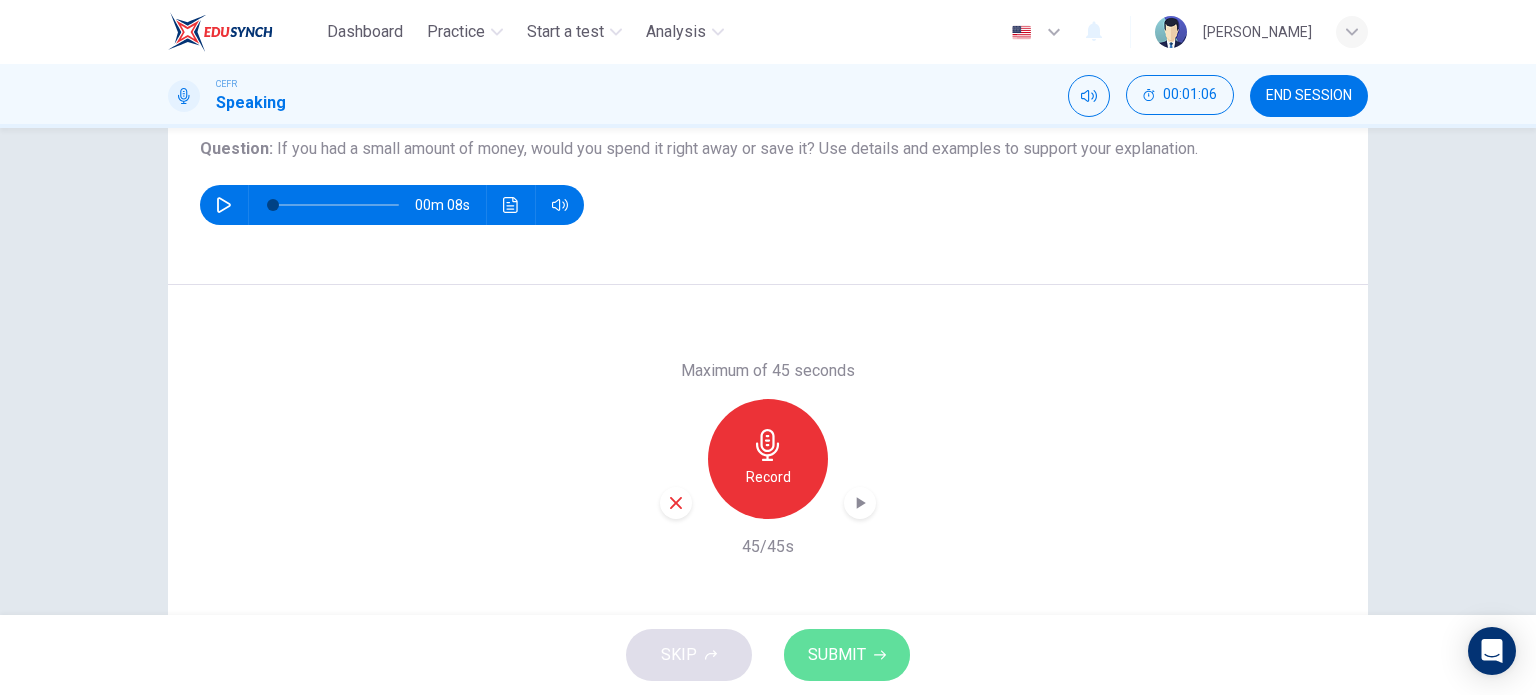 click on "SUBMIT" at bounding box center (837, 655) 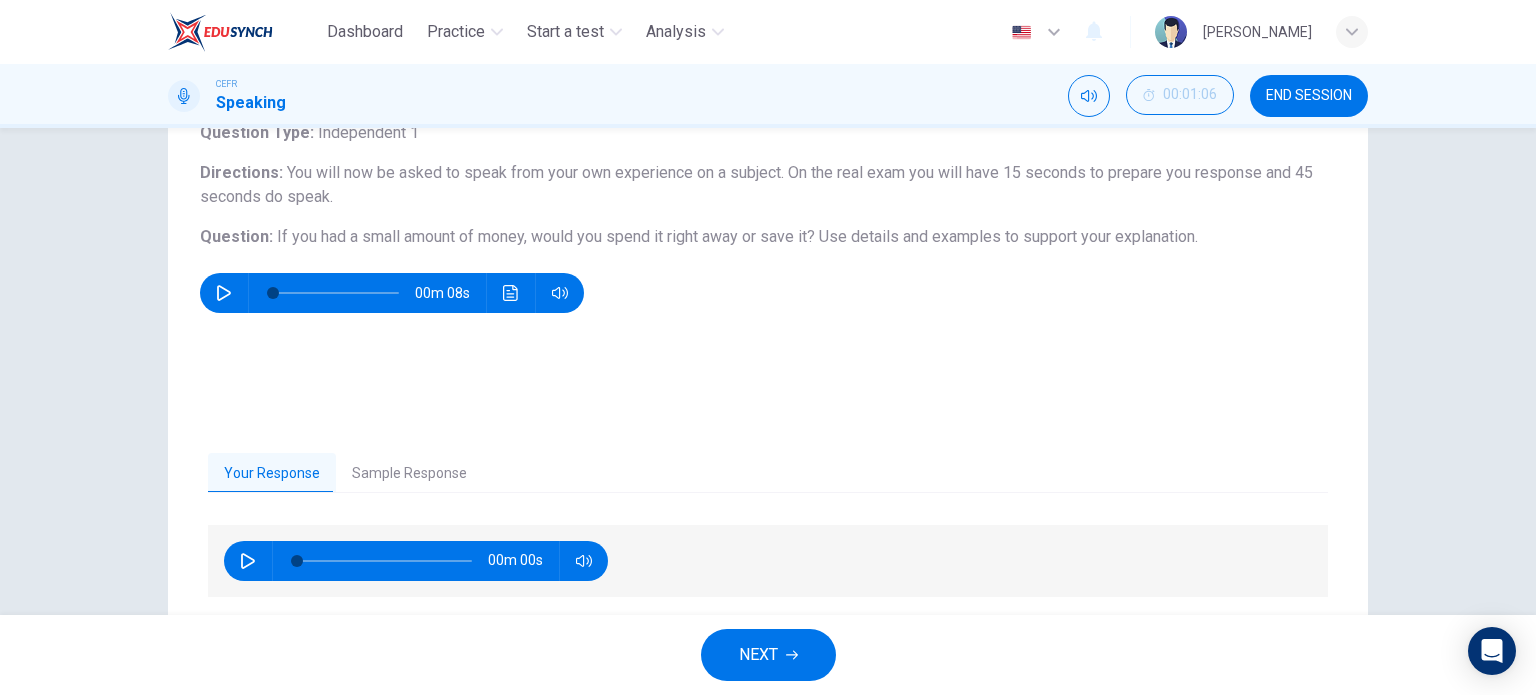 scroll, scrollTop: 288, scrollLeft: 0, axis: vertical 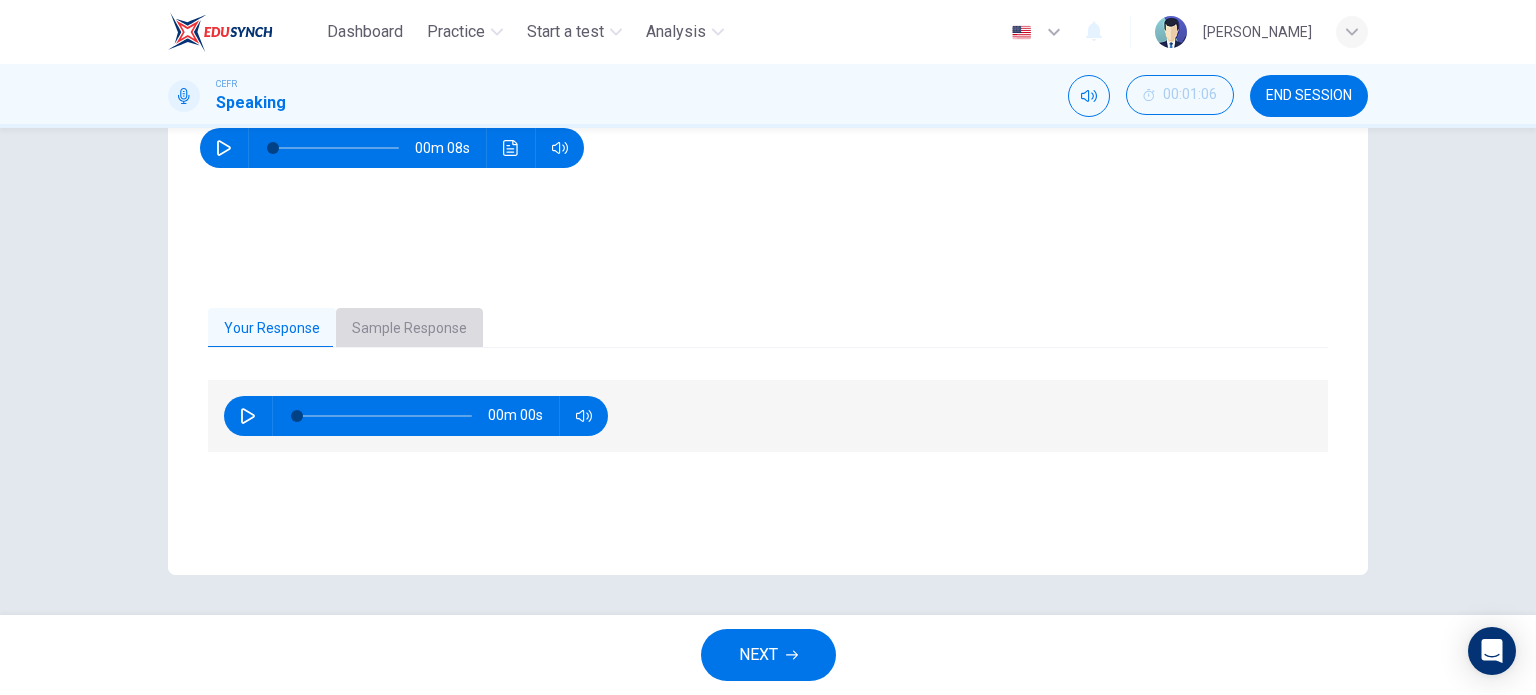 click on "Sample Response" at bounding box center [409, 329] 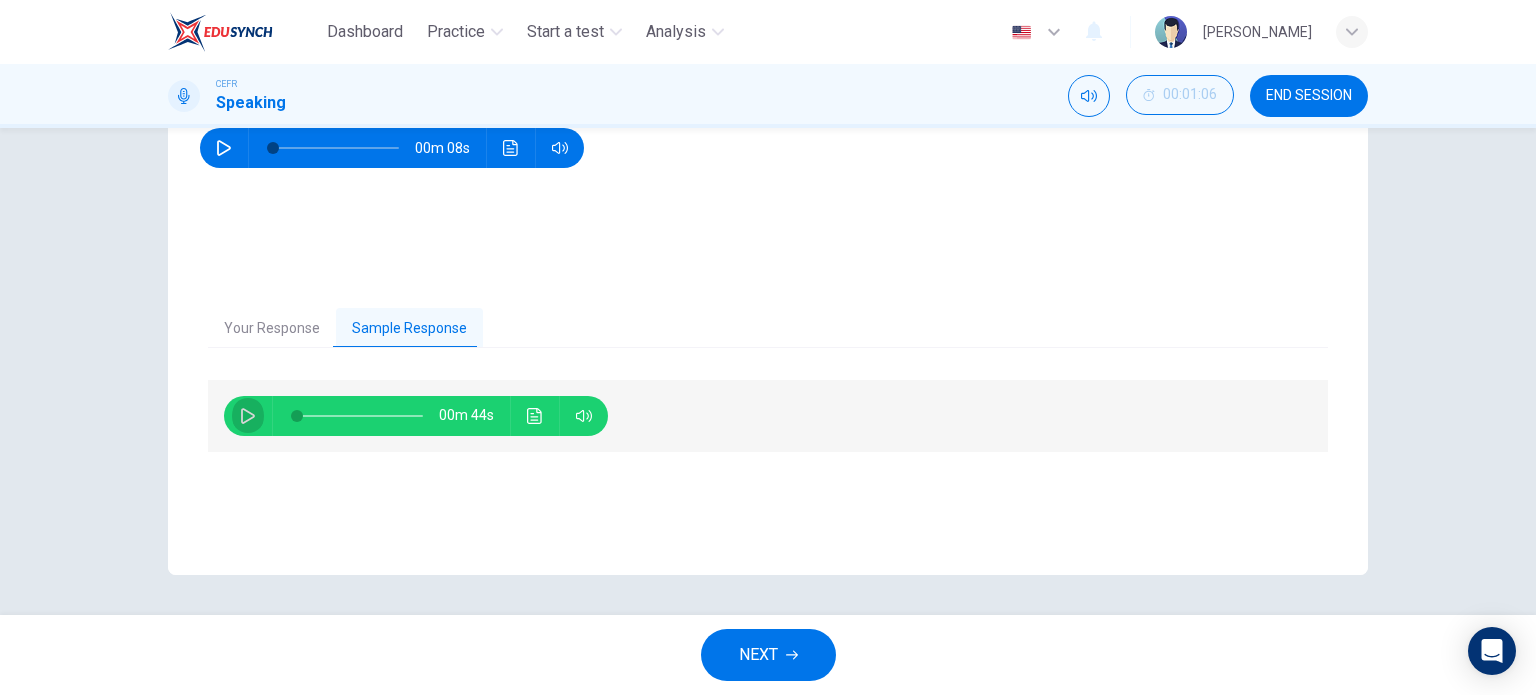 click 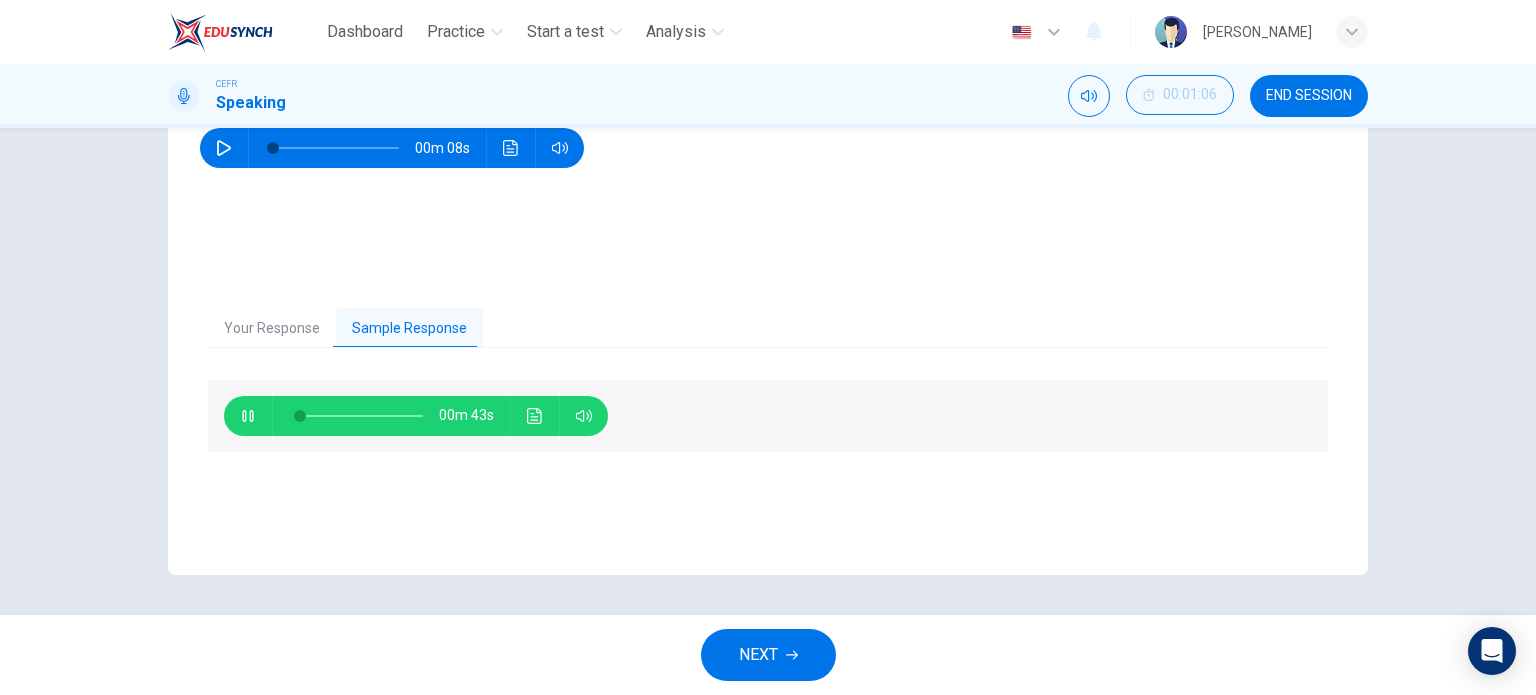 type on "4" 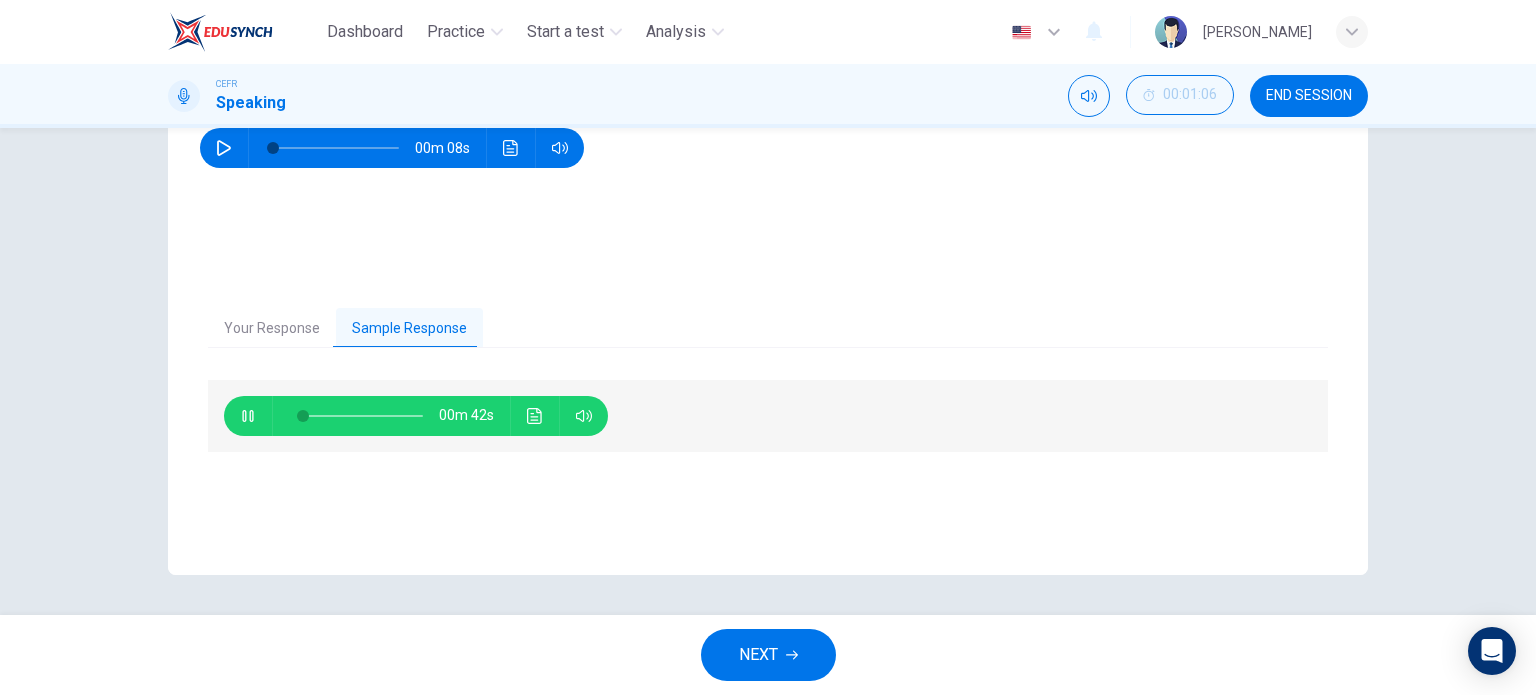 type 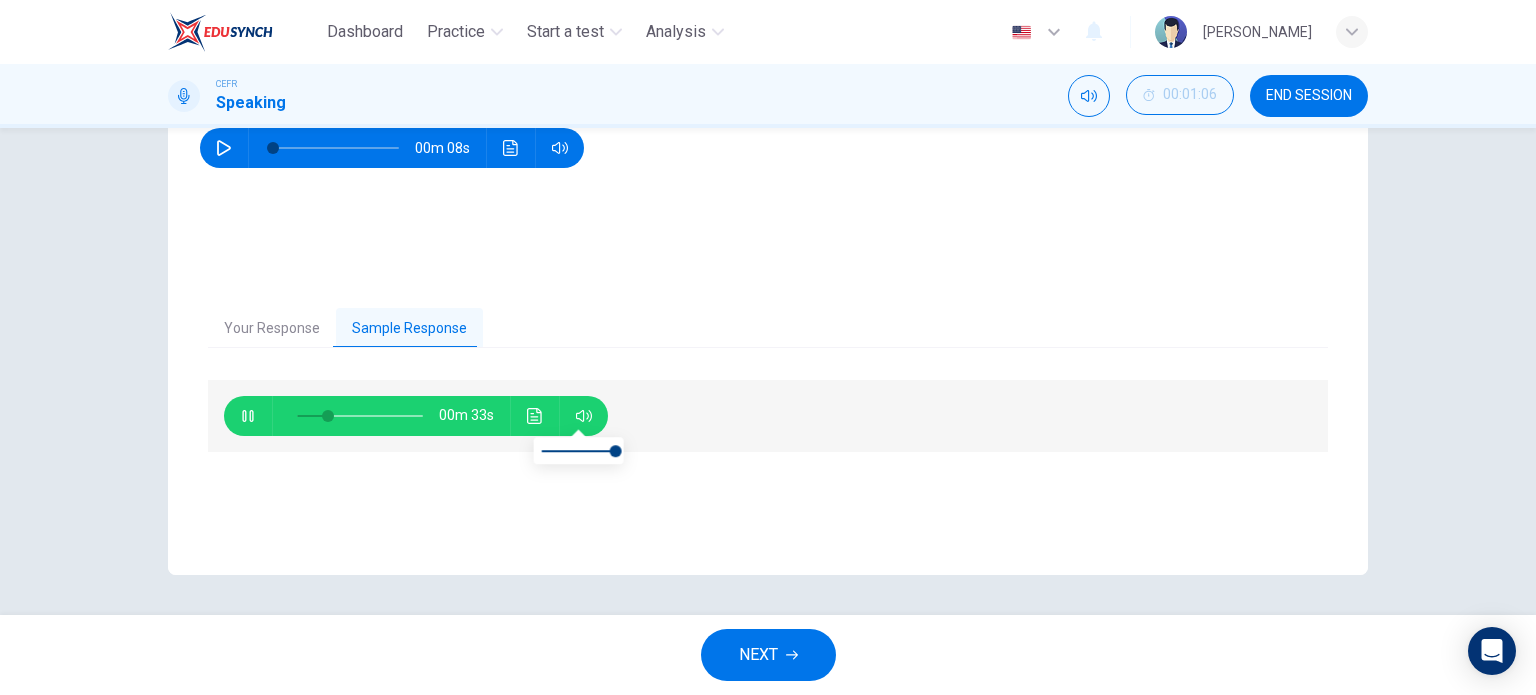 type on "25" 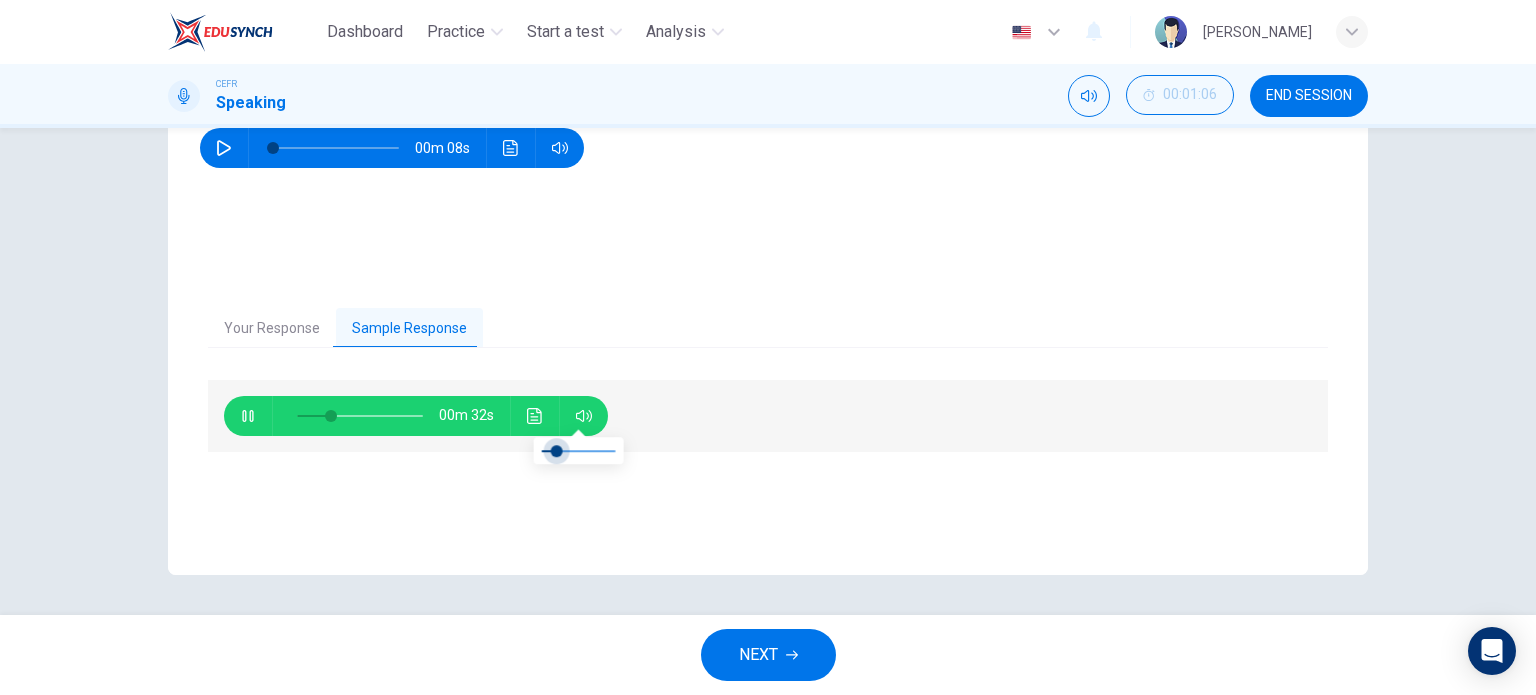 click at bounding box center [556, 451] 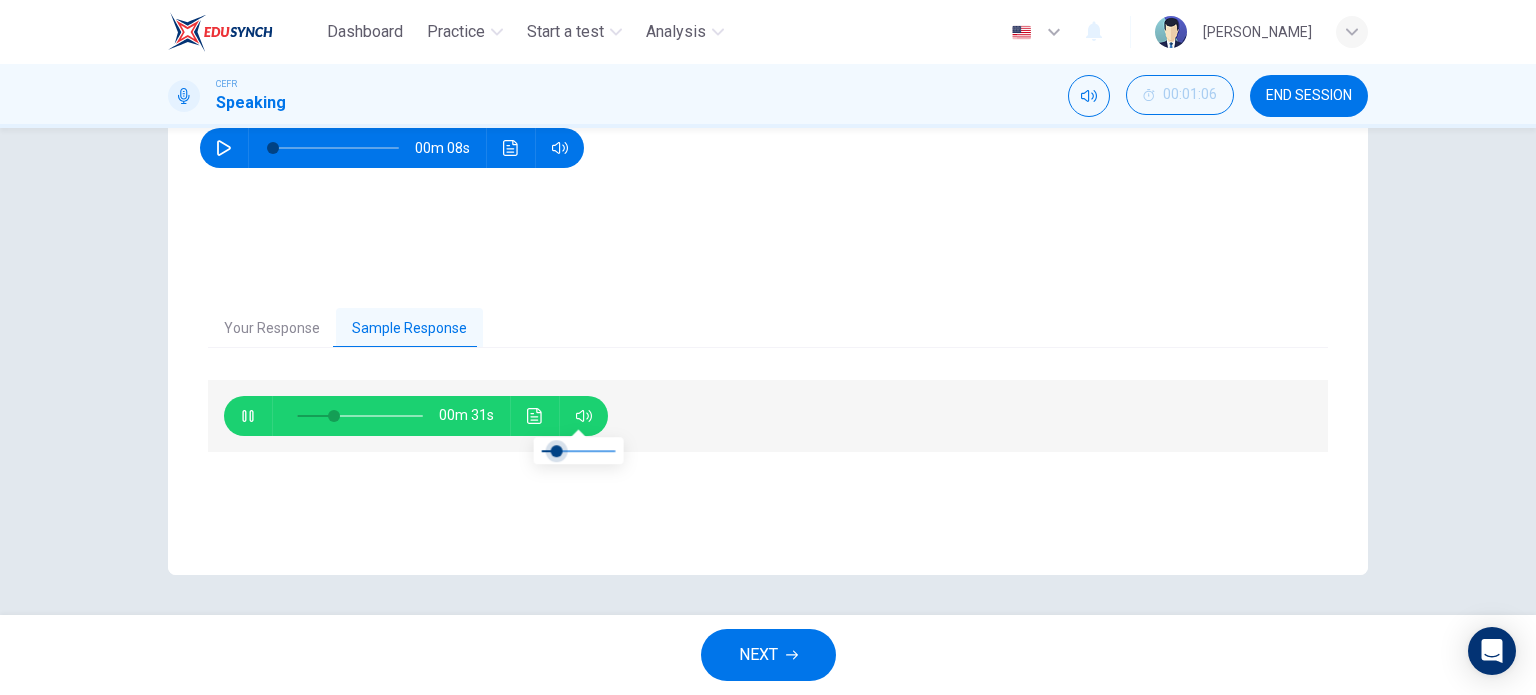 click at bounding box center [556, 451] 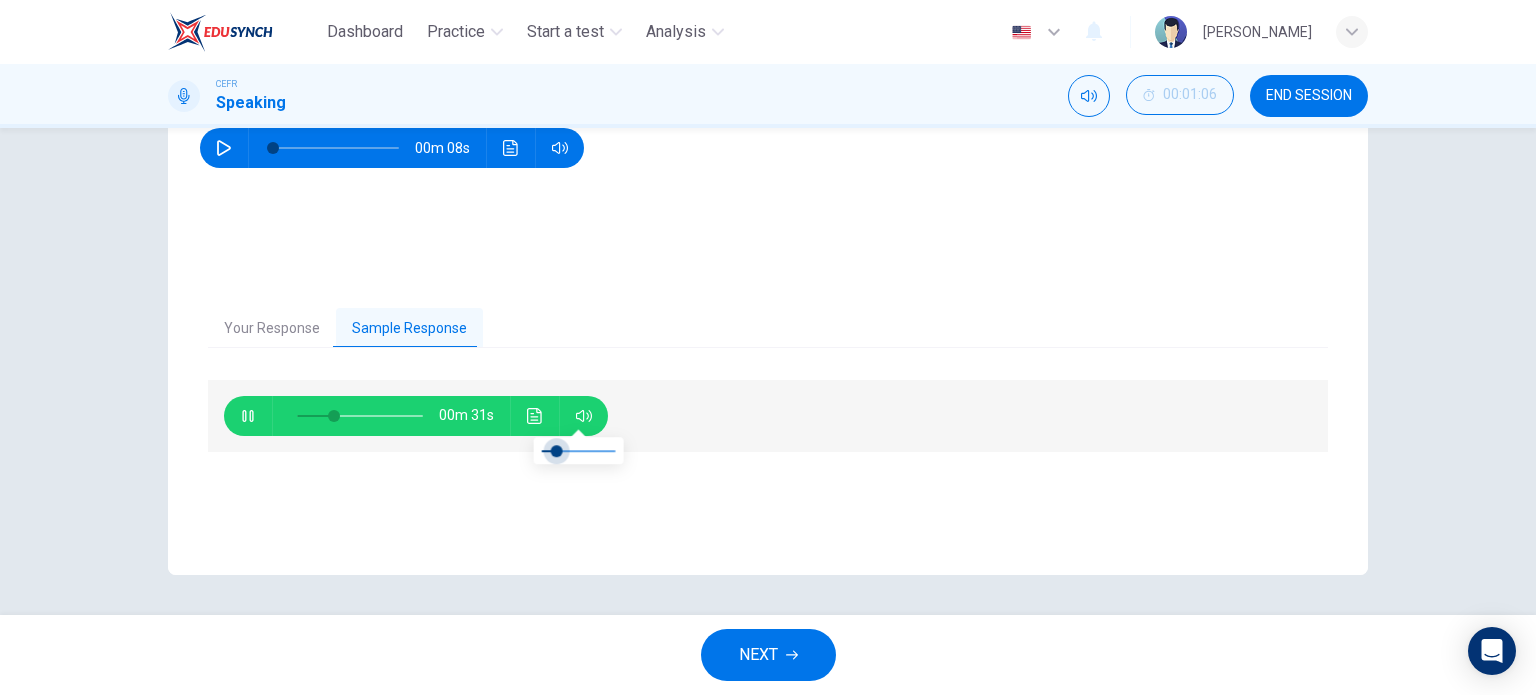 type on "29" 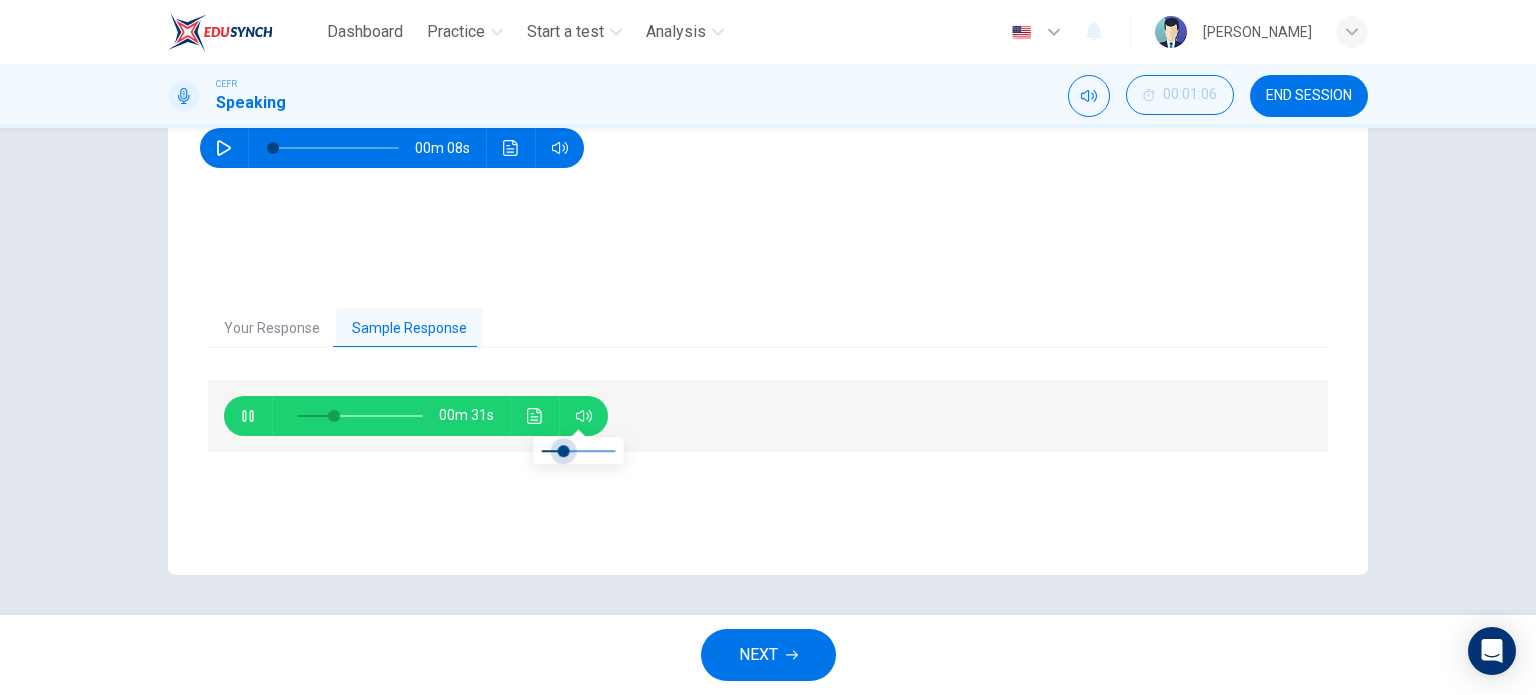 type on "29" 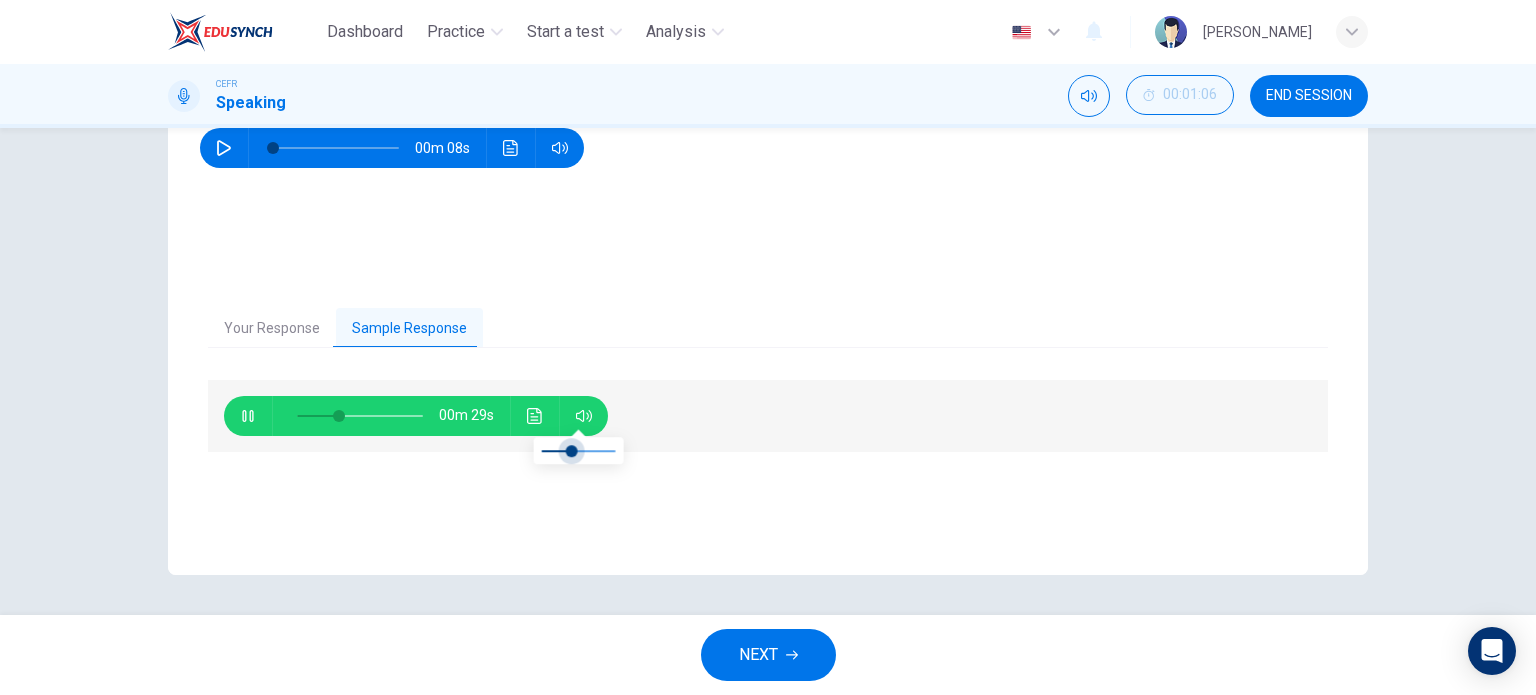 type on "34" 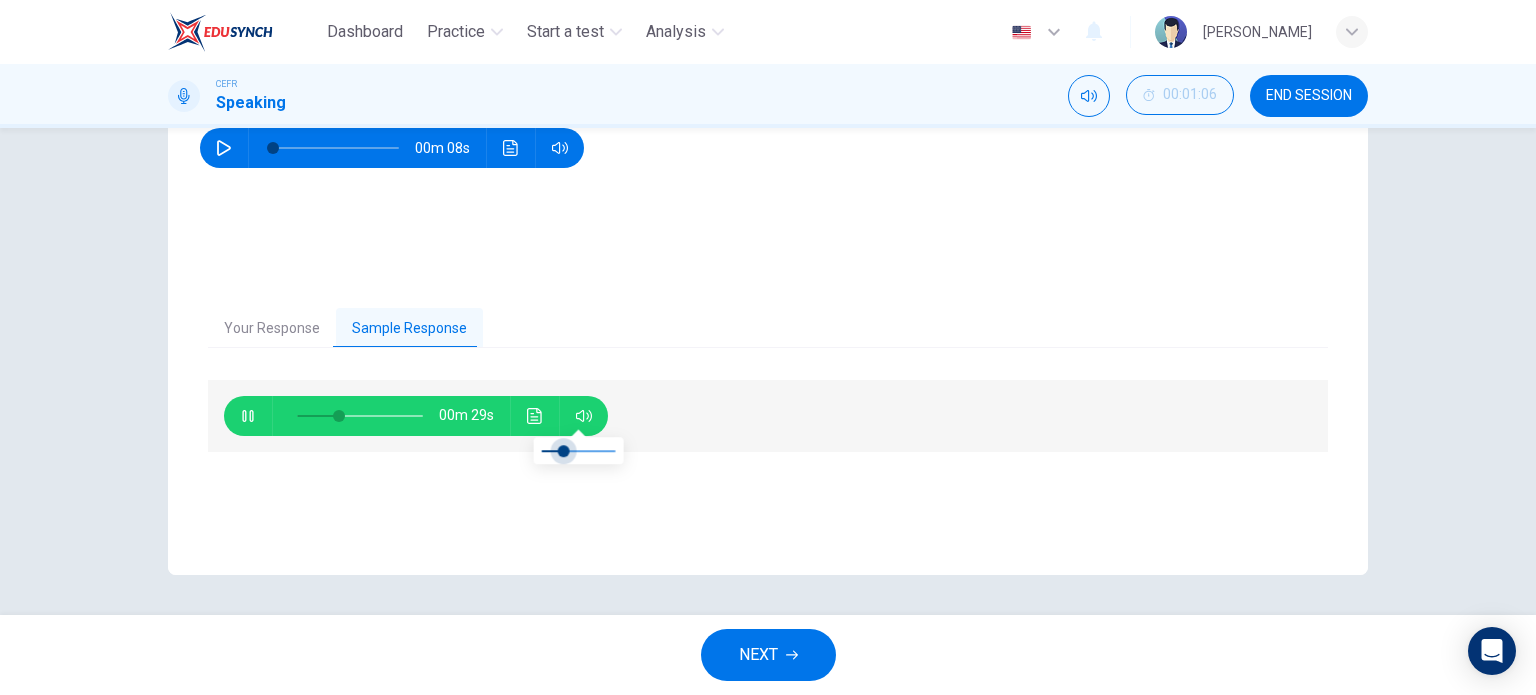 click at bounding box center (564, 451) 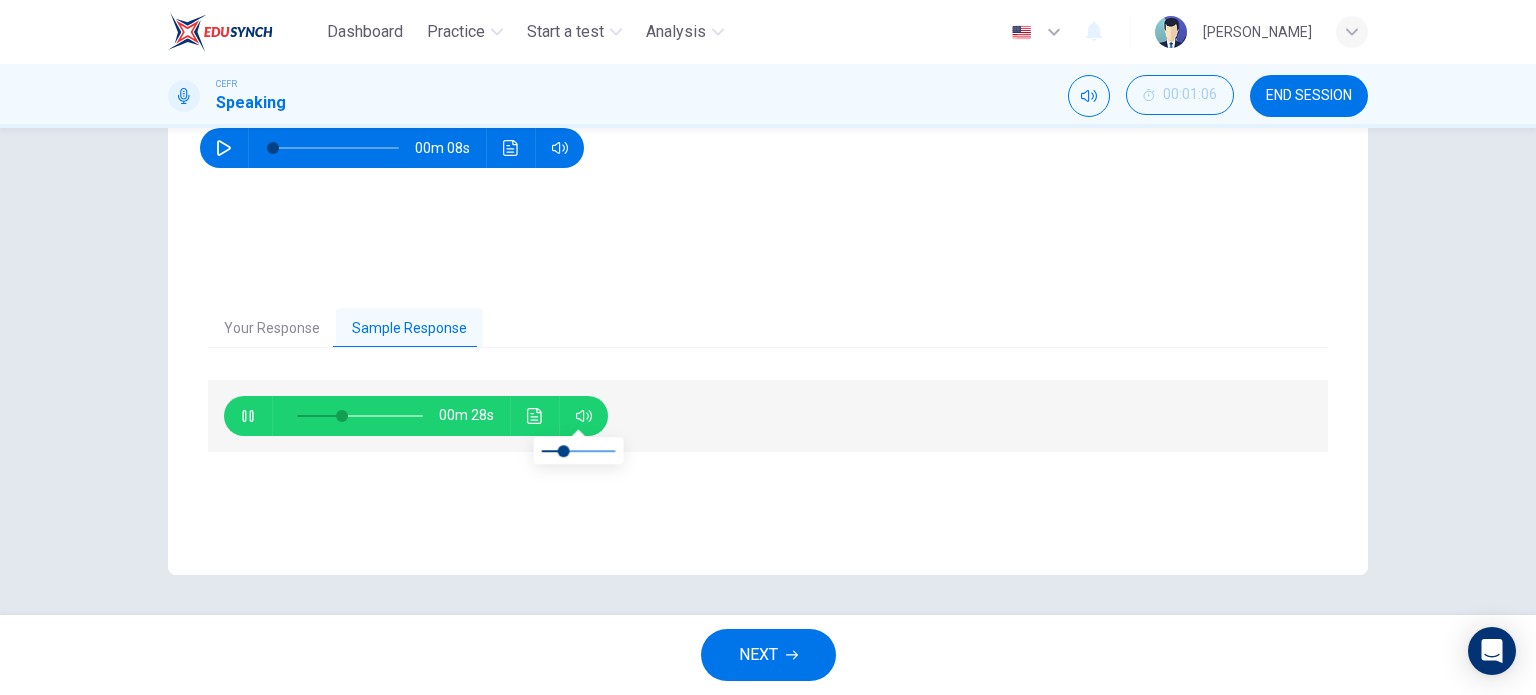 click on "Your Response Sample Response 00m 45s 00m 28s" at bounding box center (768, 422) 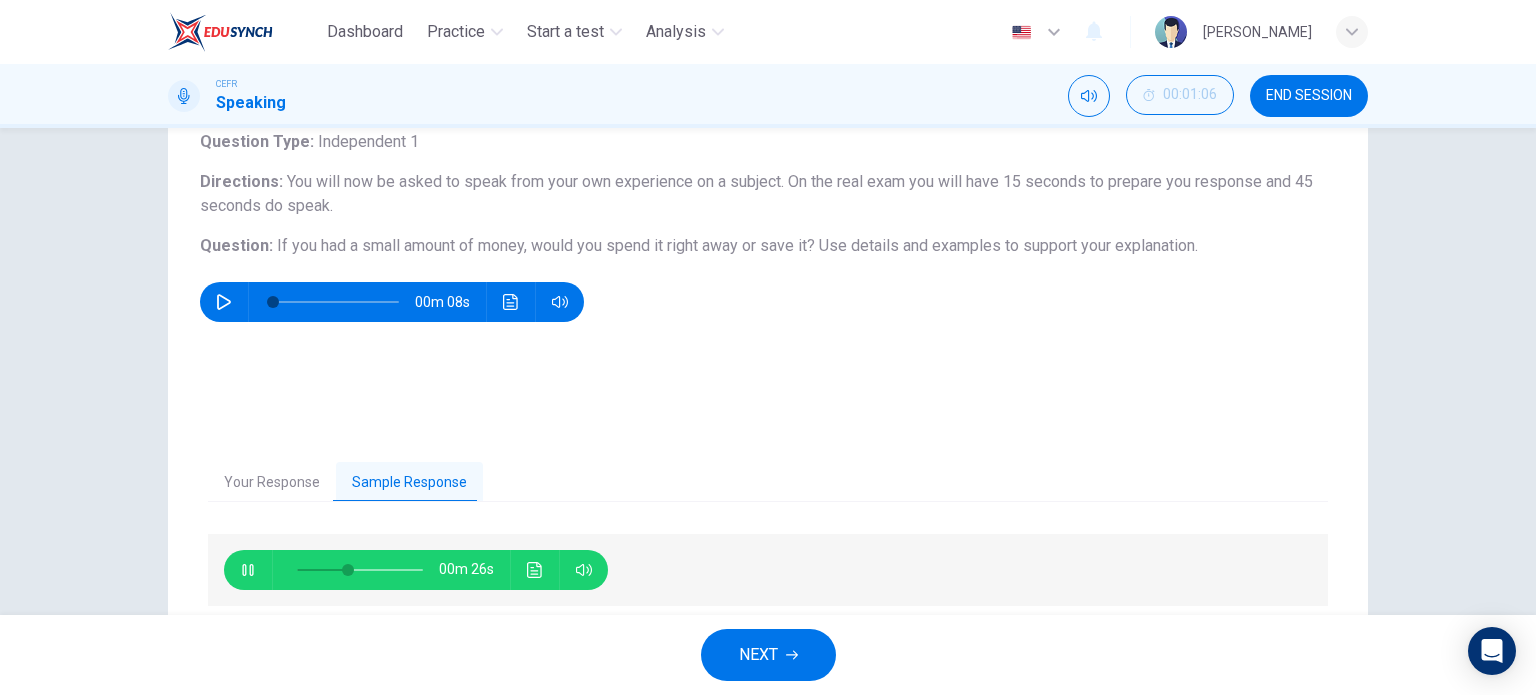 scroll, scrollTop: 132, scrollLeft: 0, axis: vertical 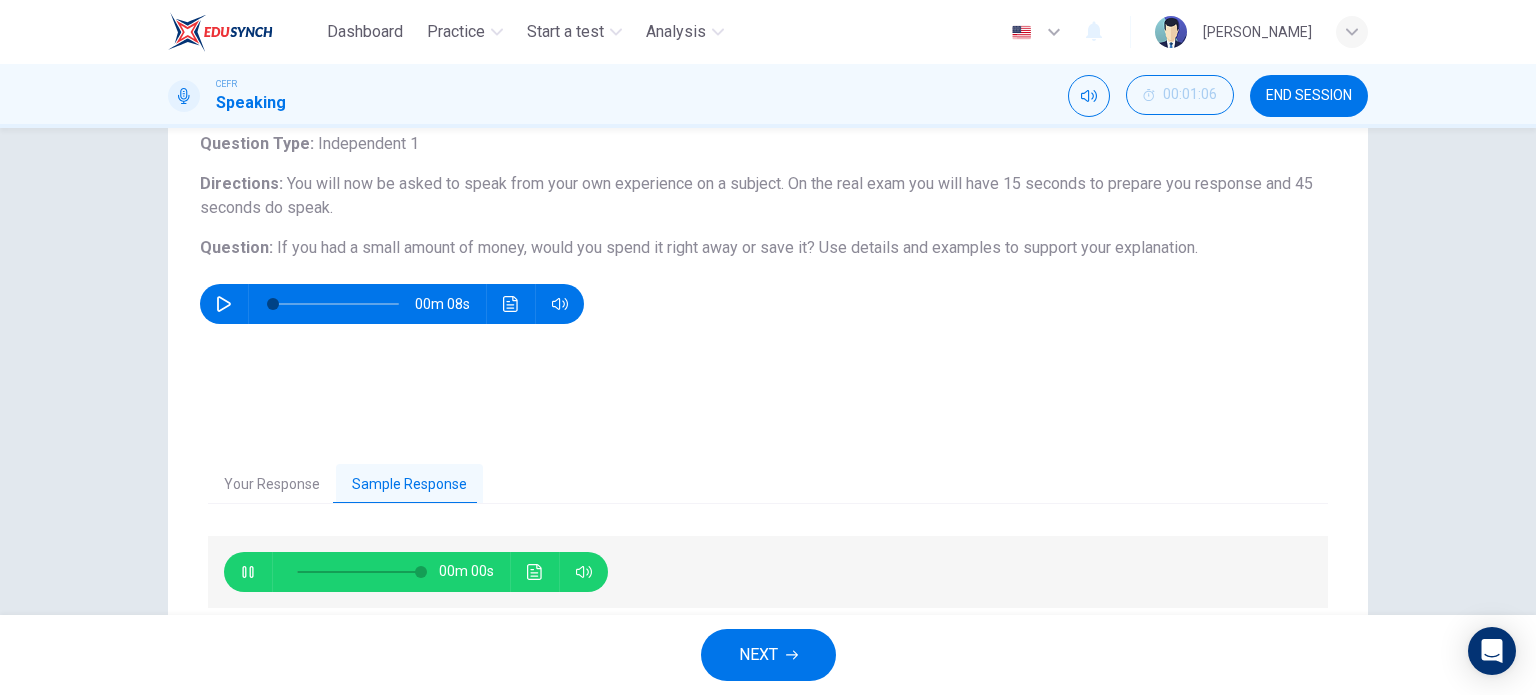 type on "0" 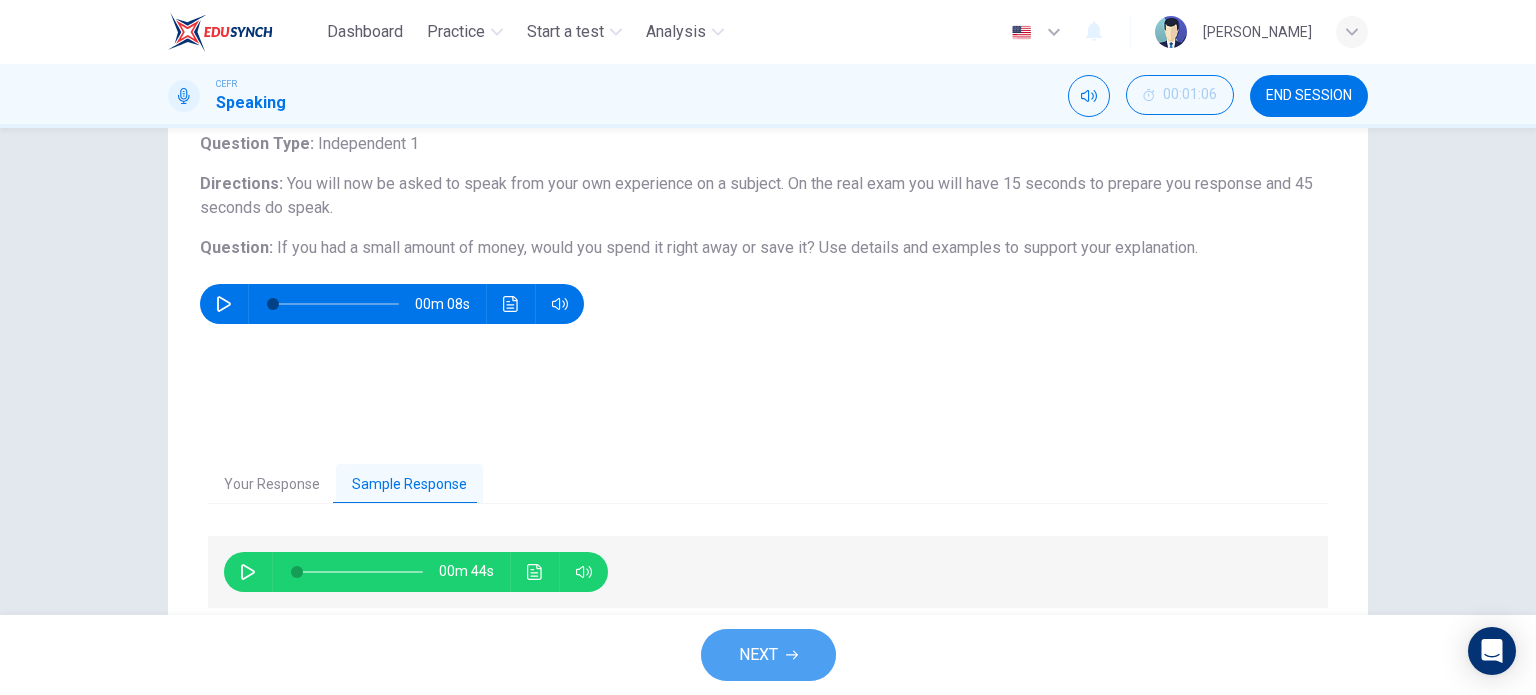 click on "NEXT" at bounding box center (768, 655) 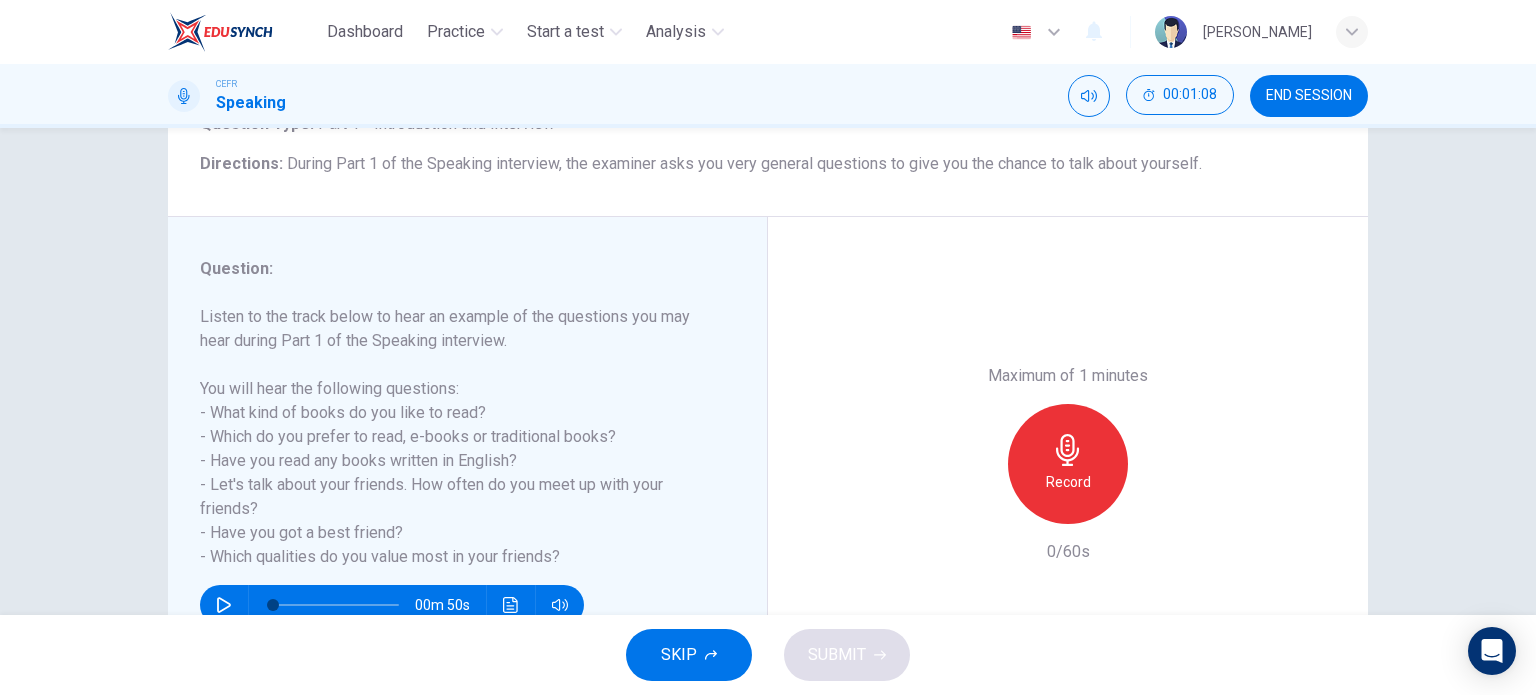 scroll, scrollTop: 154, scrollLeft: 0, axis: vertical 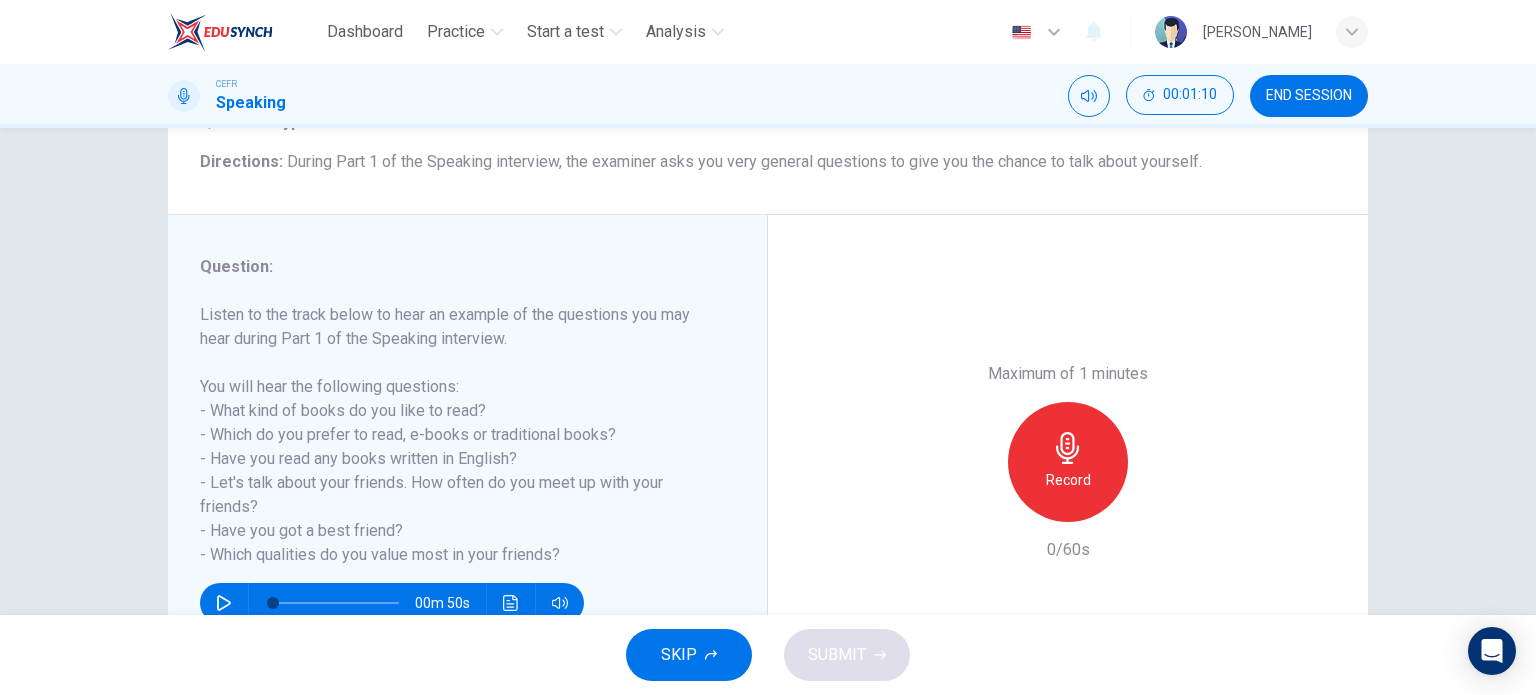 click on "Record" at bounding box center (1068, 480) 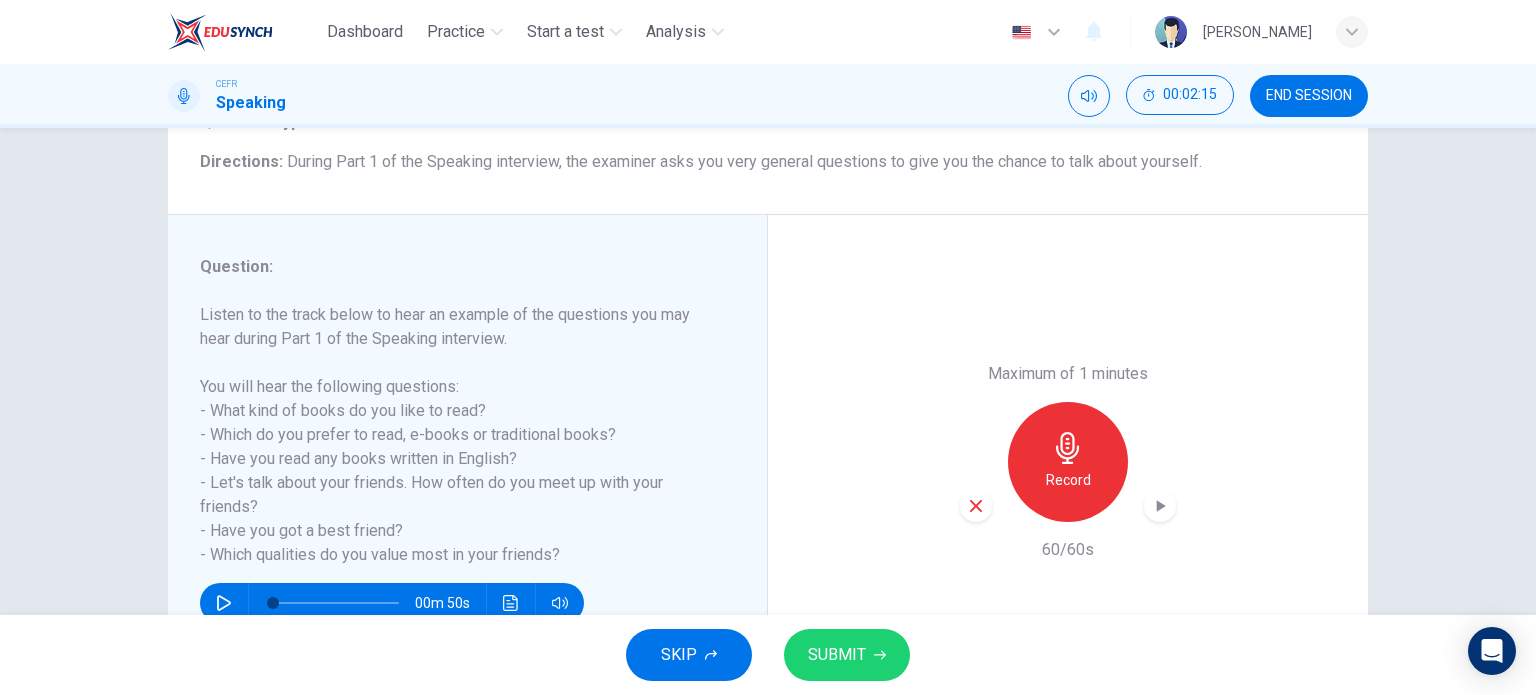 click on "SKIP SUBMIT" at bounding box center [768, 655] 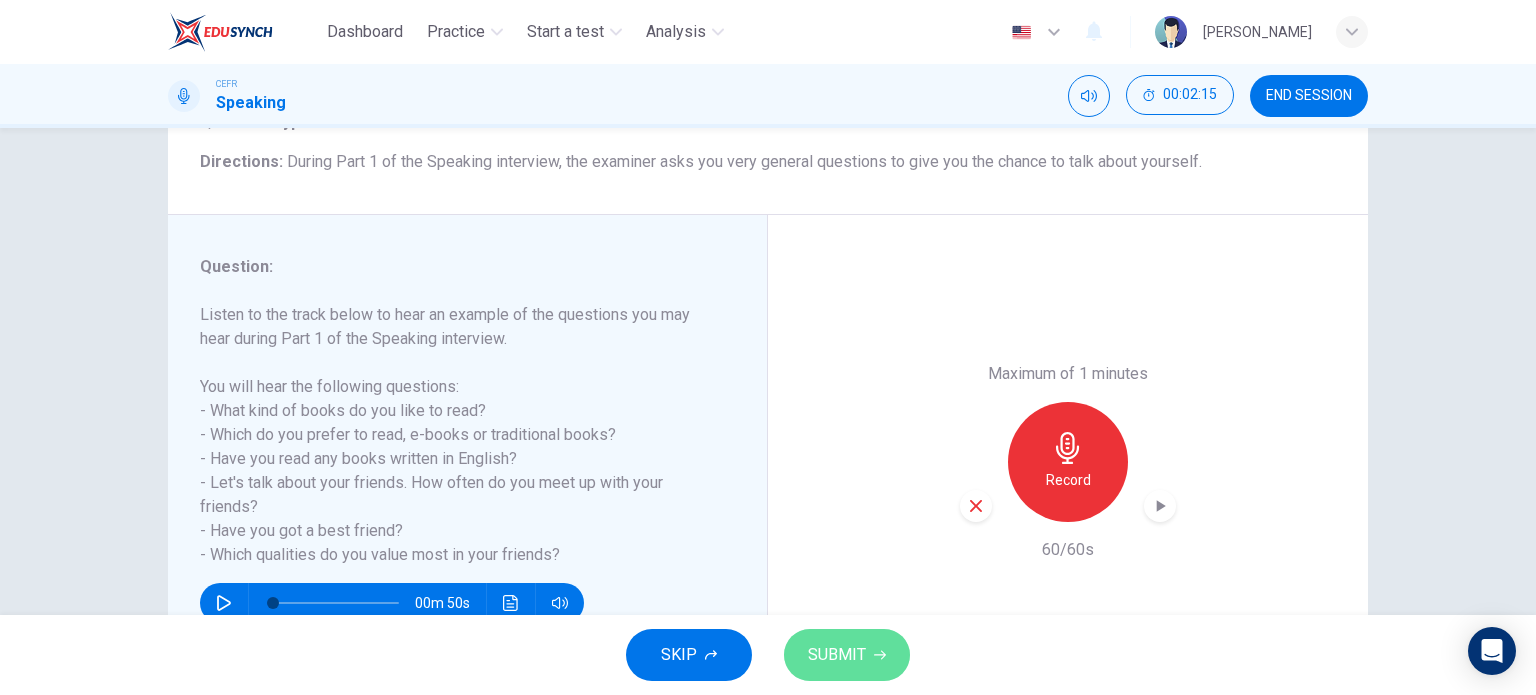 click on "SUBMIT" at bounding box center (847, 655) 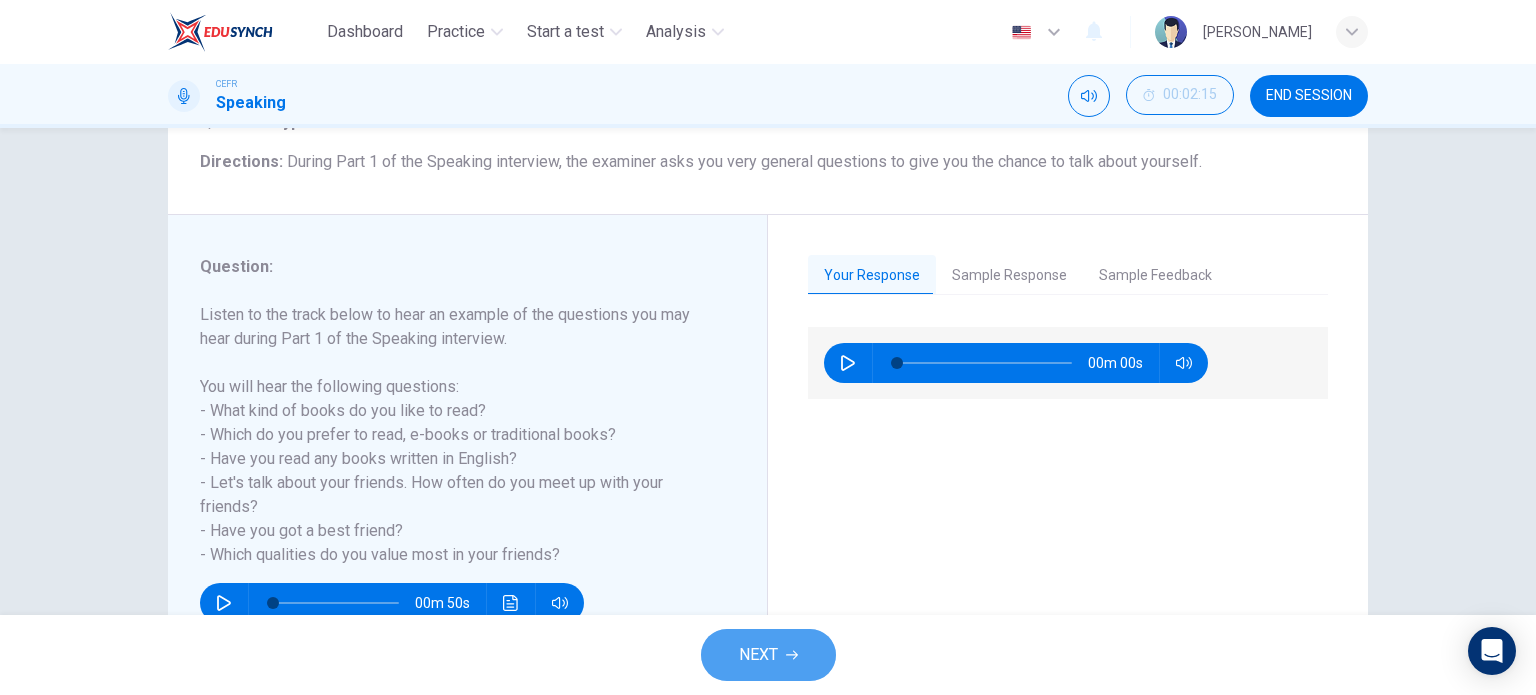 click on "NEXT" at bounding box center [768, 655] 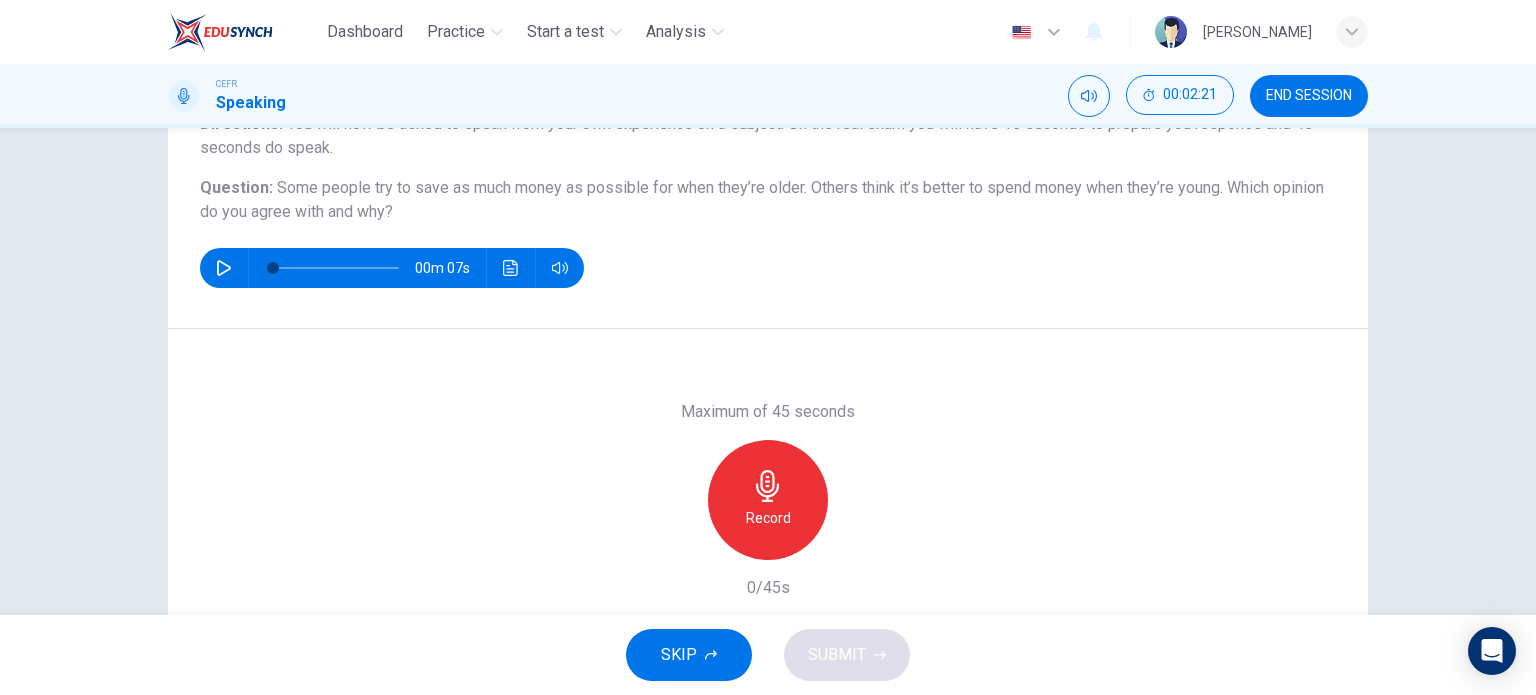 scroll, scrollTop: 196, scrollLeft: 0, axis: vertical 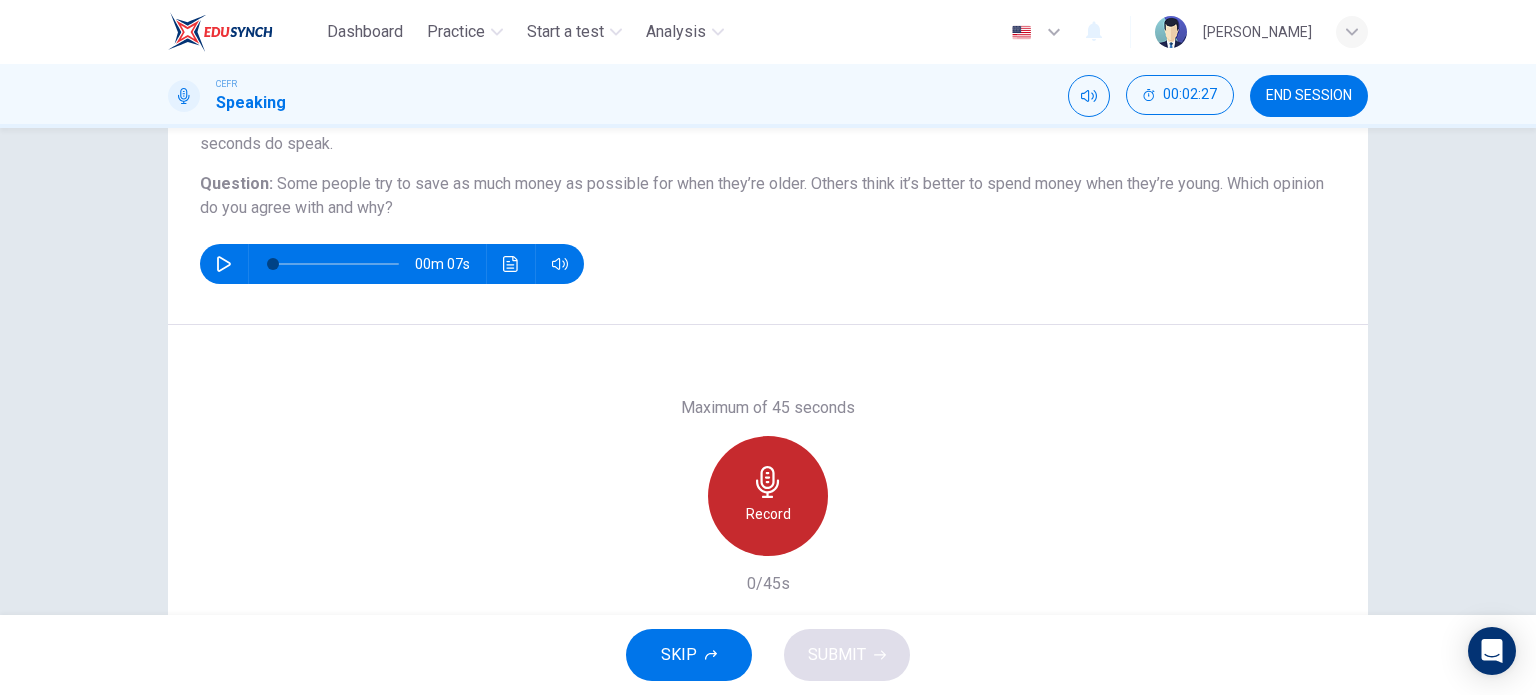 click on "Record" at bounding box center [768, 496] 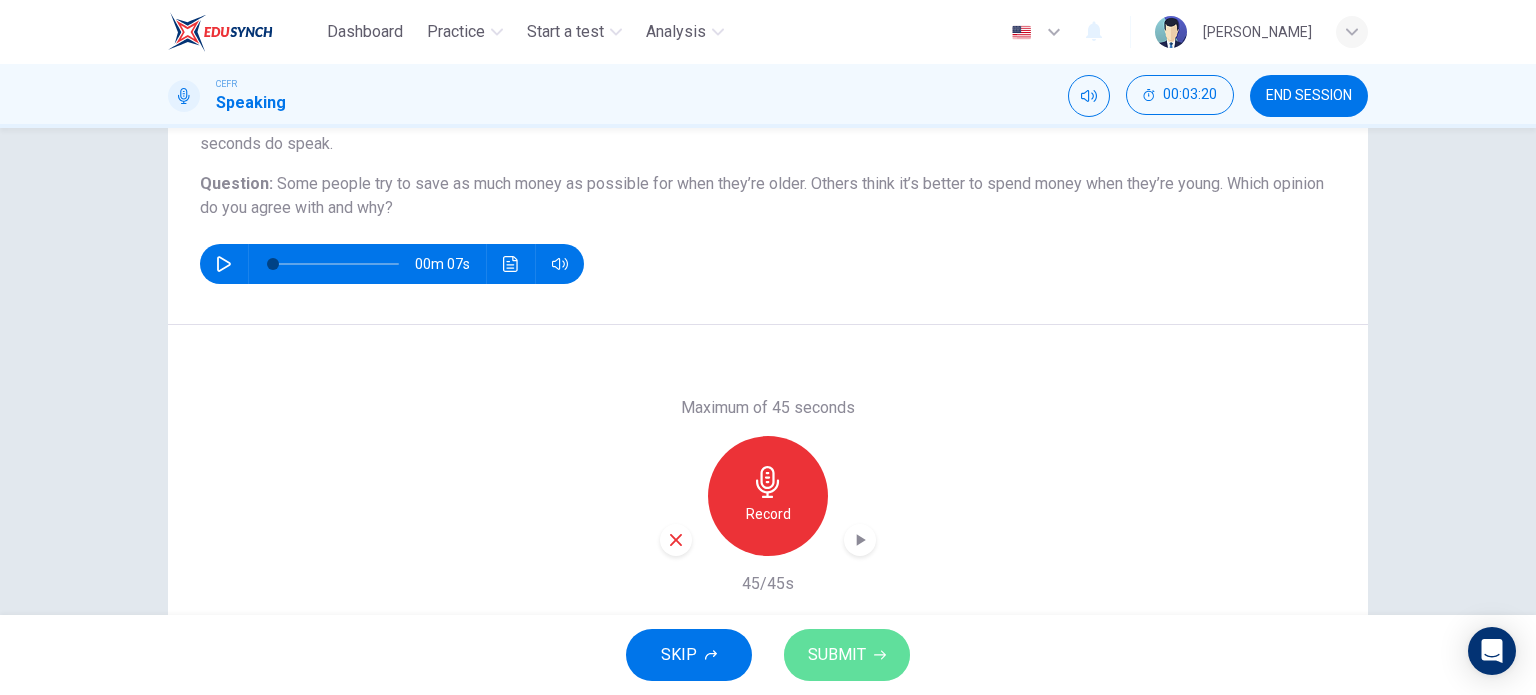 click 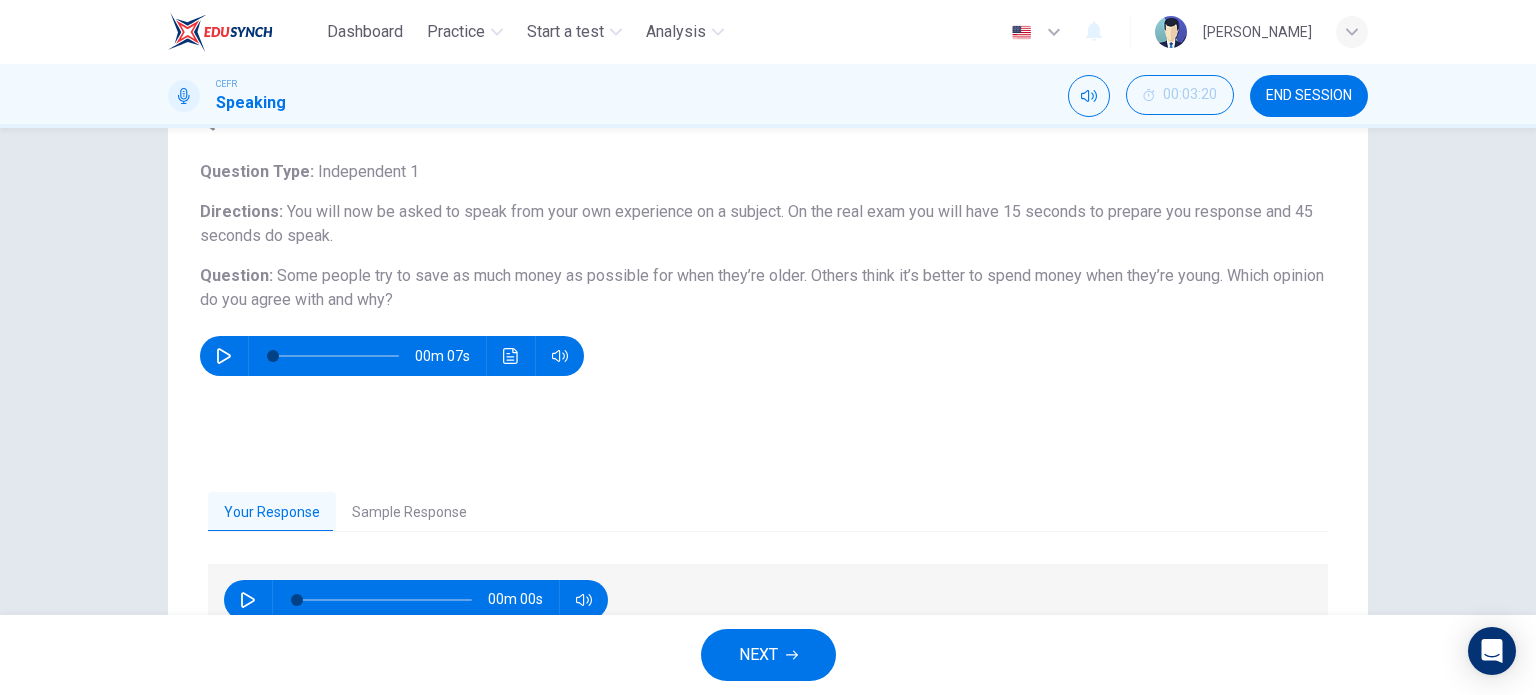 scroll, scrollTop: 208, scrollLeft: 0, axis: vertical 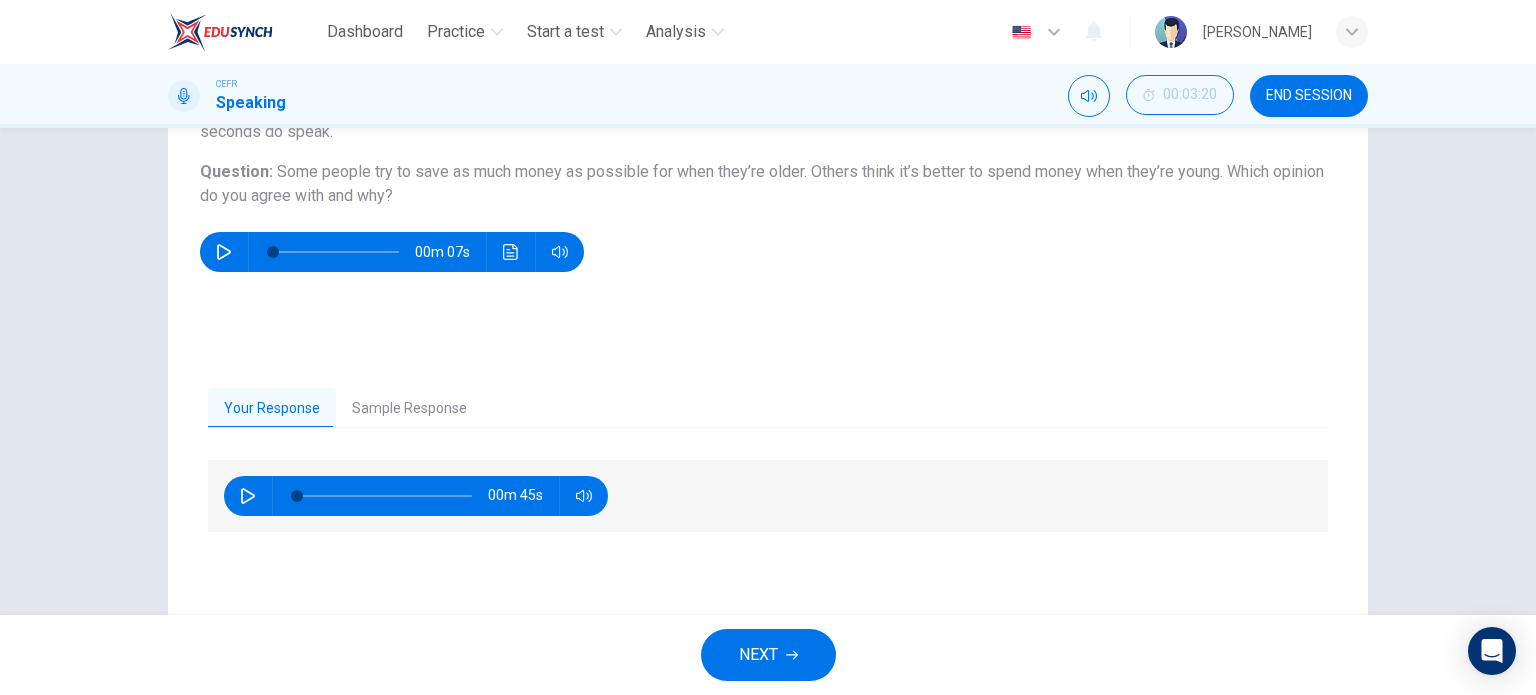 click on "Your Response Sample Response 00m 45s 00m 41s" at bounding box center (768, 502) 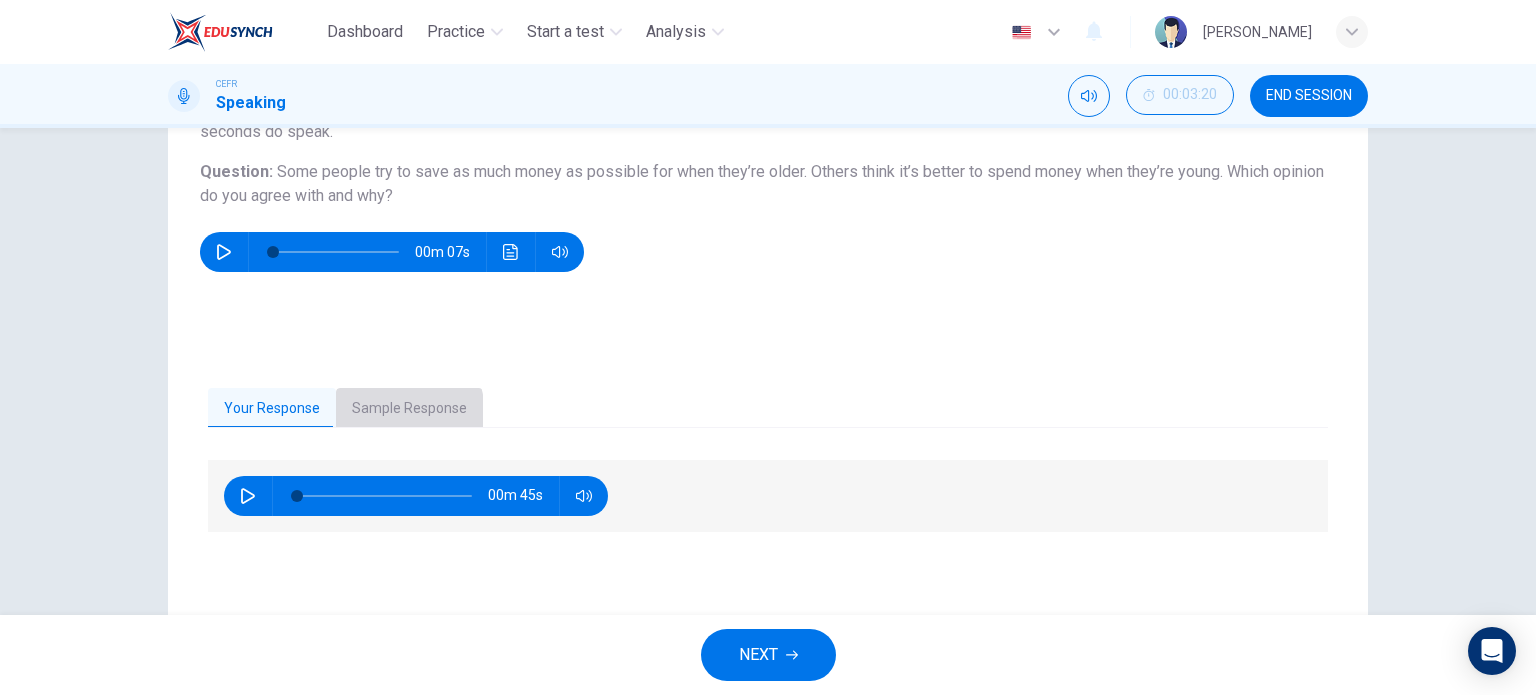 click on "Sample Response" at bounding box center (409, 409) 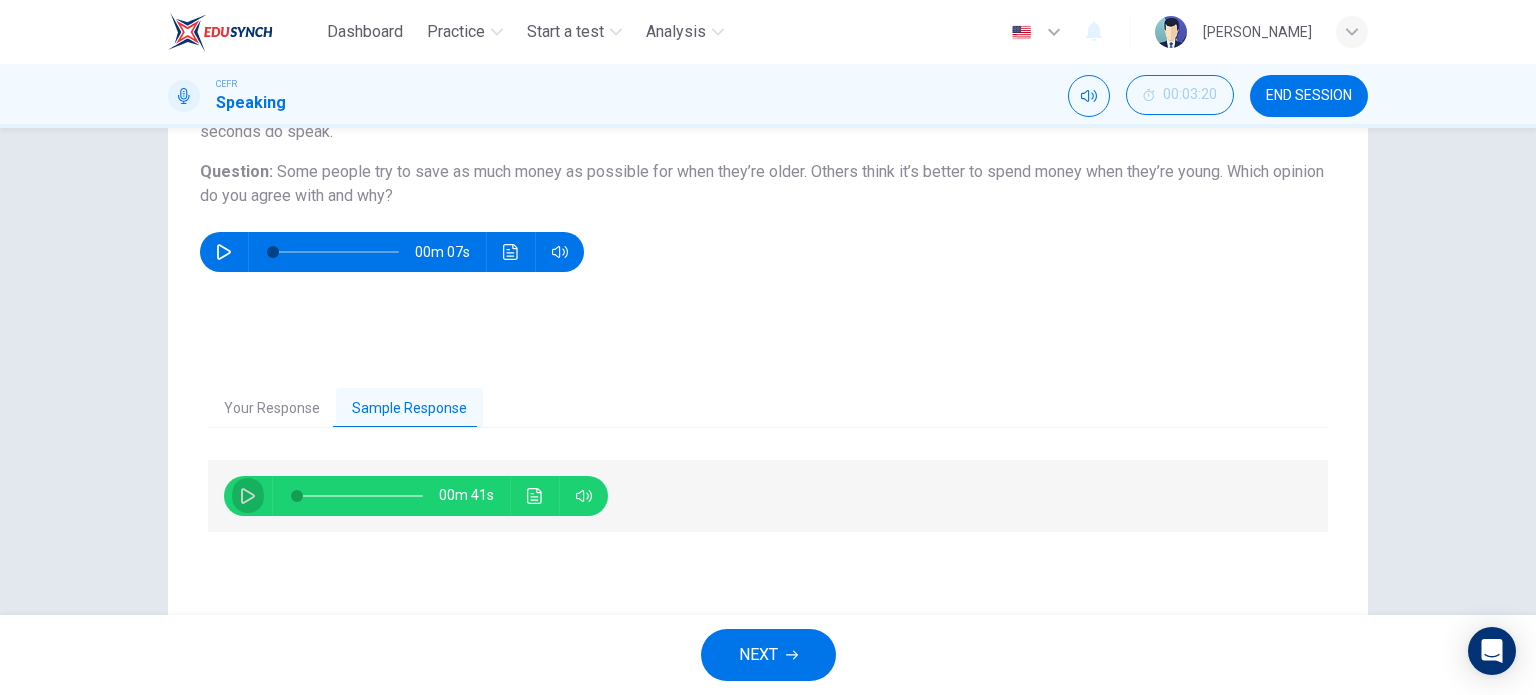 click at bounding box center (248, 496) 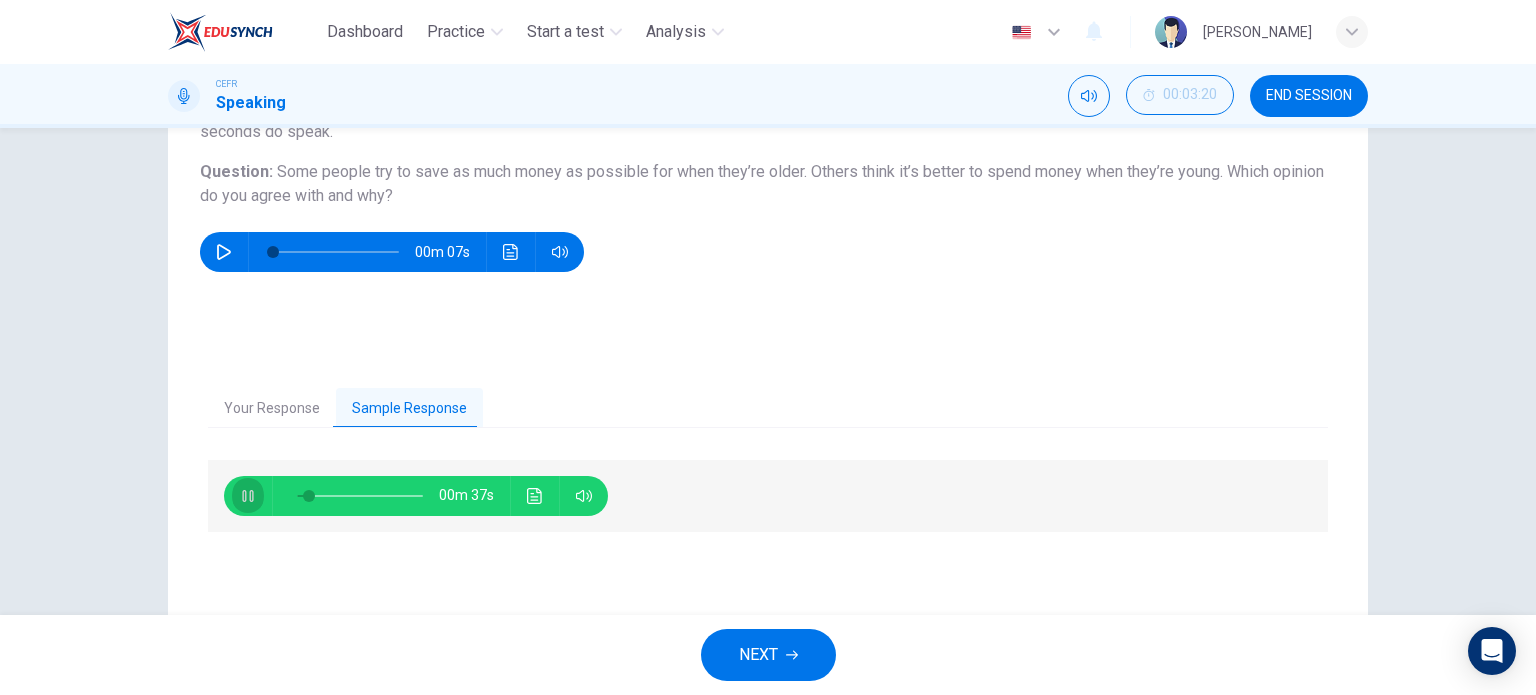 click at bounding box center (248, 496) 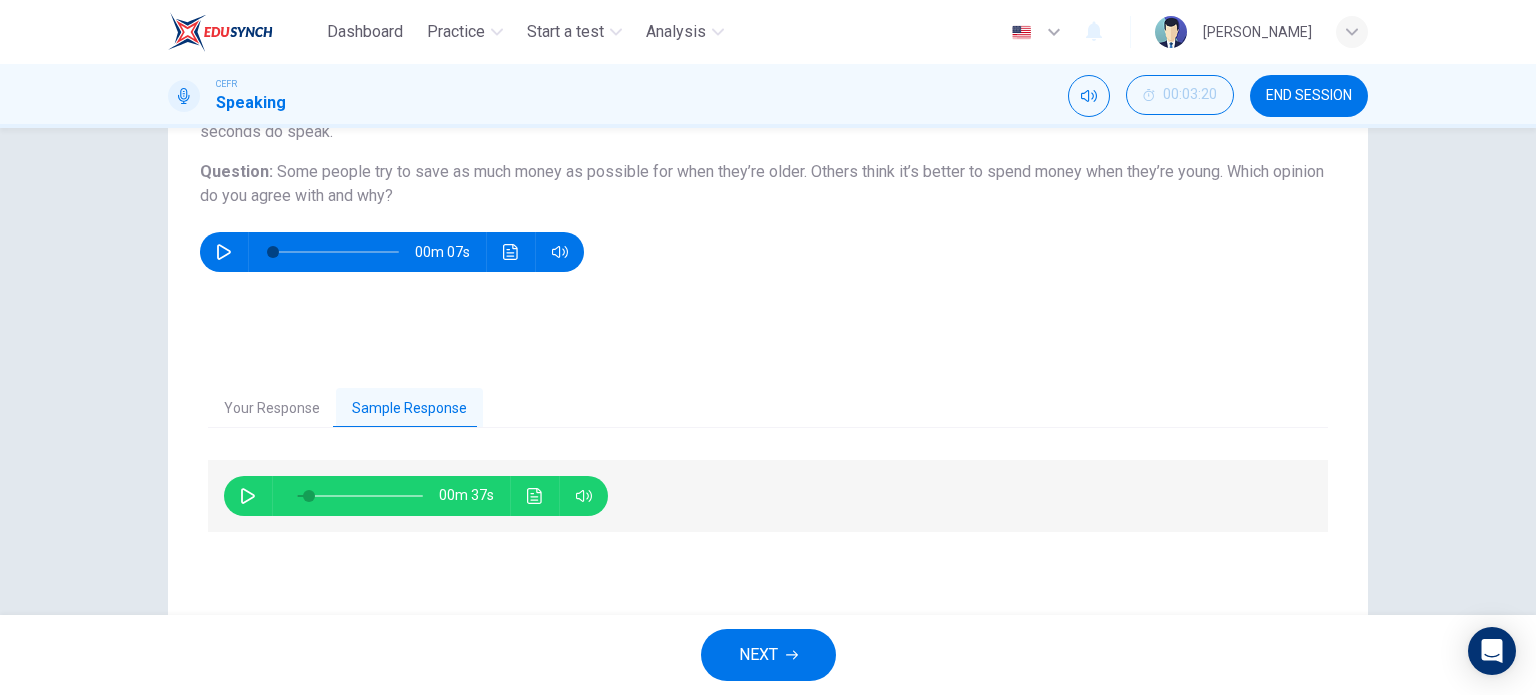 type on "10" 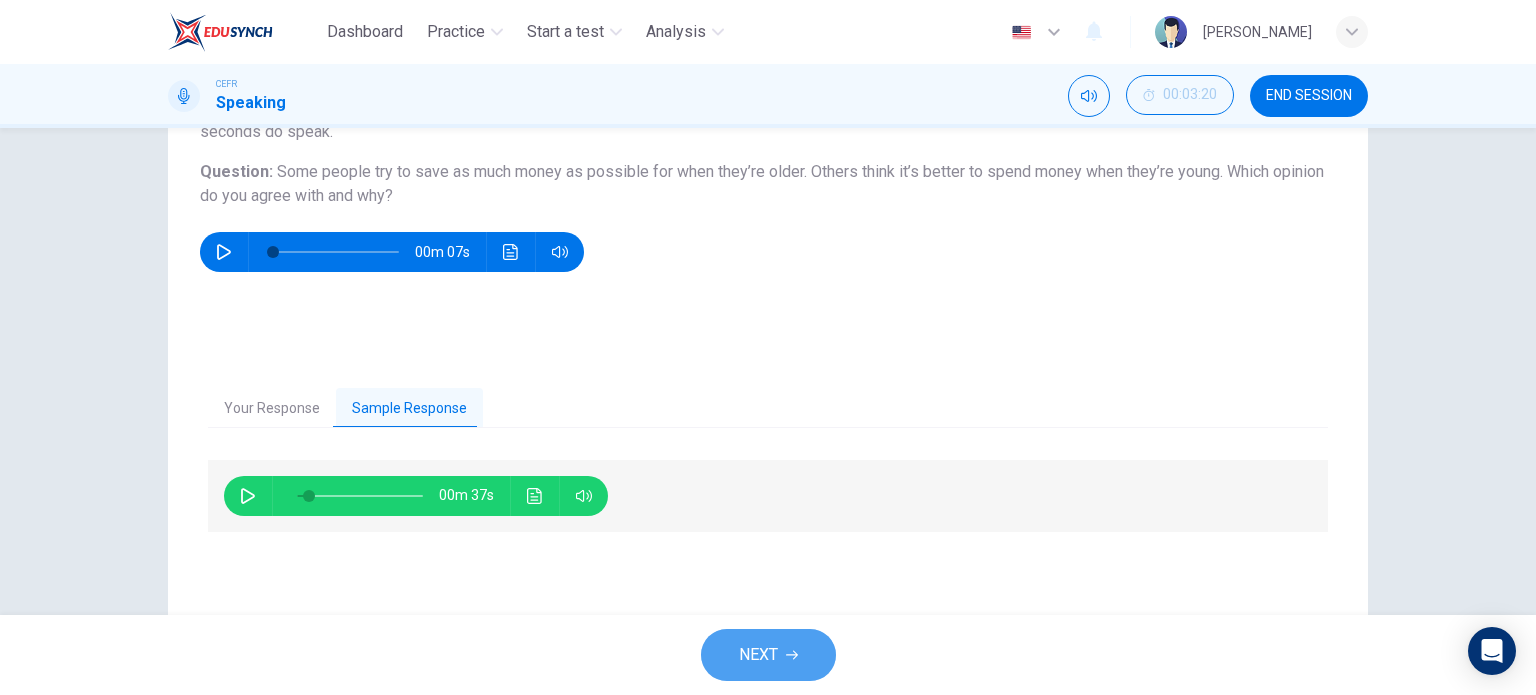 click on "NEXT" at bounding box center [768, 655] 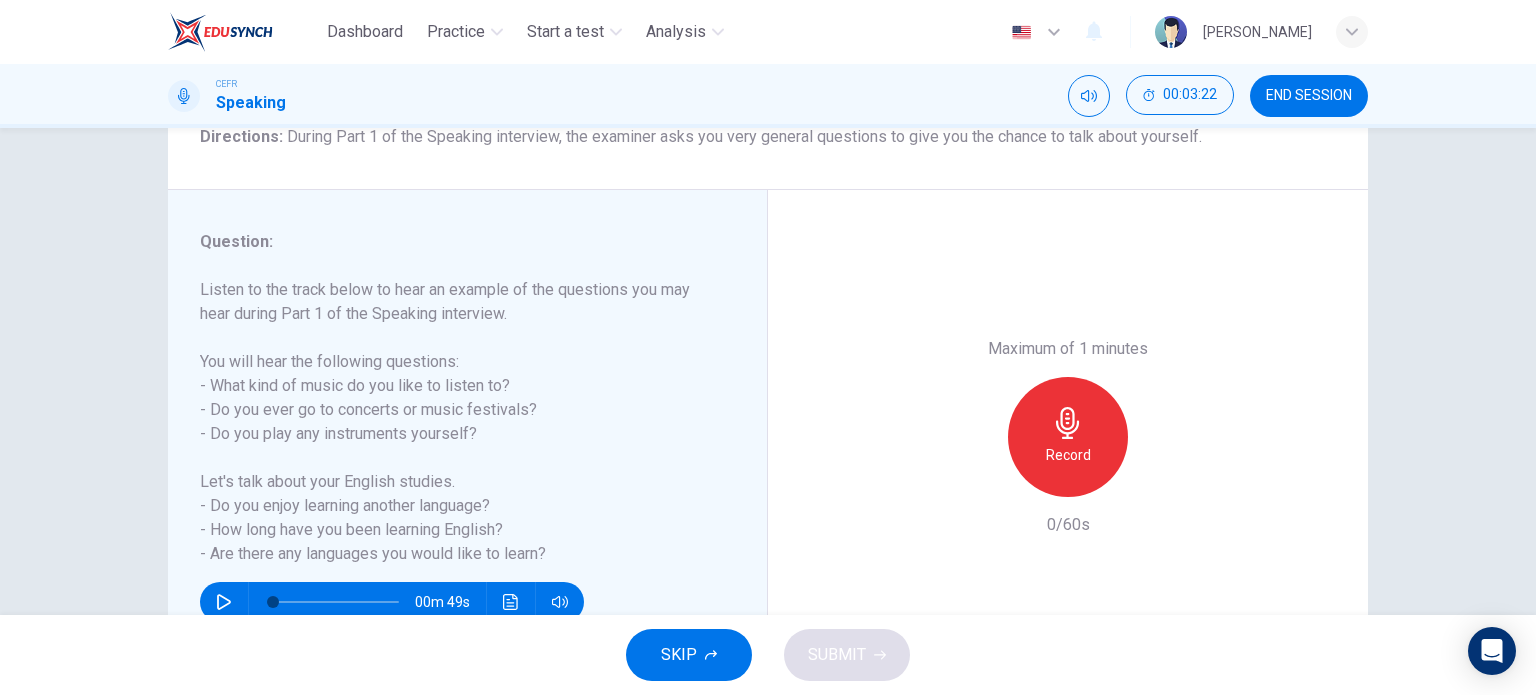 scroll, scrollTop: 196, scrollLeft: 0, axis: vertical 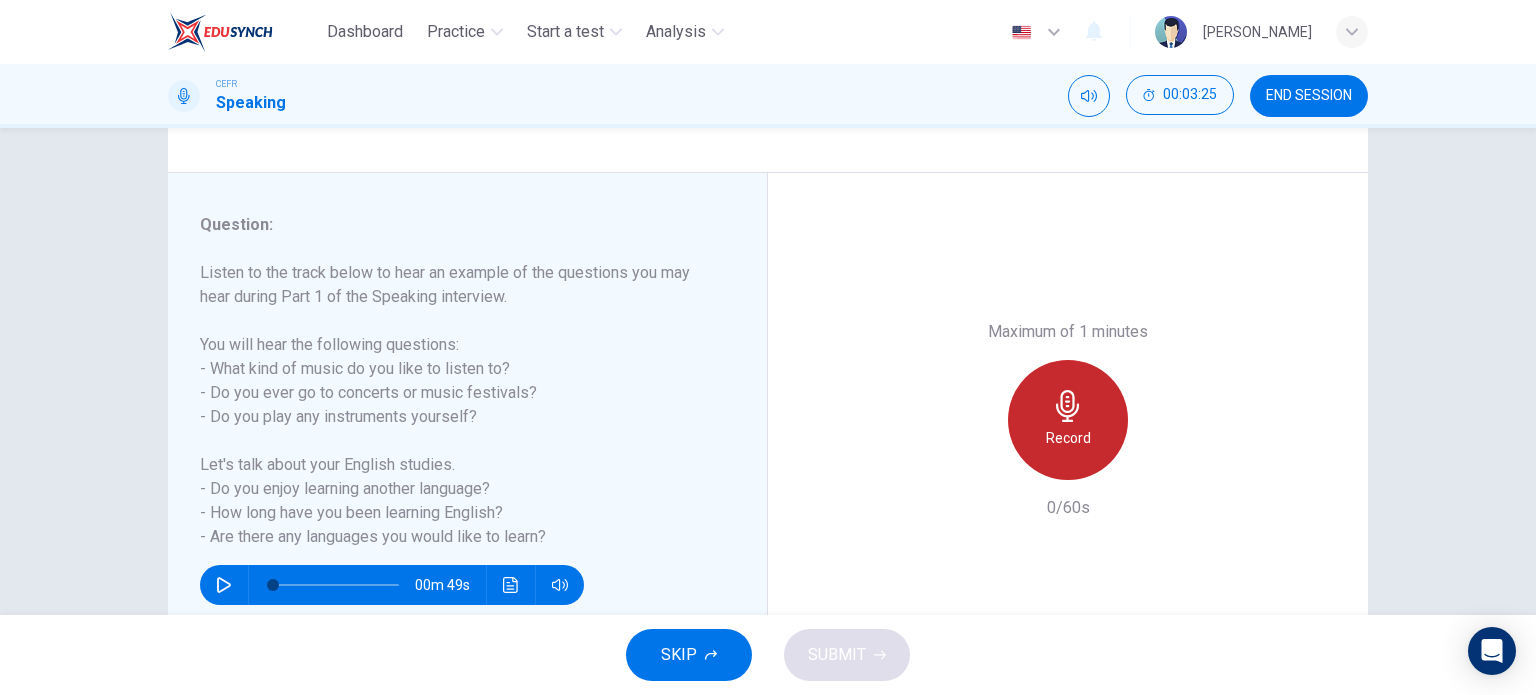 click on "Record" at bounding box center [1068, 420] 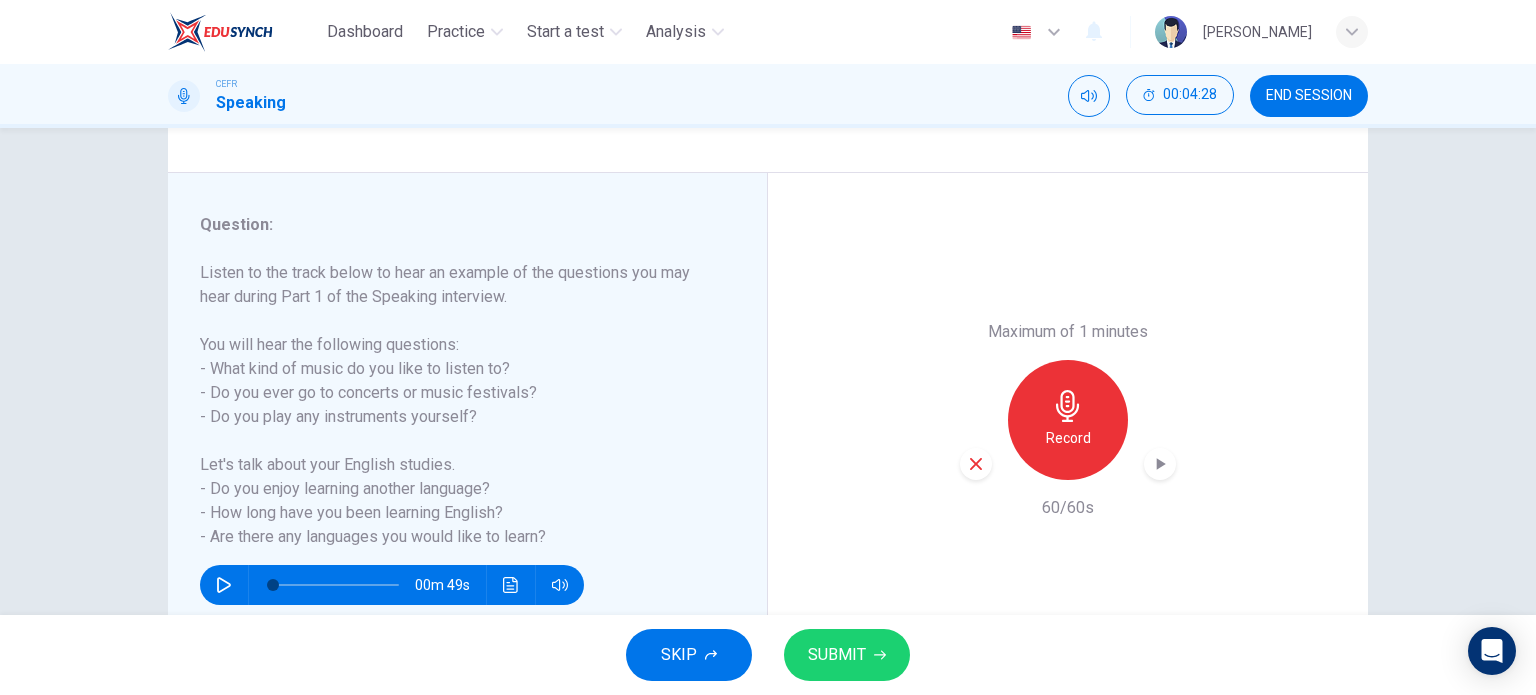 click on "SUBMIT" at bounding box center [847, 655] 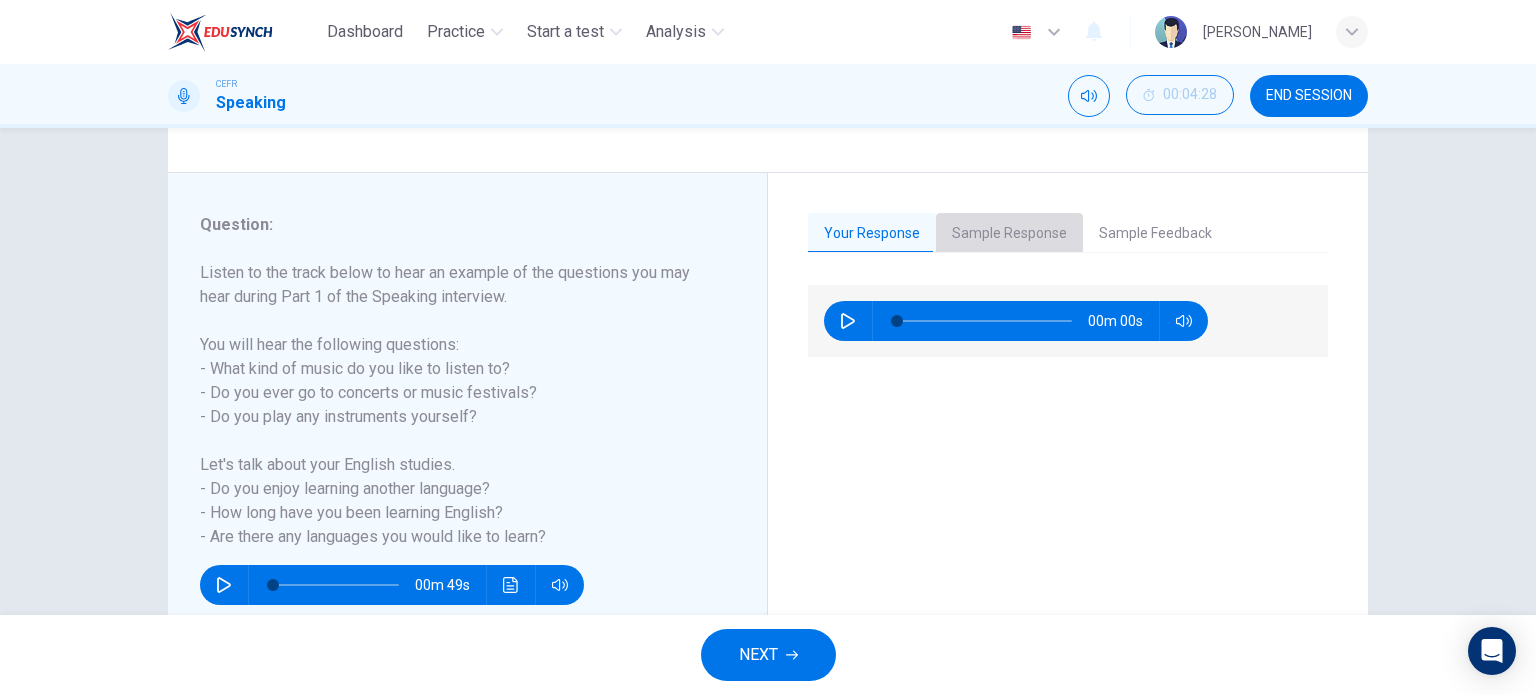 click on "Sample Response" at bounding box center (1009, 234) 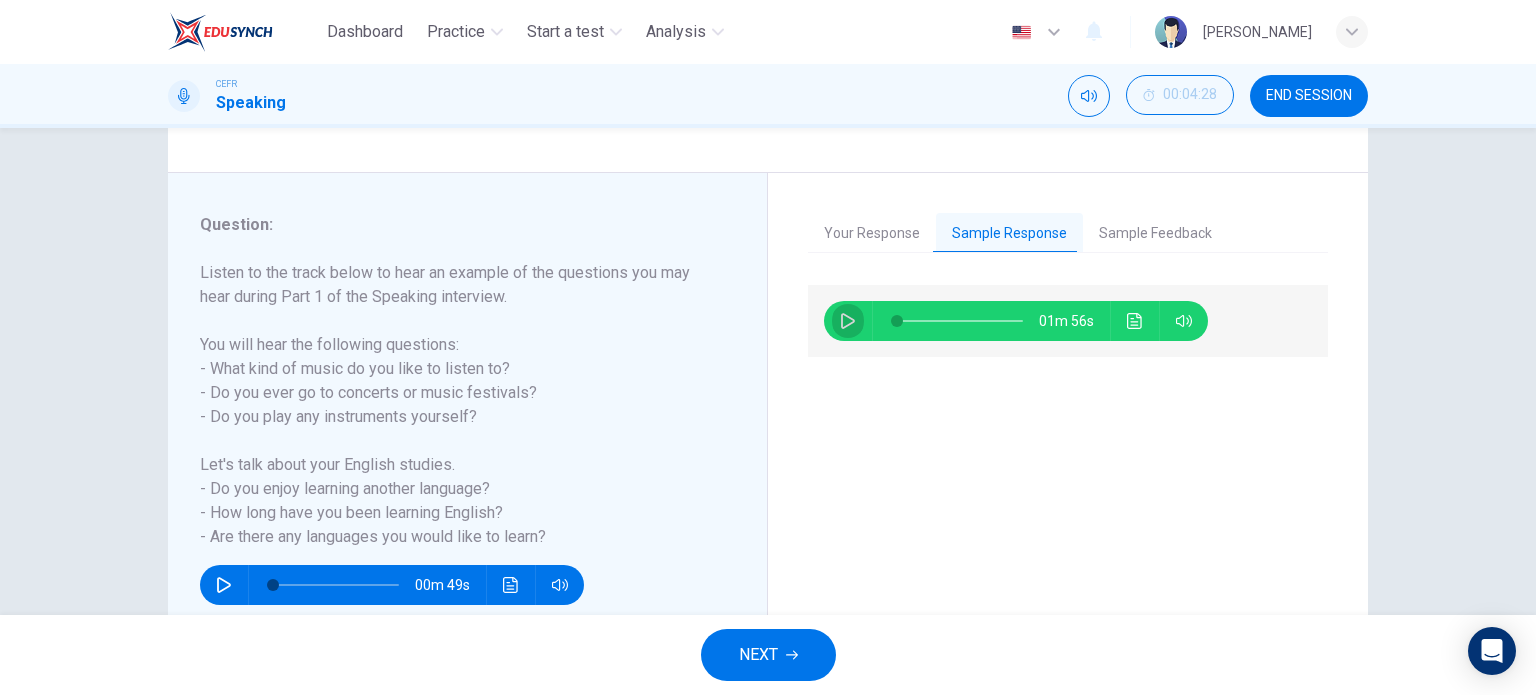 click 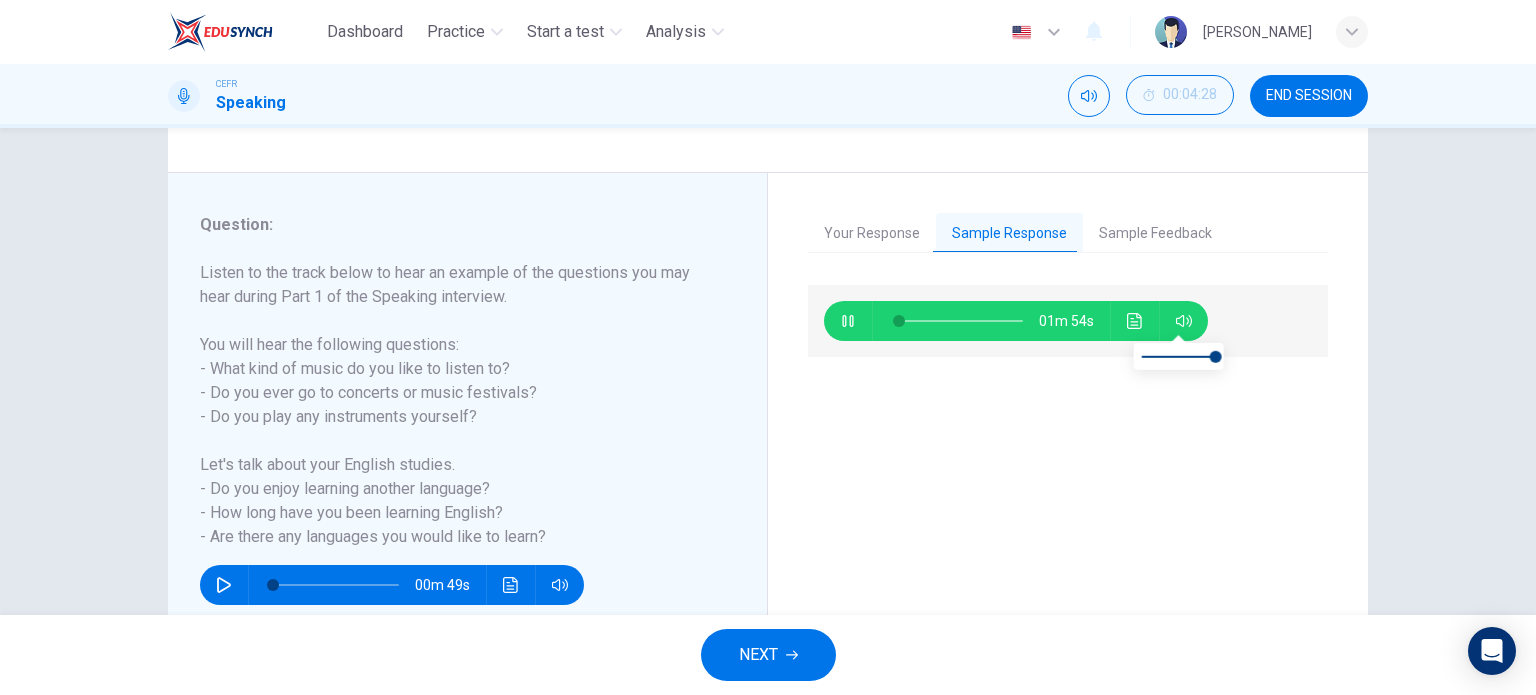 type on "2" 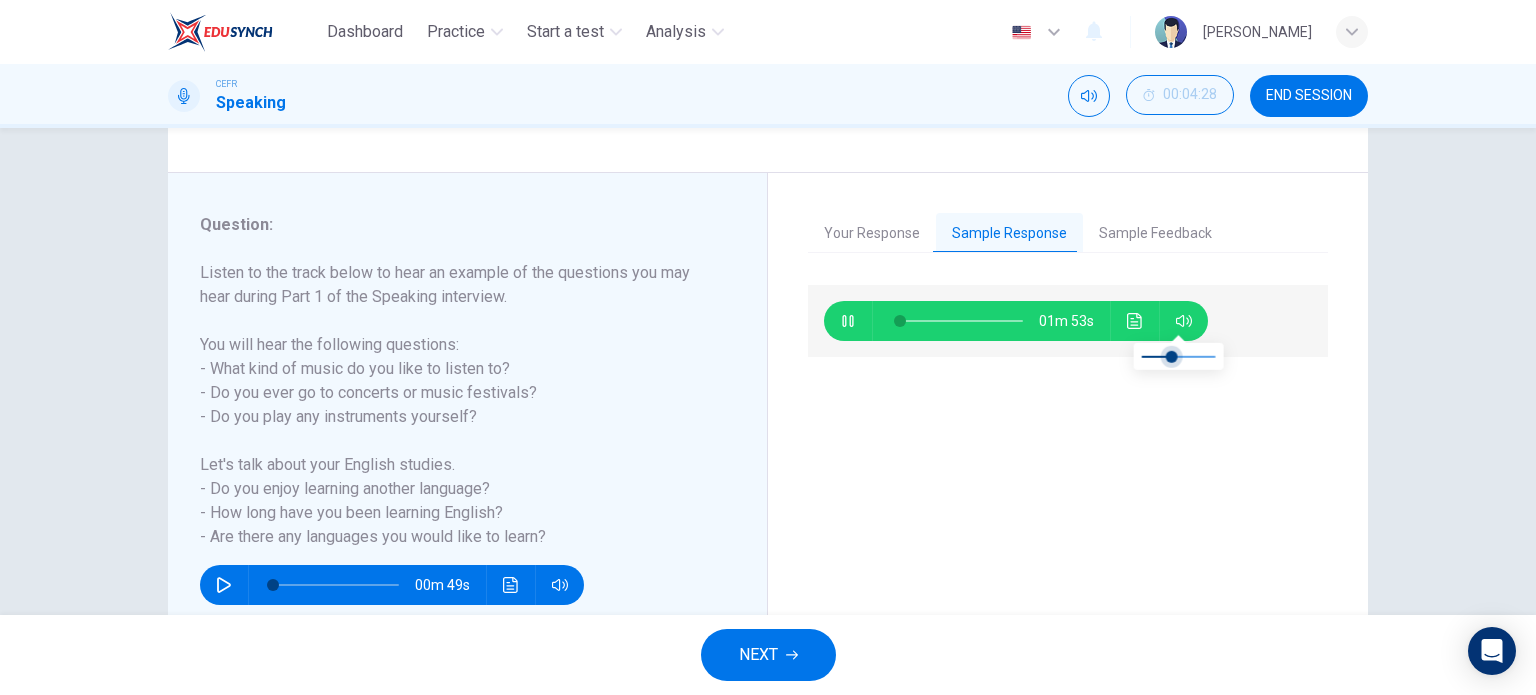 type on "3" 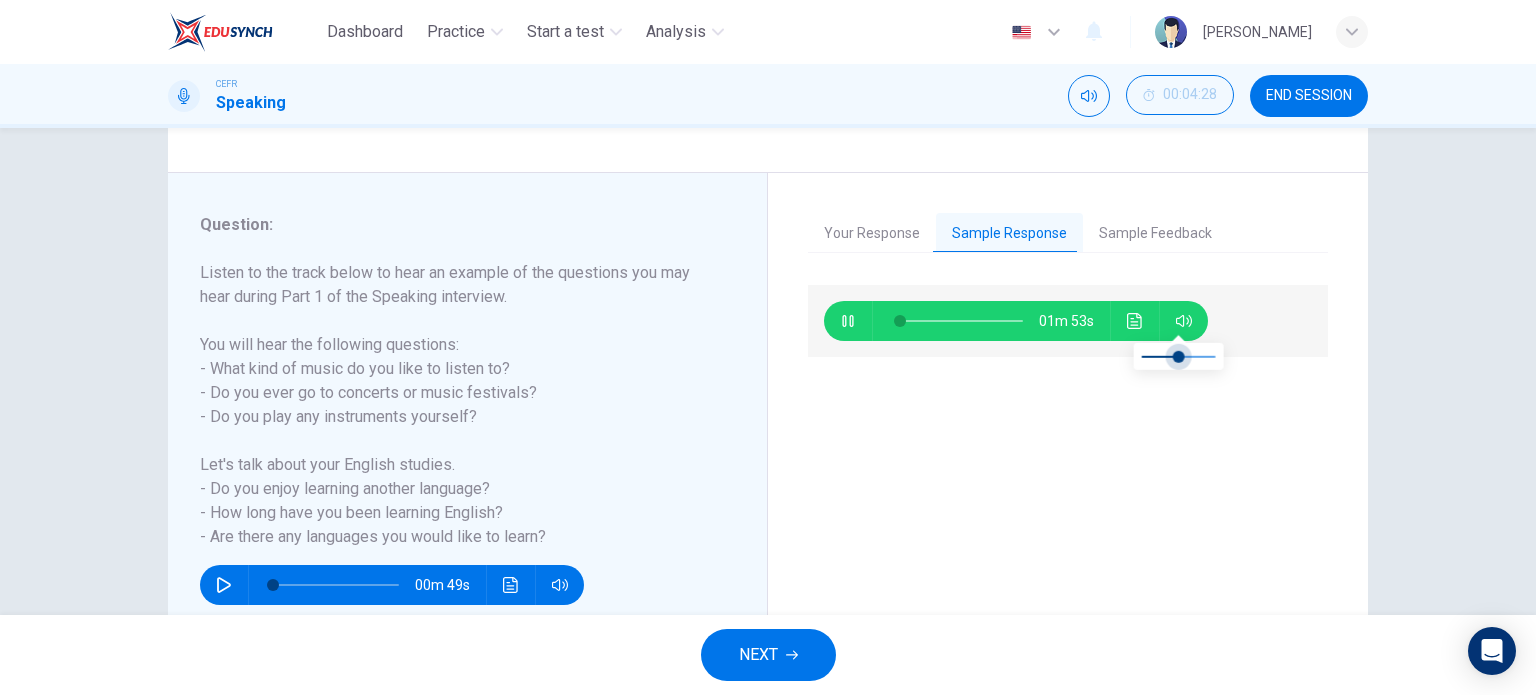 click at bounding box center [1179, 356] 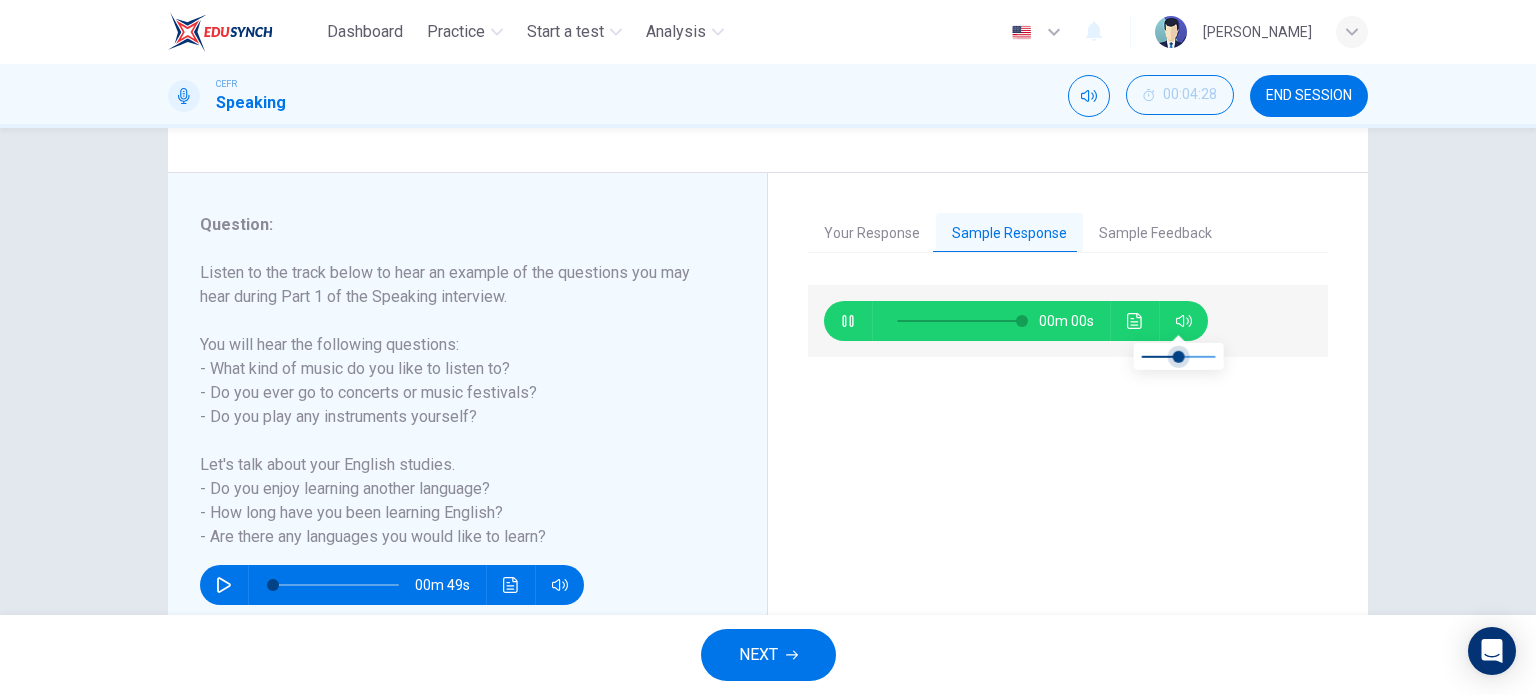 type on "0" 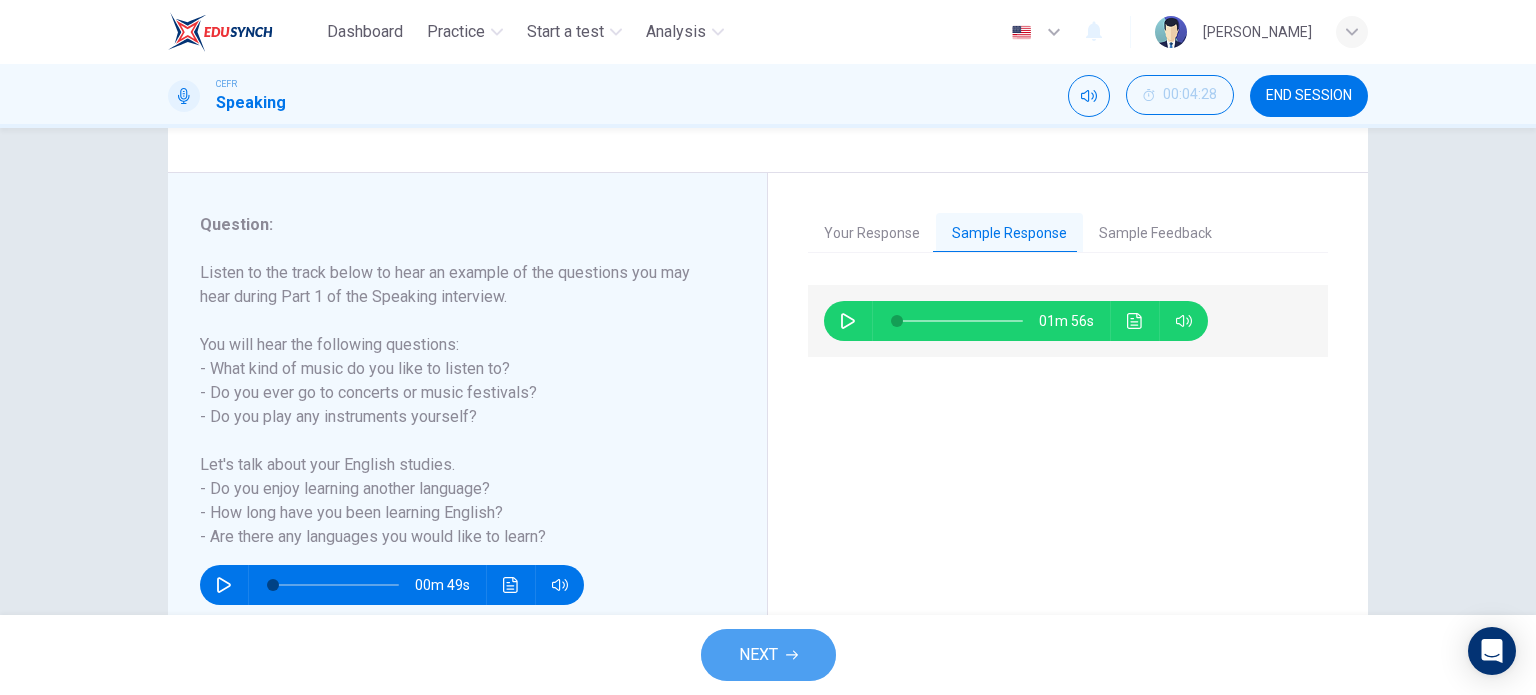 click on "NEXT" at bounding box center (758, 655) 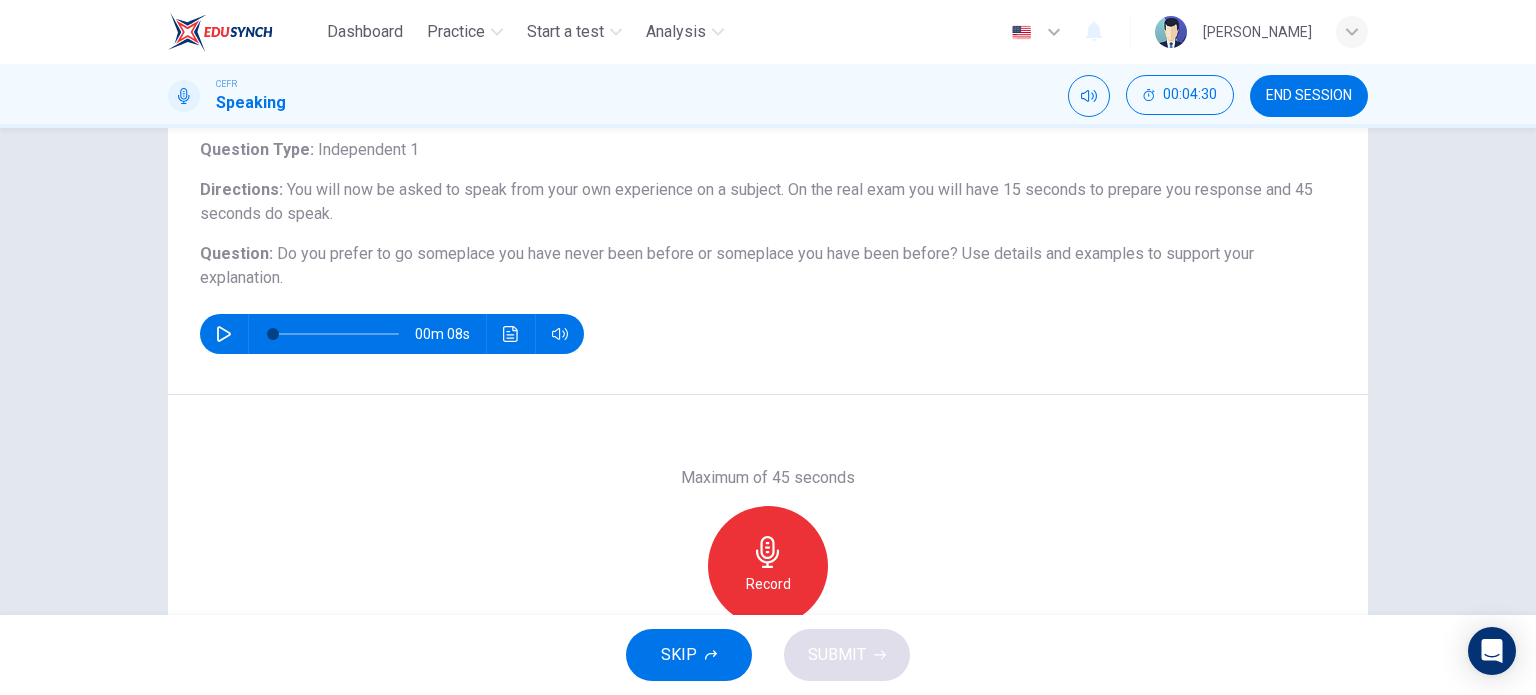 scroll, scrollTop: 127, scrollLeft: 0, axis: vertical 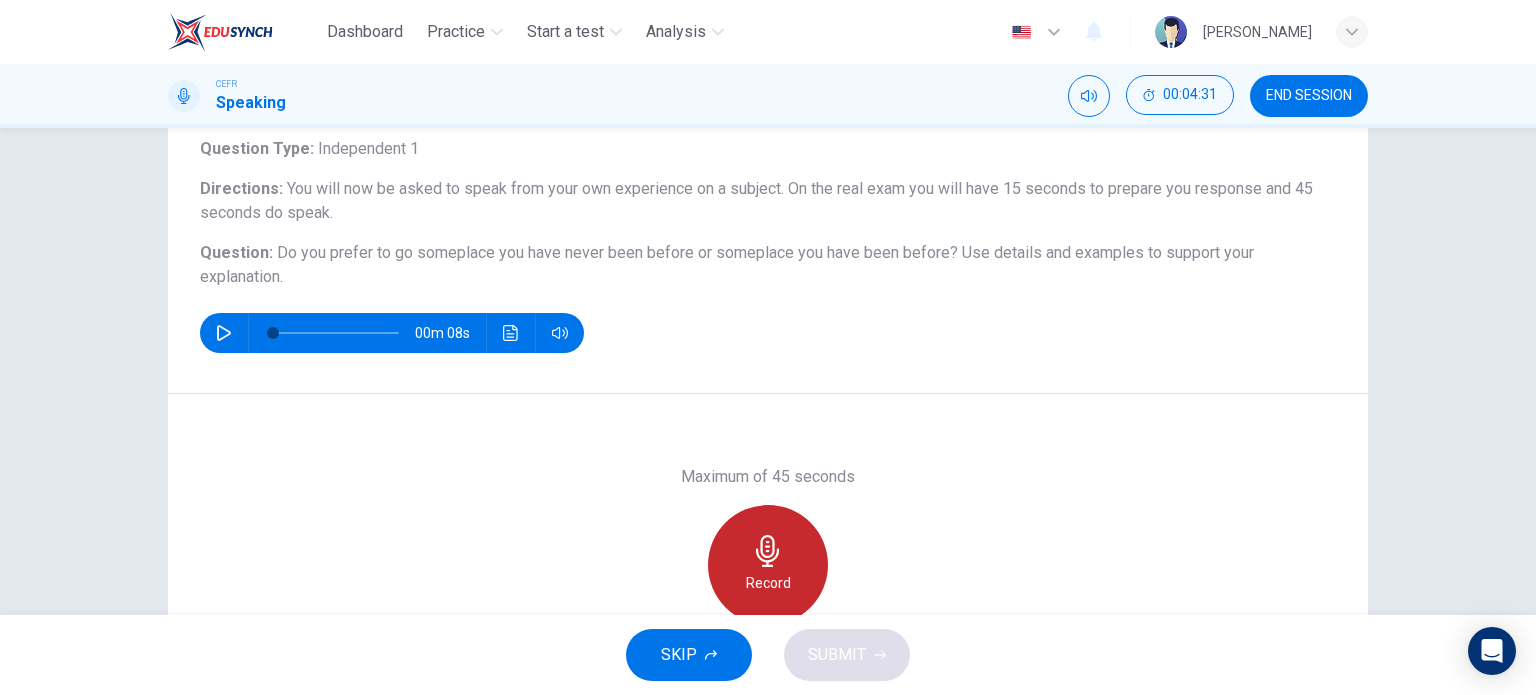 click on "Record" at bounding box center (768, 583) 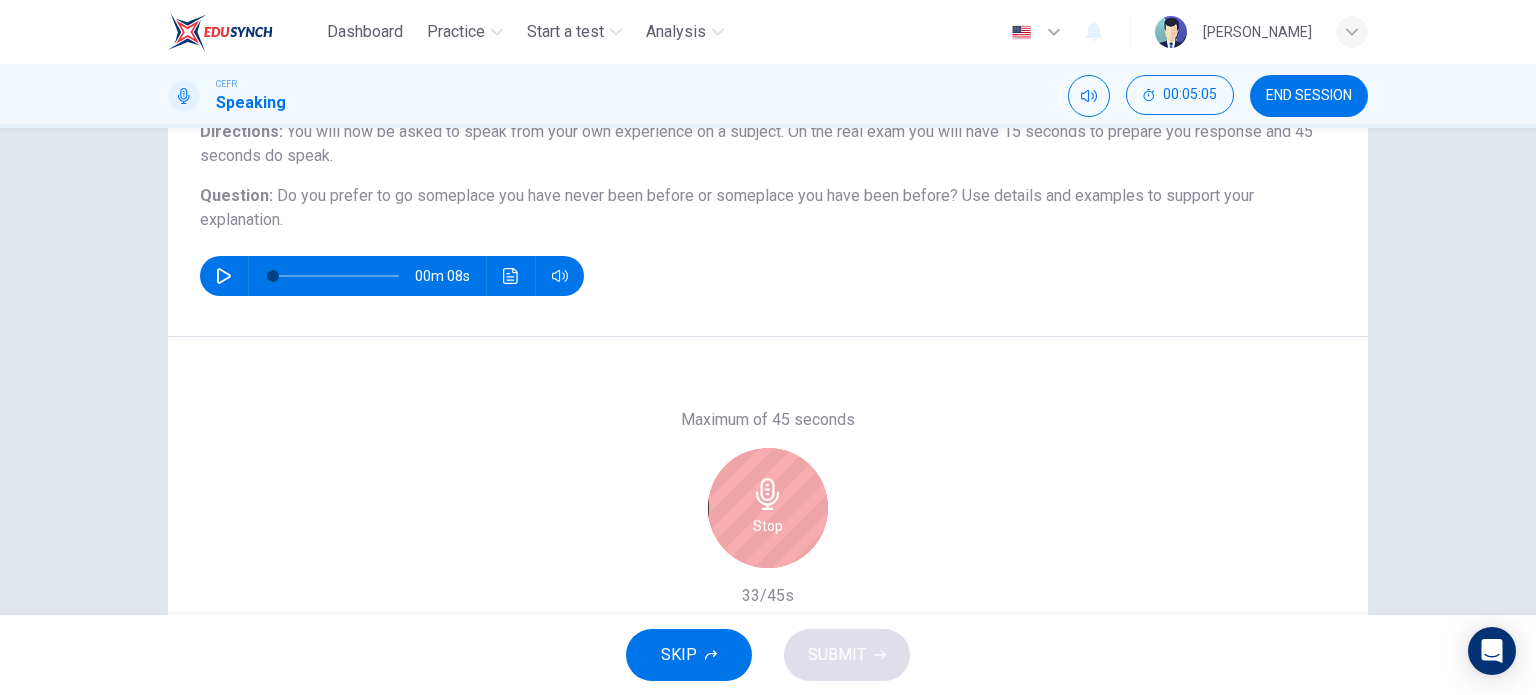 scroll, scrollTop: 184, scrollLeft: 0, axis: vertical 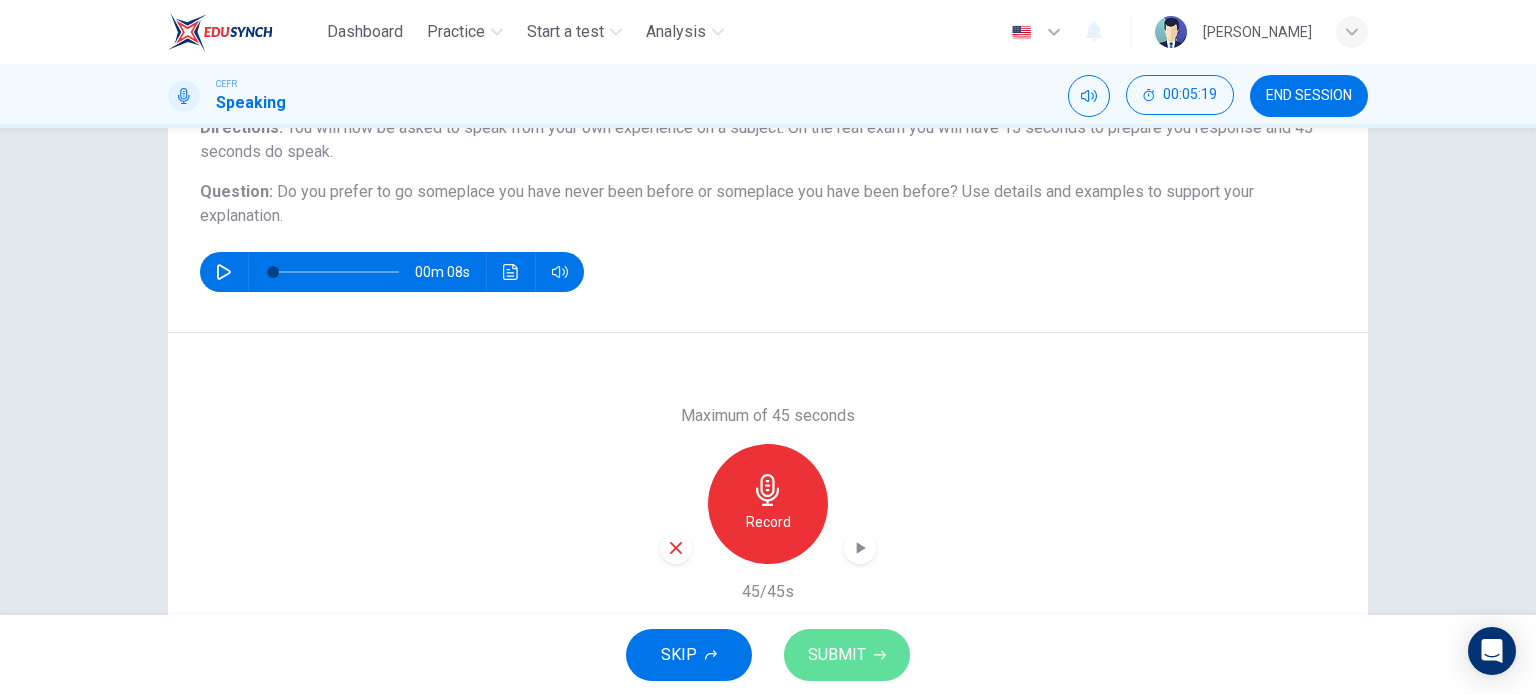 click on "SUBMIT" at bounding box center [837, 655] 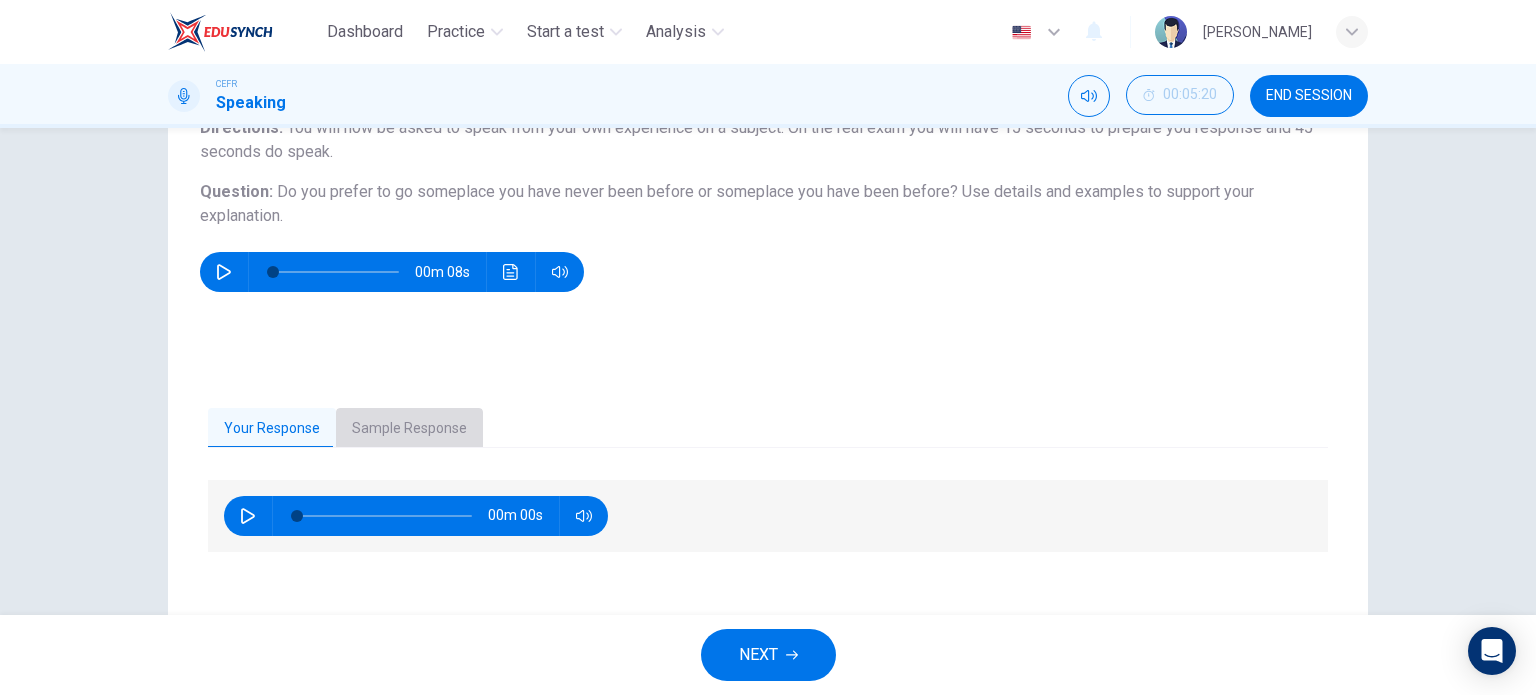 click on "Sample Response" at bounding box center (409, 429) 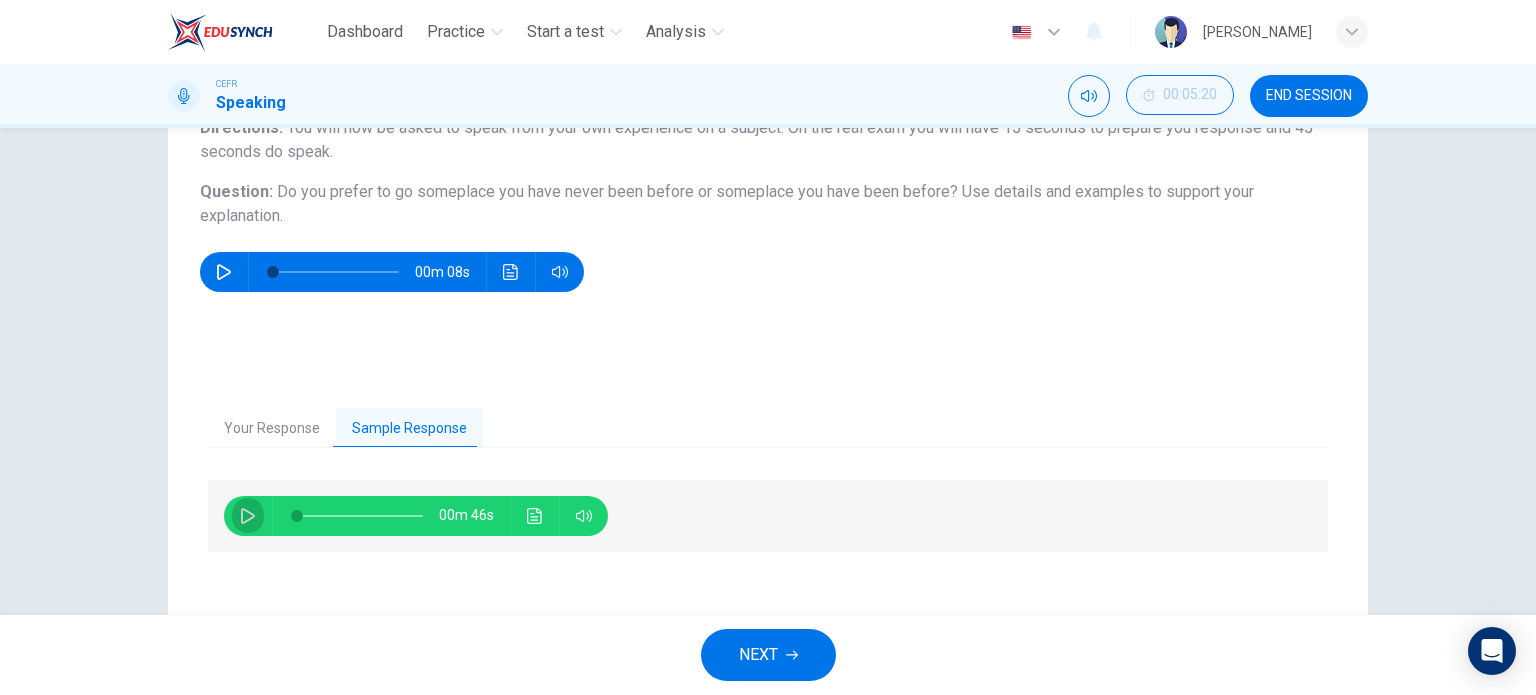 click at bounding box center [248, 516] 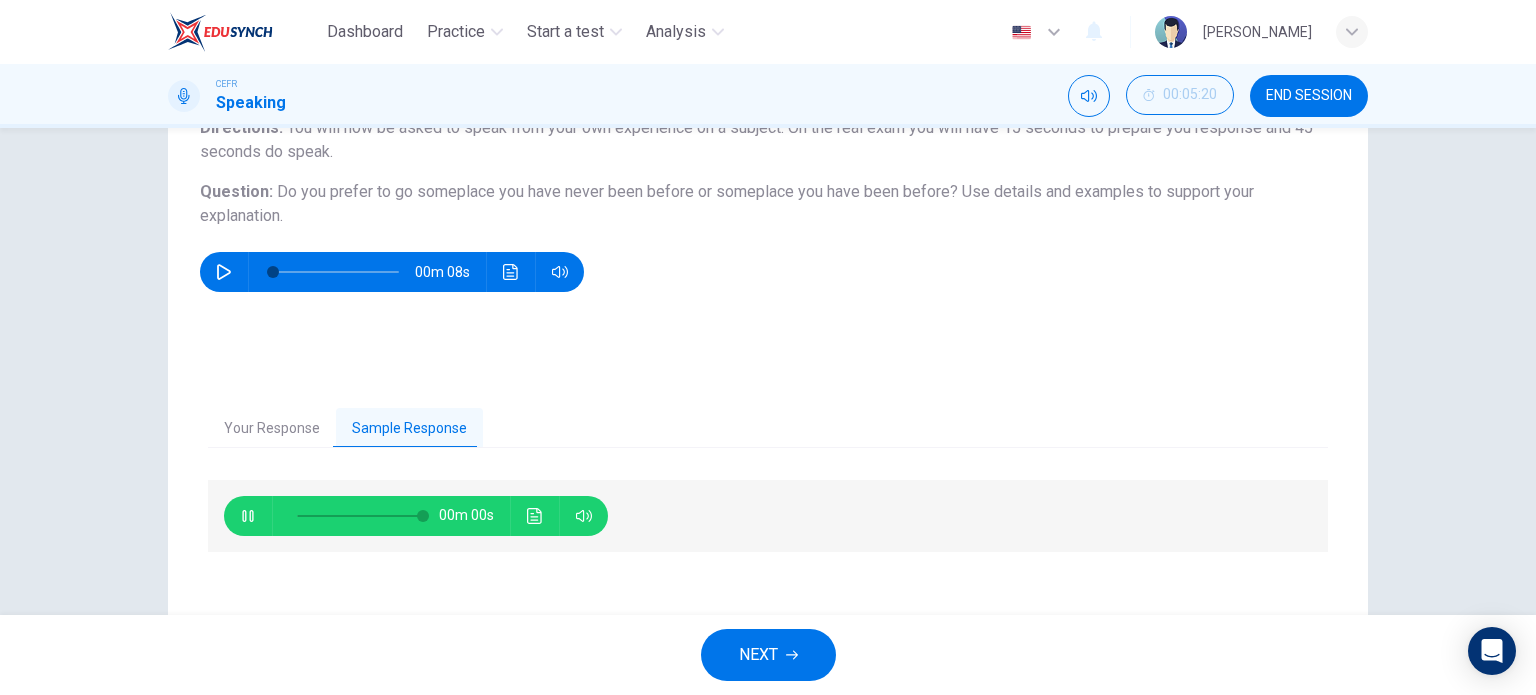 type on "0" 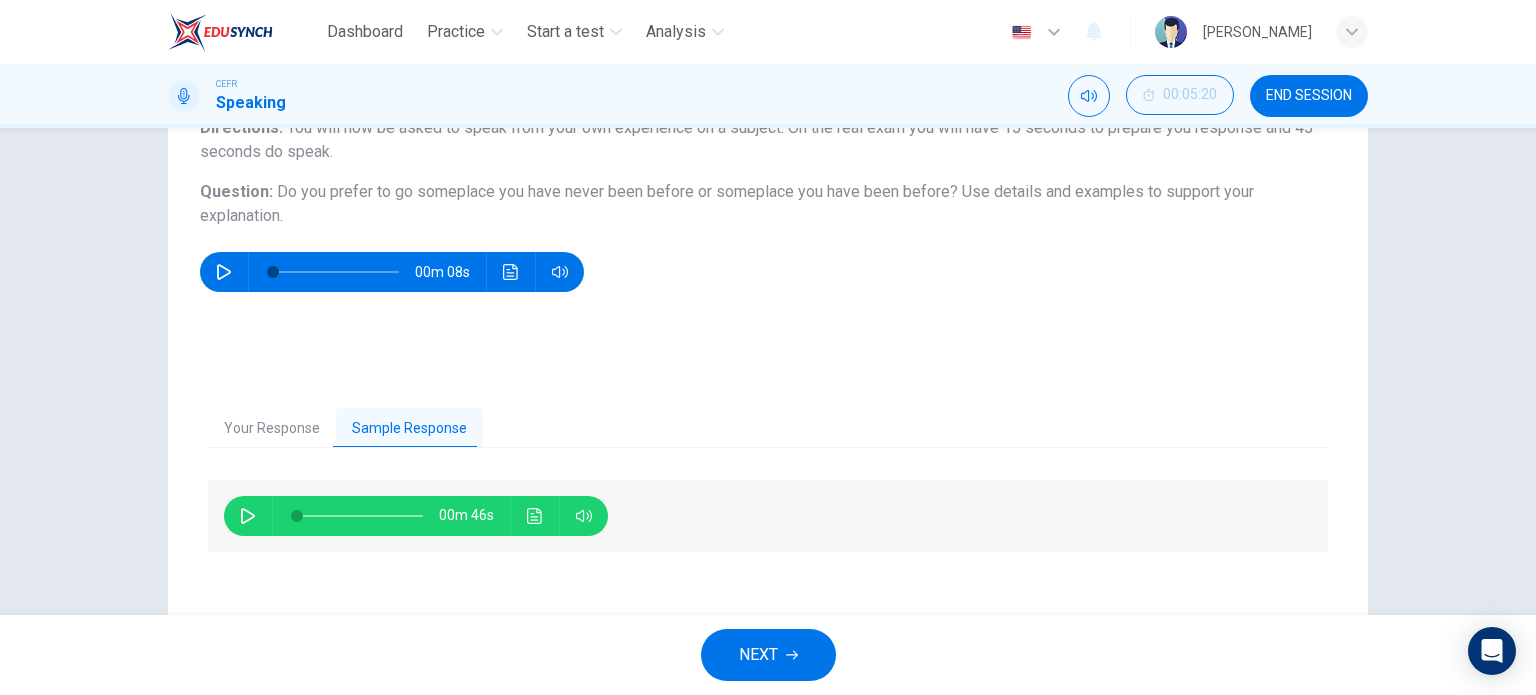 drag, startPoint x: 1254, startPoint y: 119, endPoint x: 1269, endPoint y: 111, distance: 17 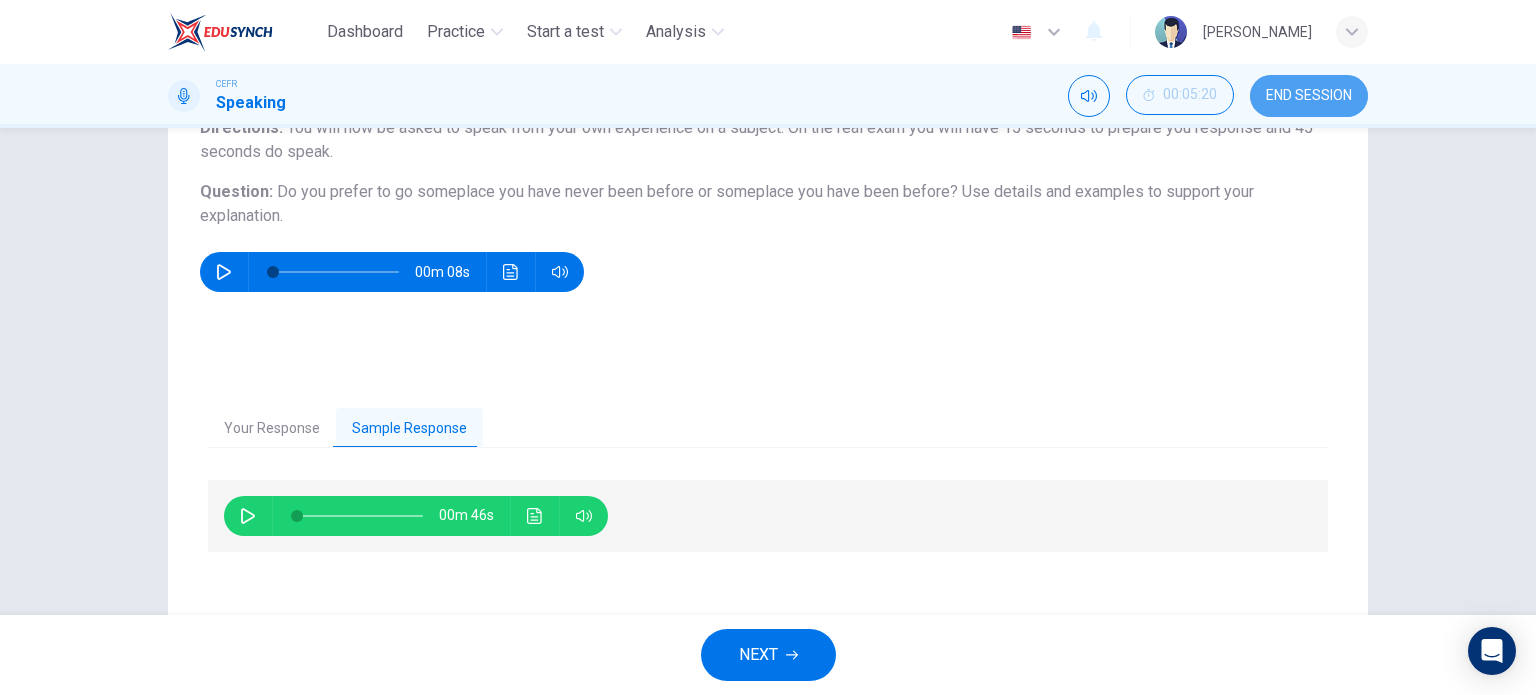 click on "END SESSION" at bounding box center [1309, 96] 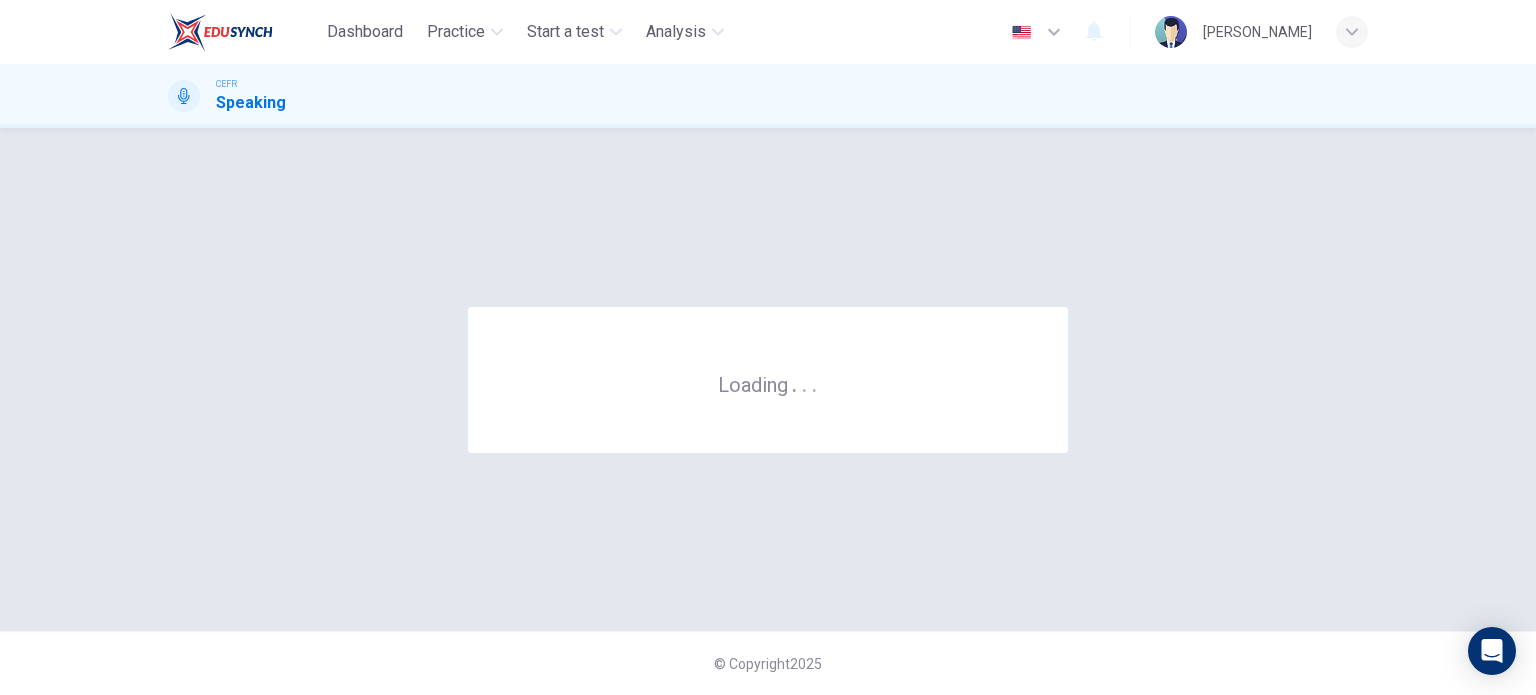 scroll, scrollTop: 0, scrollLeft: 0, axis: both 